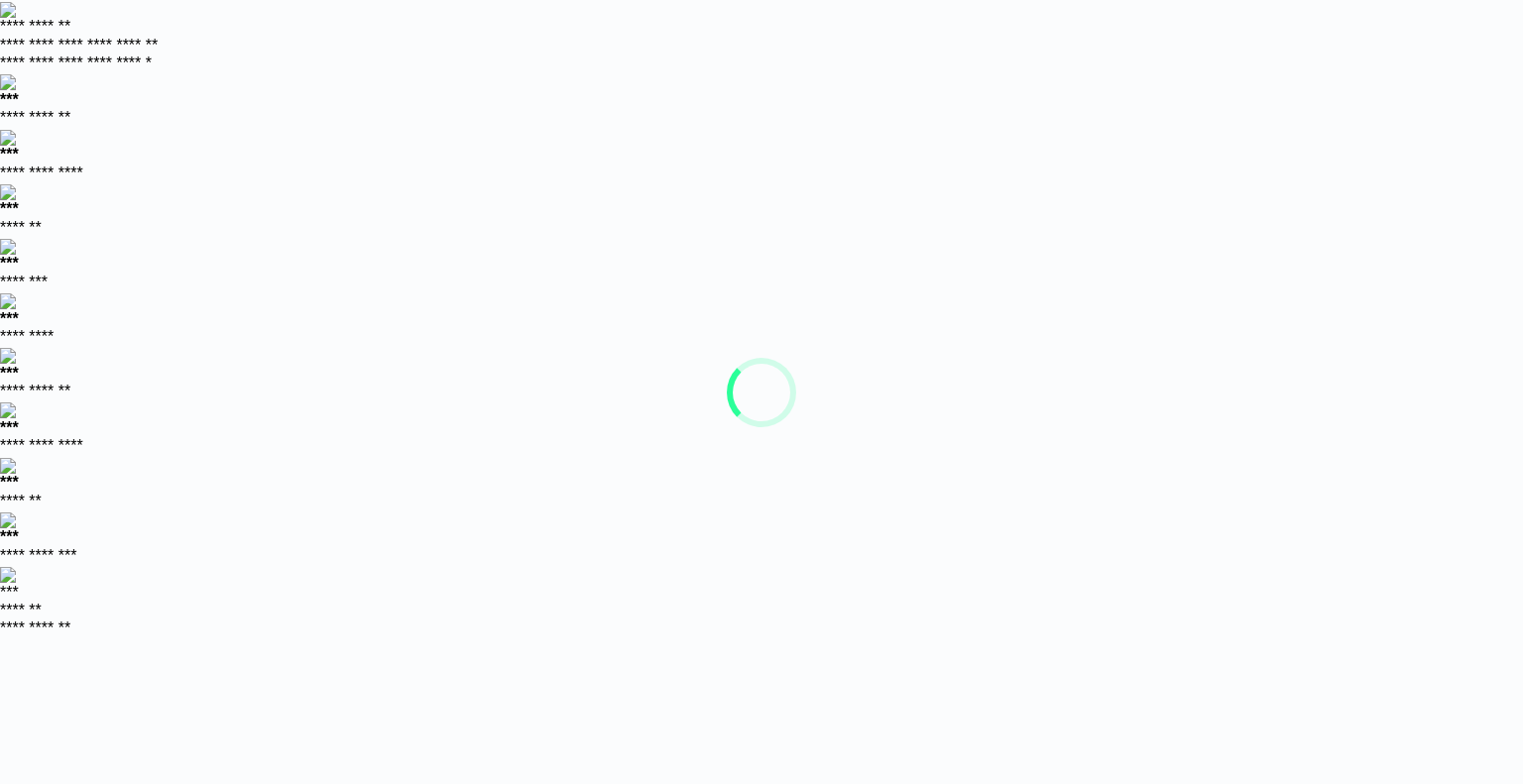 scroll, scrollTop: 0, scrollLeft: 0, axis: both 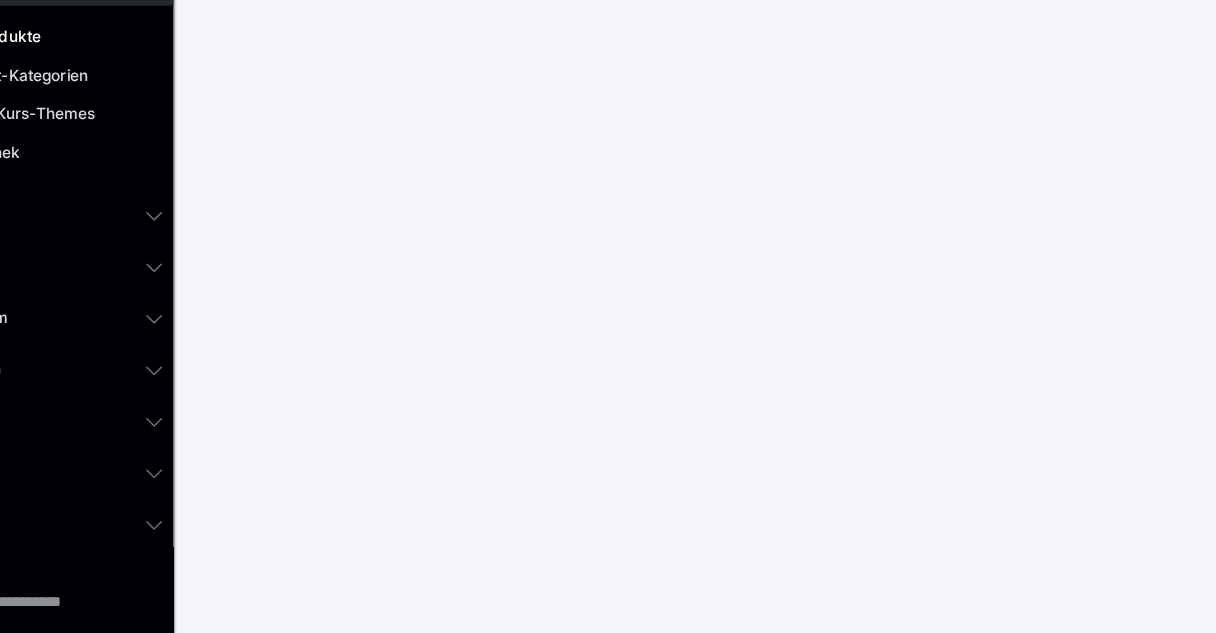 click at bounding box center (396, 1121) 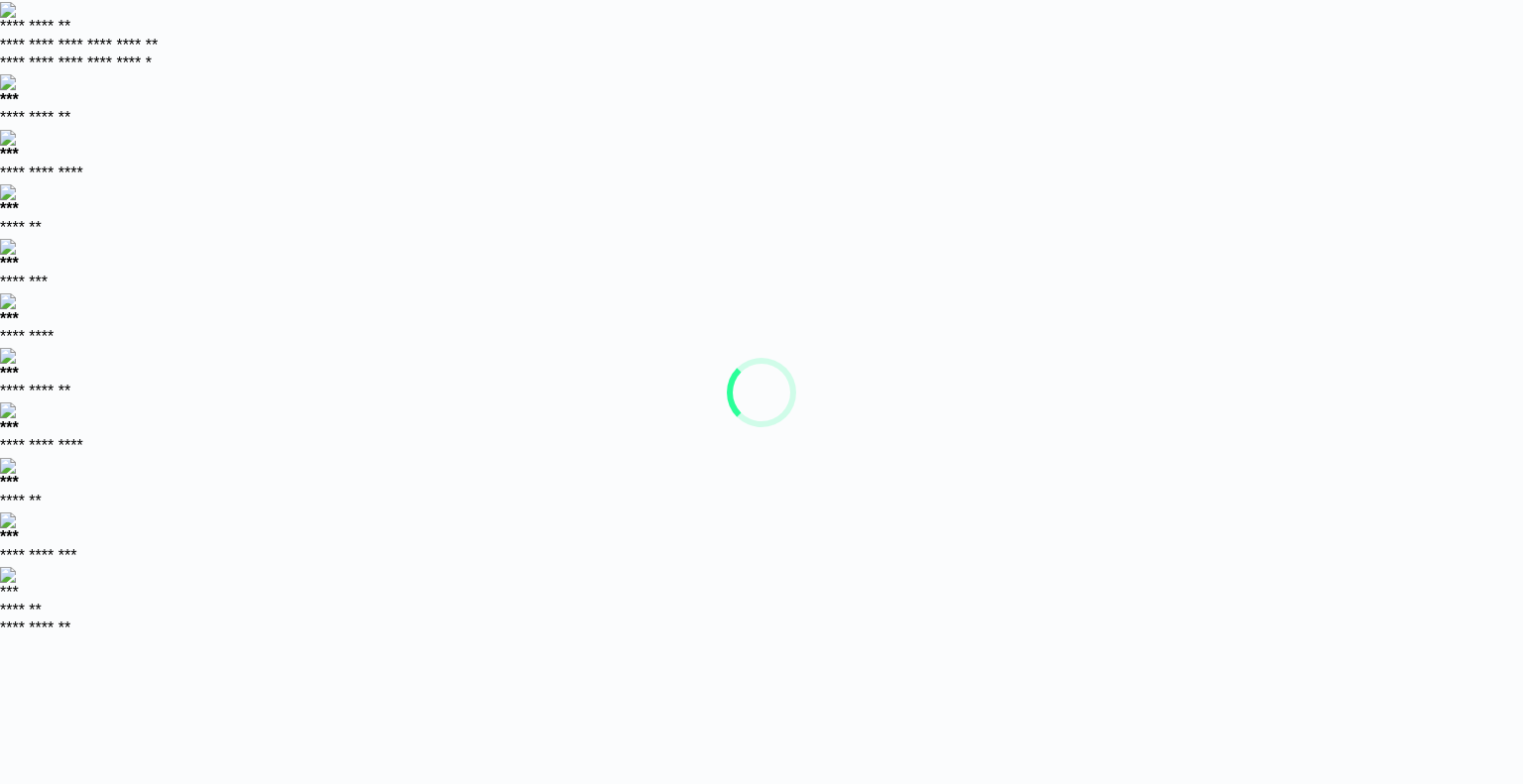 scroll, scrollTop: 0, scrollLeft: 0, axis: both 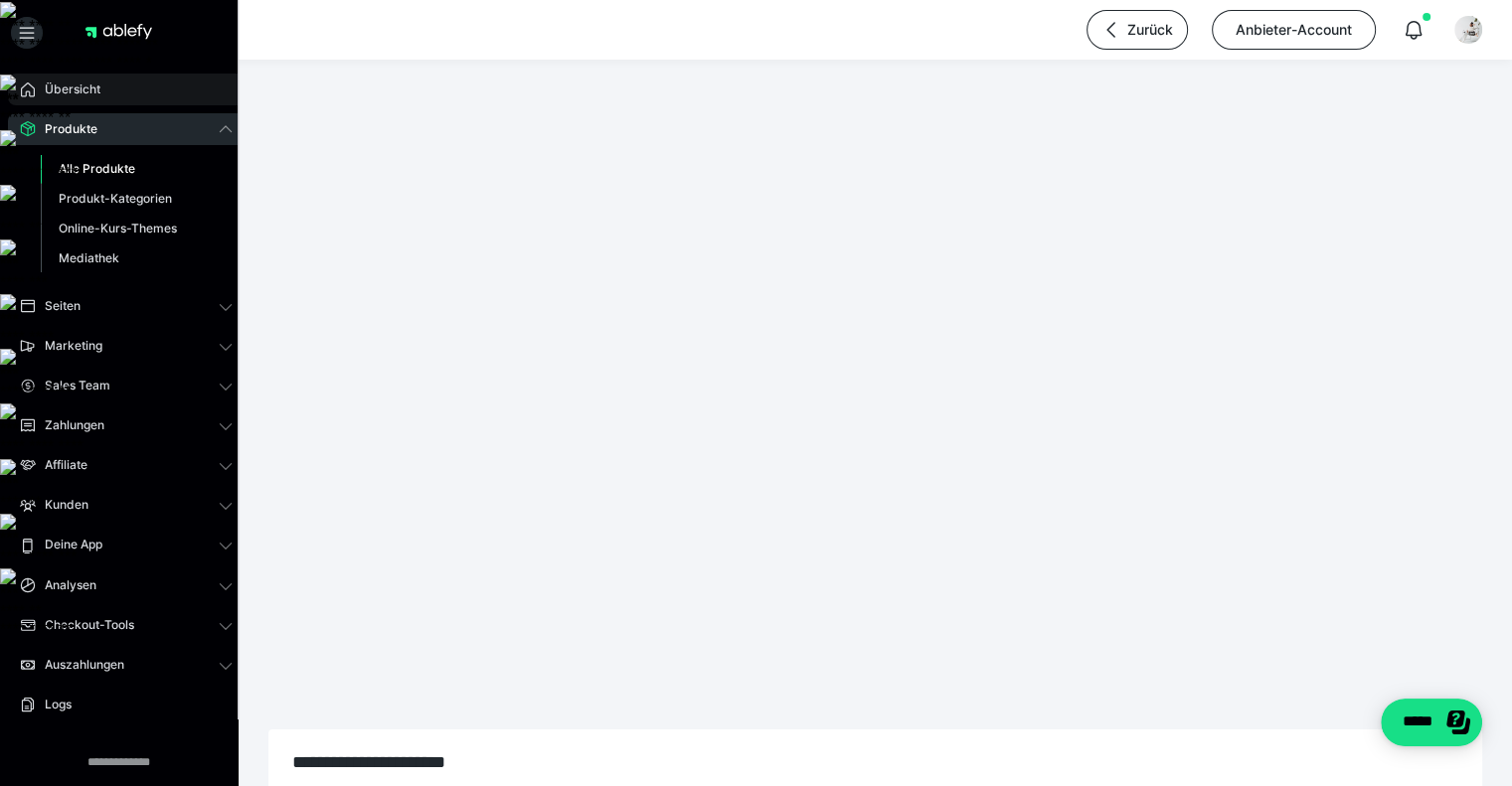 click on "Übersicht" at bounding box center [66, 89] 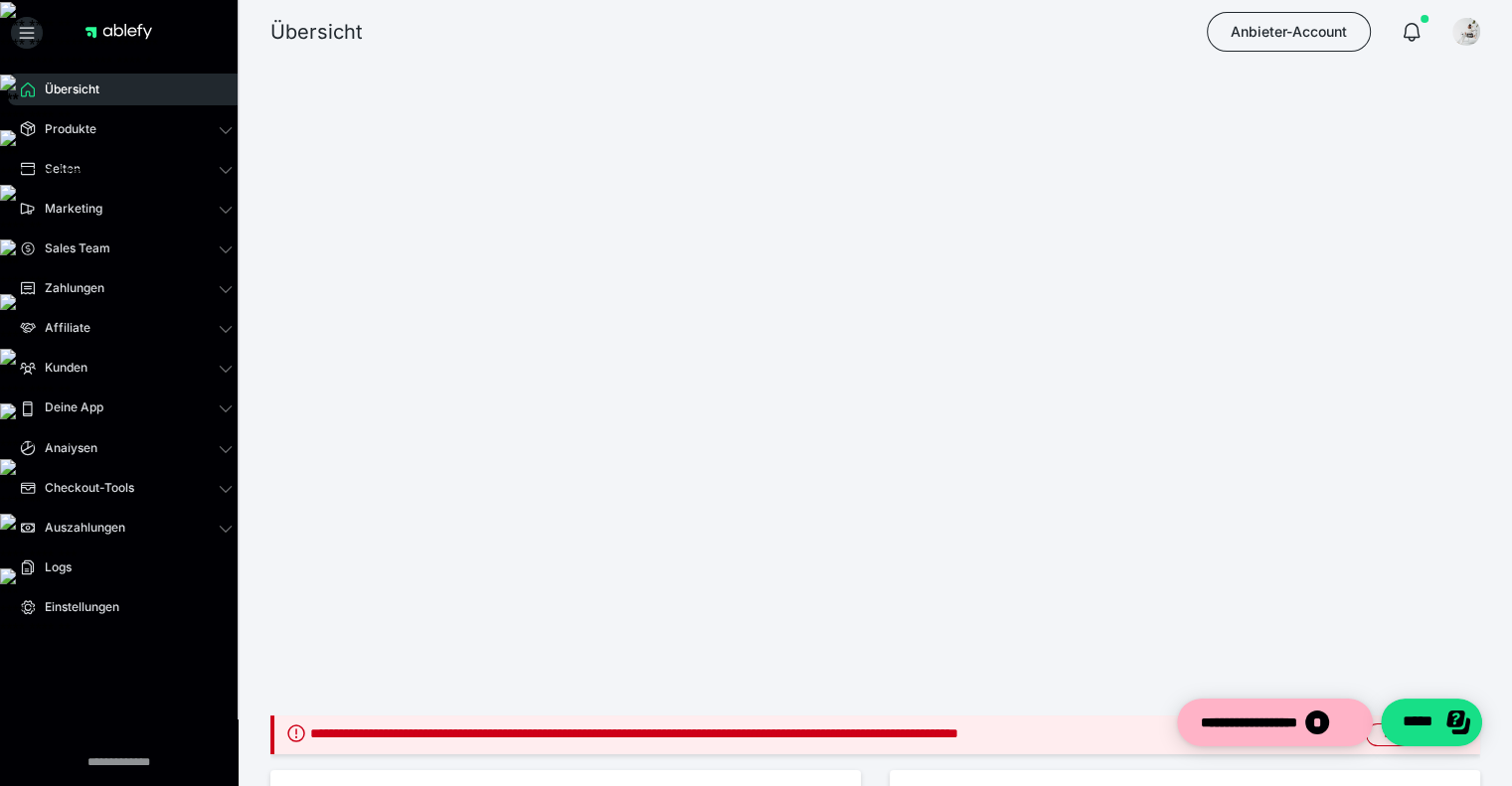 scroll, scrollTop: 0, scrollLeft: 0, axis: both 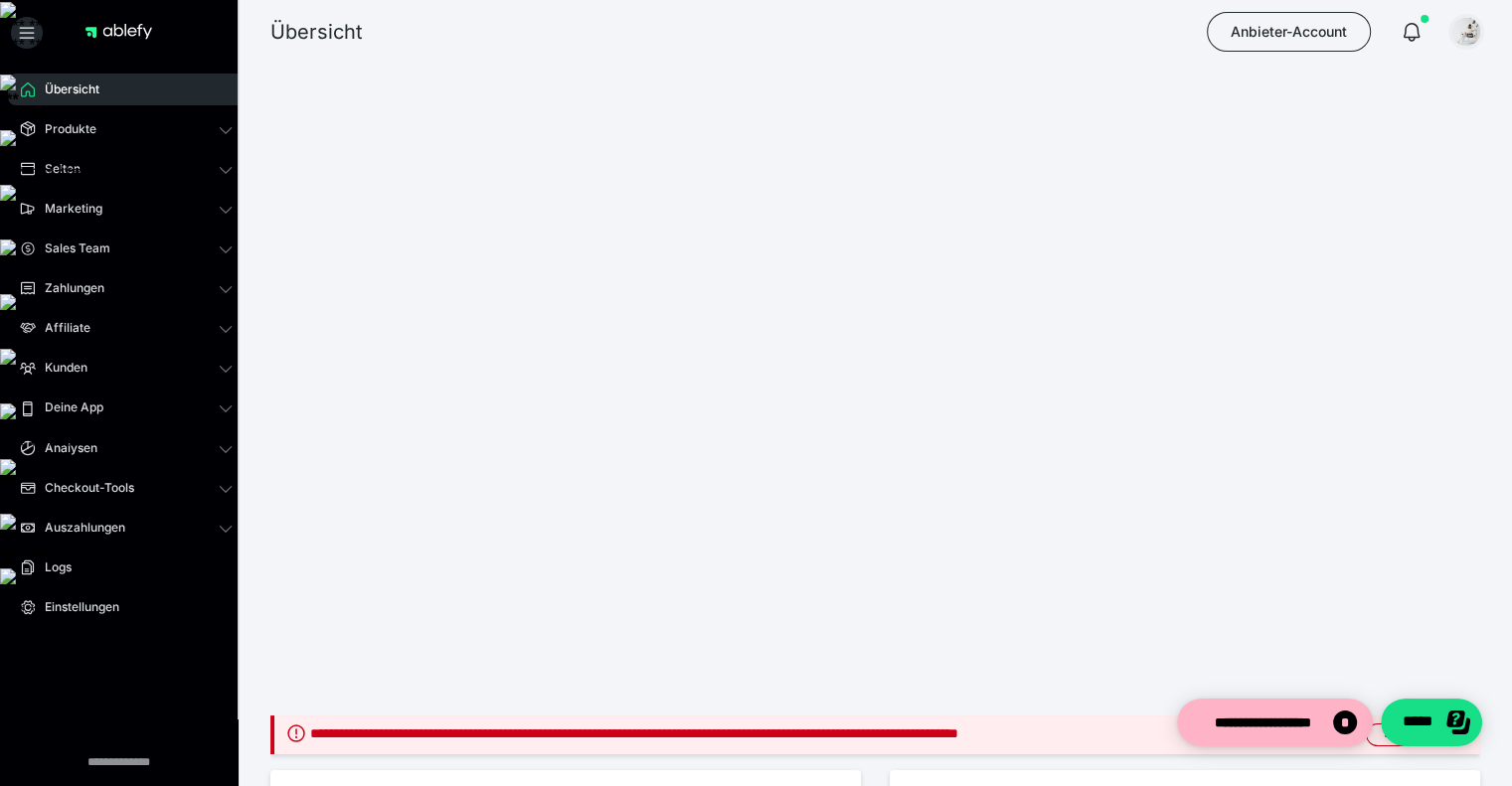 click at bounding box center [1466, 32] 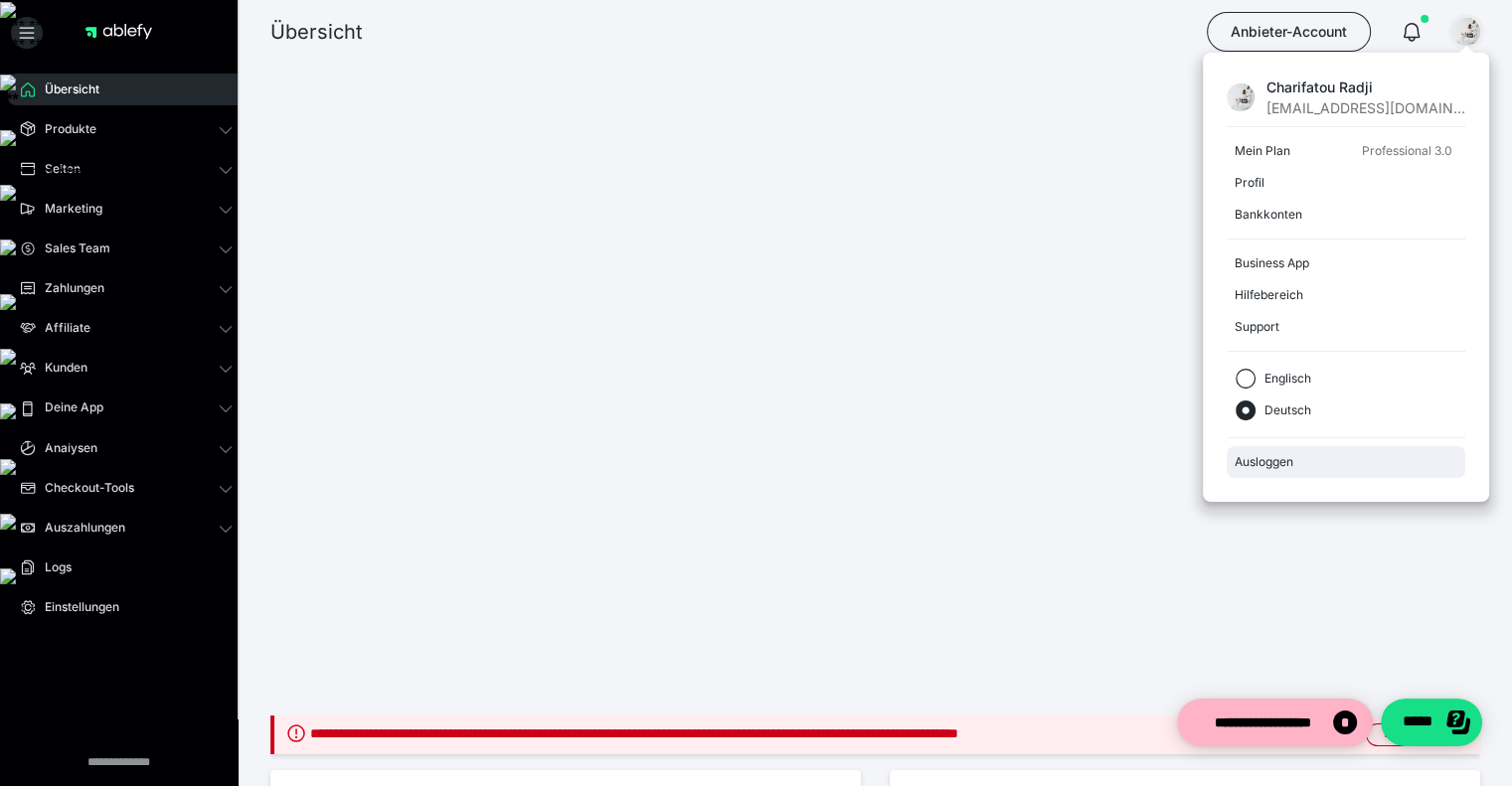 click on "Ausloggen" at bounding box center [1346, 462] 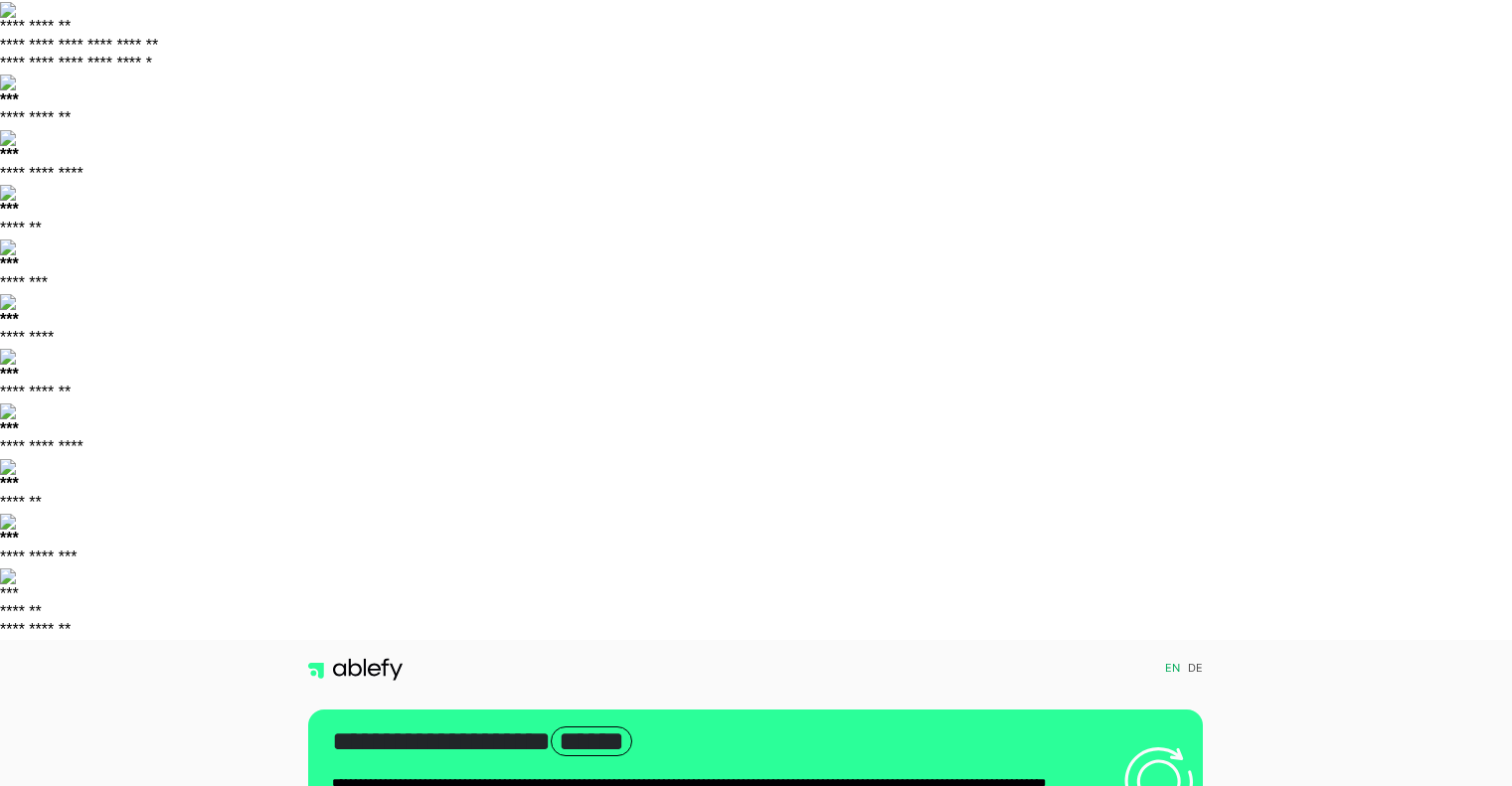 scroll, scrollTop: 0, scrollLeft: 0, axis: both 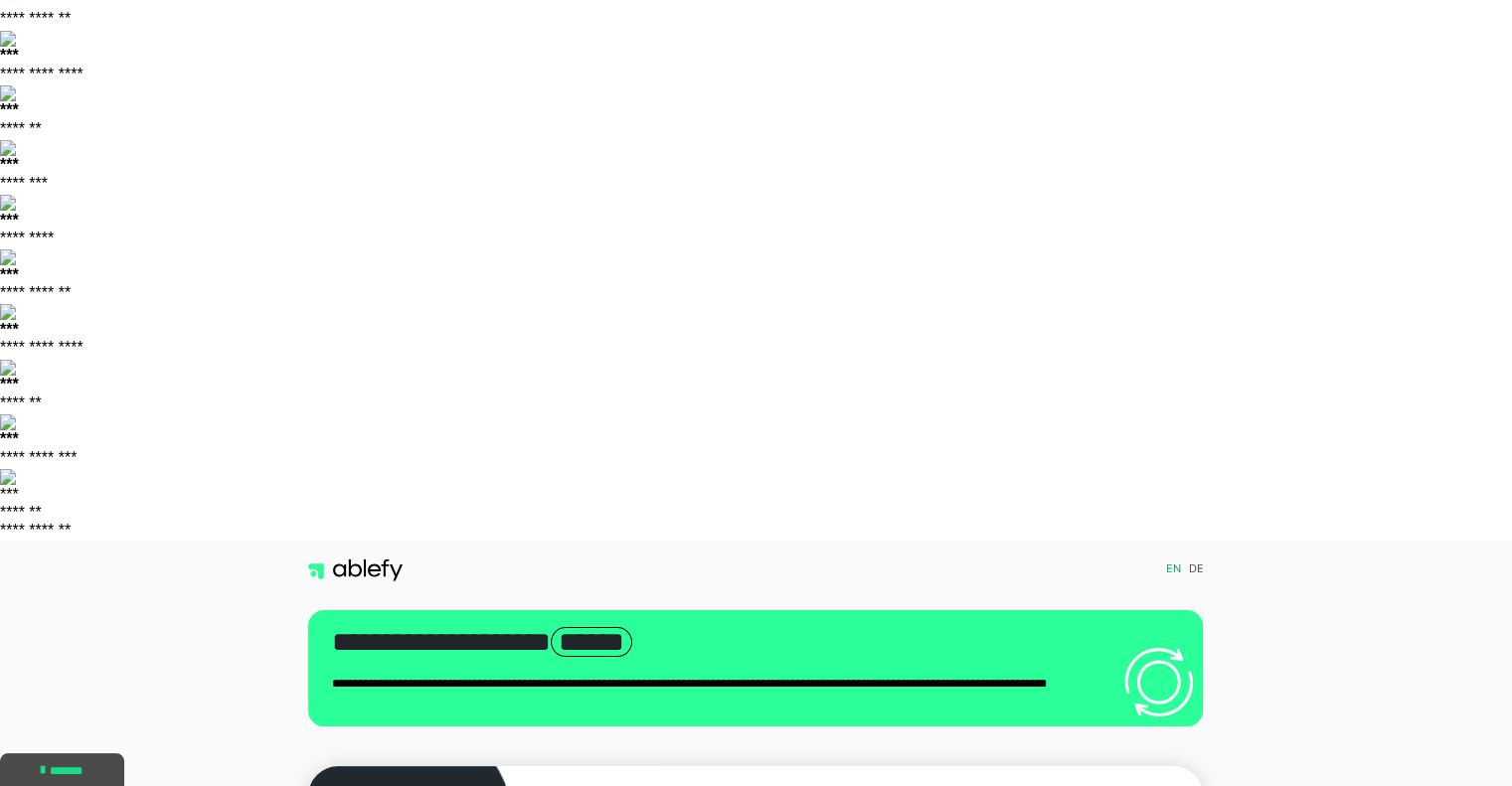 click on "**********" at bounding box center (930, 1017) 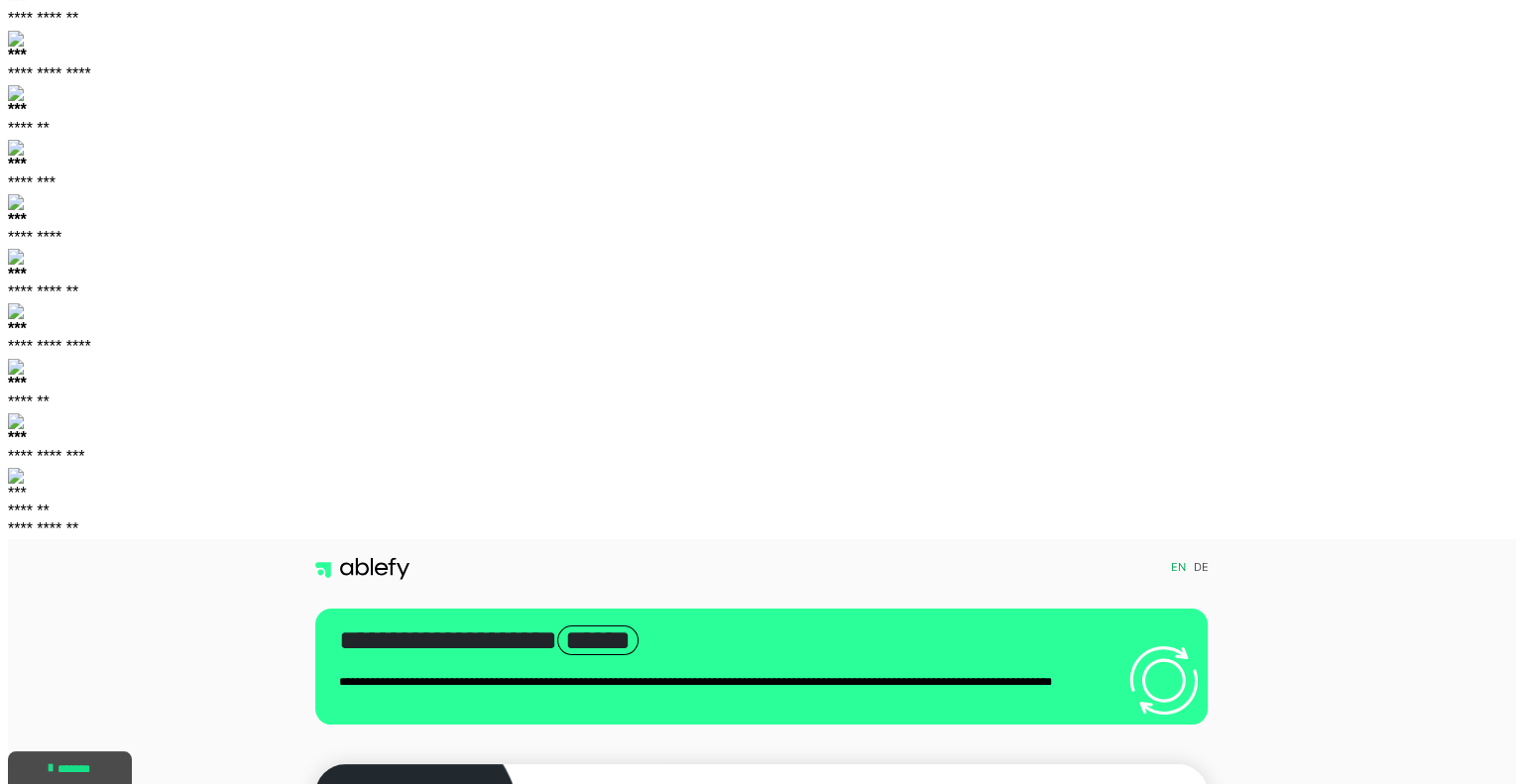 scroll, scrollTop: 0, scrollLeft: 0, axis: both 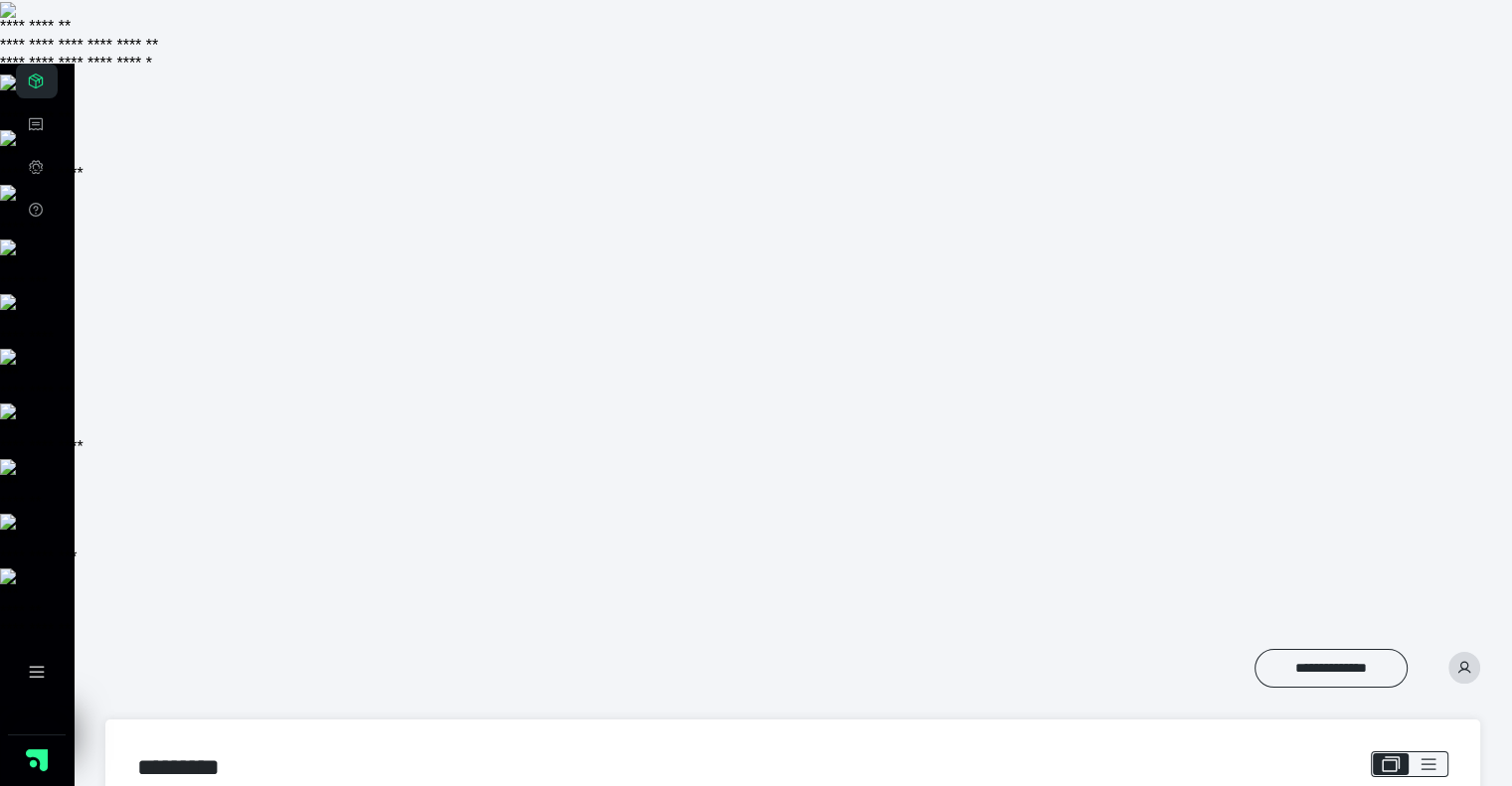 click at bounding box center [1464, 668] 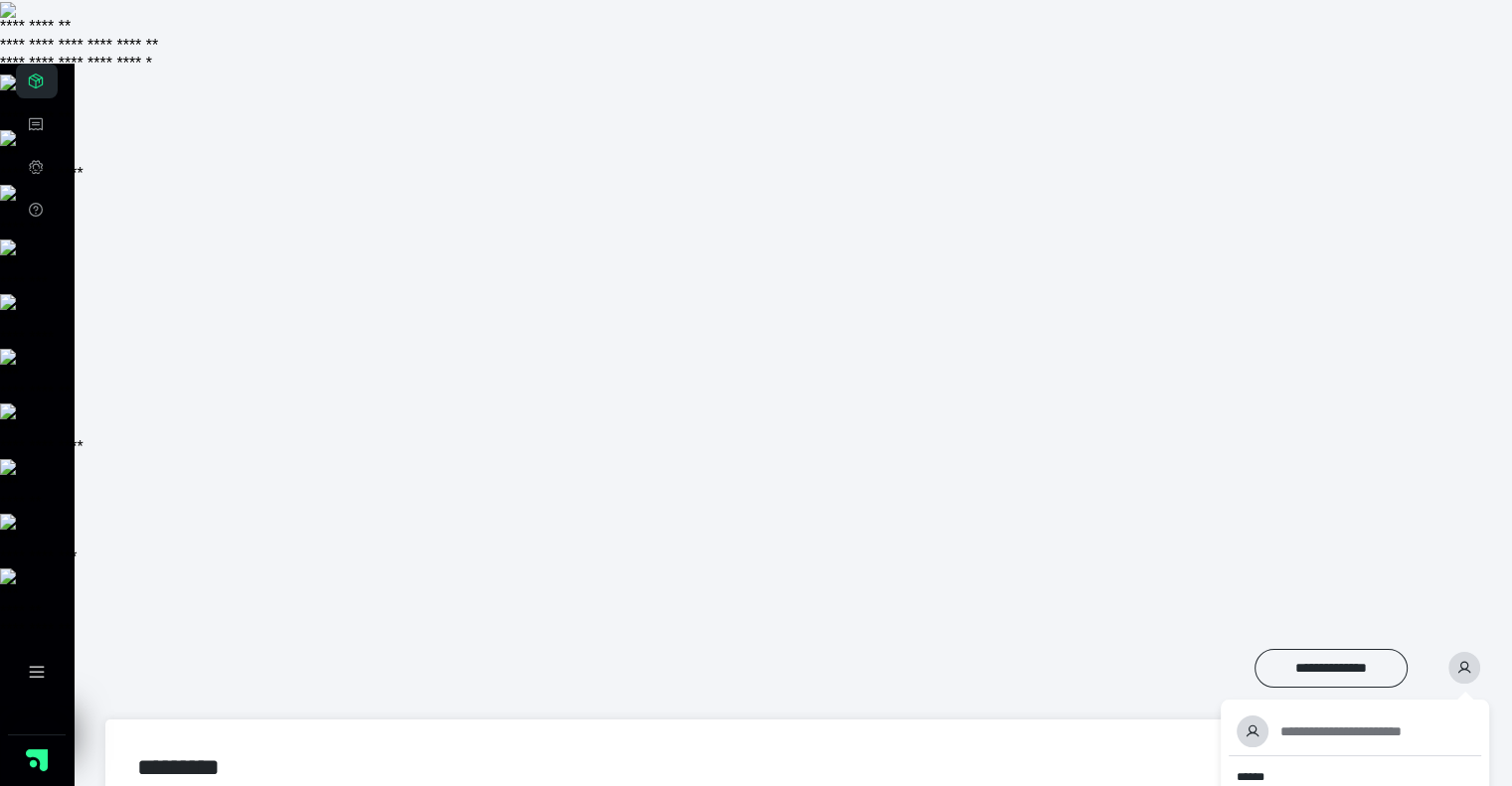 click on "**********" at bounding box center [792, 669] 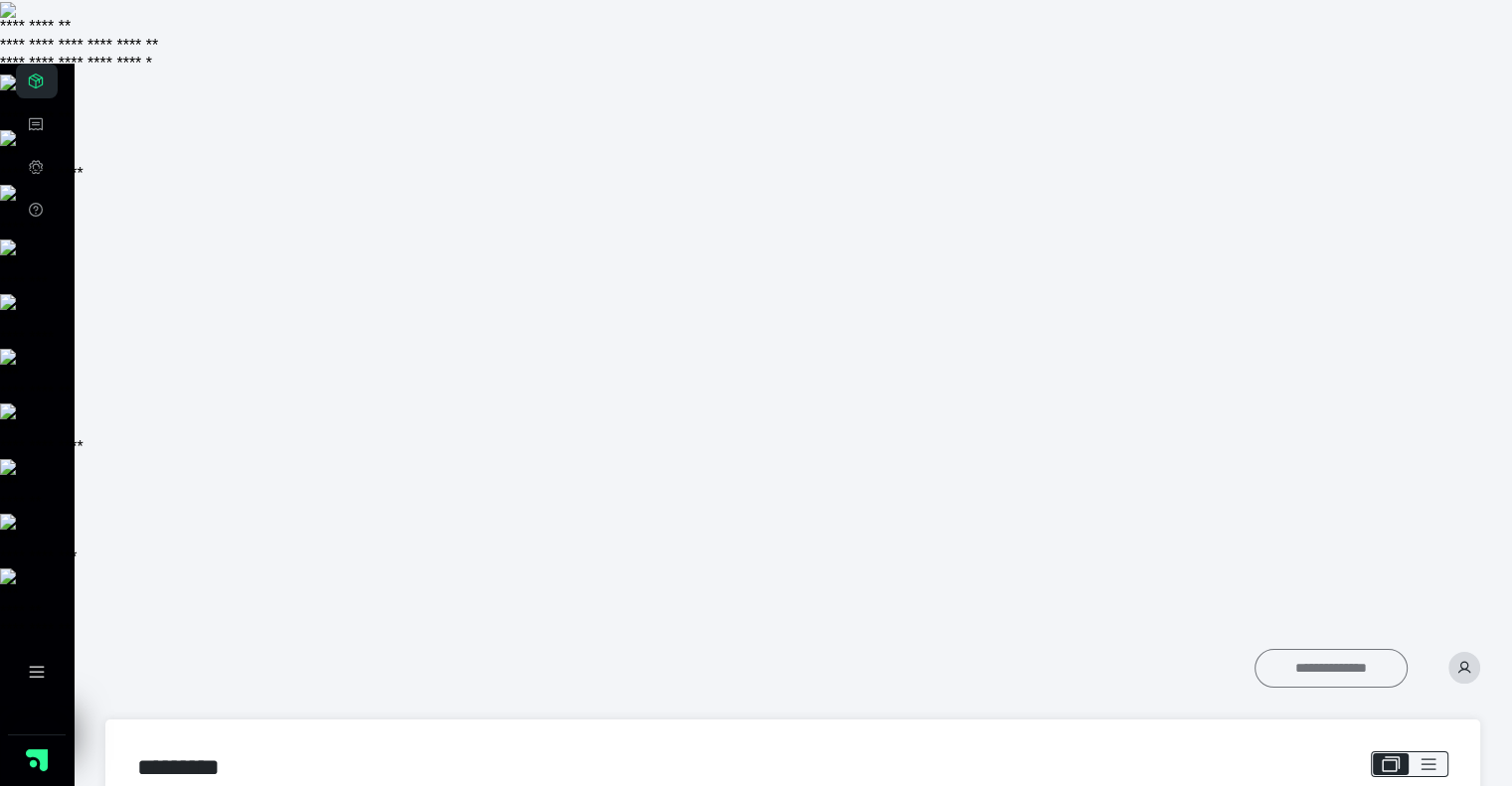 click on "**********" at bounding box center [1331, 669] 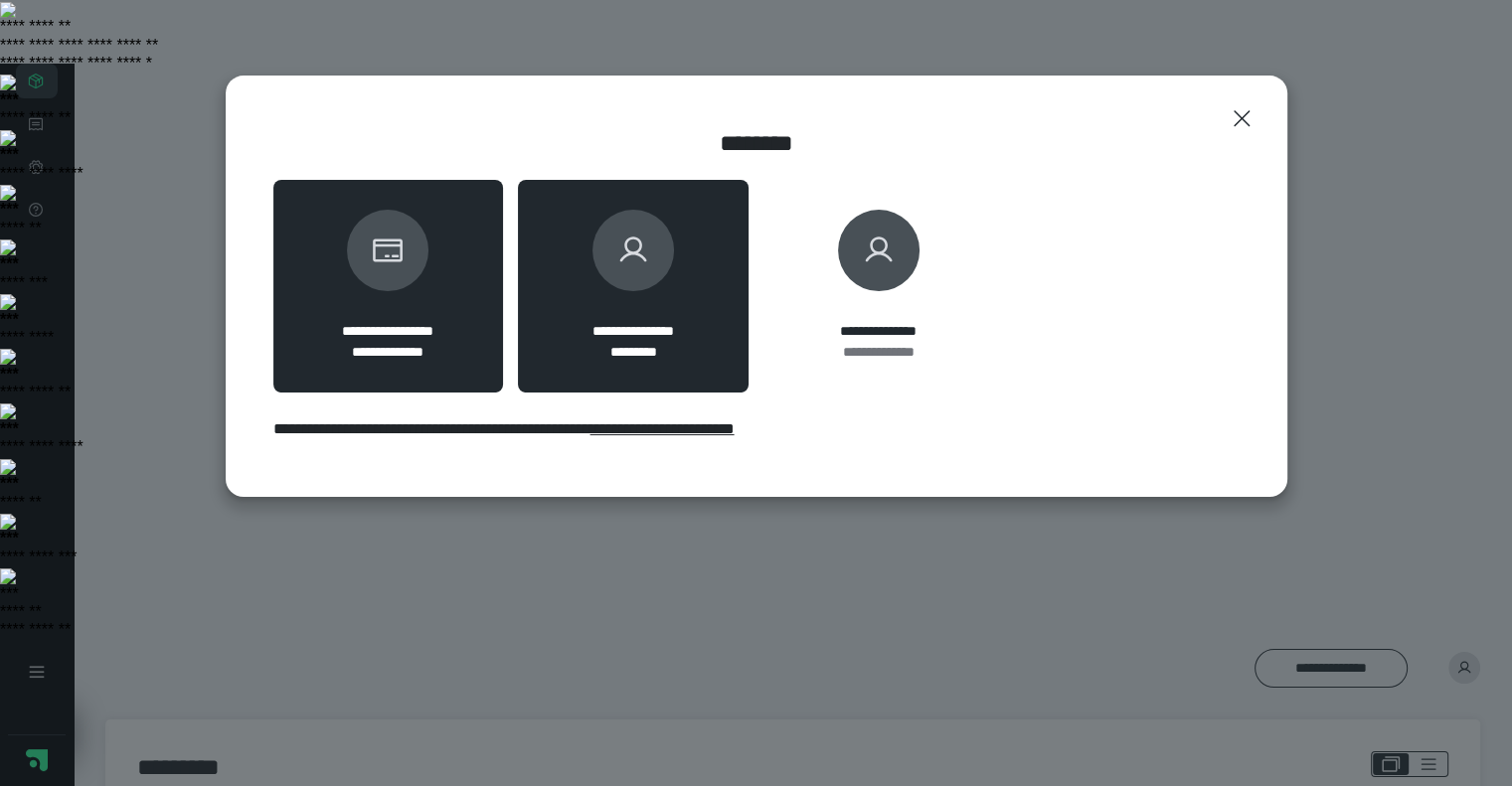 click on "**********" at bounding box center (633, 286) 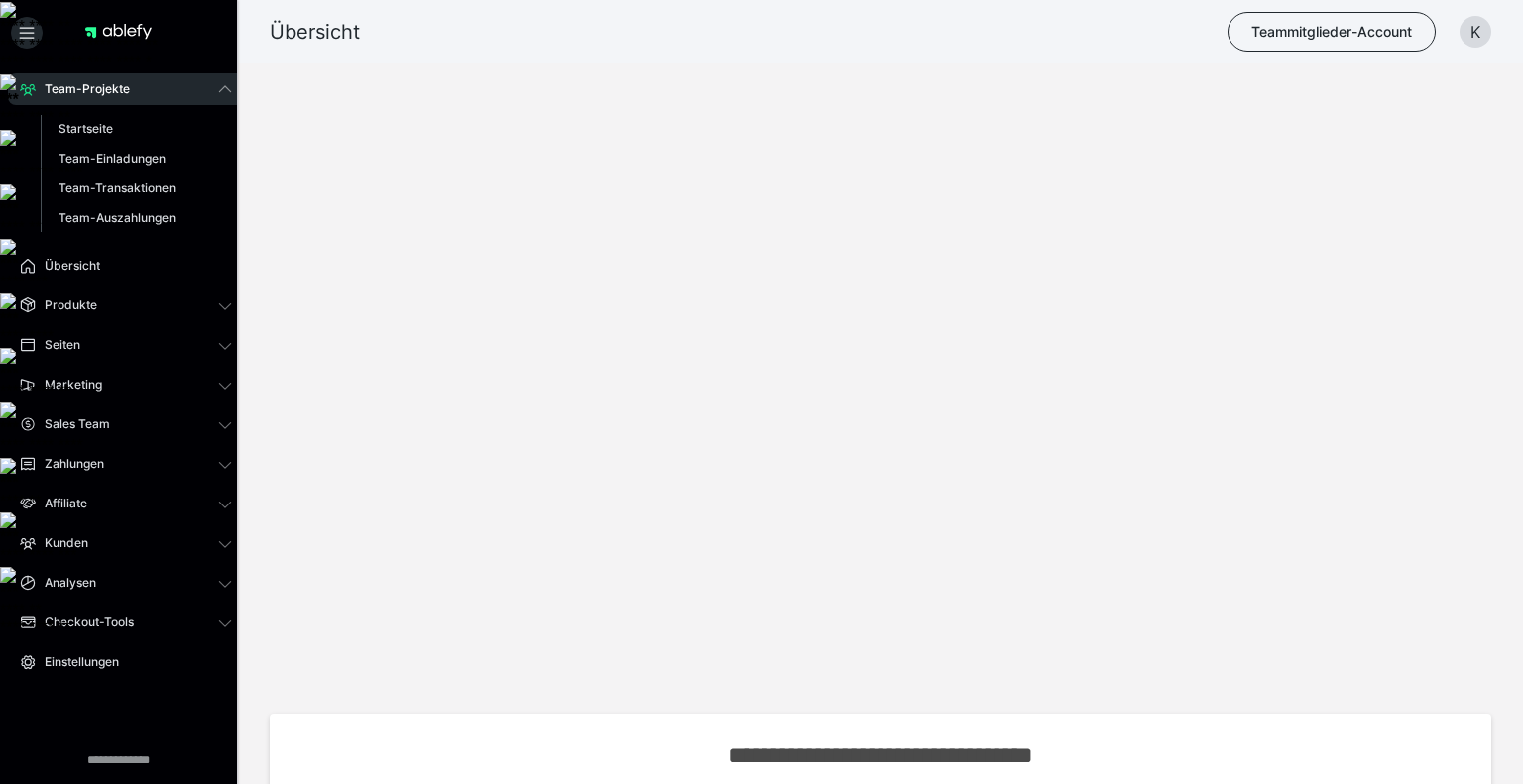 scroll, scrollTop: 0, scrollLeft: 0, axis: both 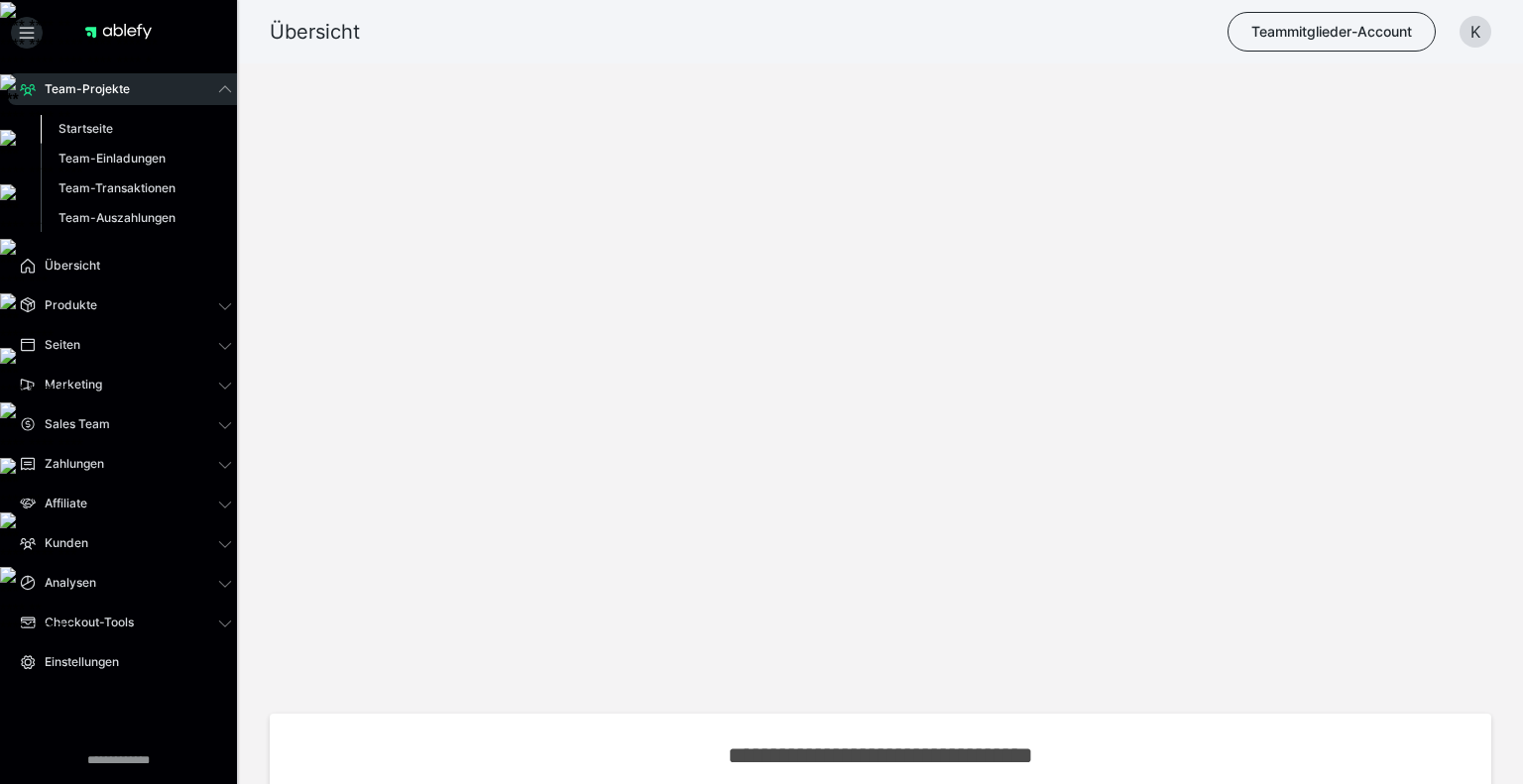 click on "Startseite" at bounding box center (85, 128) 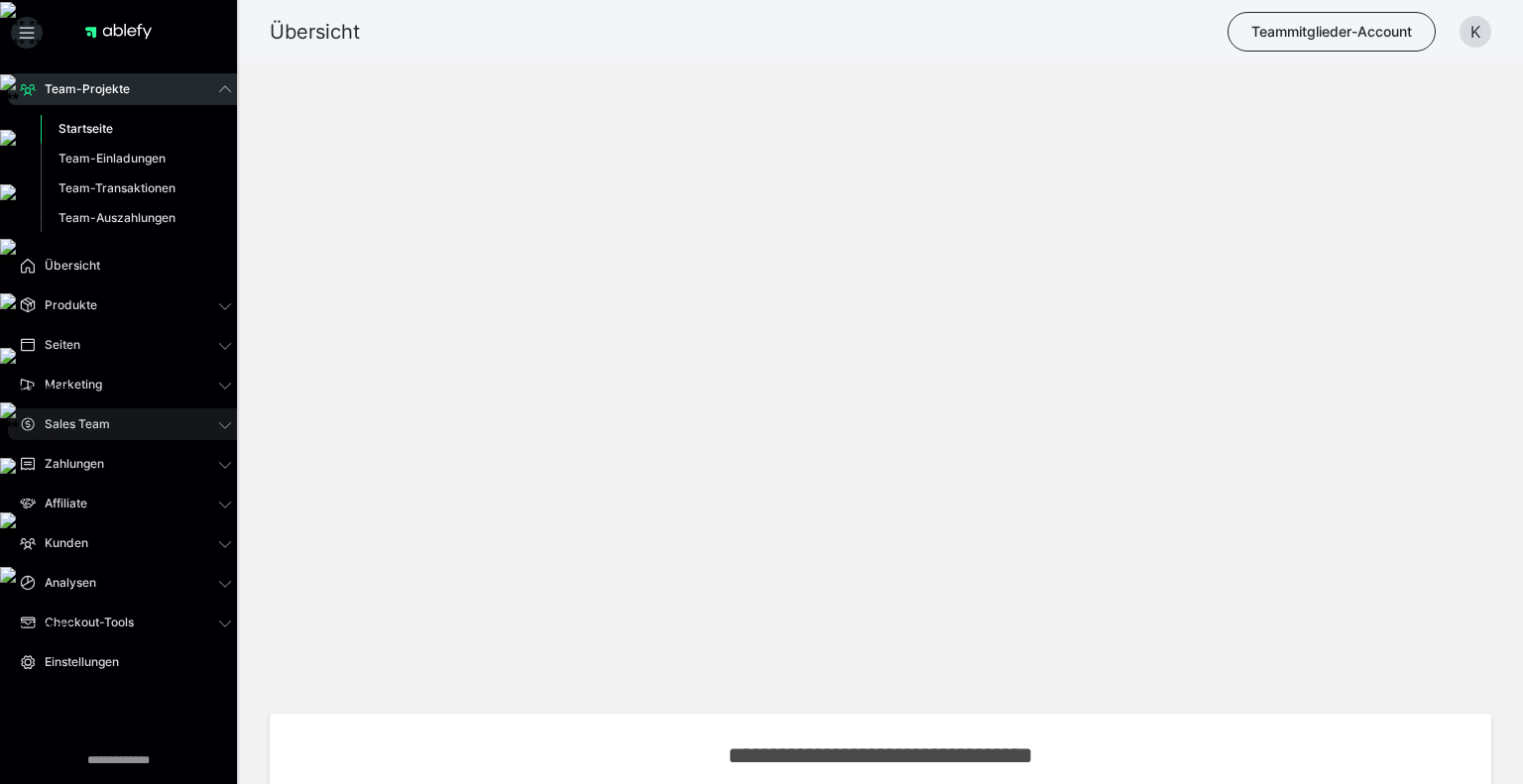 click on "Sales Team" at bounding box center [70, 424] 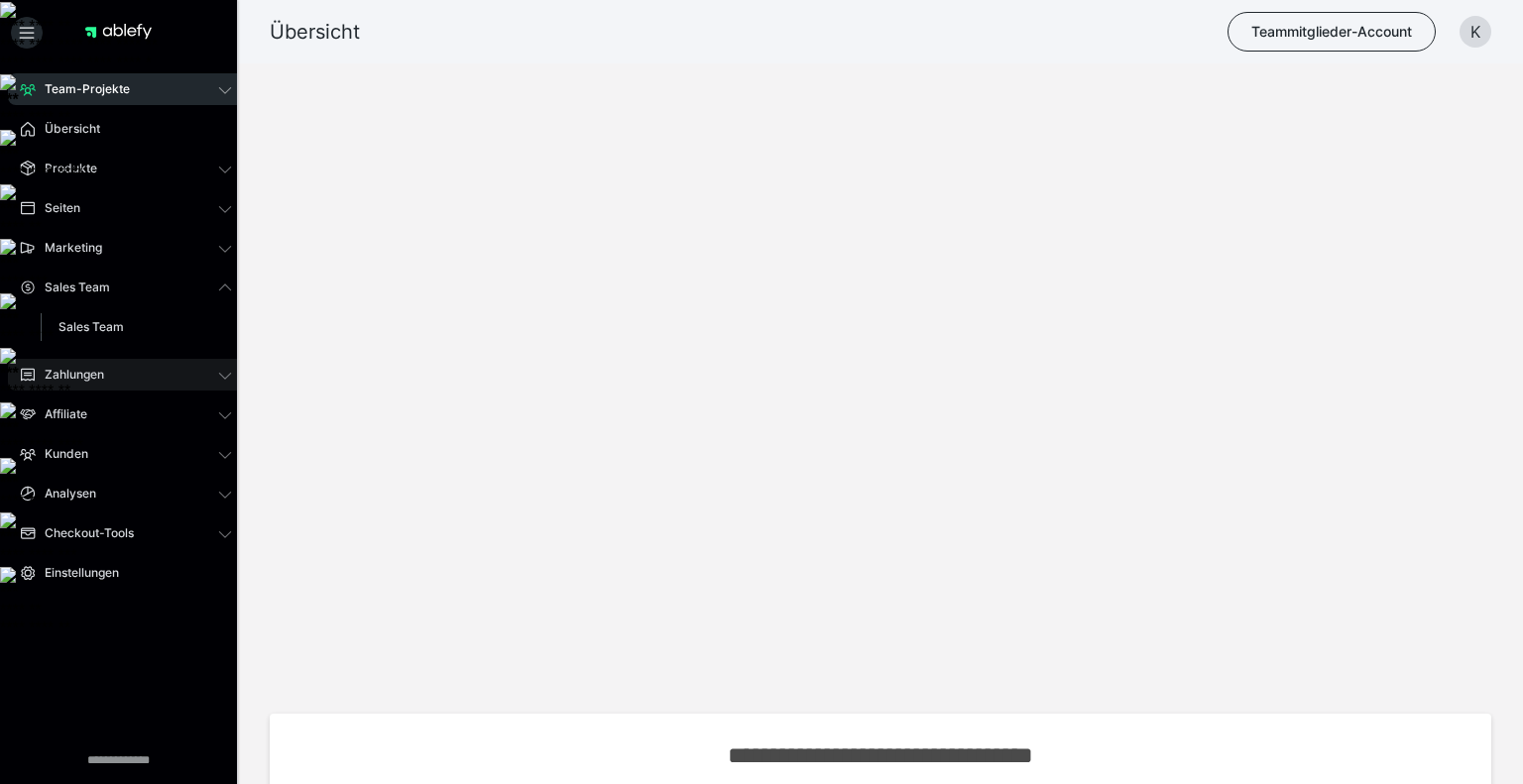 click on "Zahlungen" at bounding box center (126, 375) 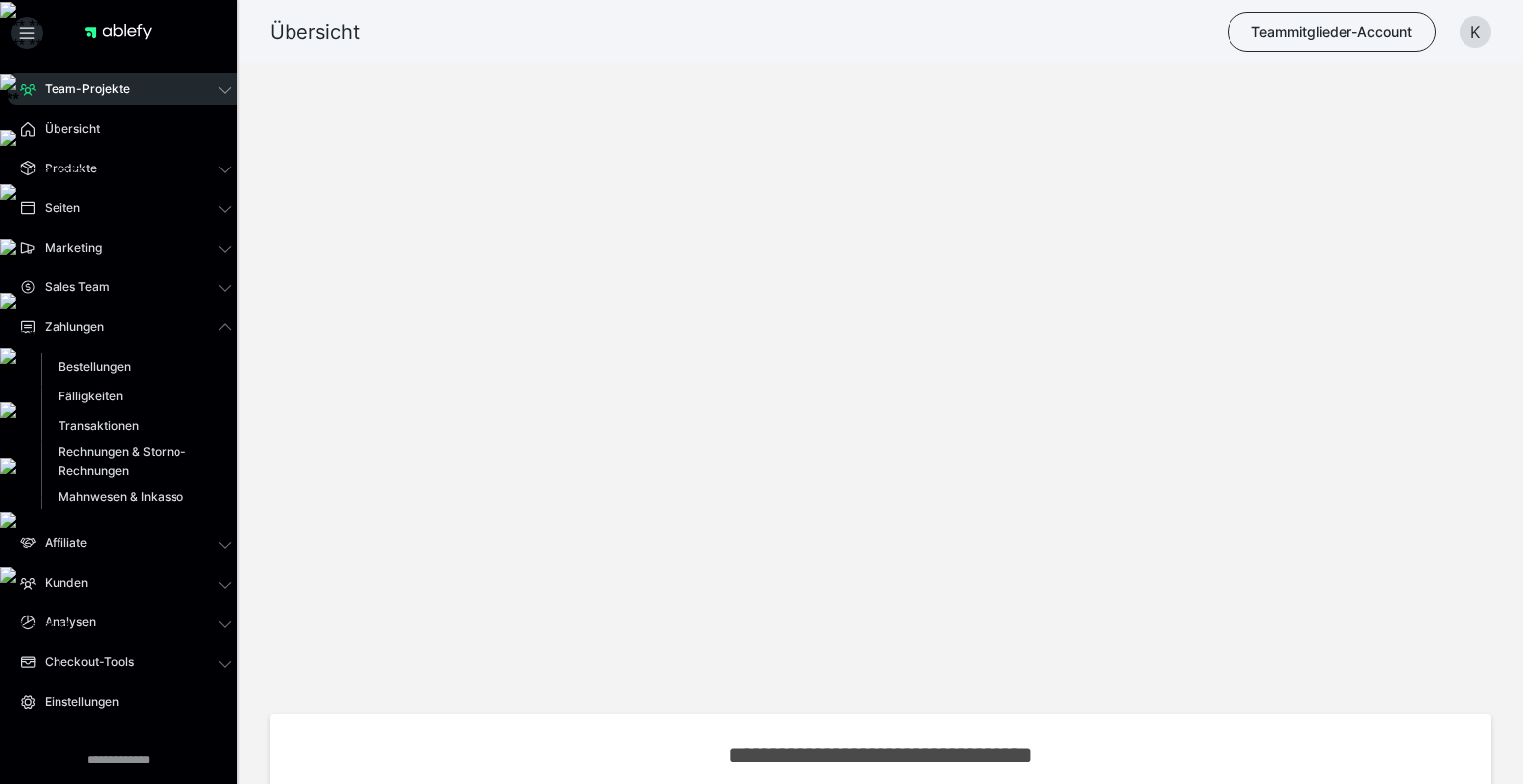 click on "Zahlungen Bestellungen Fälligkeiten Transaktionen Rechnungen & Storno-Rechnungen Mahnwesen & Inkasso" at bounding box center (126, 415) 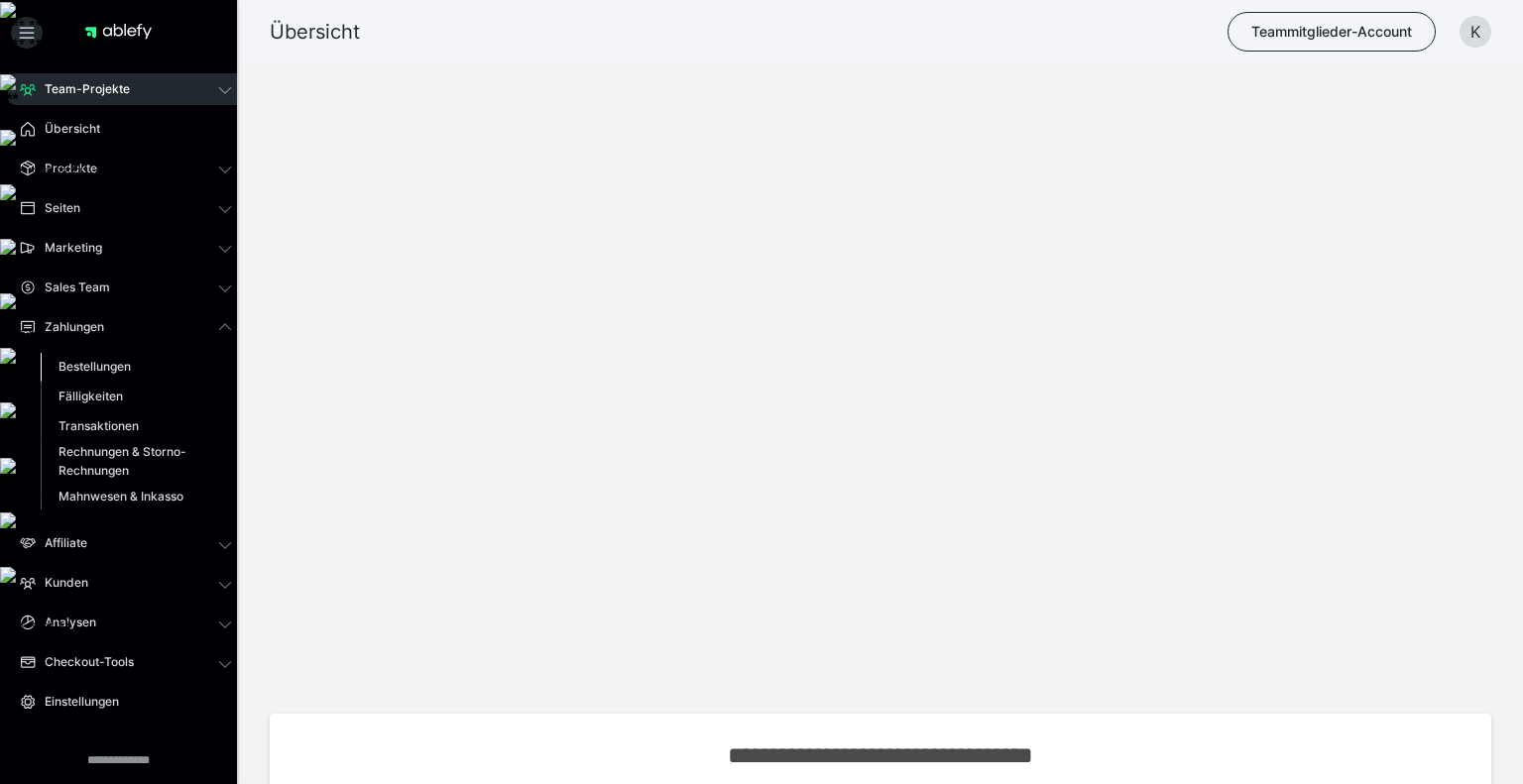 click on "Bestellungen" at bounding box center (94, 366) 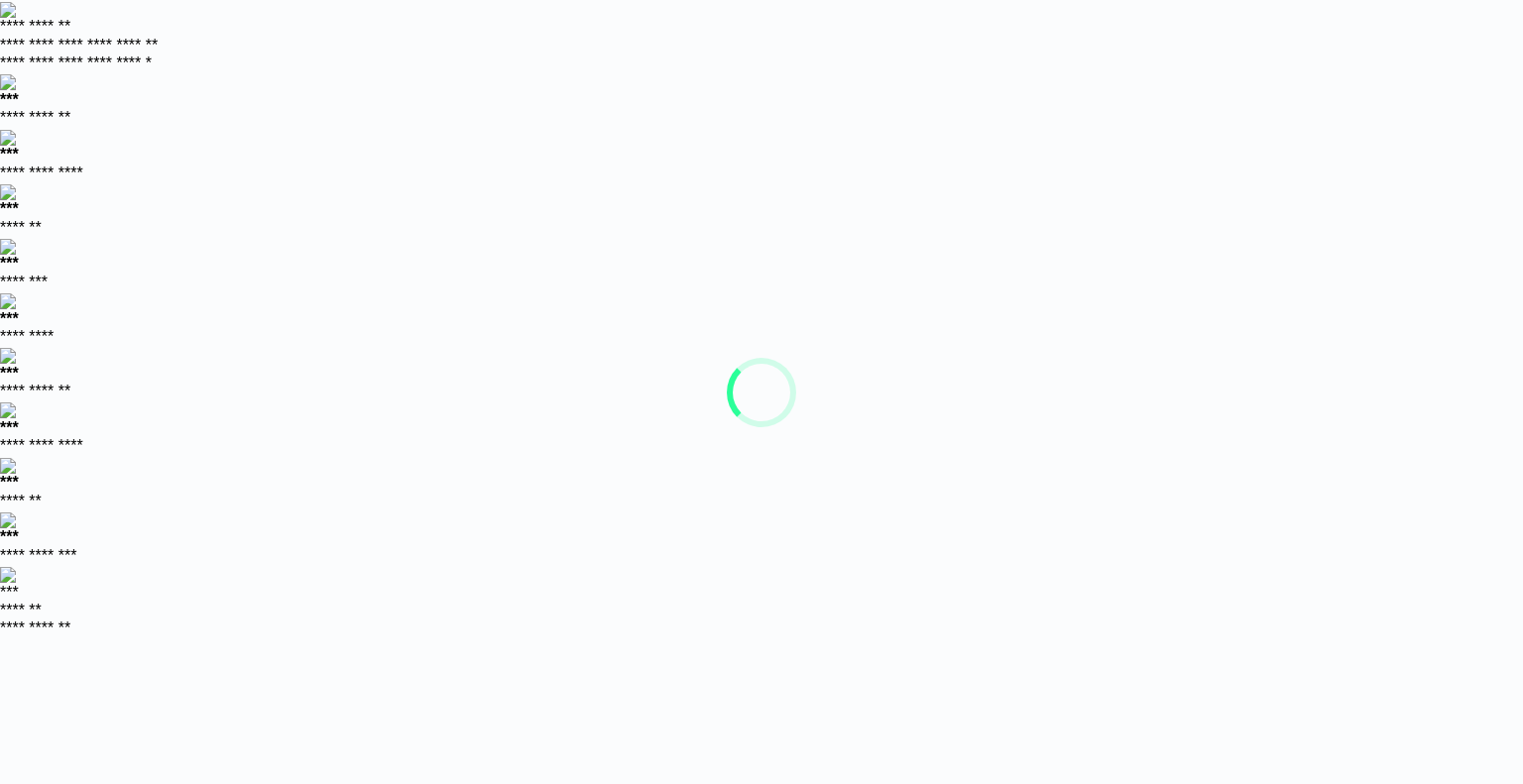 scroll, scrollTop: 0, scrollLeft: 0, axis: both 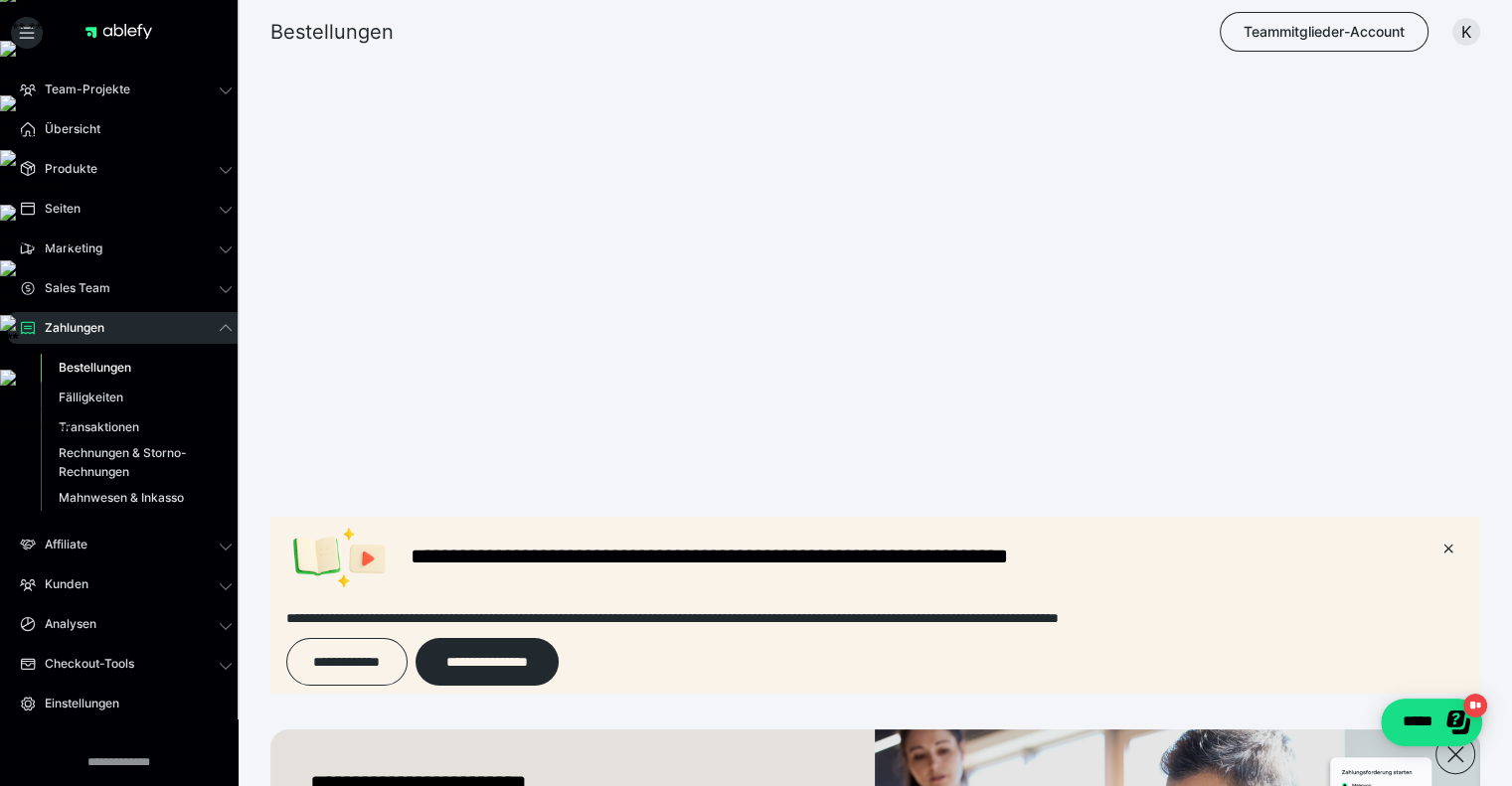 click on "**********" at bounding box center [335, 1026] 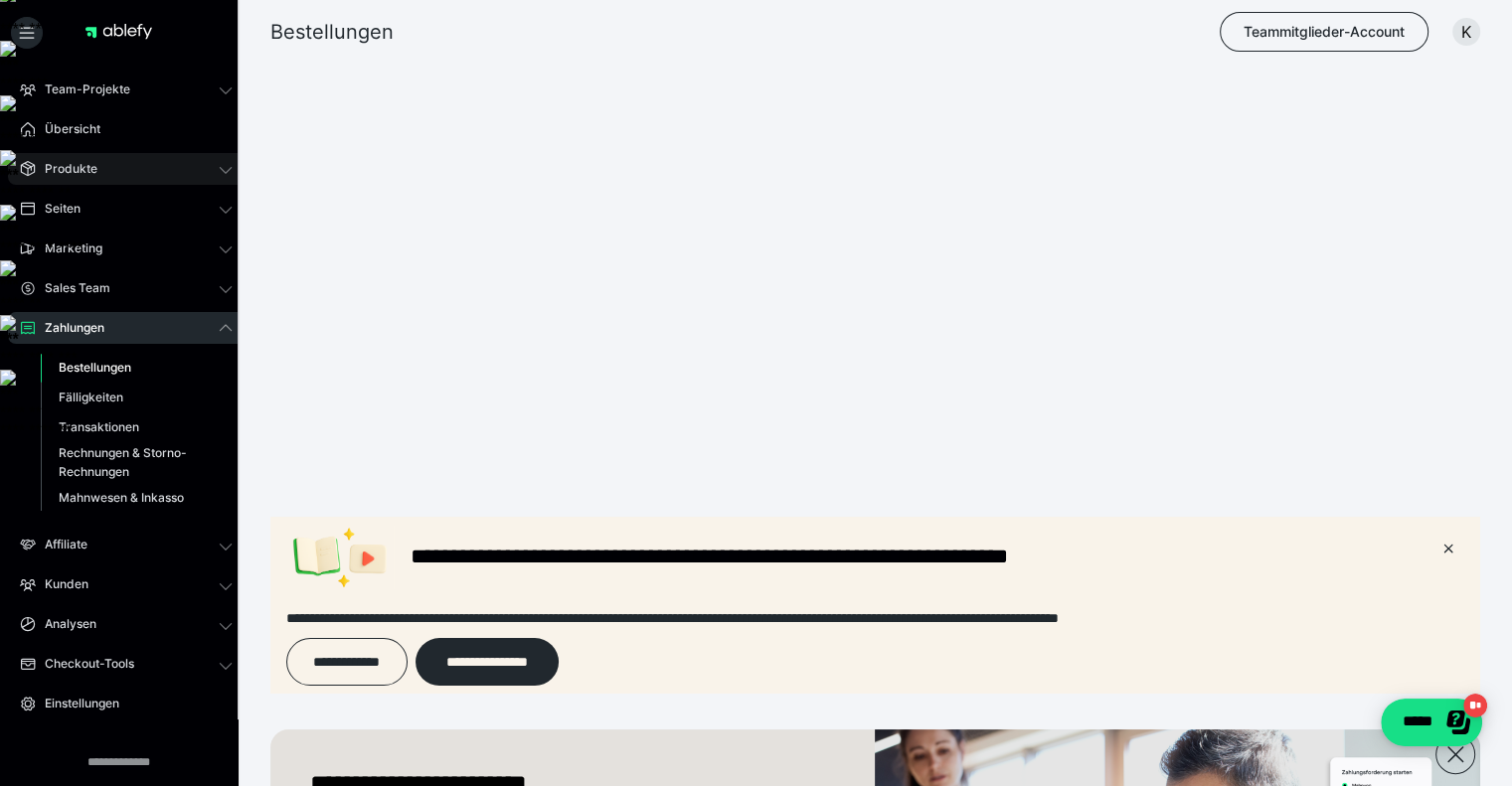 click on "Produkte" at bounding box center (126, 169) 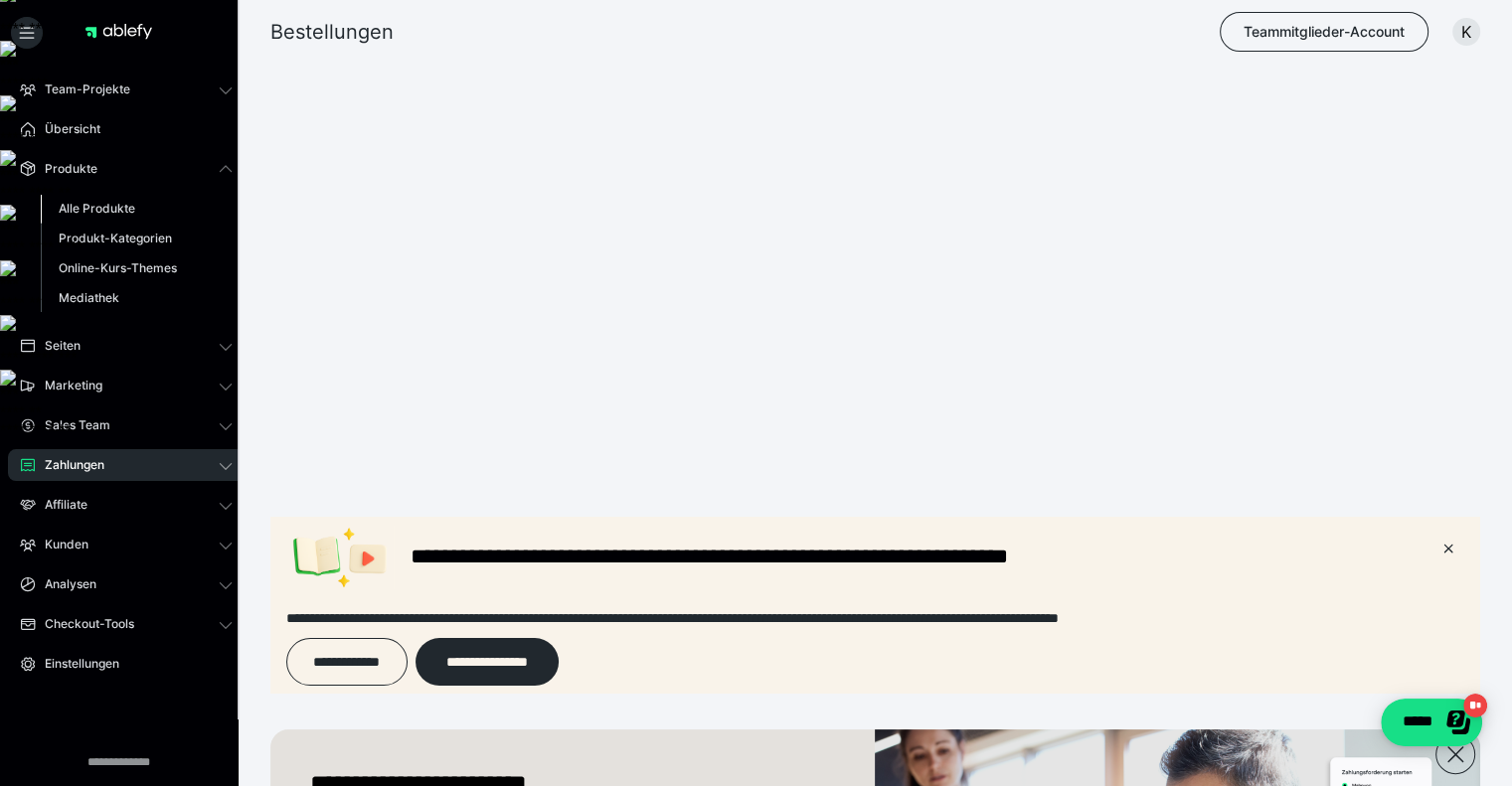 click on "Alle Produkte" at bounding box center (96, 208) 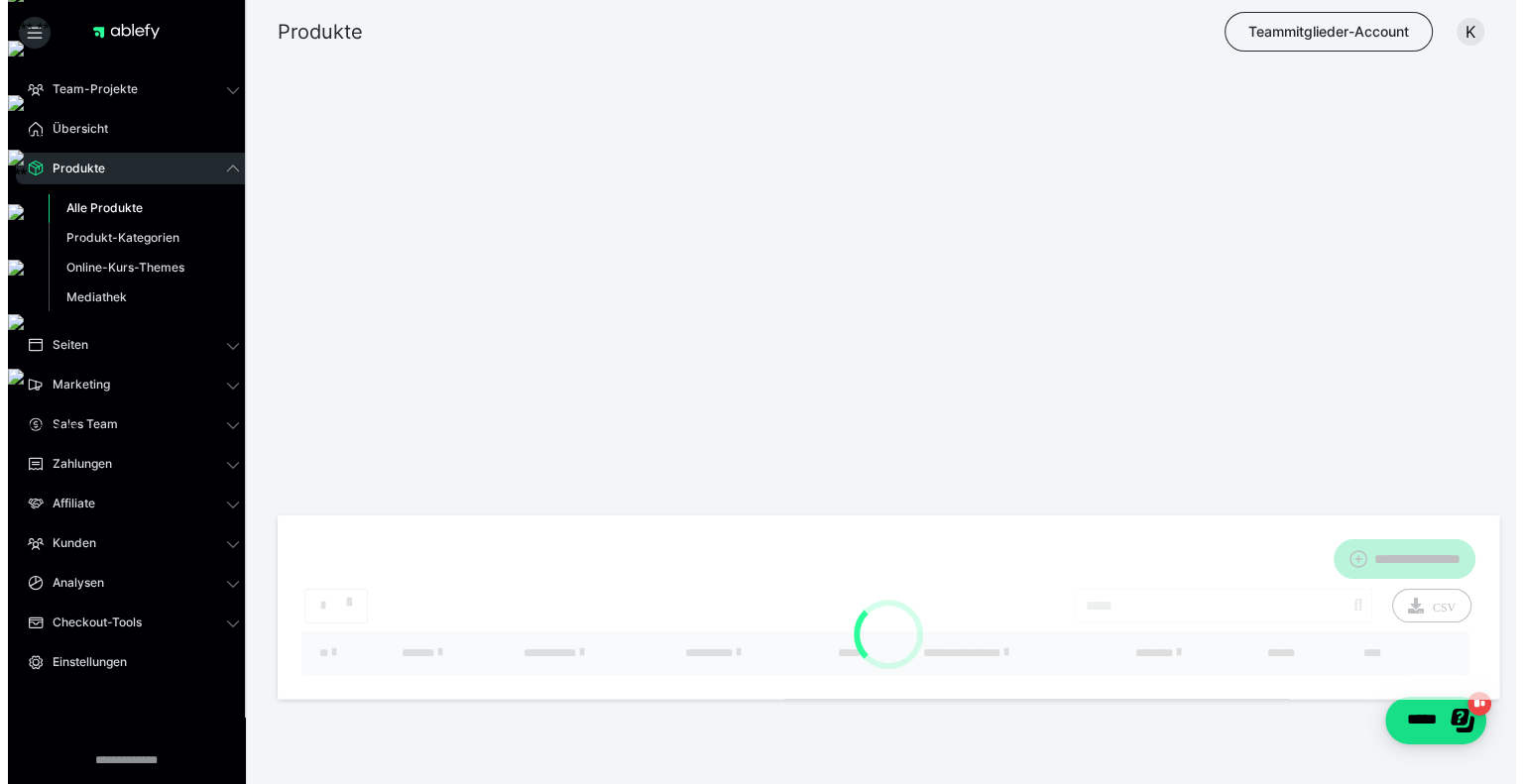 scroll, scrollTop: 0, scrollLeft: 0, axis: both 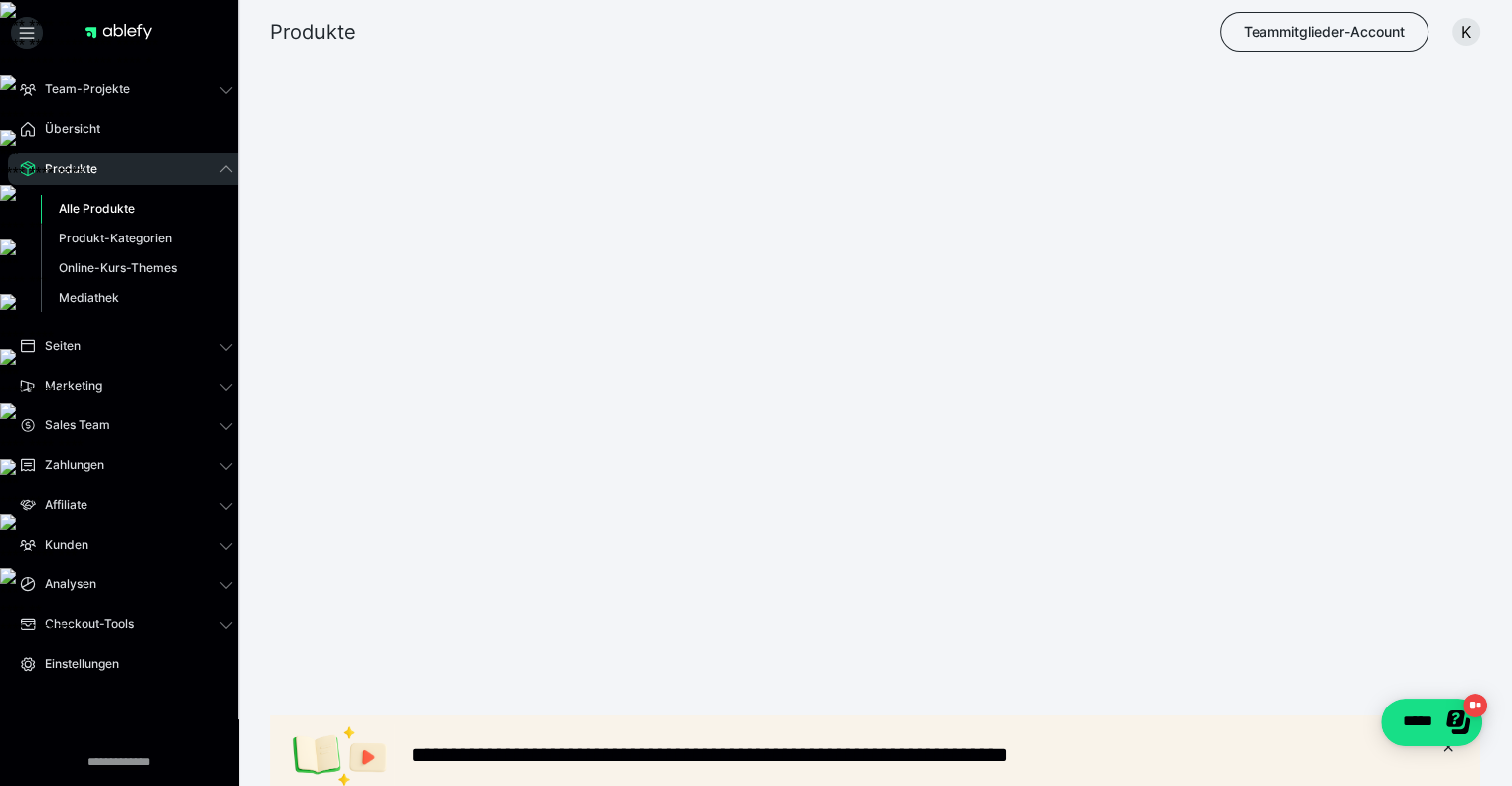 click on "**********" at bounding box center [492, 1091] 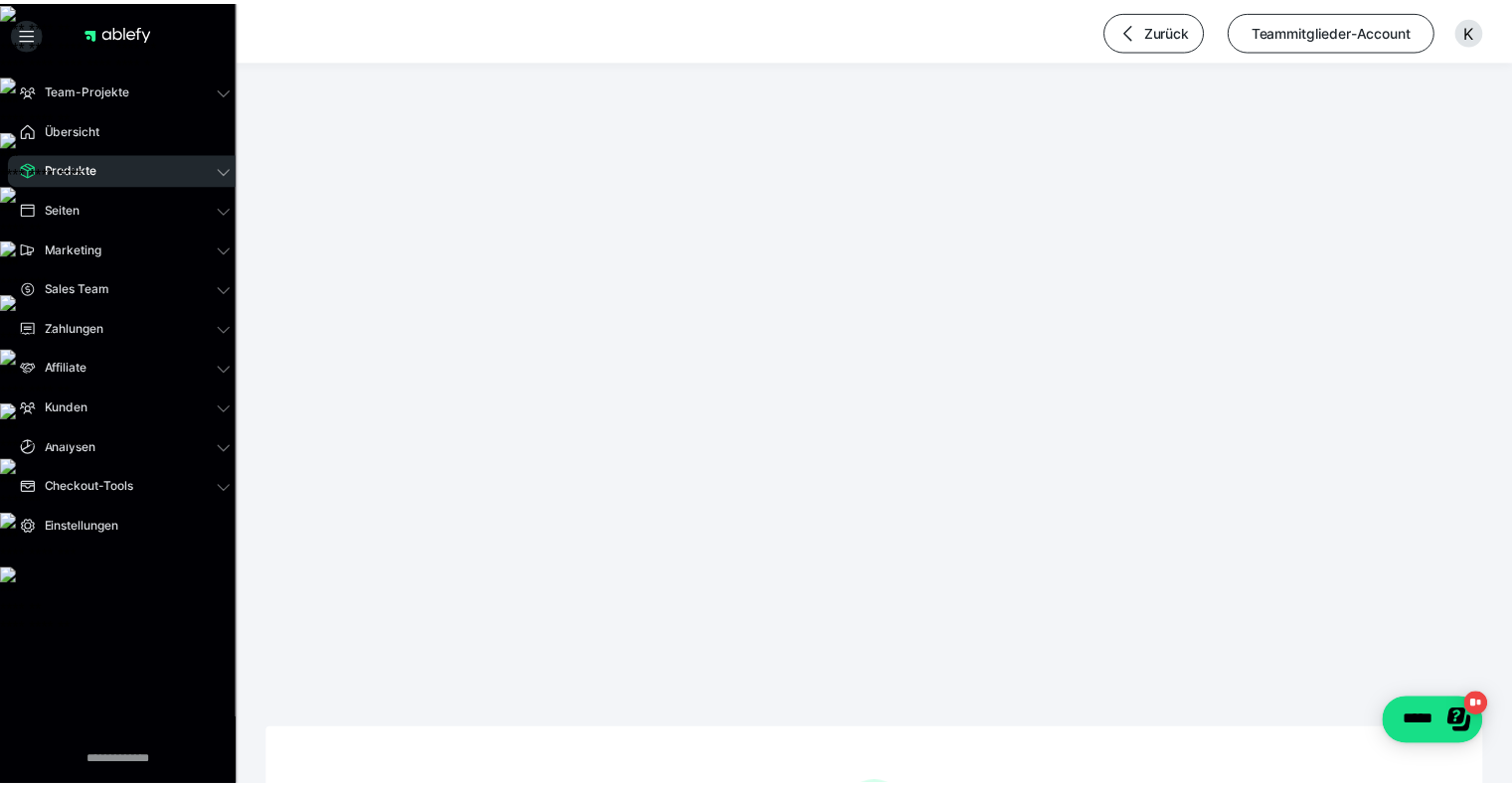 scroll, scrollTop: 0, scrollLeft: 0, axis: both 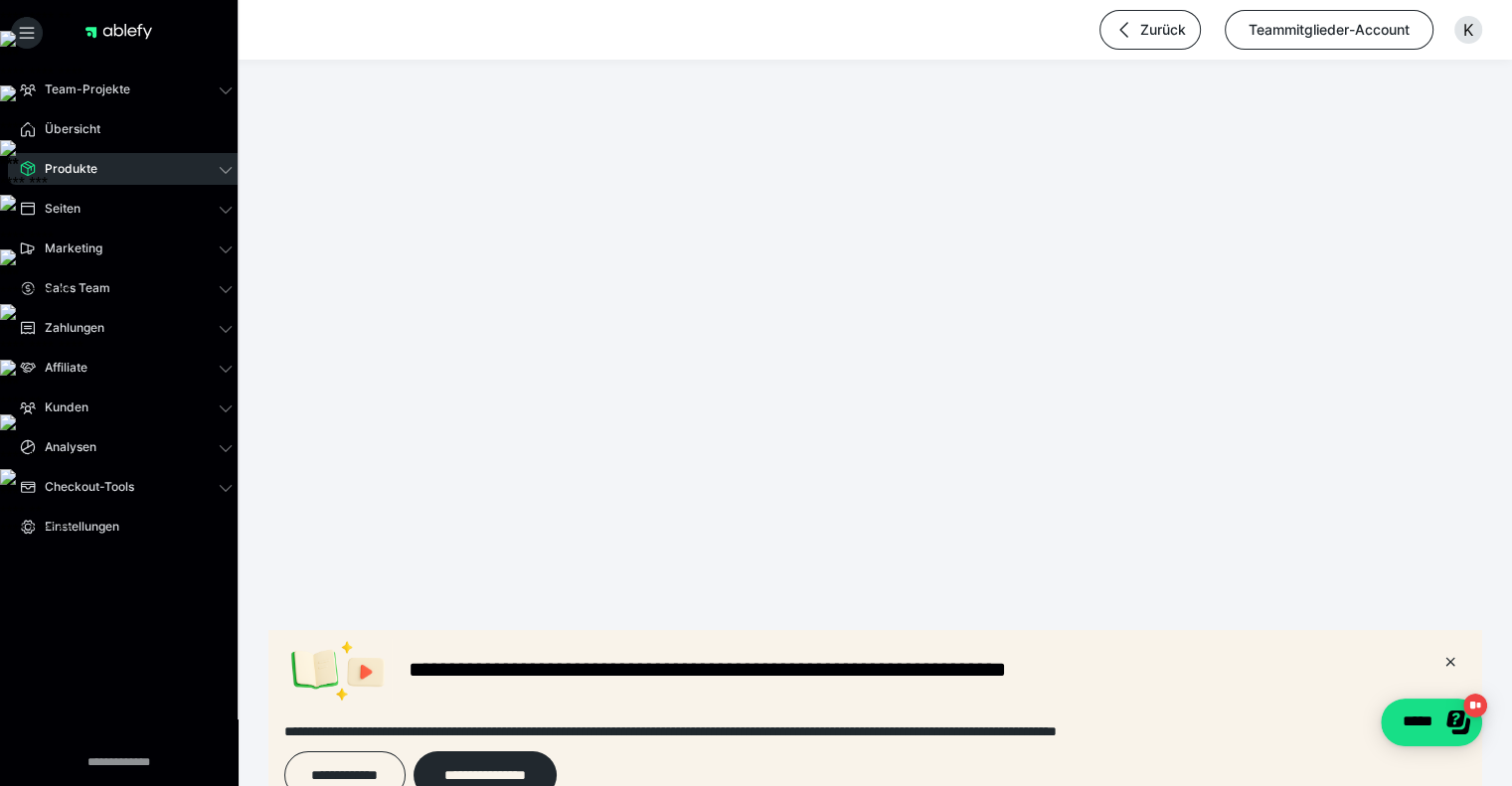 click on "Allgemeine Einstellungen" at bounding box center (634, 864) 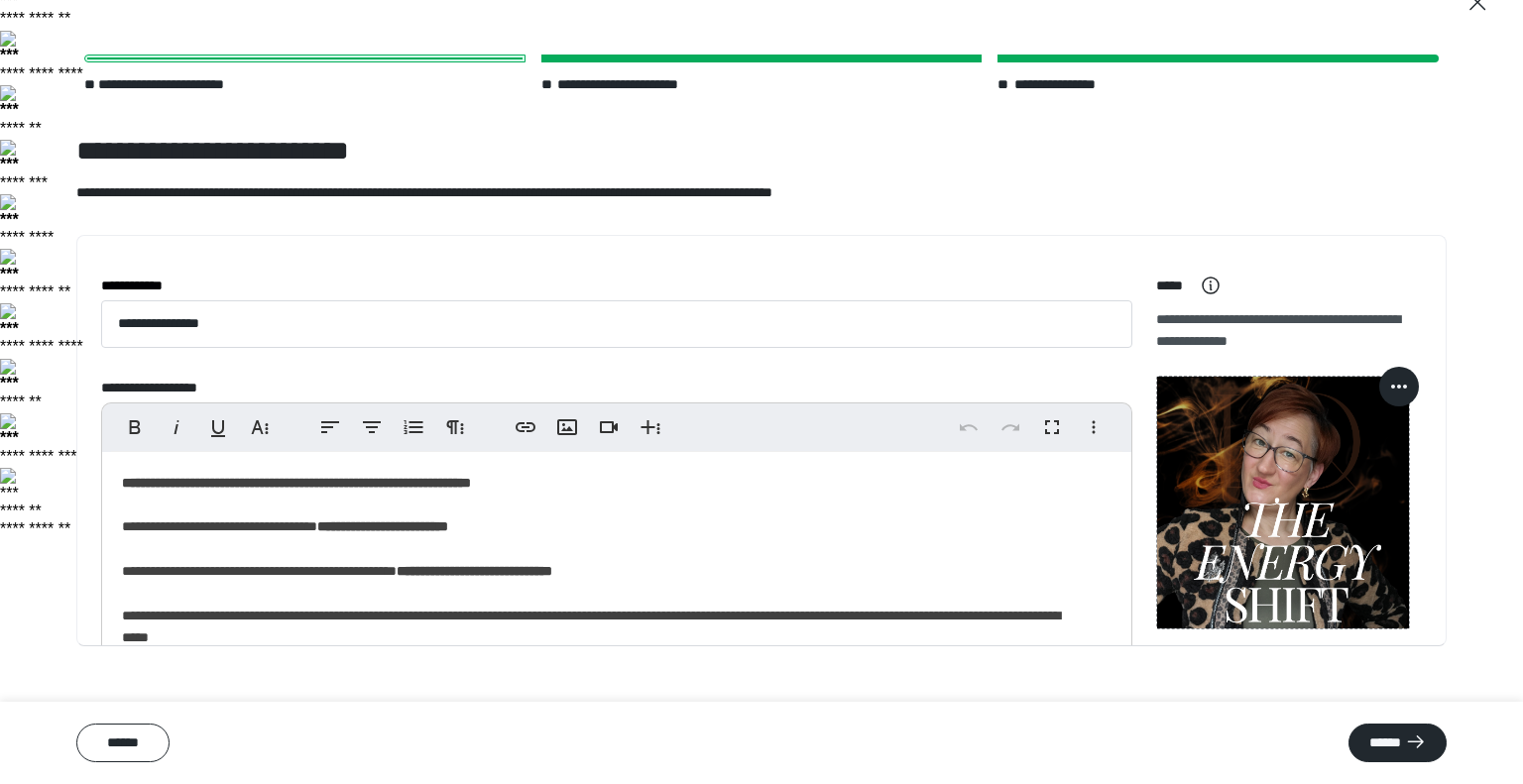 scroll, scrollTop: 63, scrollLeft: 0, axis: vertical 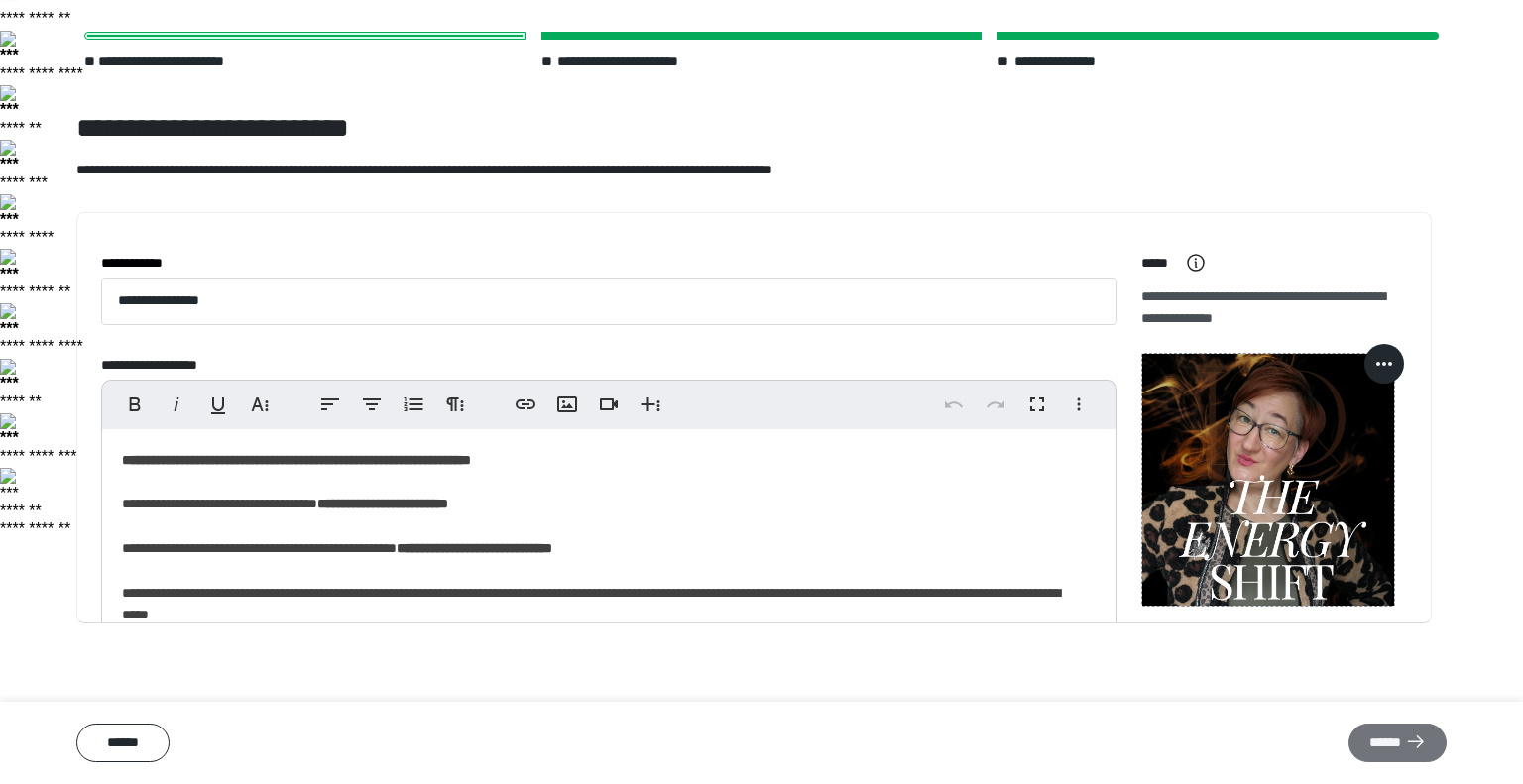 click on "******" at bounding box center (1397, 743) 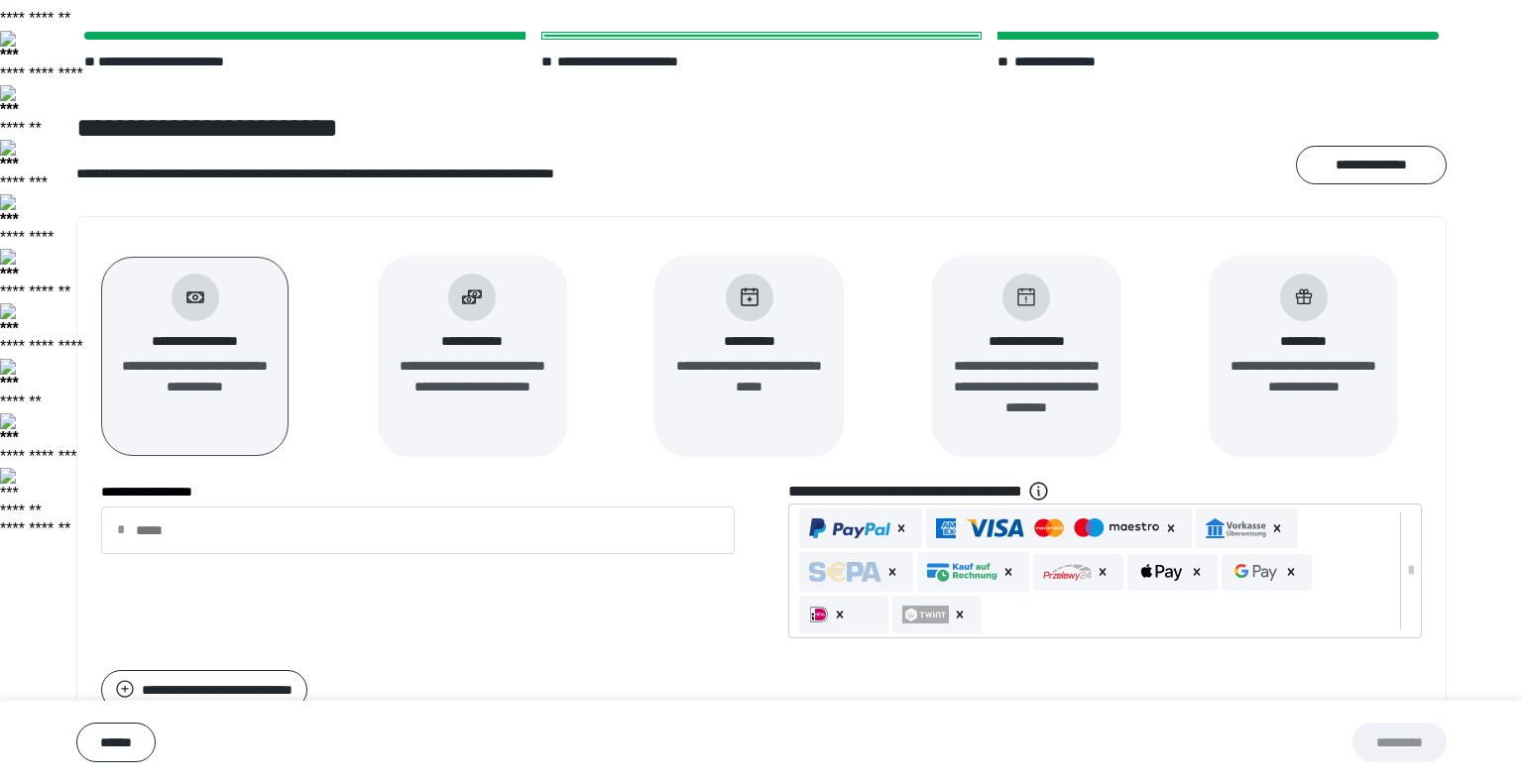 scroll, scrollTop: 24, scrollLeft: 0, axis: vertical 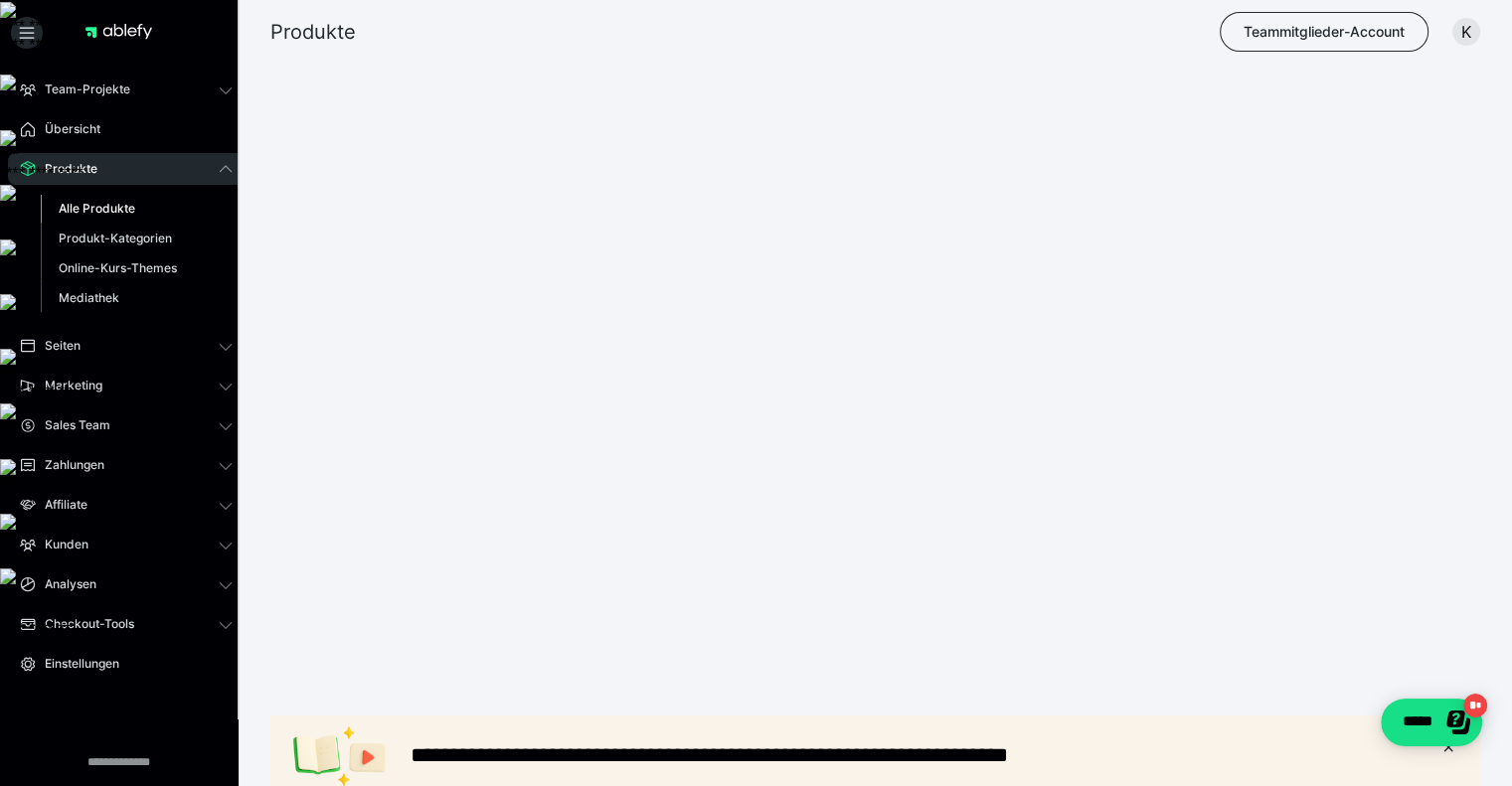 click on "**********" at bounding box center (492, 1091) 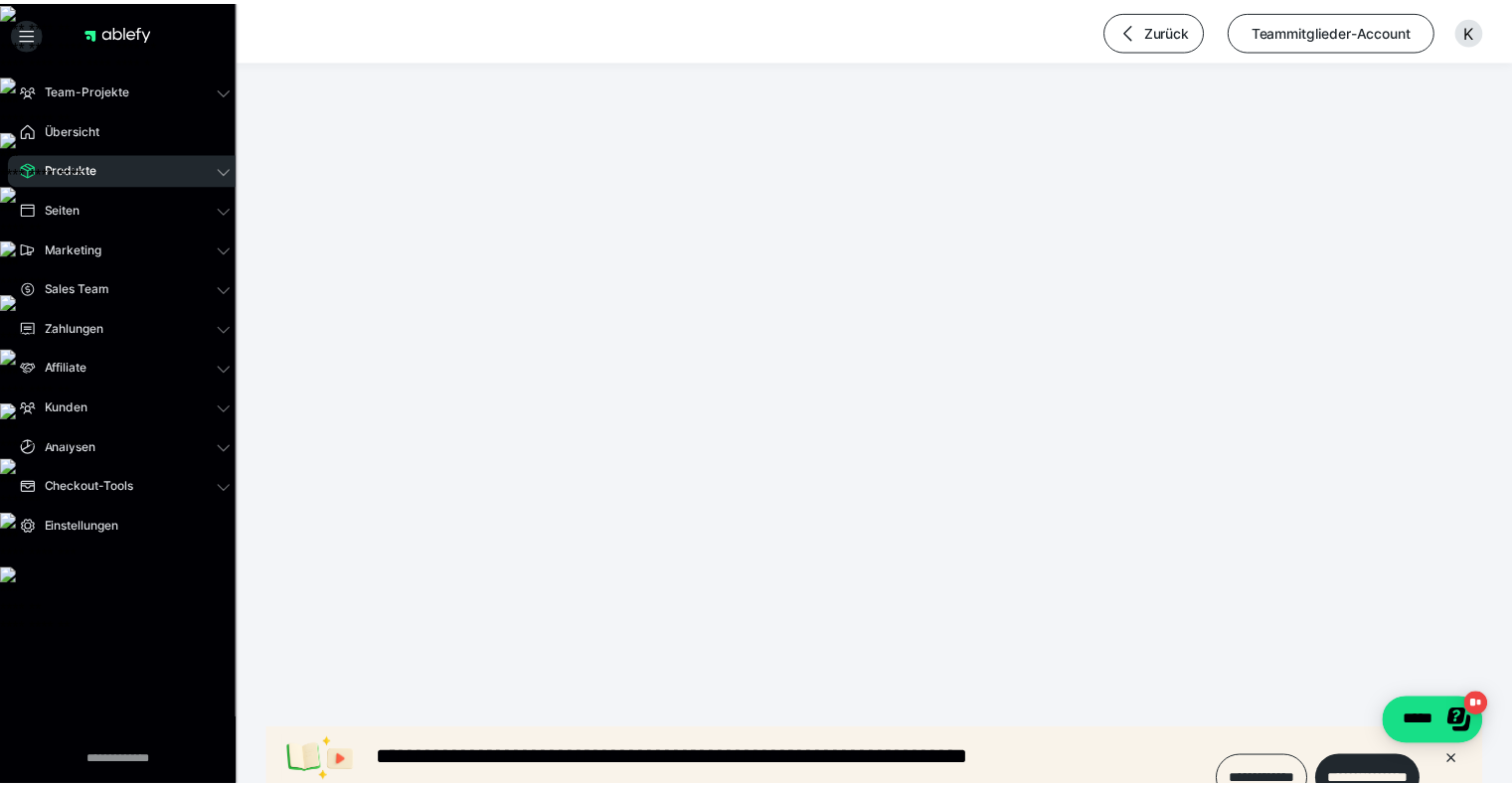 scroll, scrollTop: 0, scrollLeft: 0, axis: both 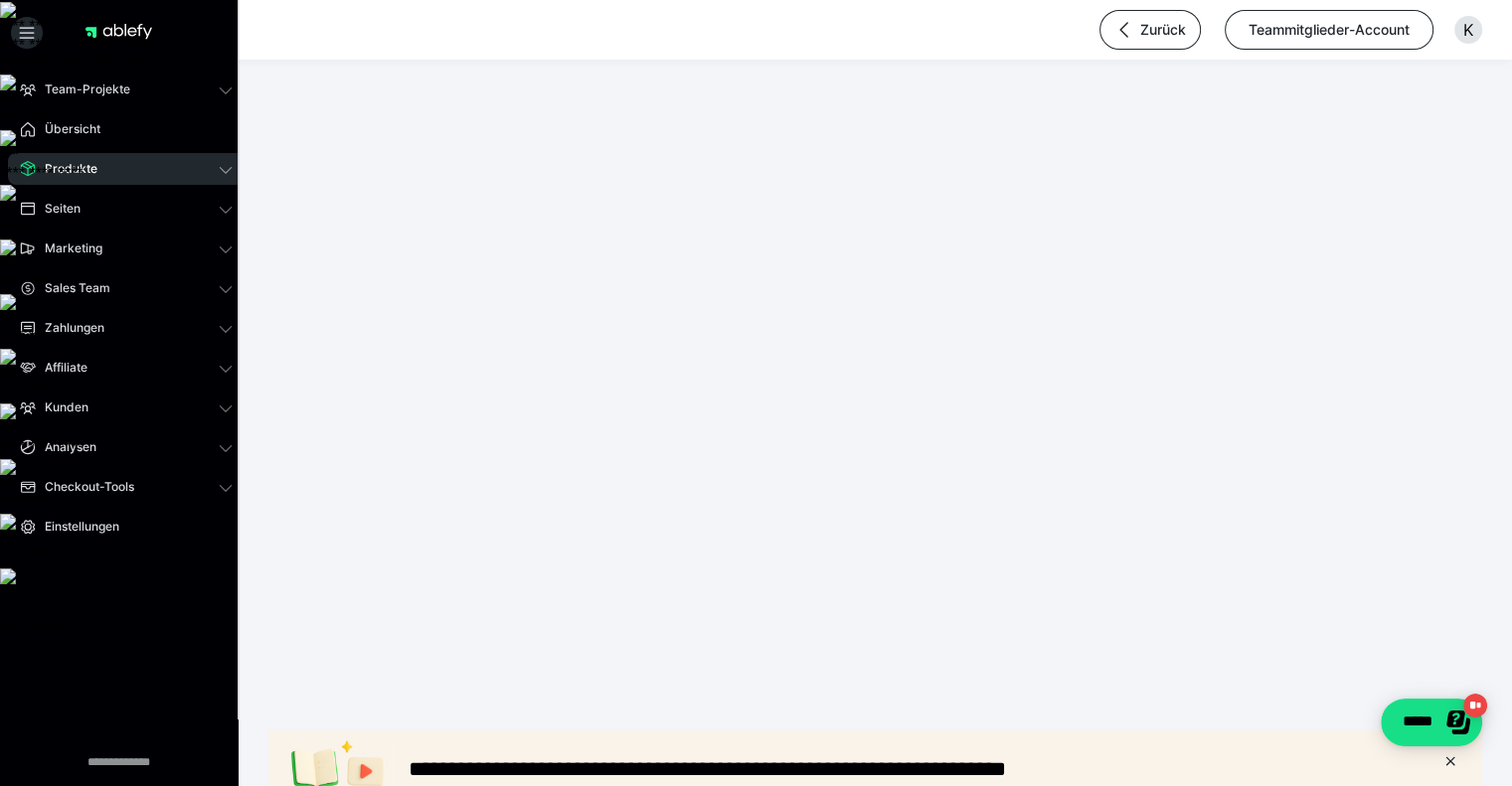click on "Allgemeine Einstellungen" at bounding box center (634, 963) 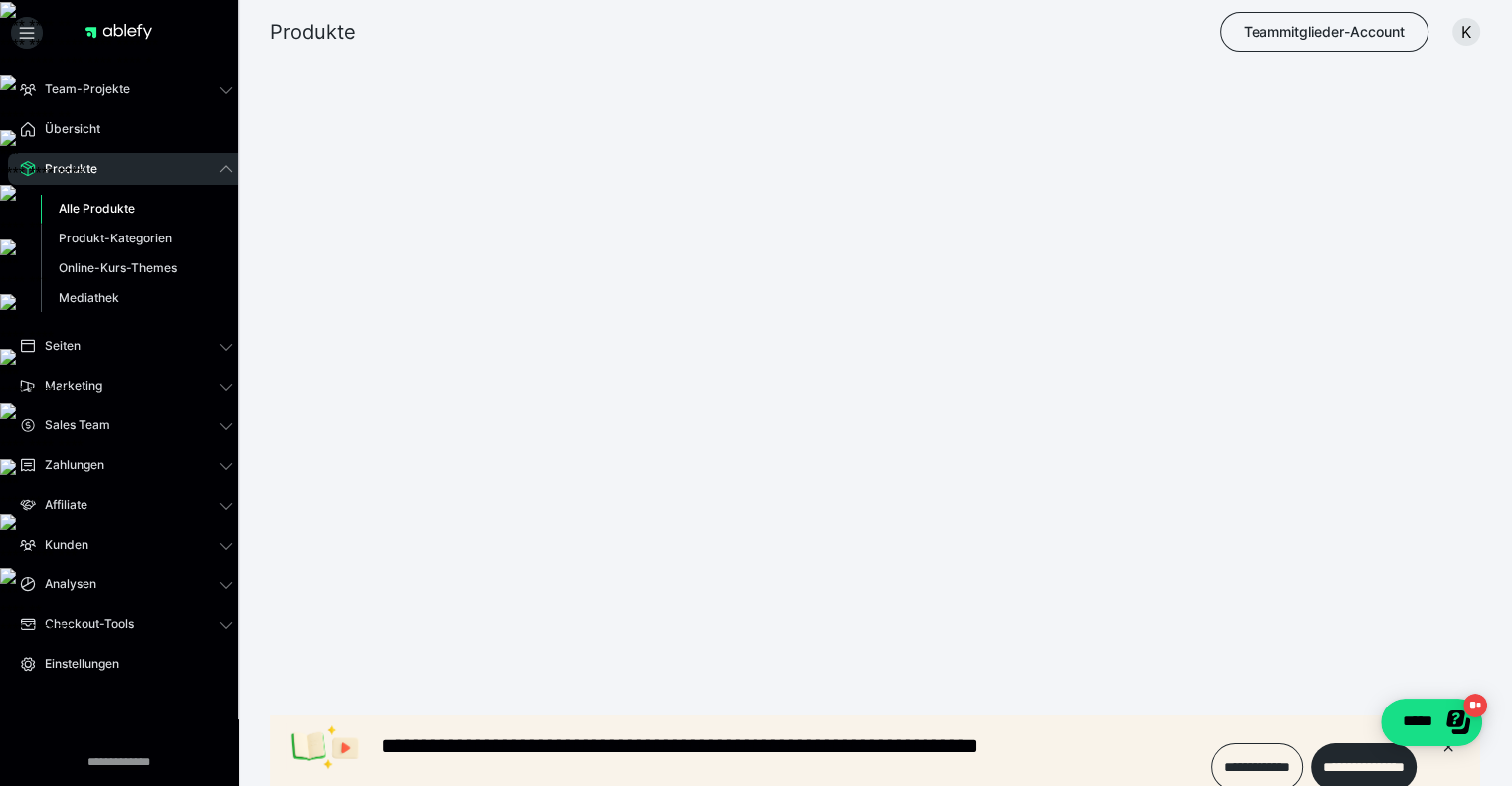 scroll, scrollTop: 0, scrollLeft: 0, axis: both 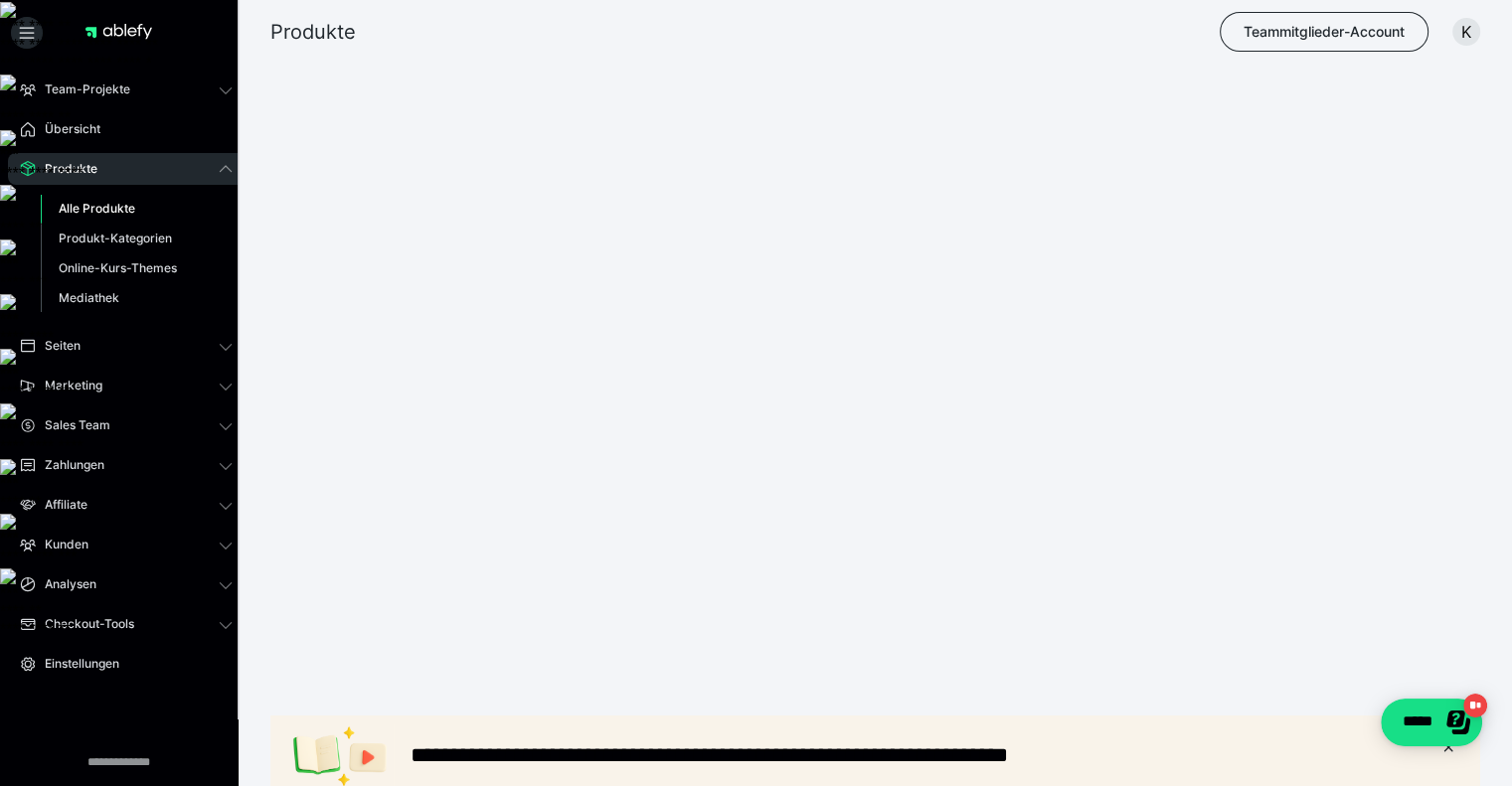 click on "**********" at bounding box center [492, 1109] 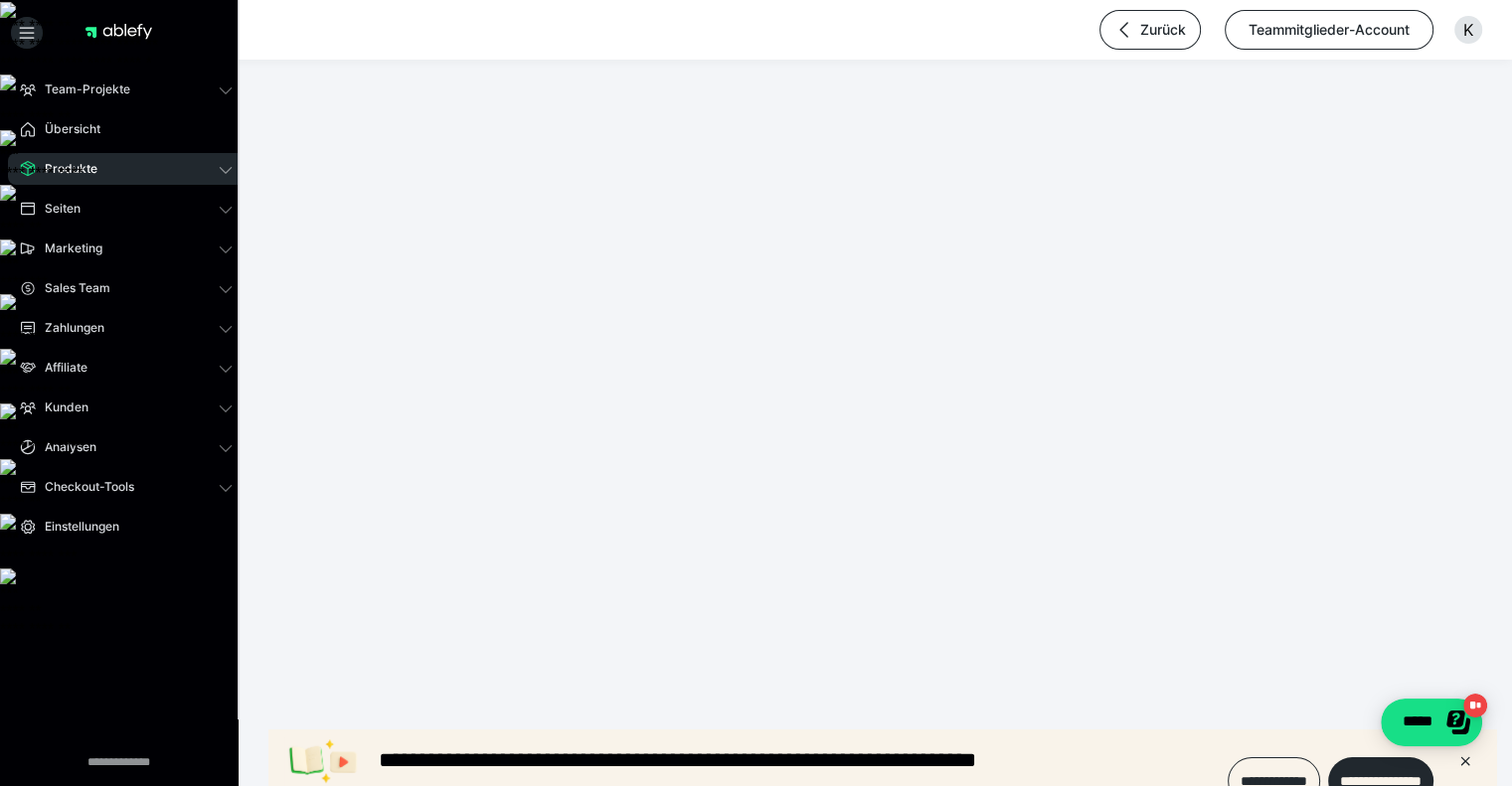 scroll, scrollTop: 0, scrollLeft: 0, axis: both 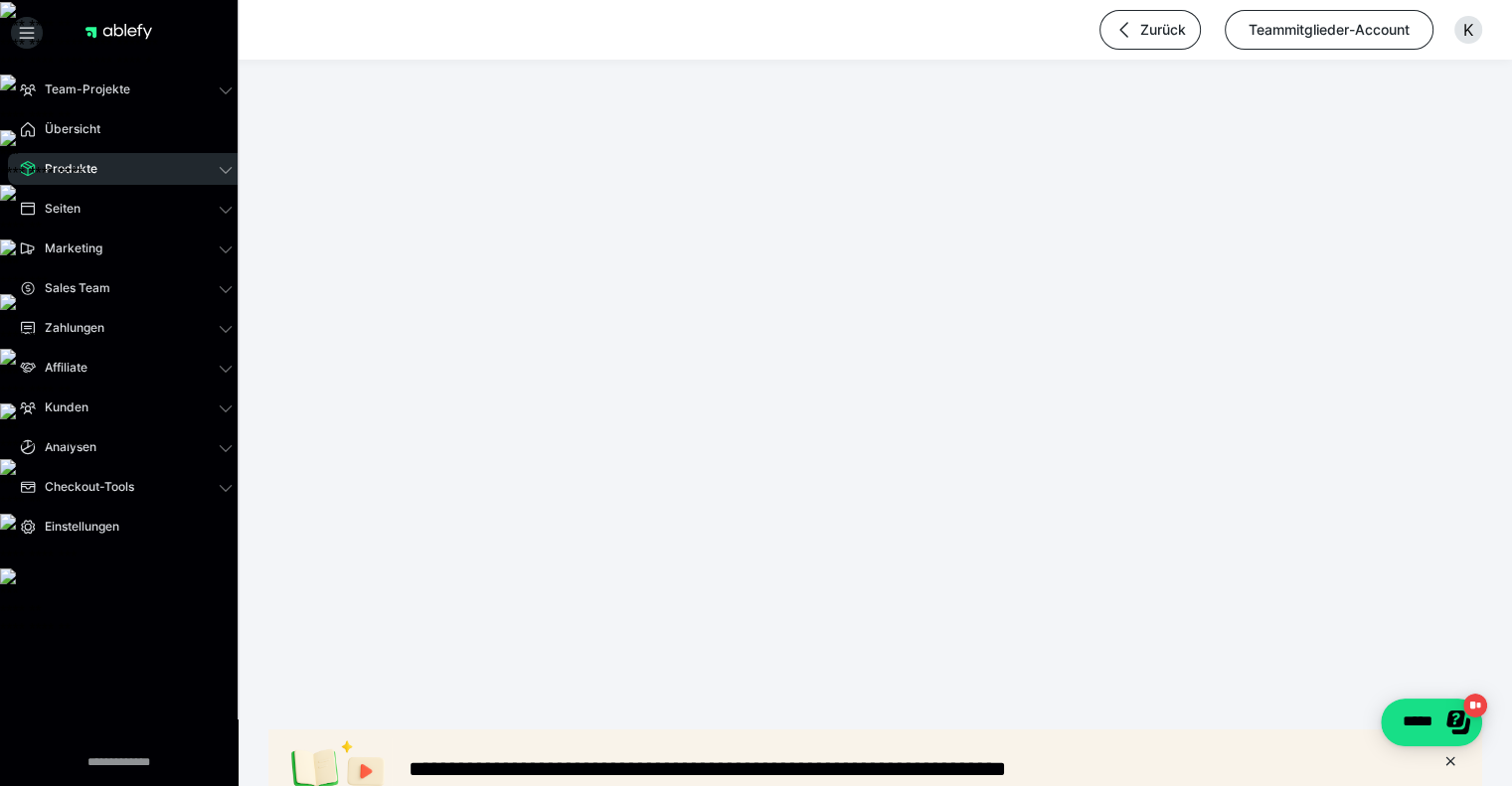 click on "Erweiterte Einstellungen" at bounding box center [872, 963] 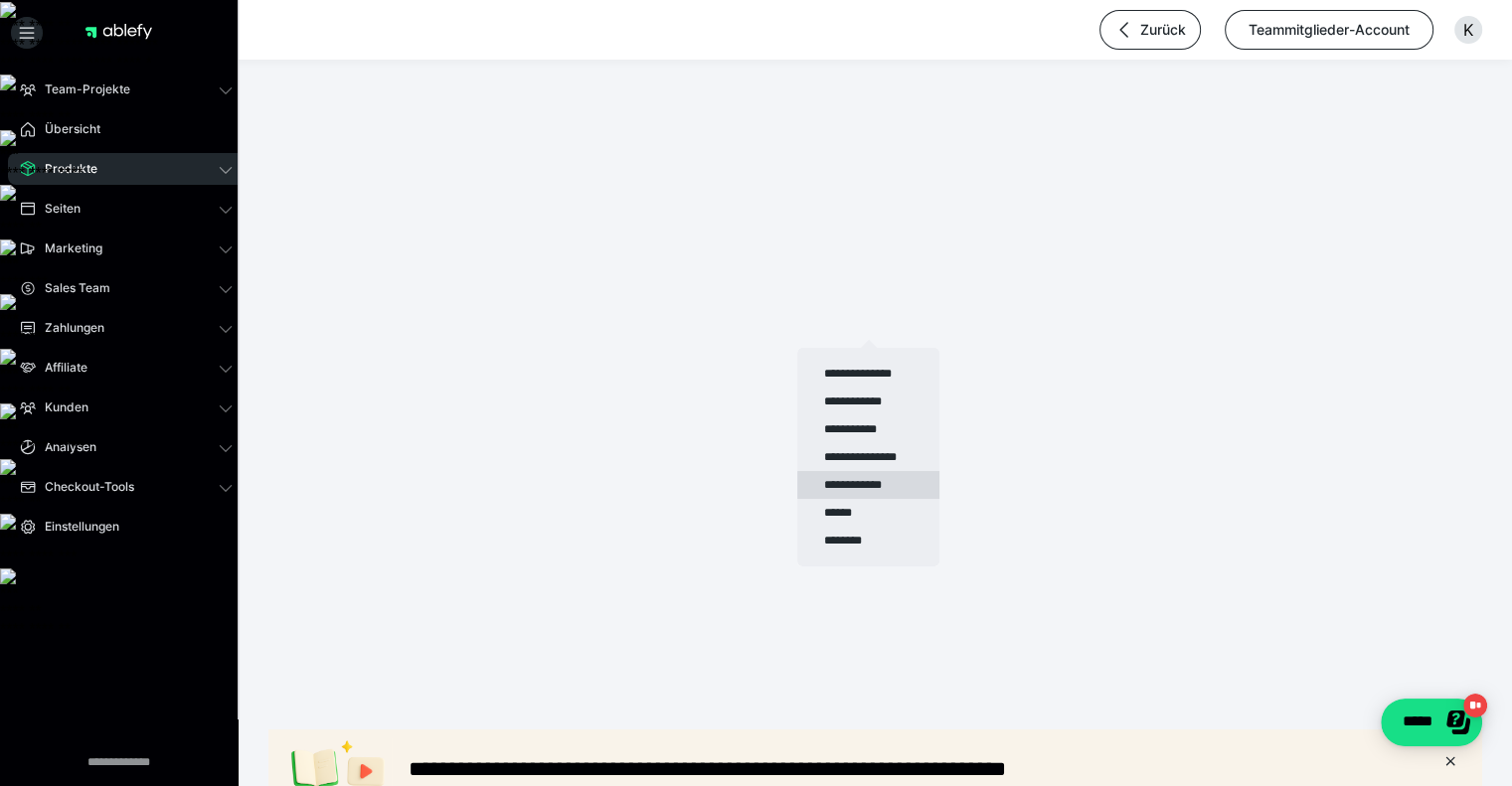 click on "**********" at bounding box center (868, 485) 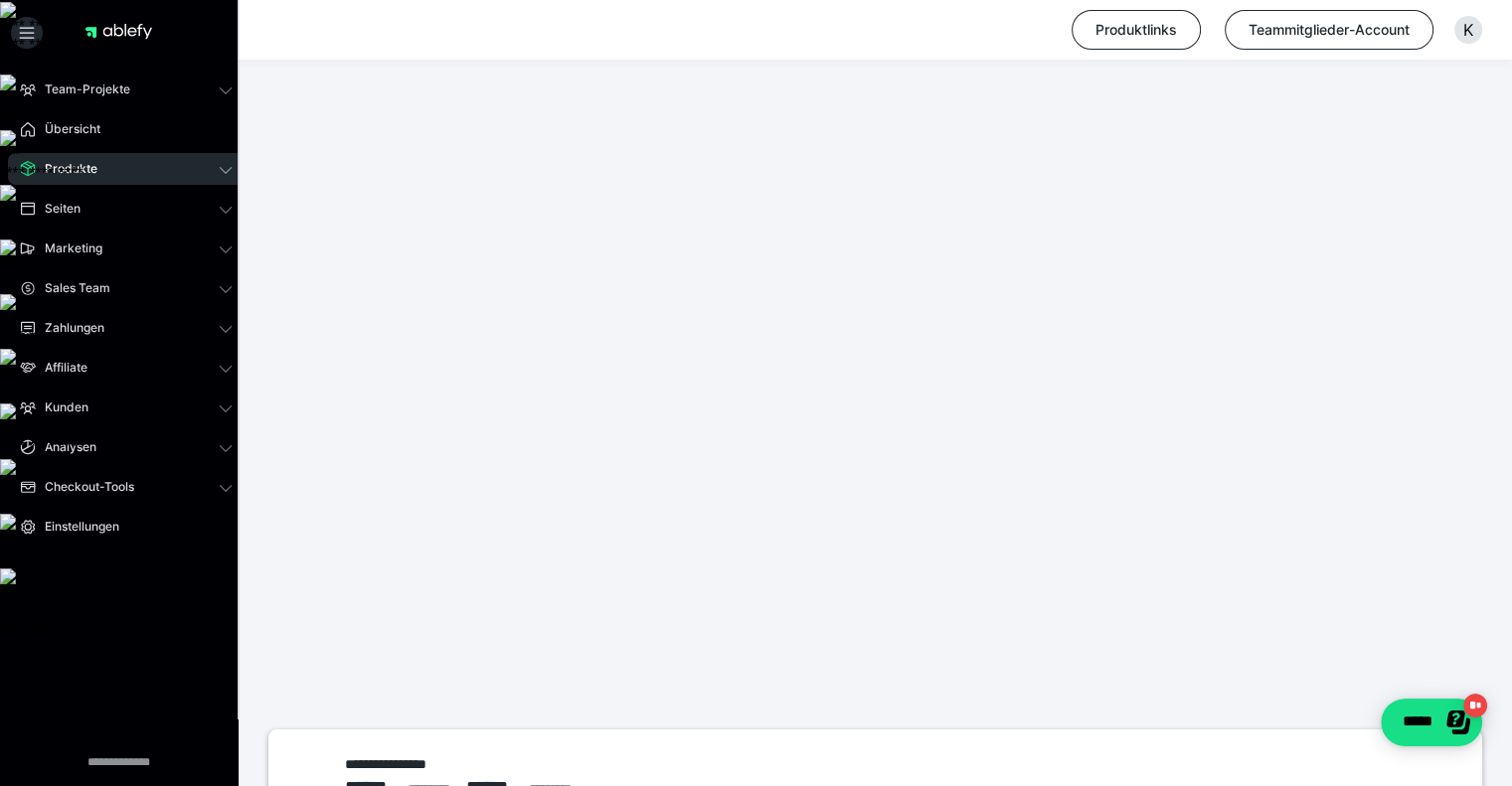 scroll, scrollTop: 0, scrollLeft: 0, axis: both 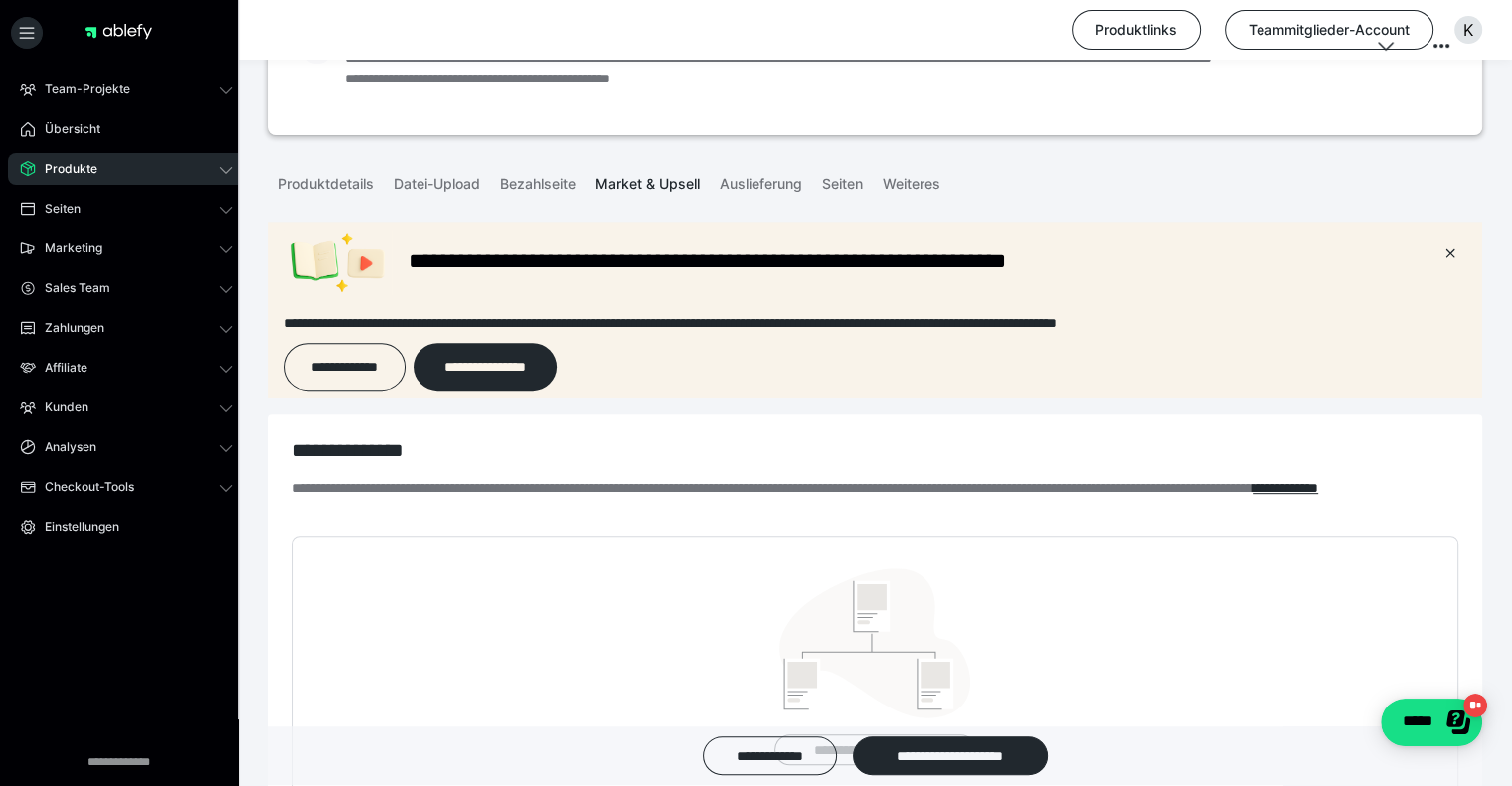 click 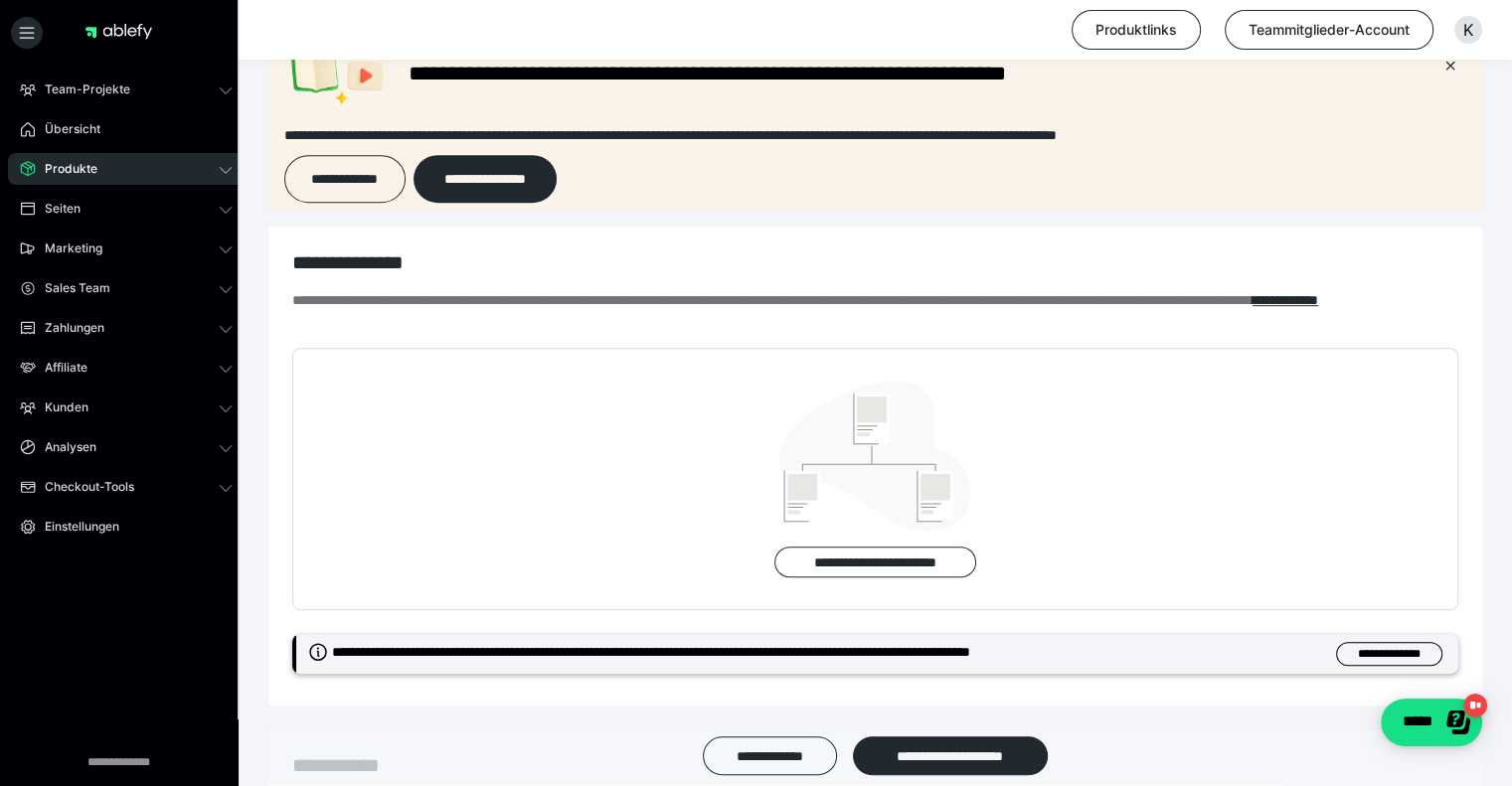 scroll, scrollTop: 972, scrollLeft: 0, axis: vertical 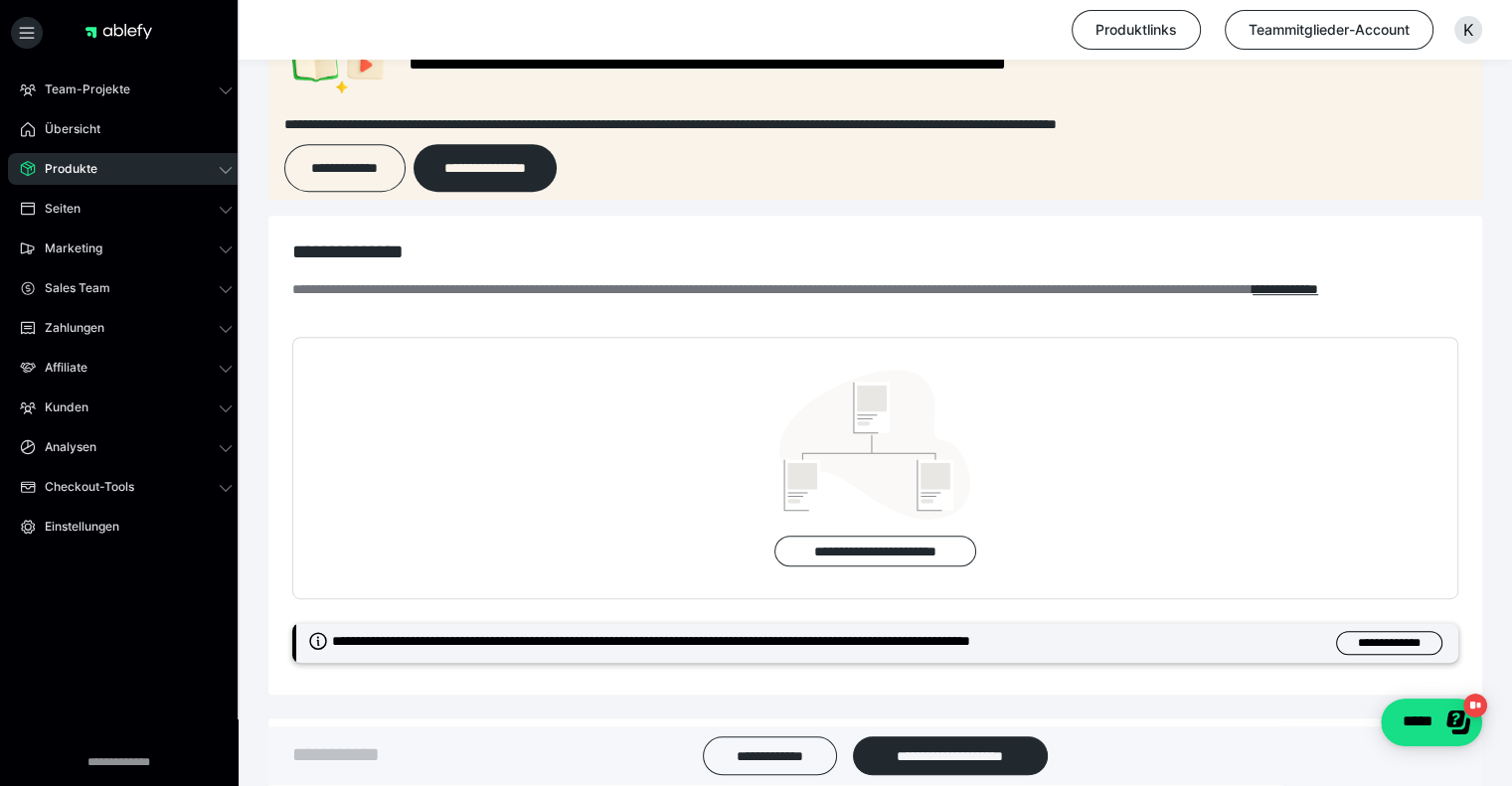 click on "*****" at bounding box center [346, 1011] 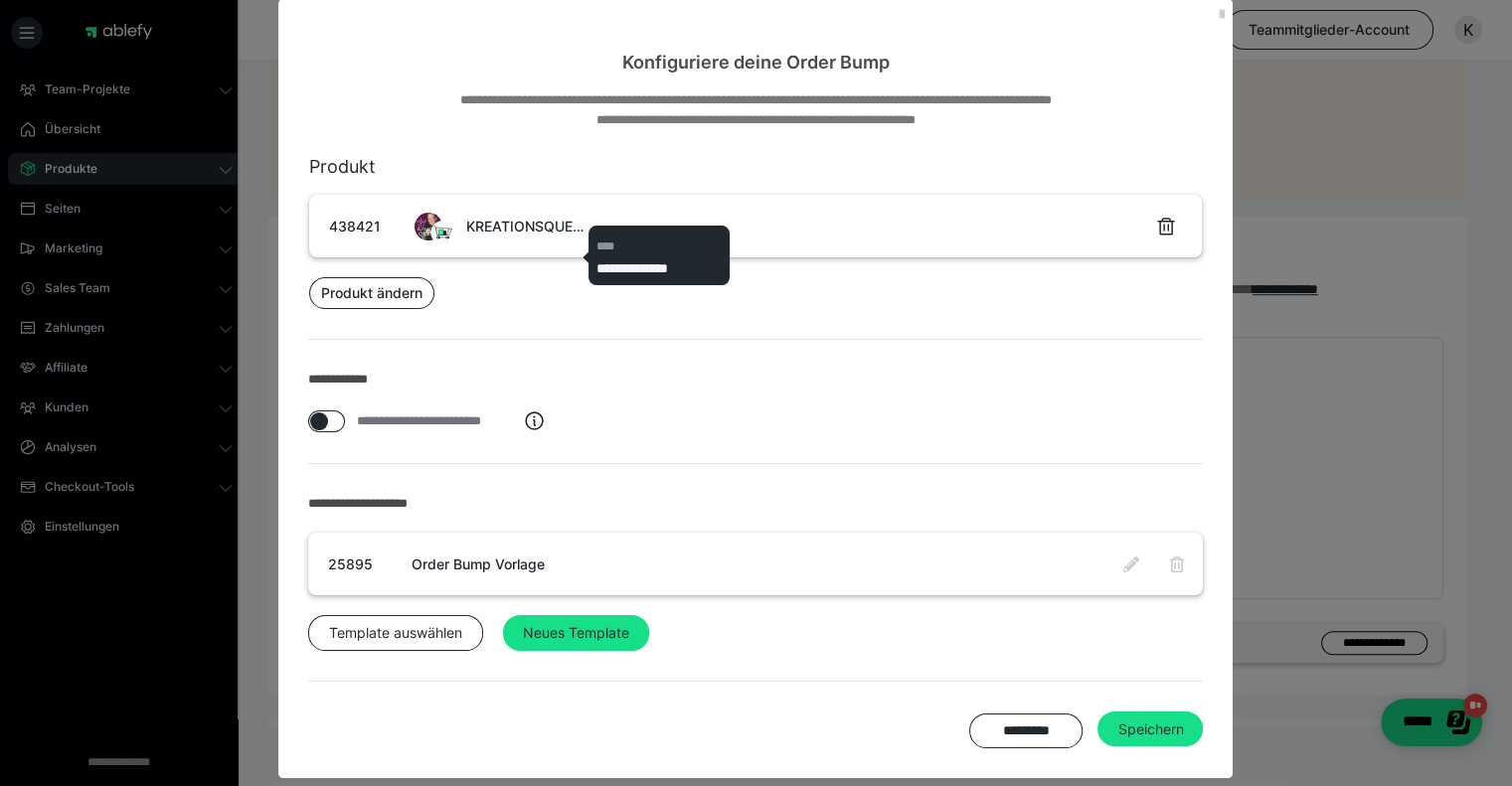 scroll, scrollTop: 46, scrollLeft: 0, axis: vertical 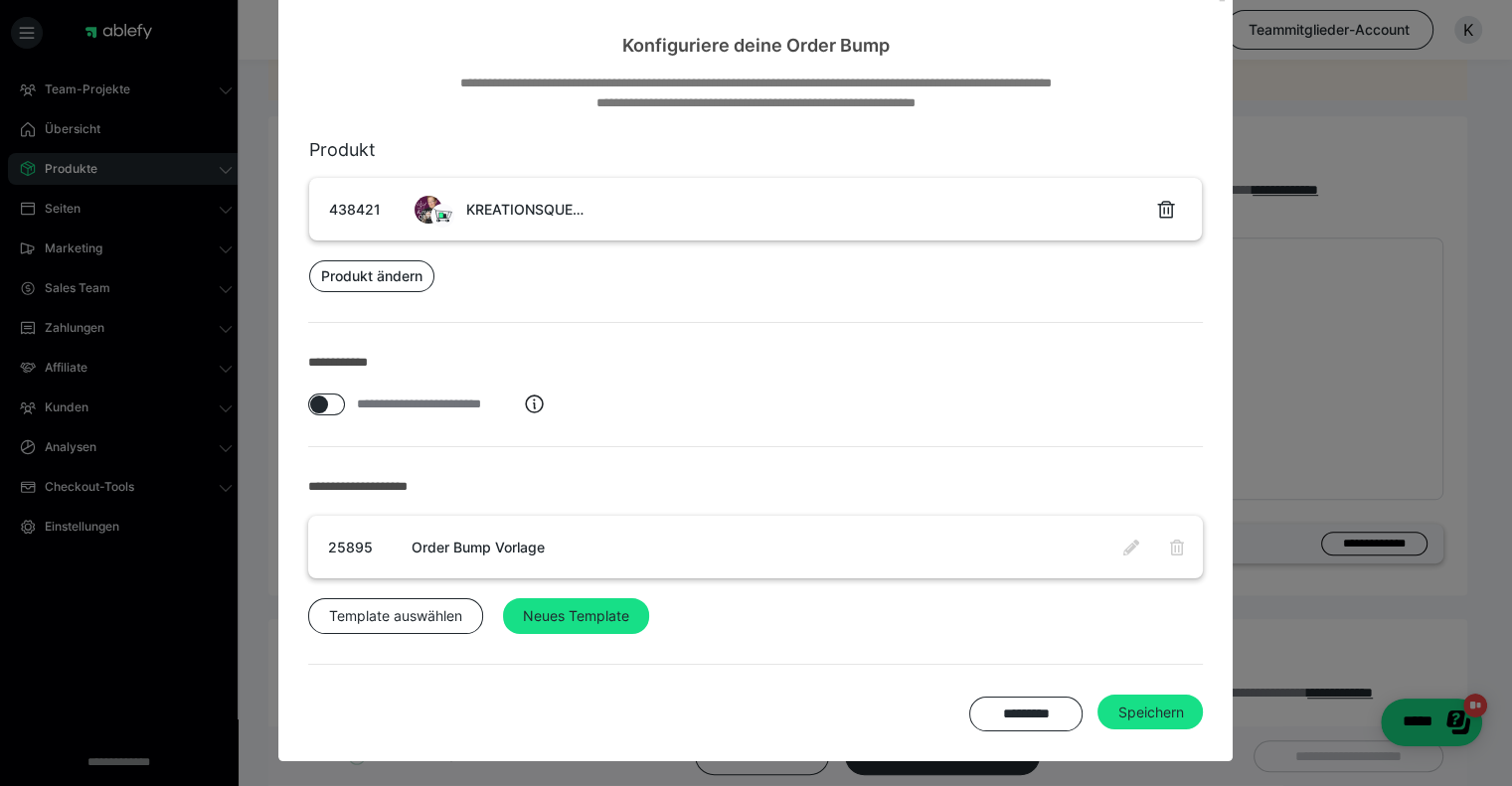 click on "Order Bump Vorlage" at bounding box center (478, 547) 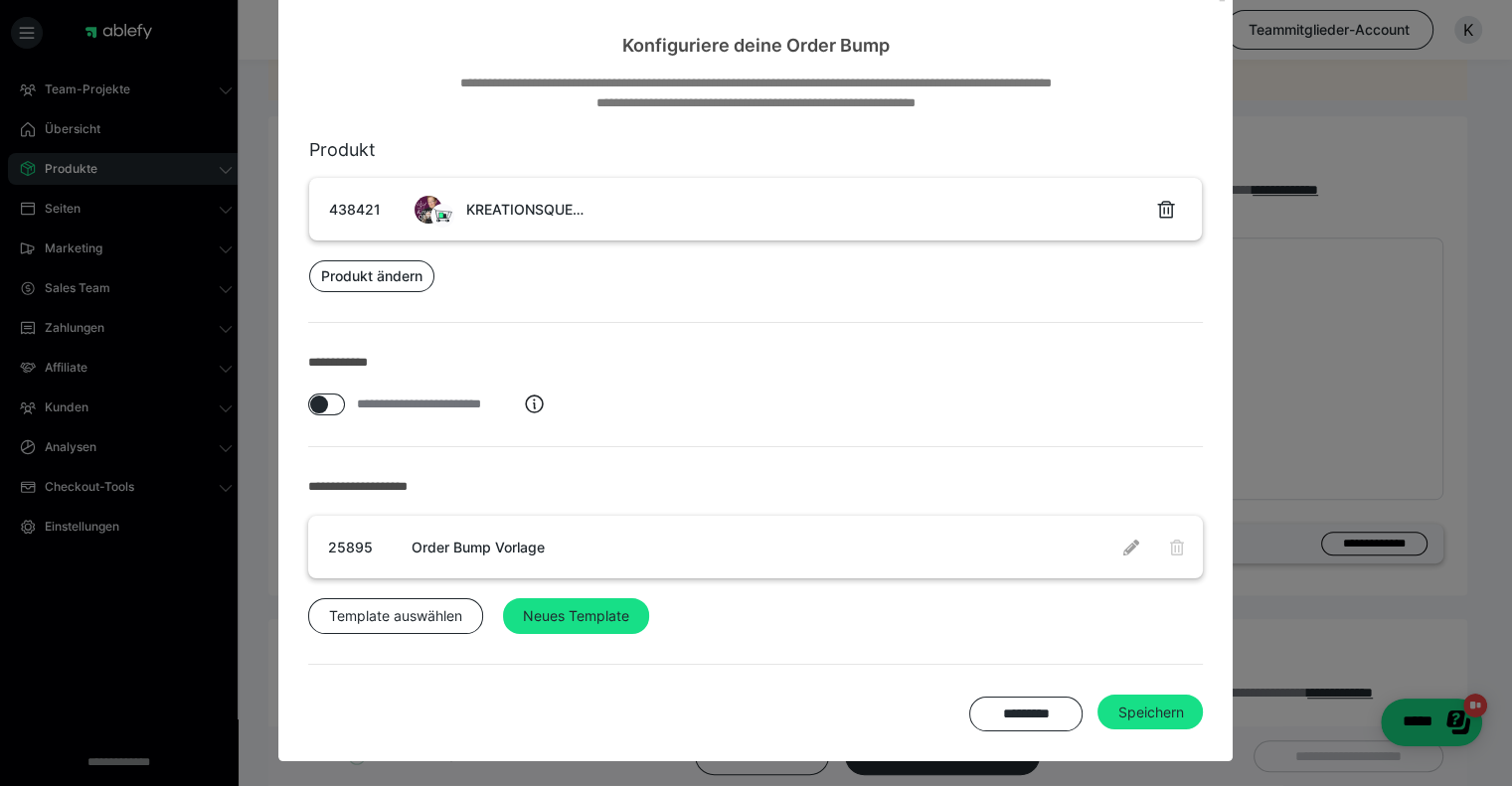 click at bounding box center [1130, 547] 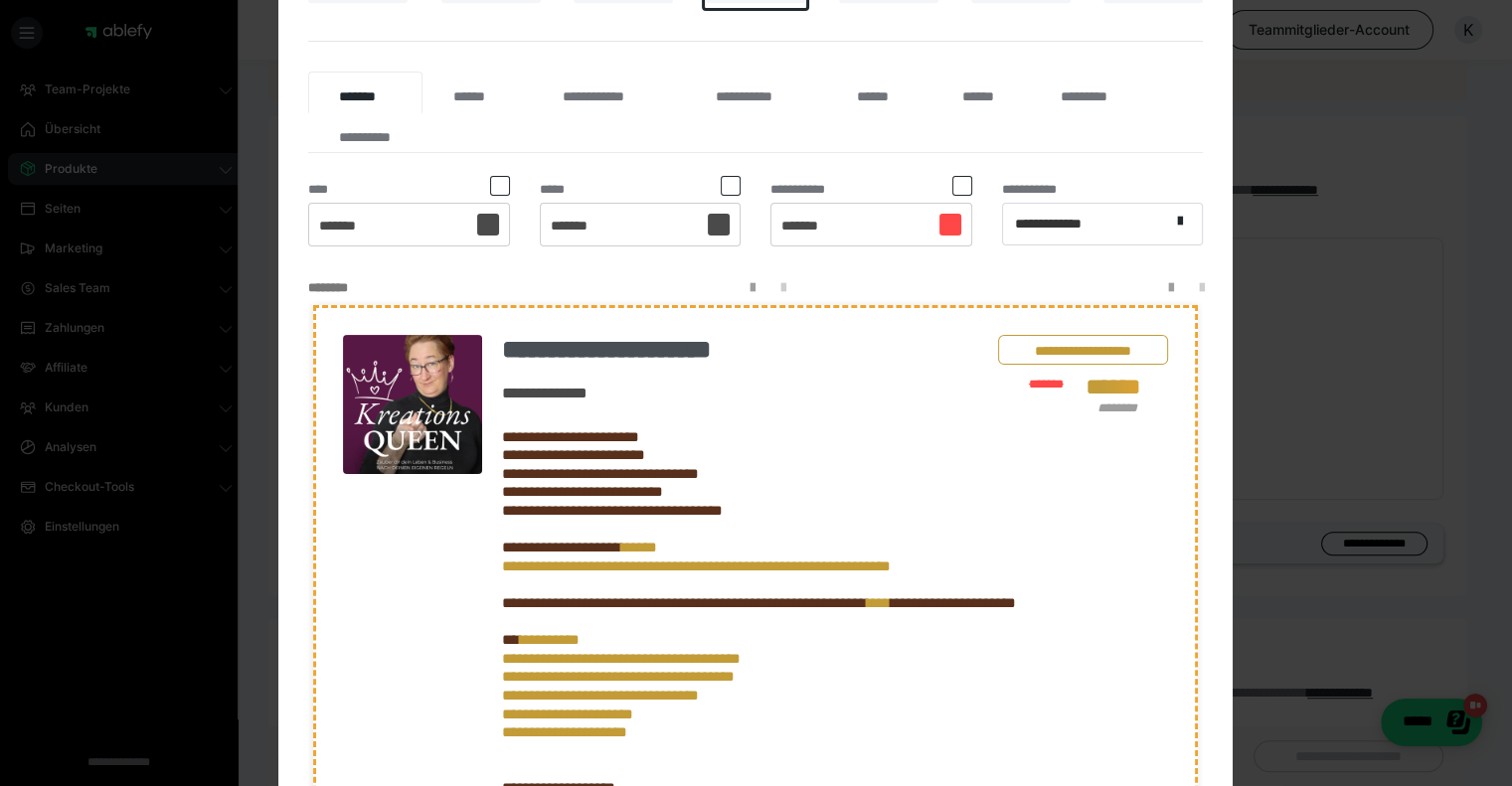 scroll, scrollTop: 298, scrollLeft: 0, axis: vertical 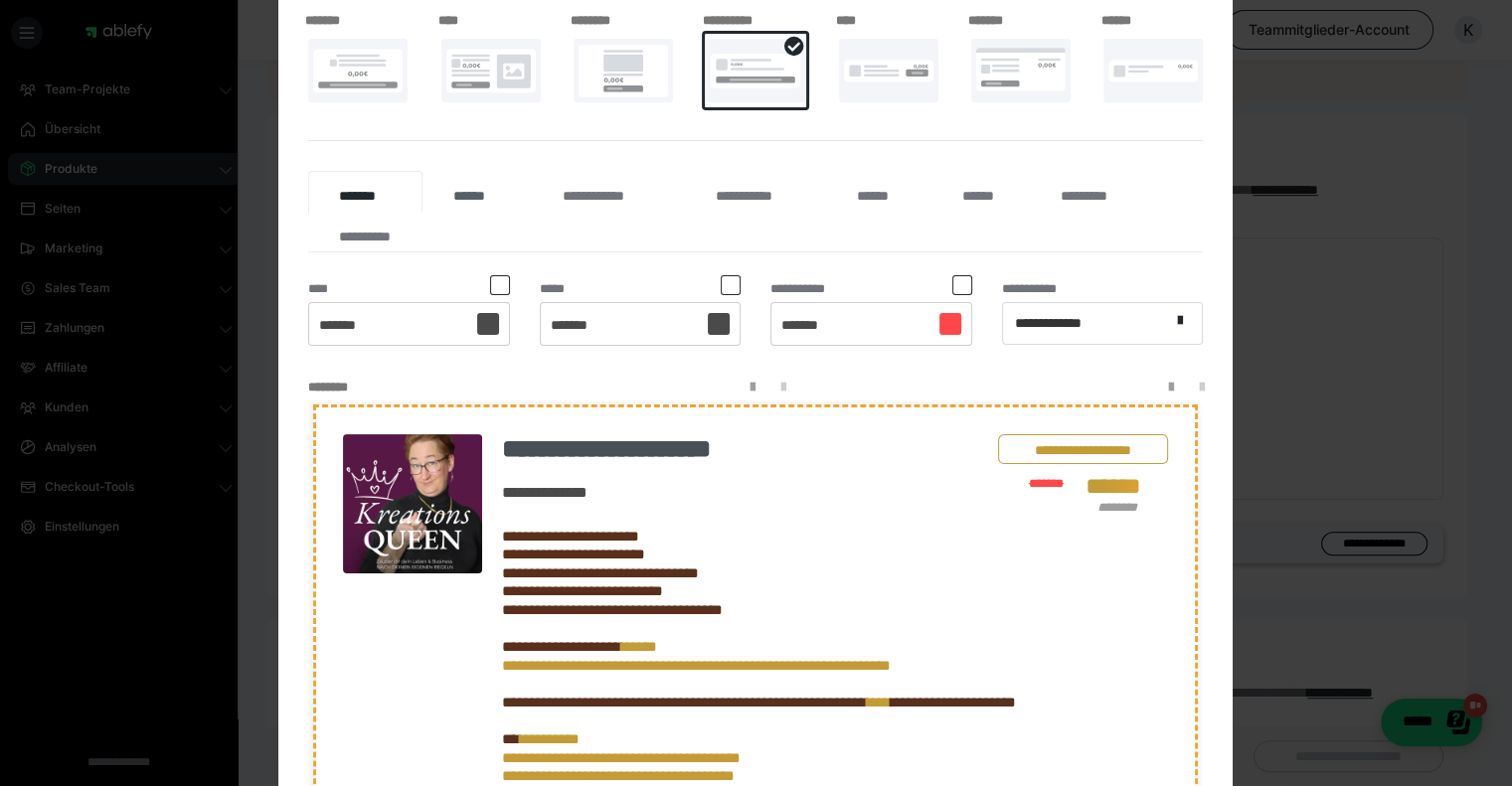 click on "******" at bounding box center [477, 192] 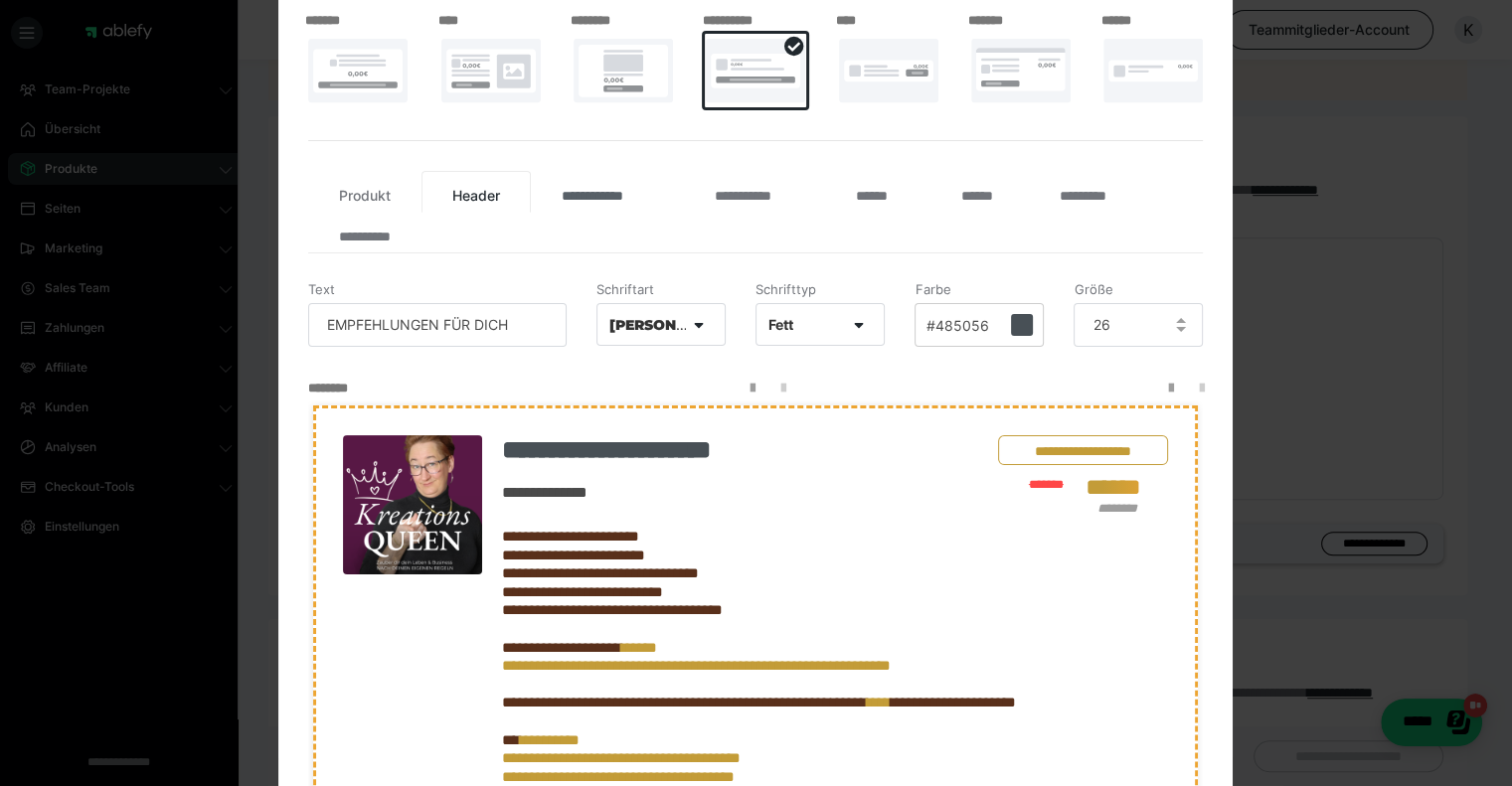 click on "**********" at bounding box center [607, 192] 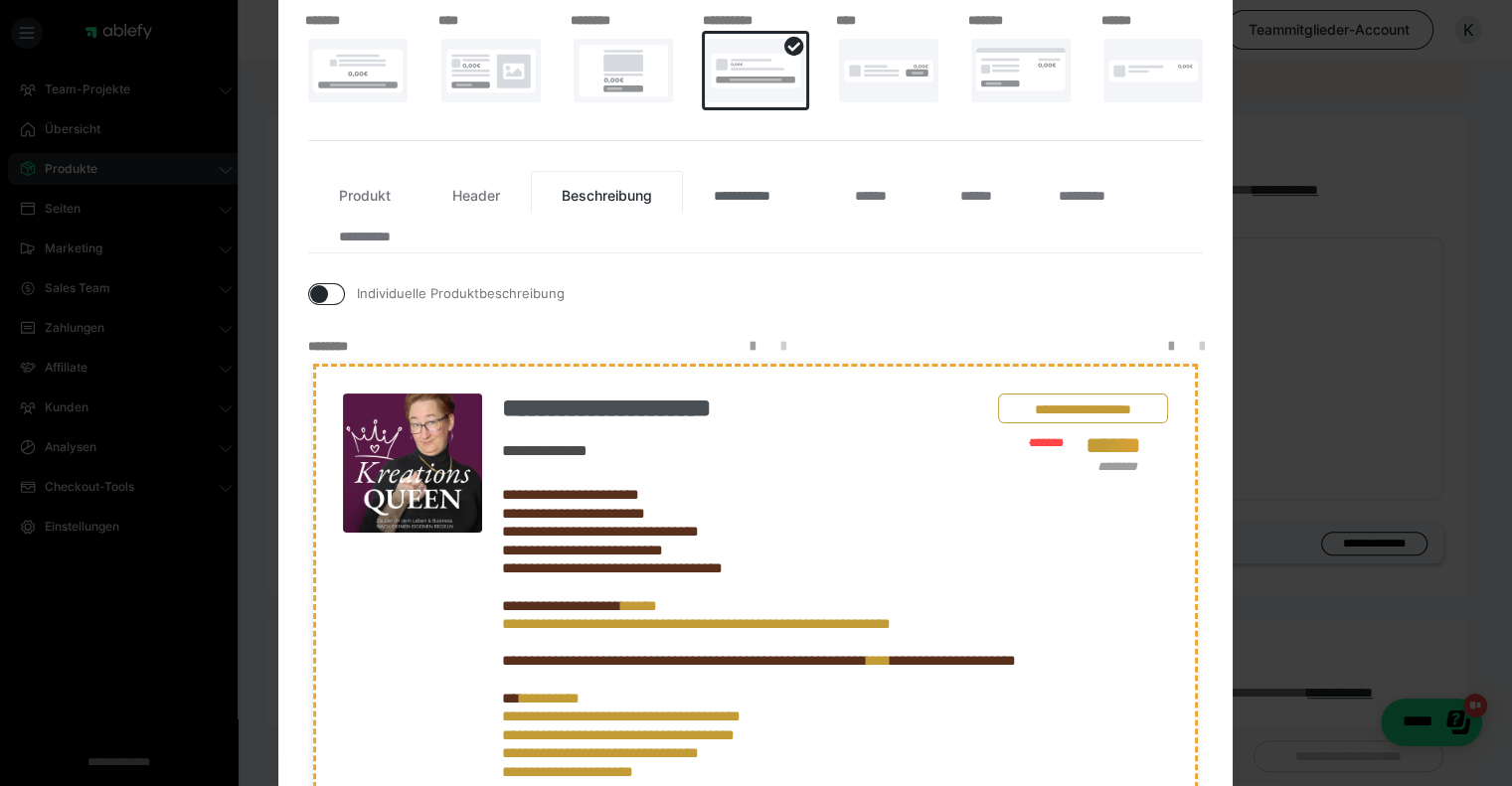 click on "**********" at bounding box center [754, 192] 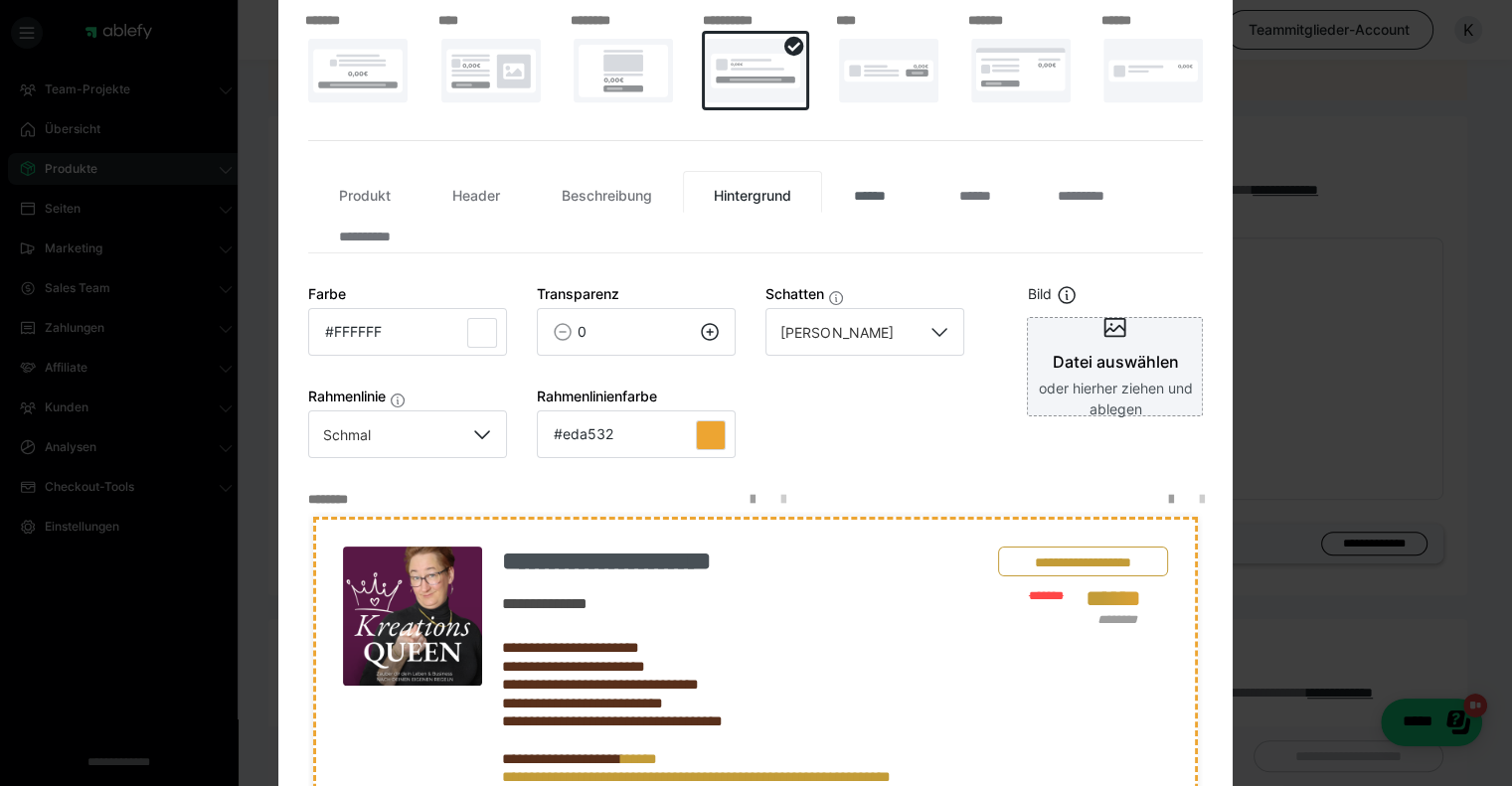 click on "******" at bounding box center (875, 192) 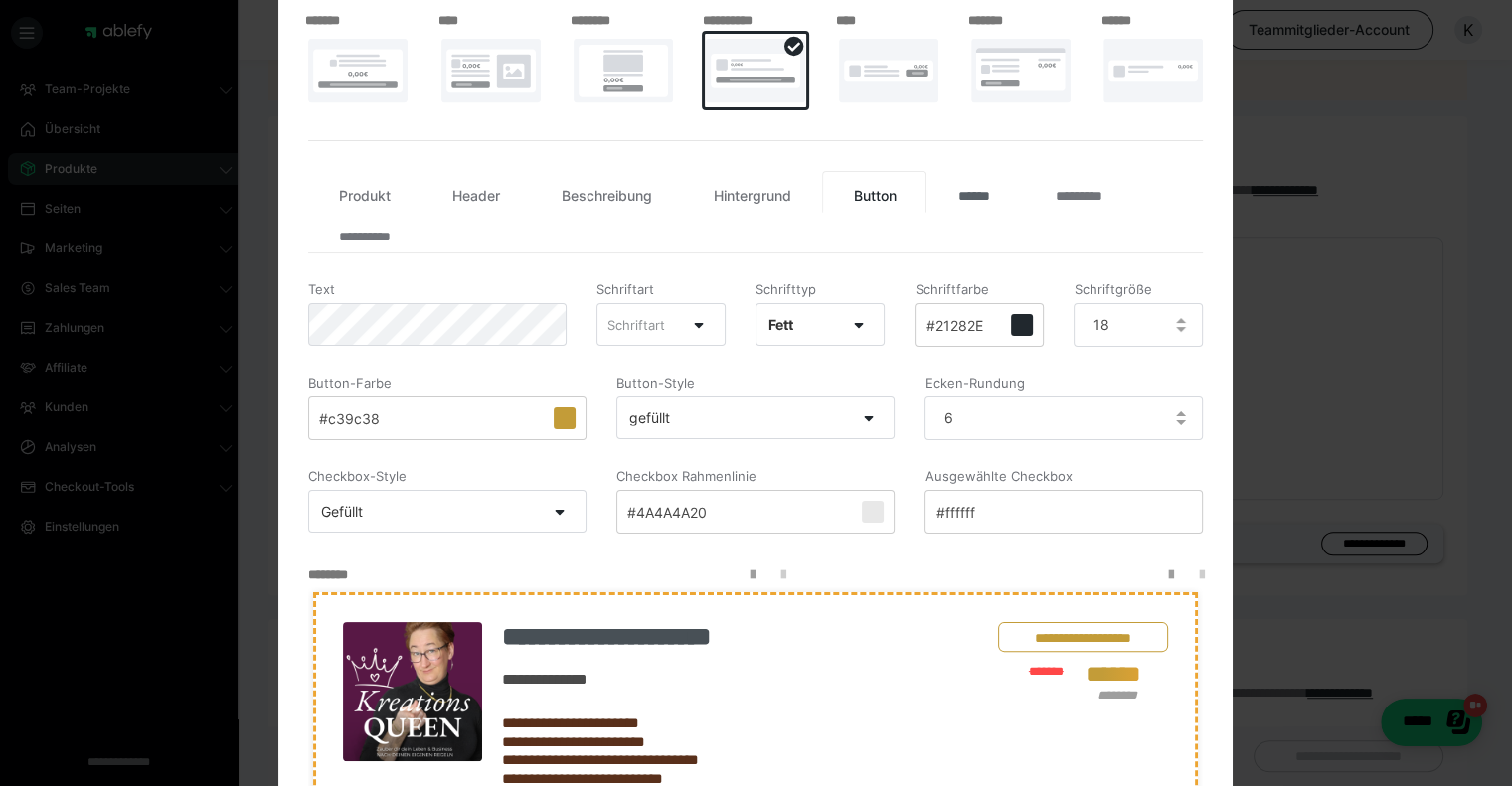 click on "******" at bounding box center [975, 192] 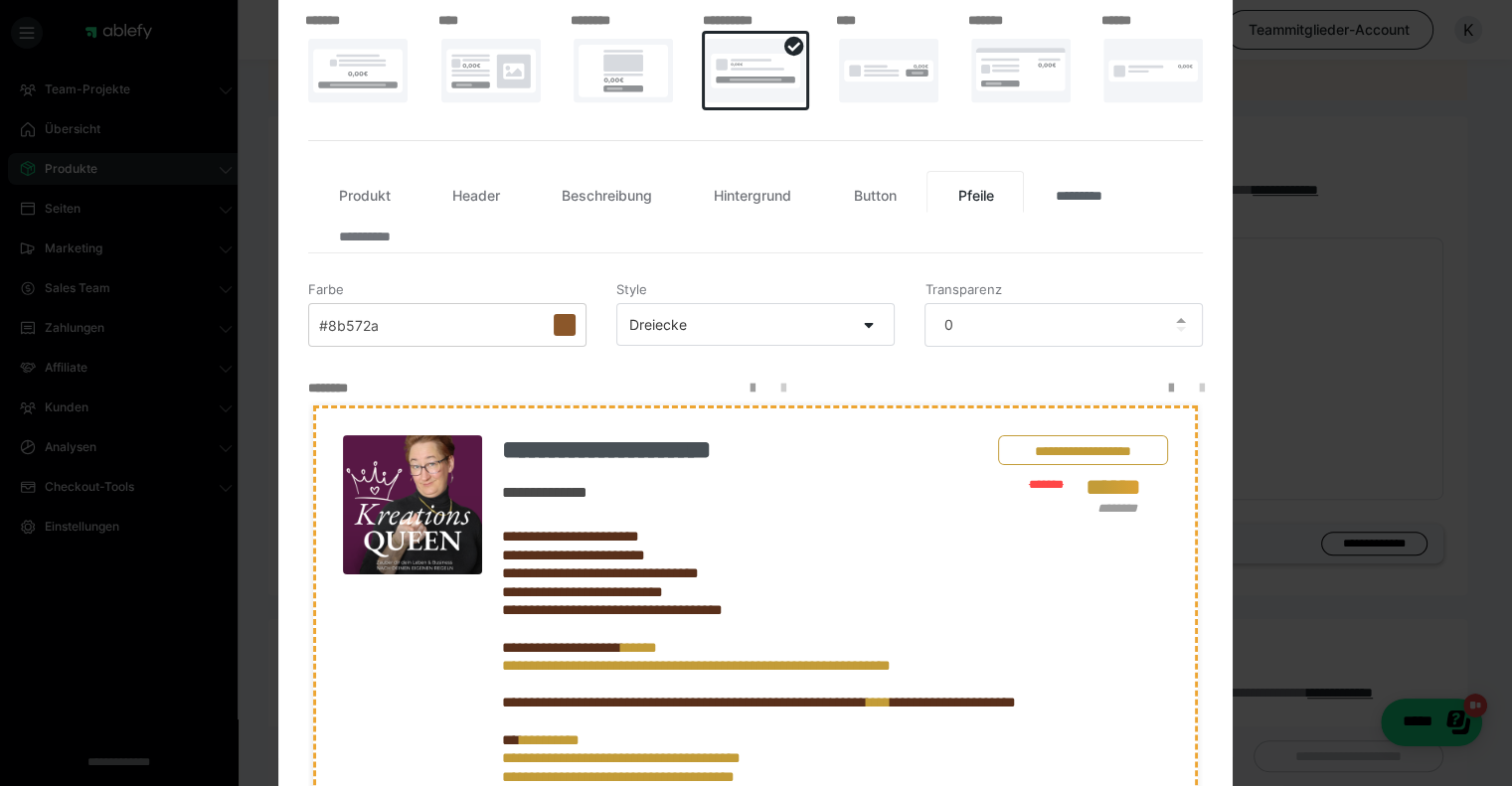 click on "*********" at bounding box center (1088, 192) 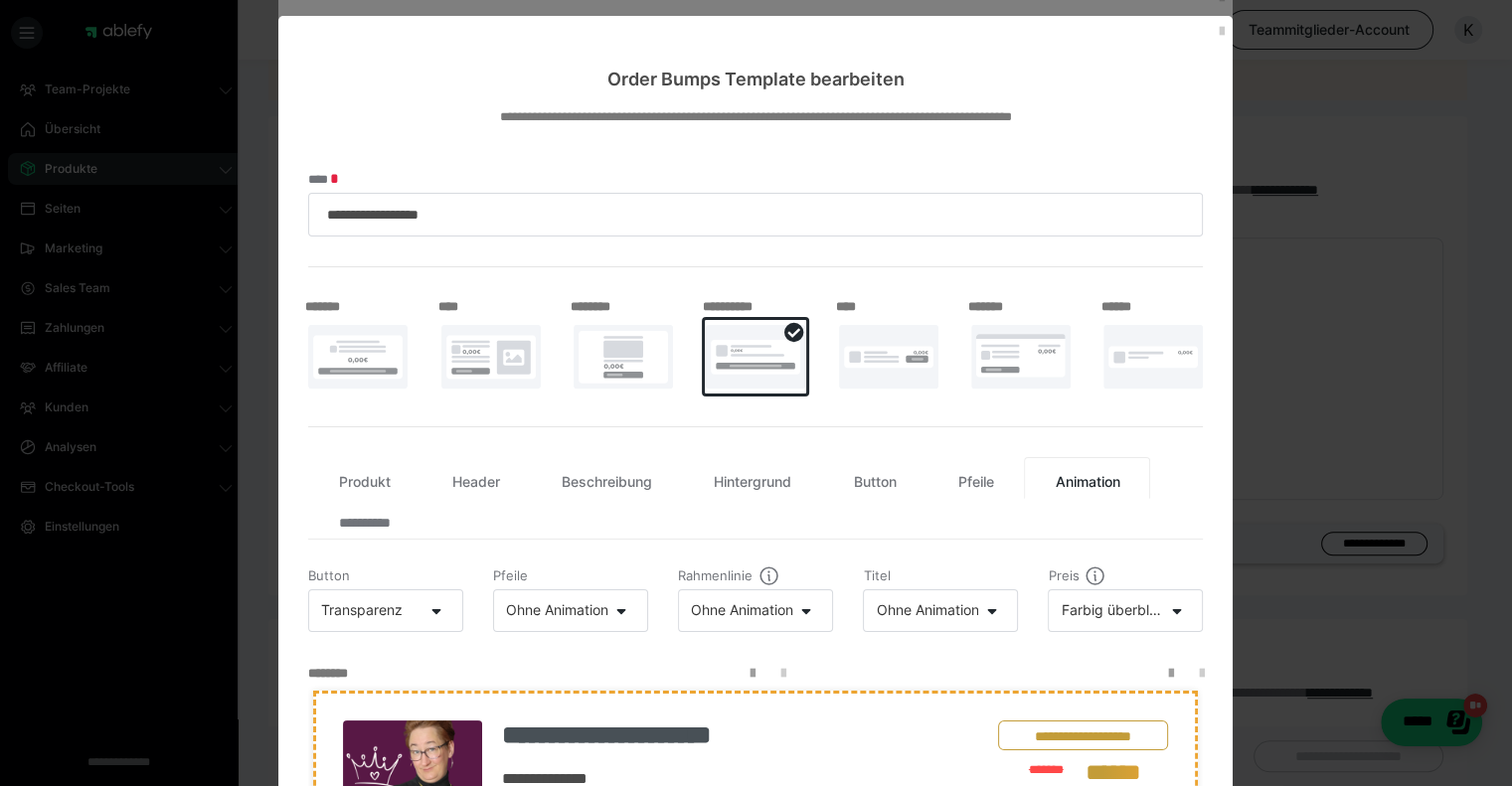 scroll, scrollTop: 0, scrollLeft: 0, axis: both 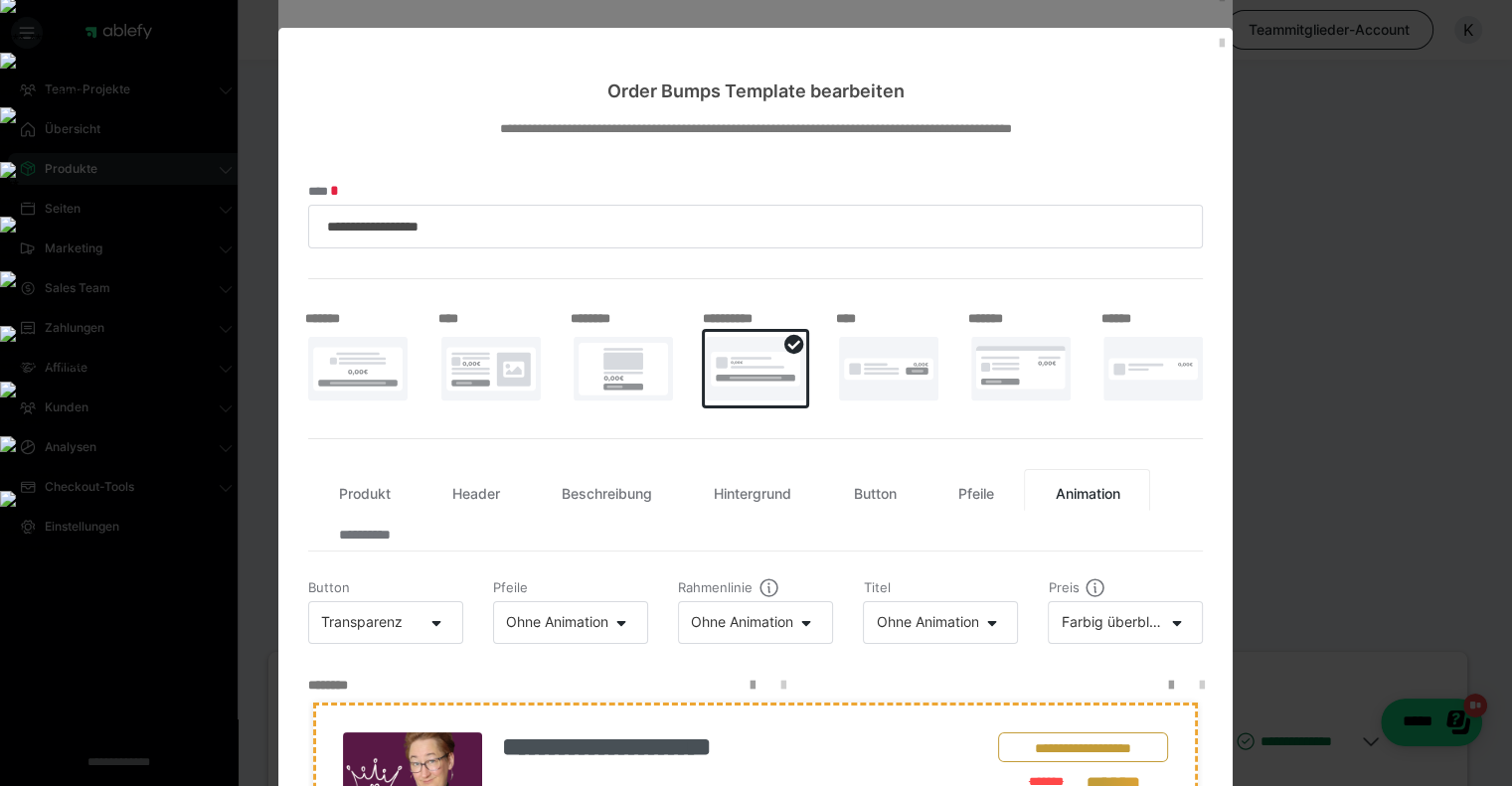 click on "**********" at bounding box center [756, 393] 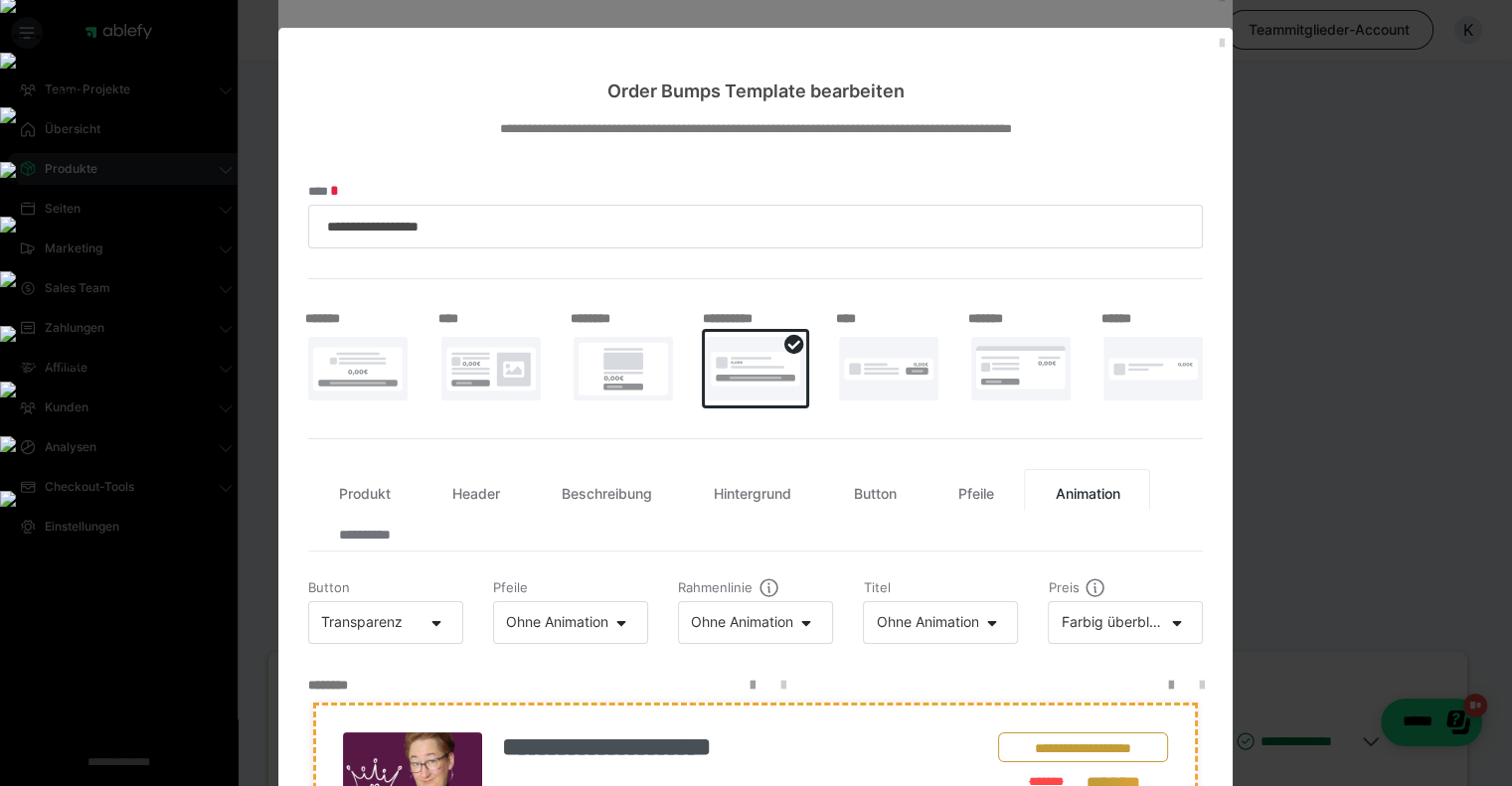 click at bounding box center [1221, 44] 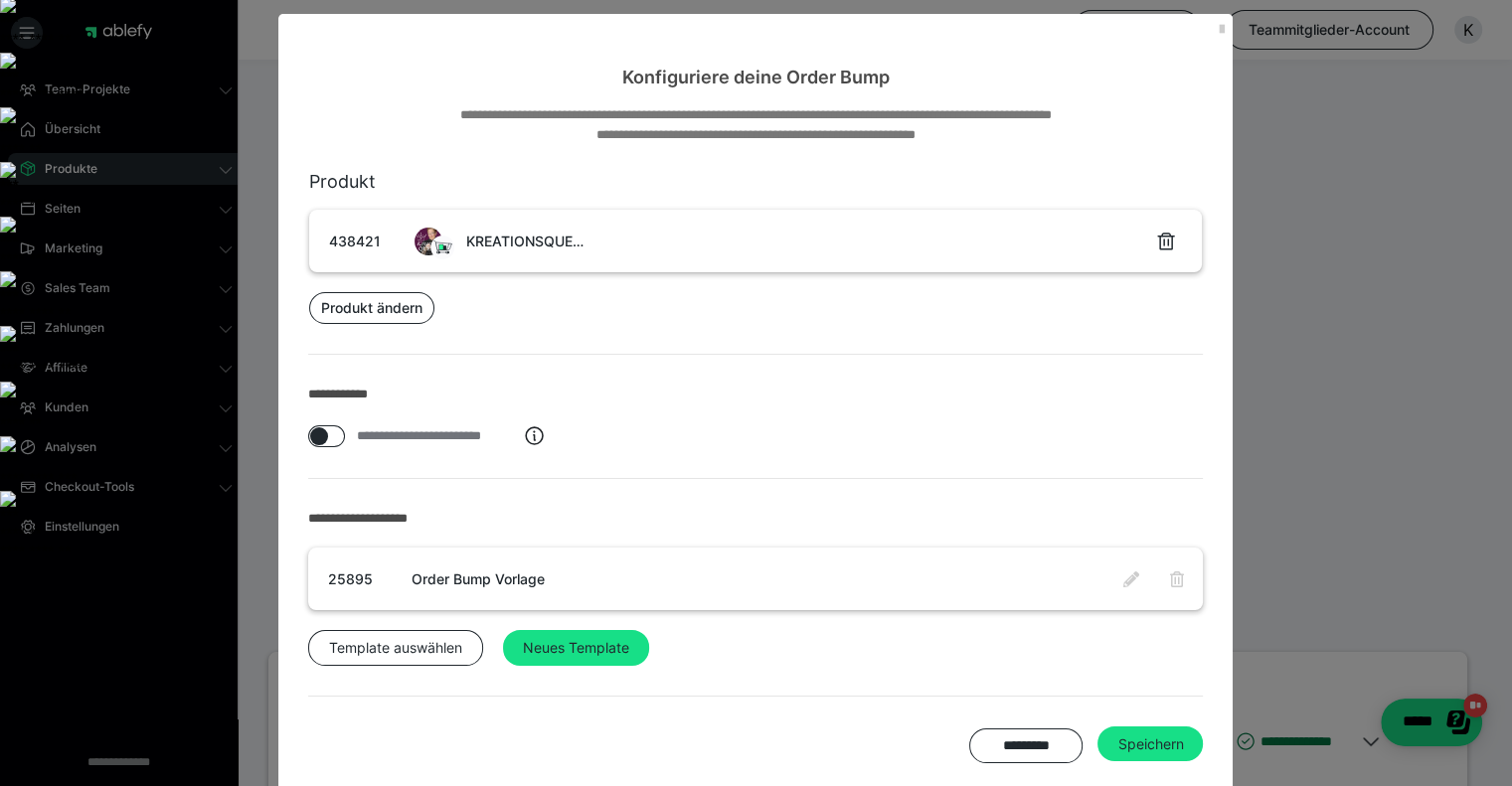 scroll, scrollTop: 0, scrollLeft: 0, axis: both 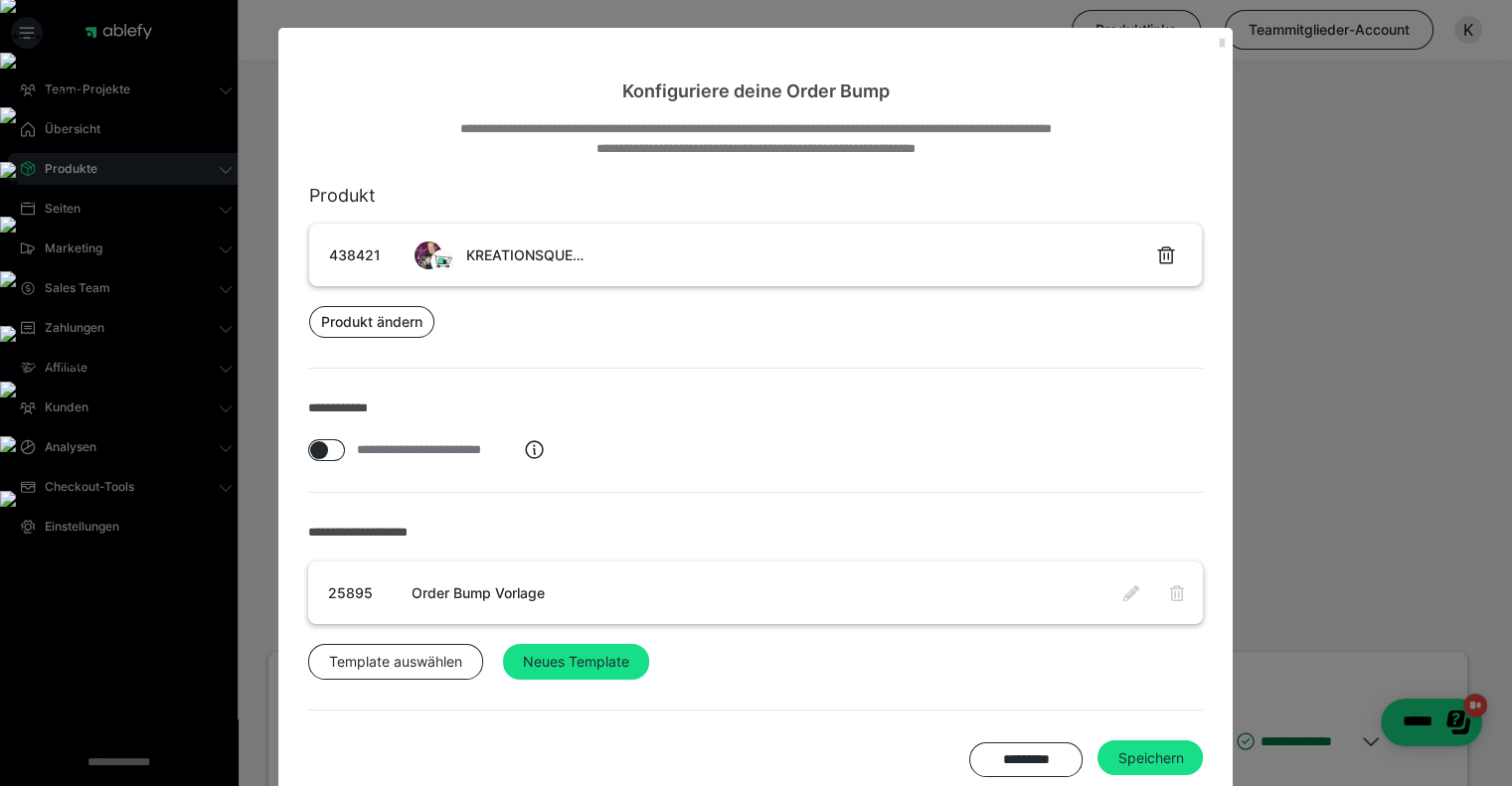 click at bounding box center [1221, 44] 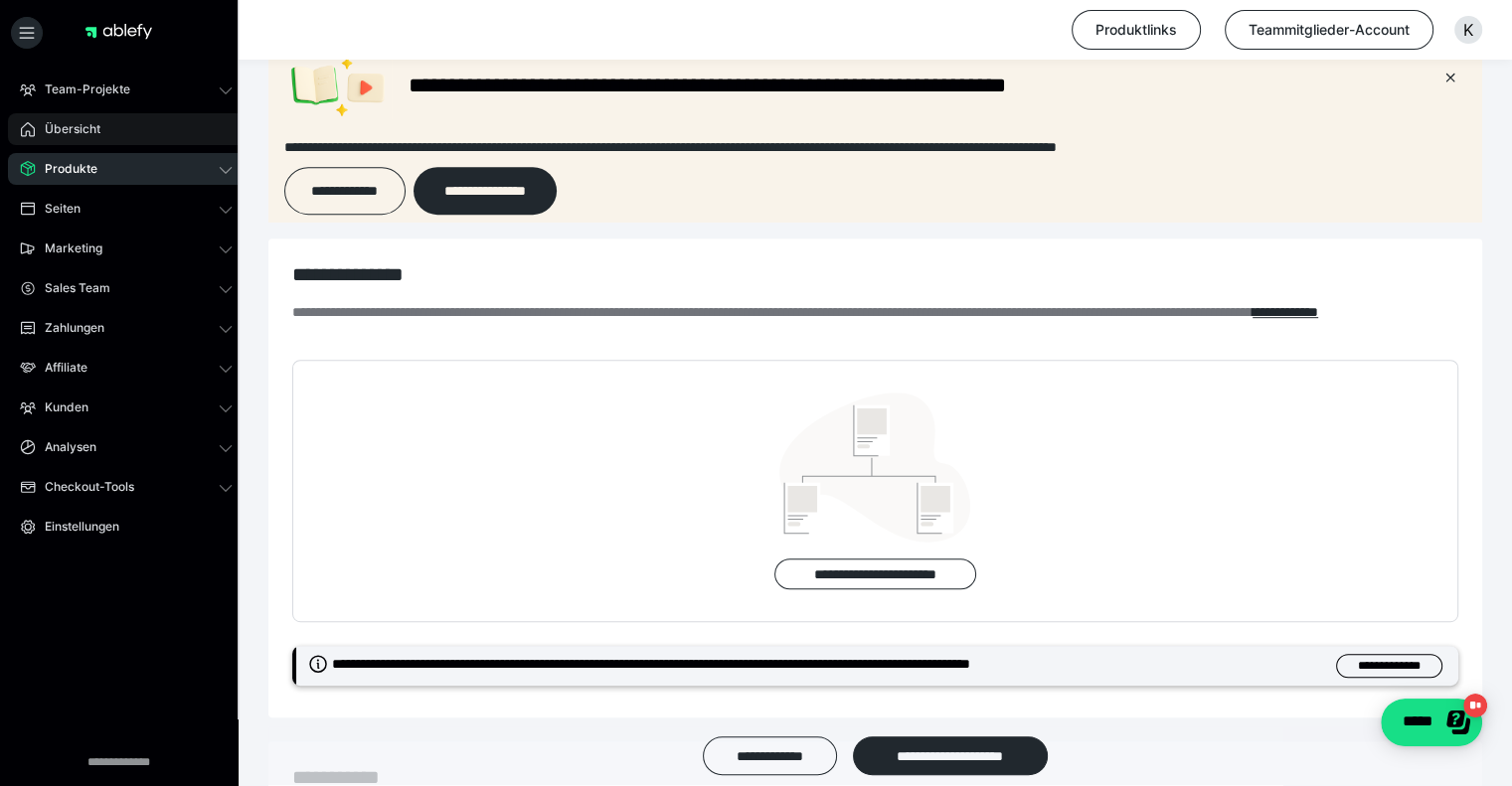 click on "Übersicht" at bounding box center (66, 129) 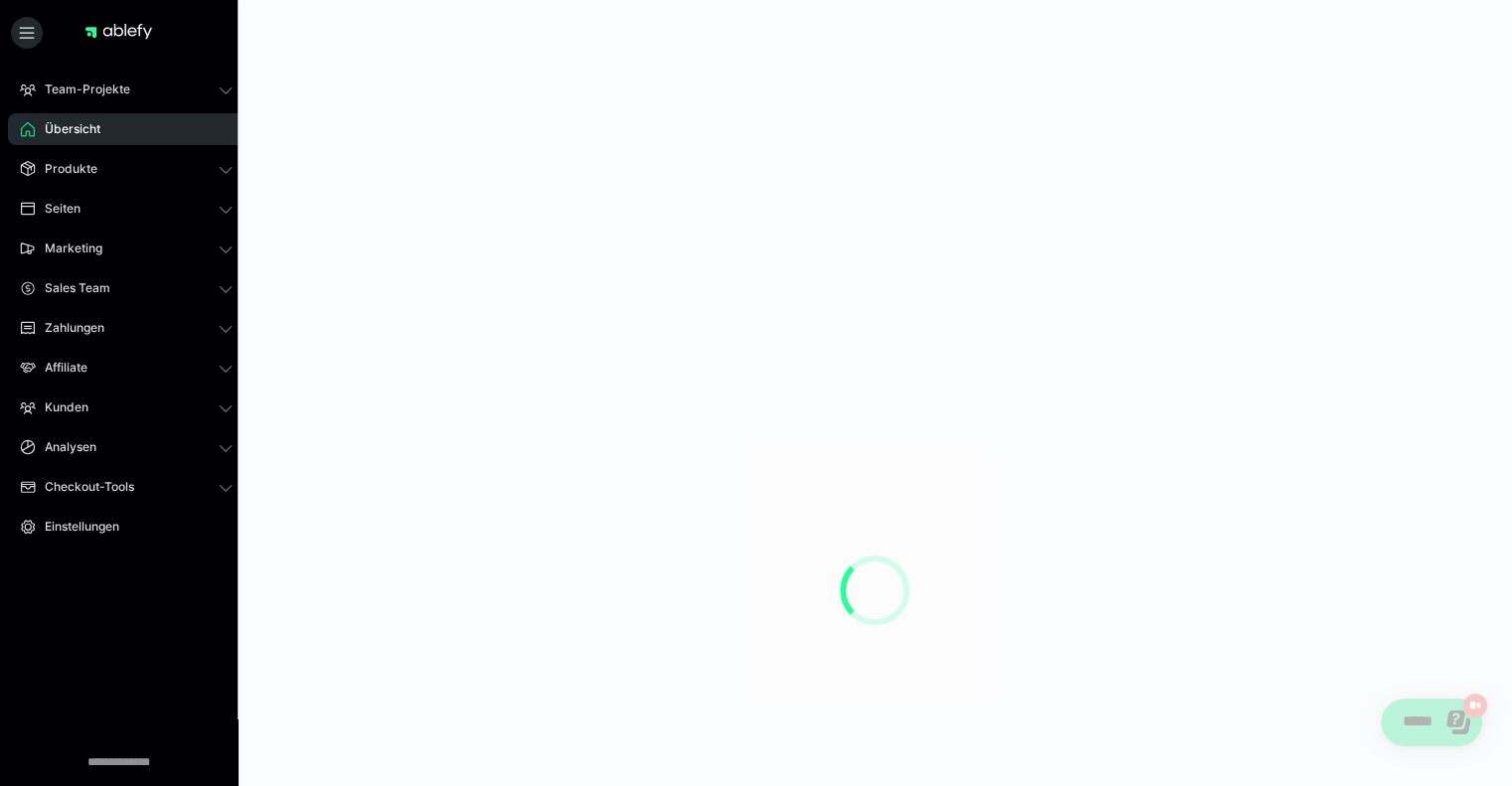 scroll, scrollTop: 0, scrollLeft: 0, axis: both 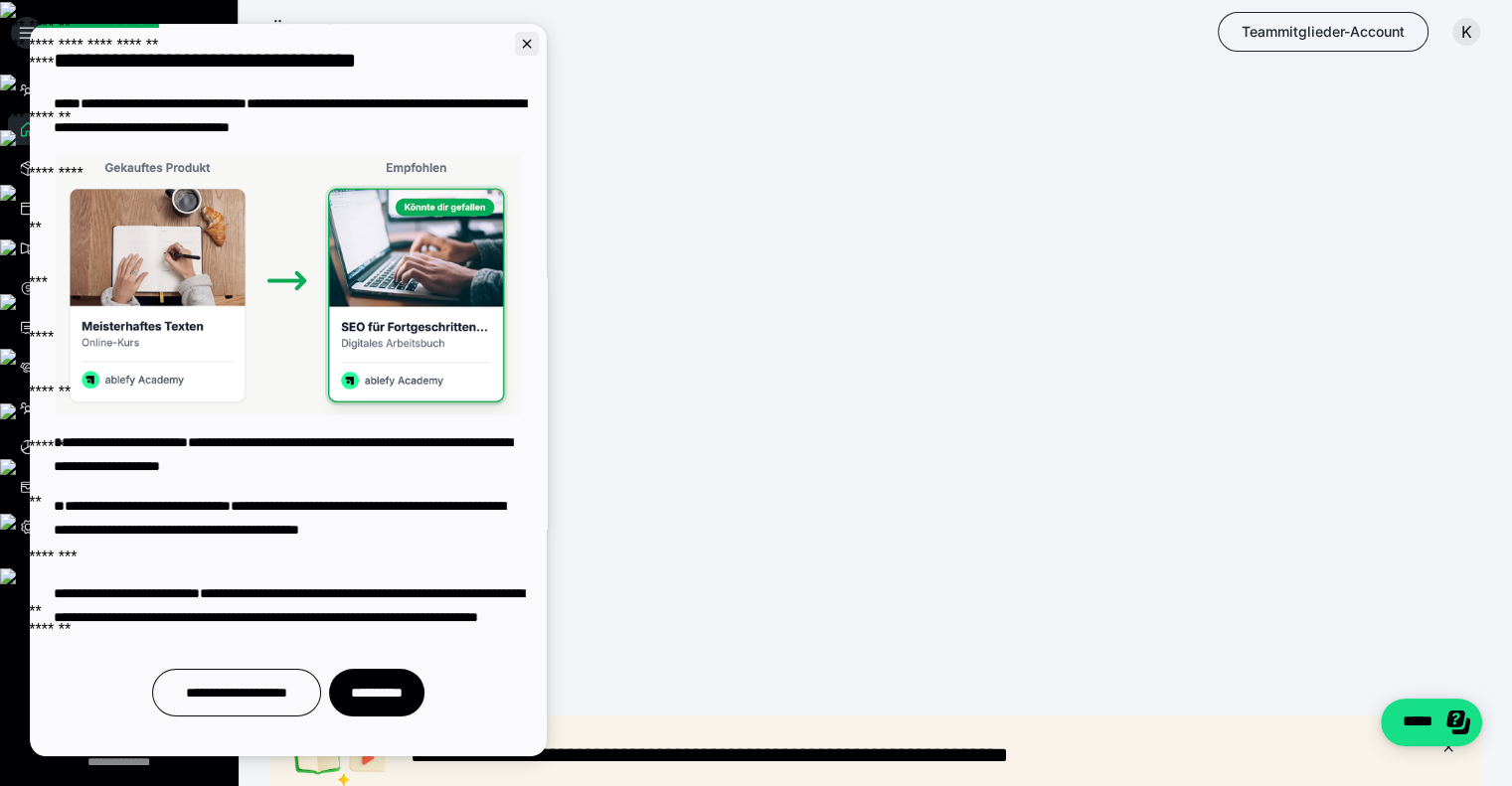 click 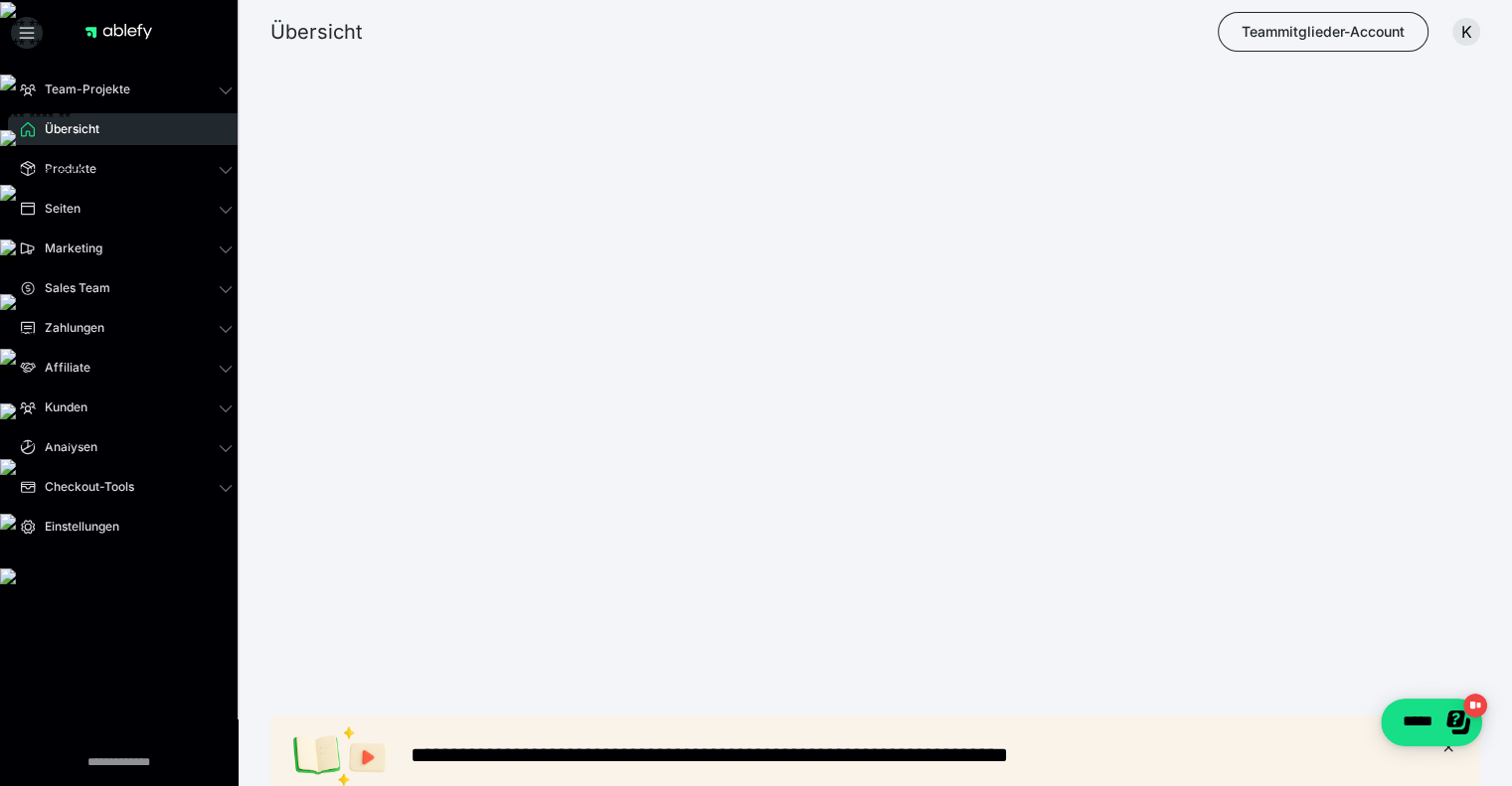 scroll, scrollTop: 0, scrollLeft: 0, axis: both 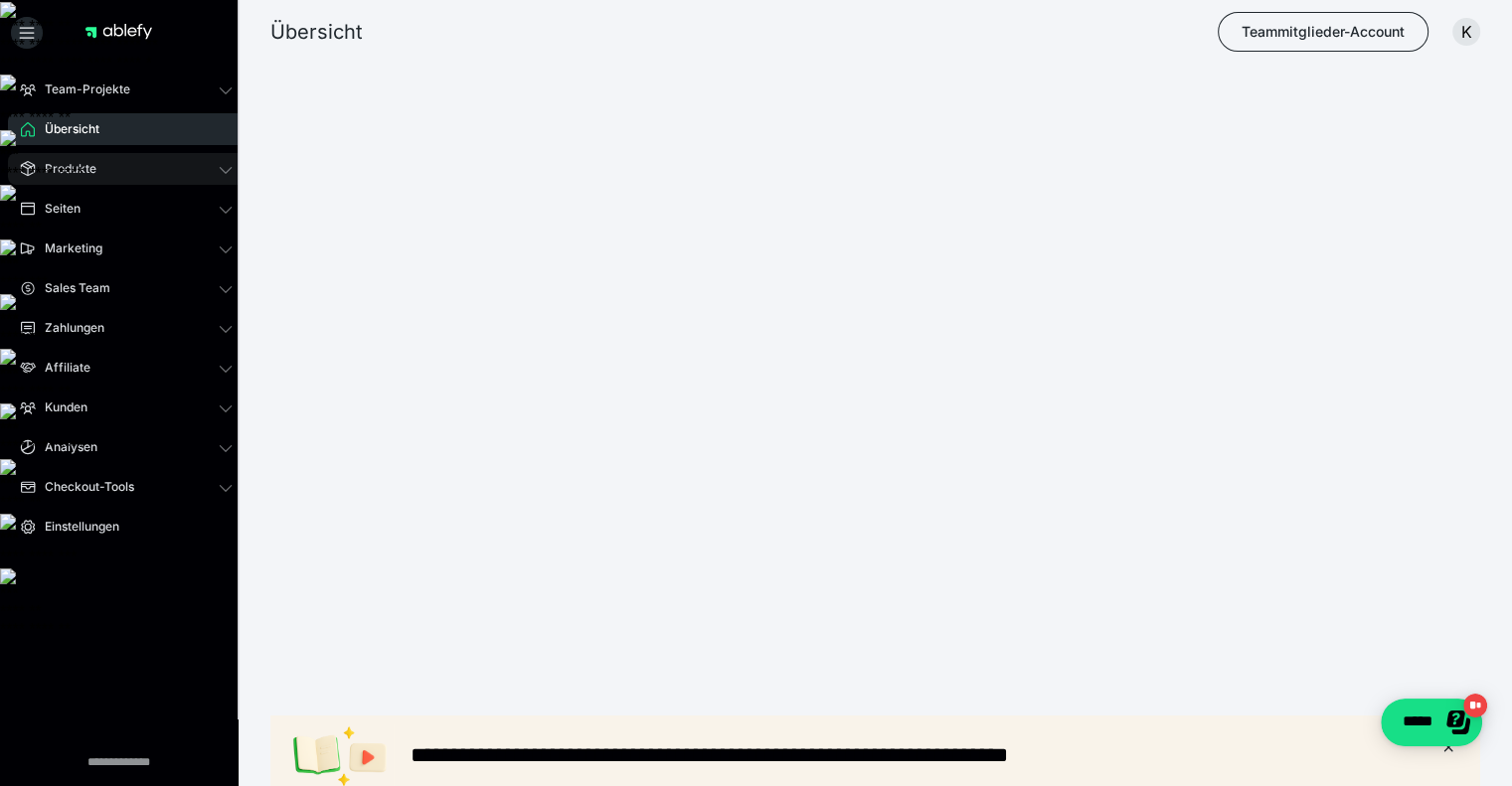 click on "Produkte" at bounding box center (64, 169) 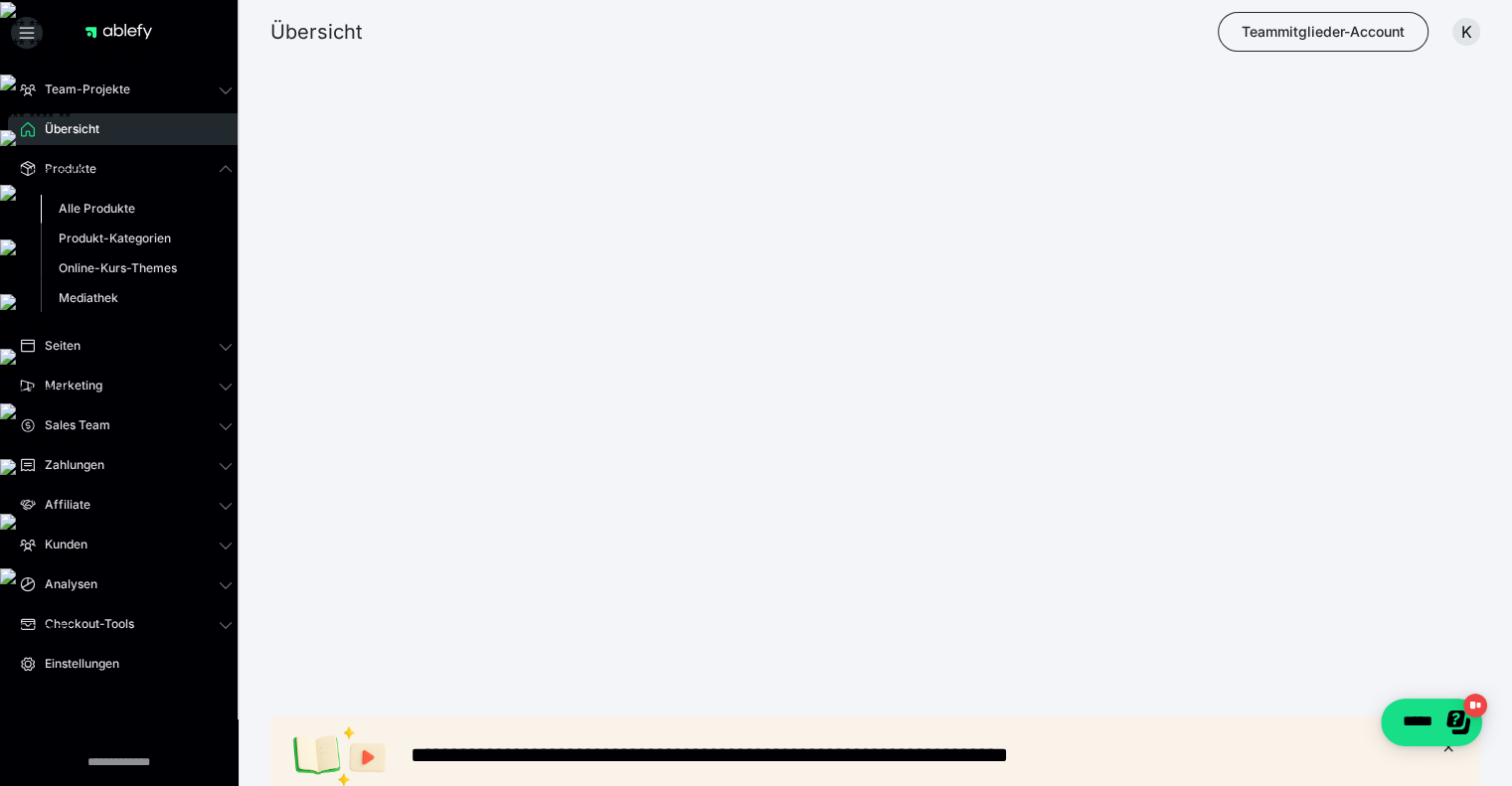 click on "Alle Produkte" at bounding box center (96, 208) 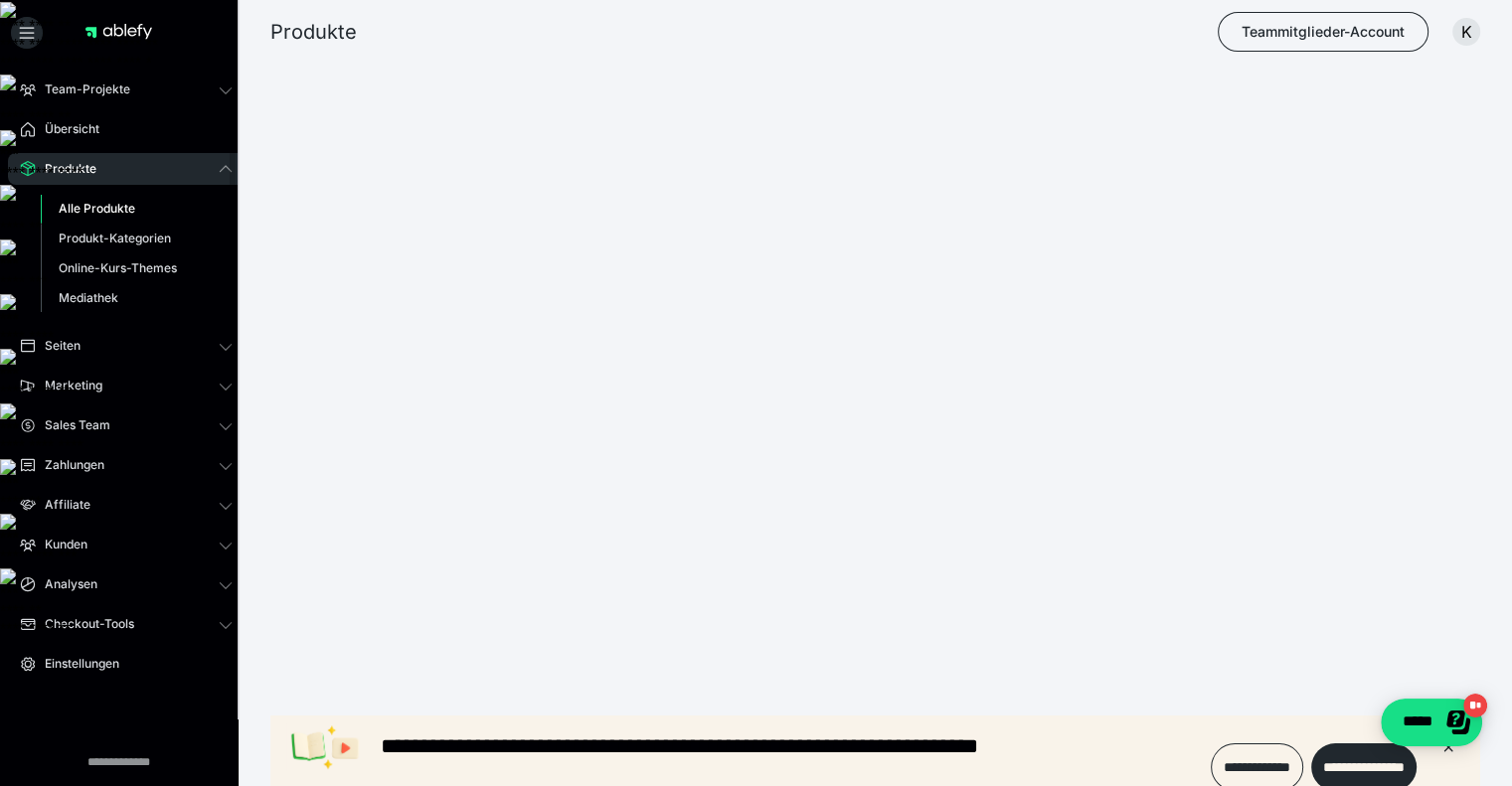 scroll, scrollTop: 0, scrollLeft: 0, axis: both 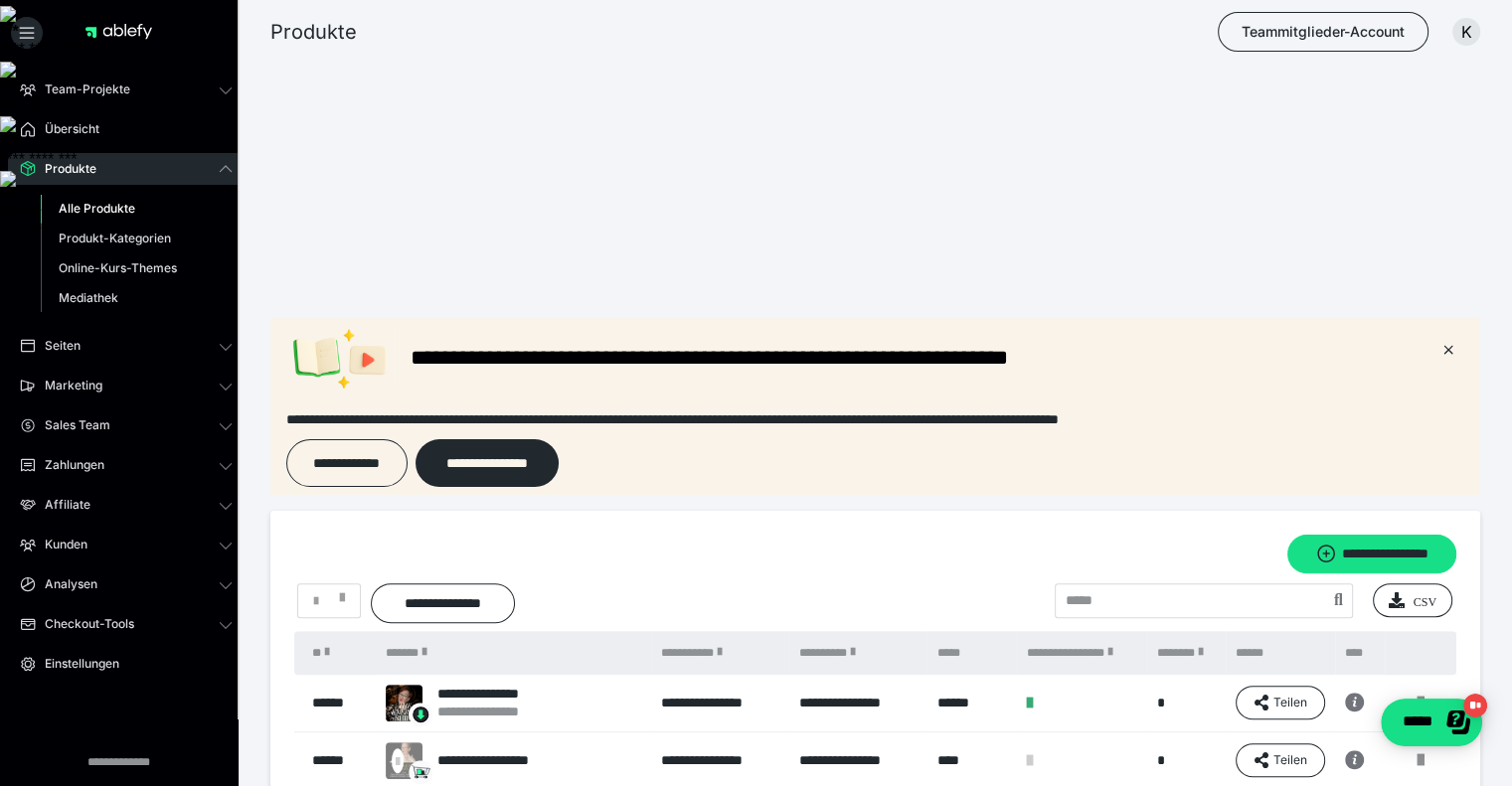 click at bounding box center (1229, 1296) 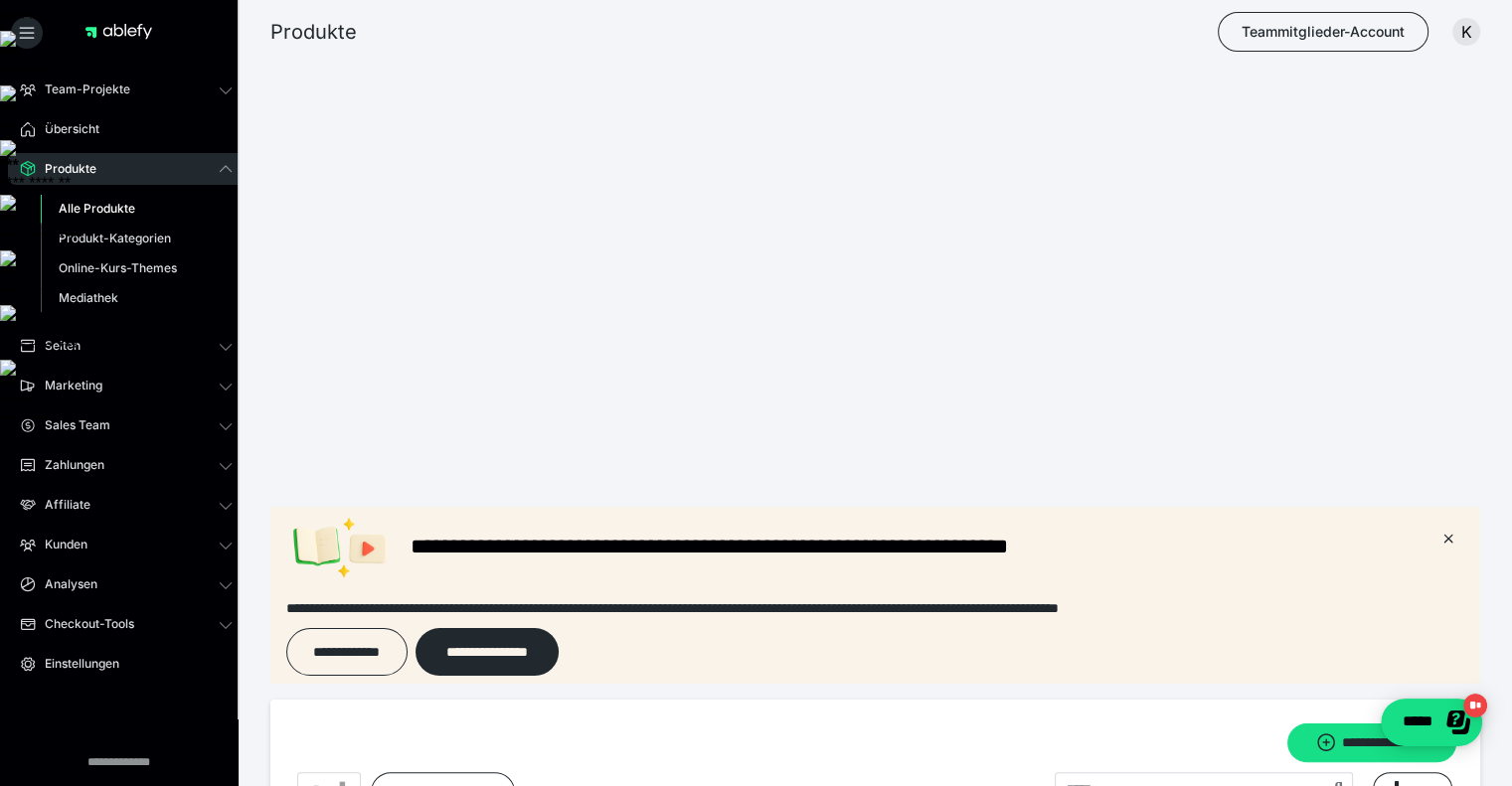 click on "**********" at bounding box center (501, 891) 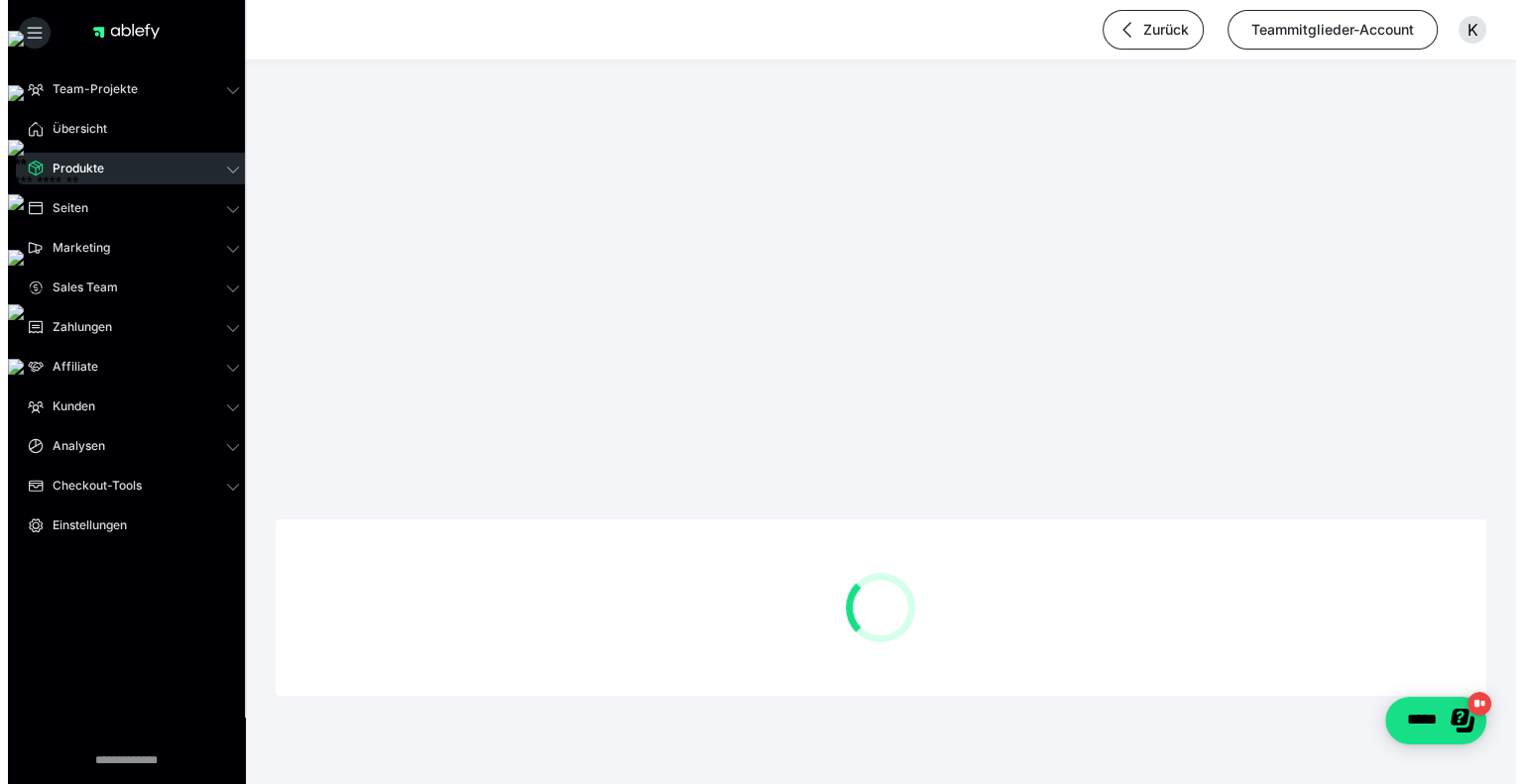 scroll, scrollTop: 0, scrollLeft: 0, axis: both 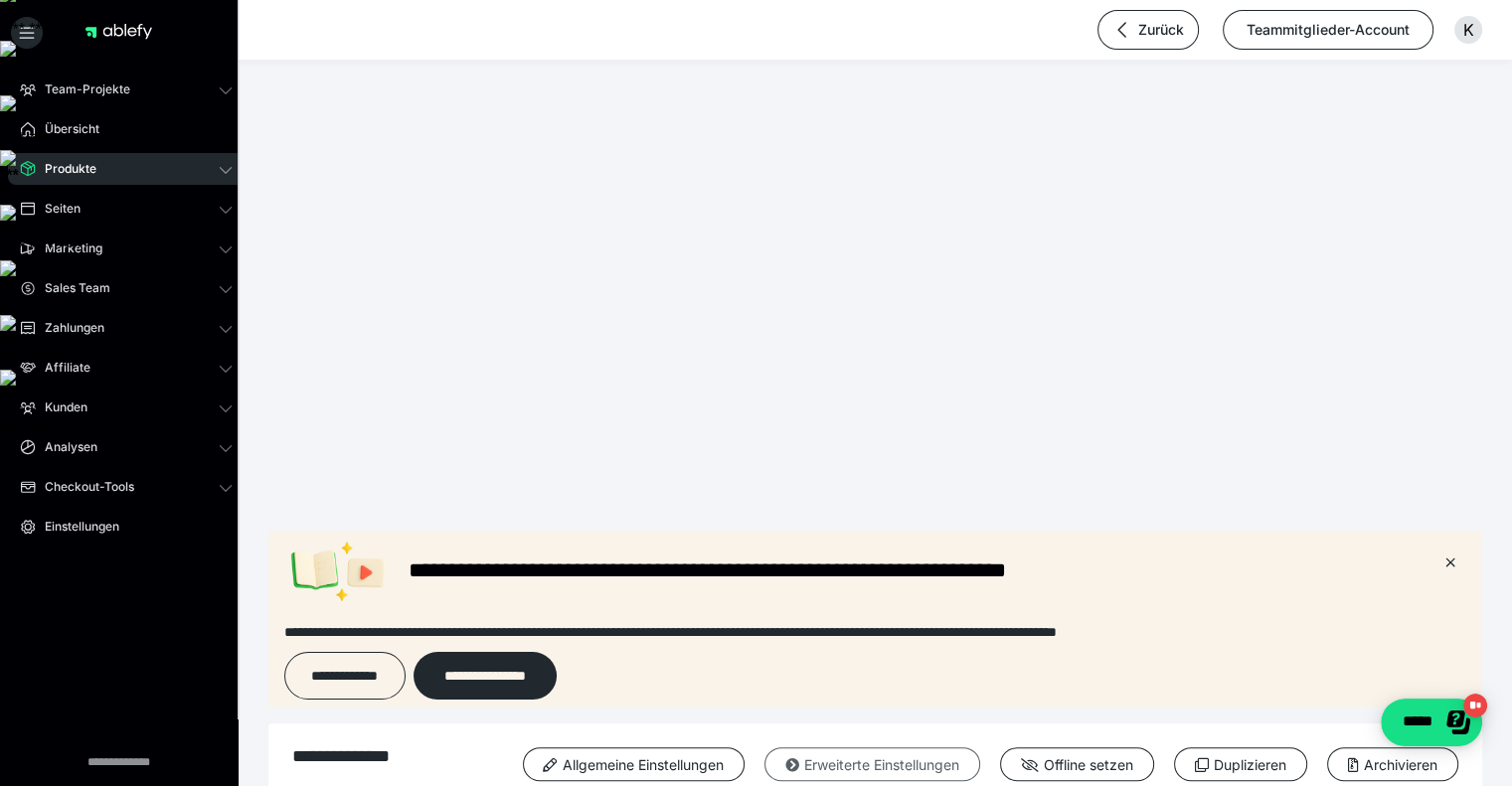 click on "Erweiterte Einstellungen" at bounding box center (872, 764) 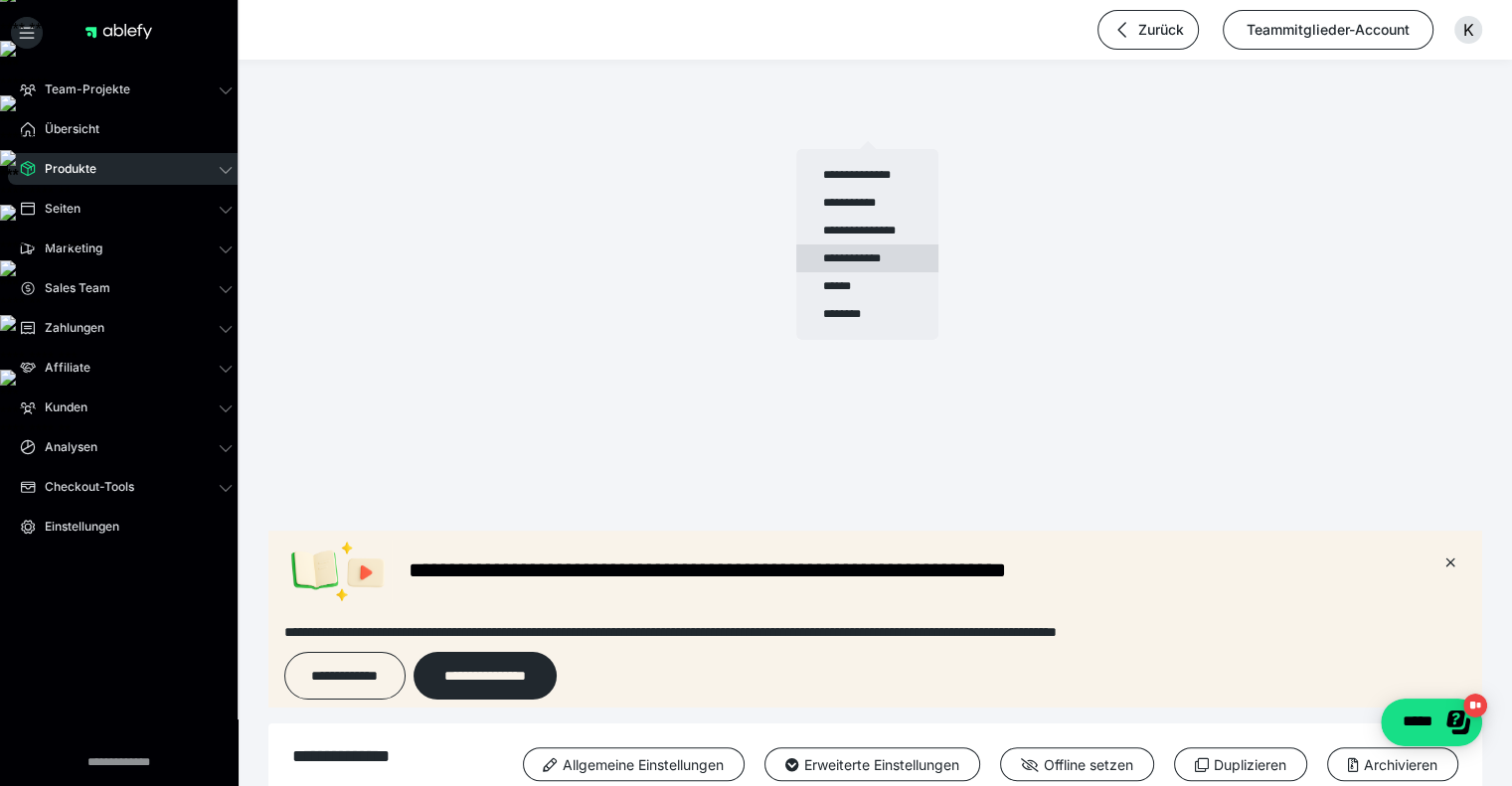click on "**********" at bounding box center (867, 258) 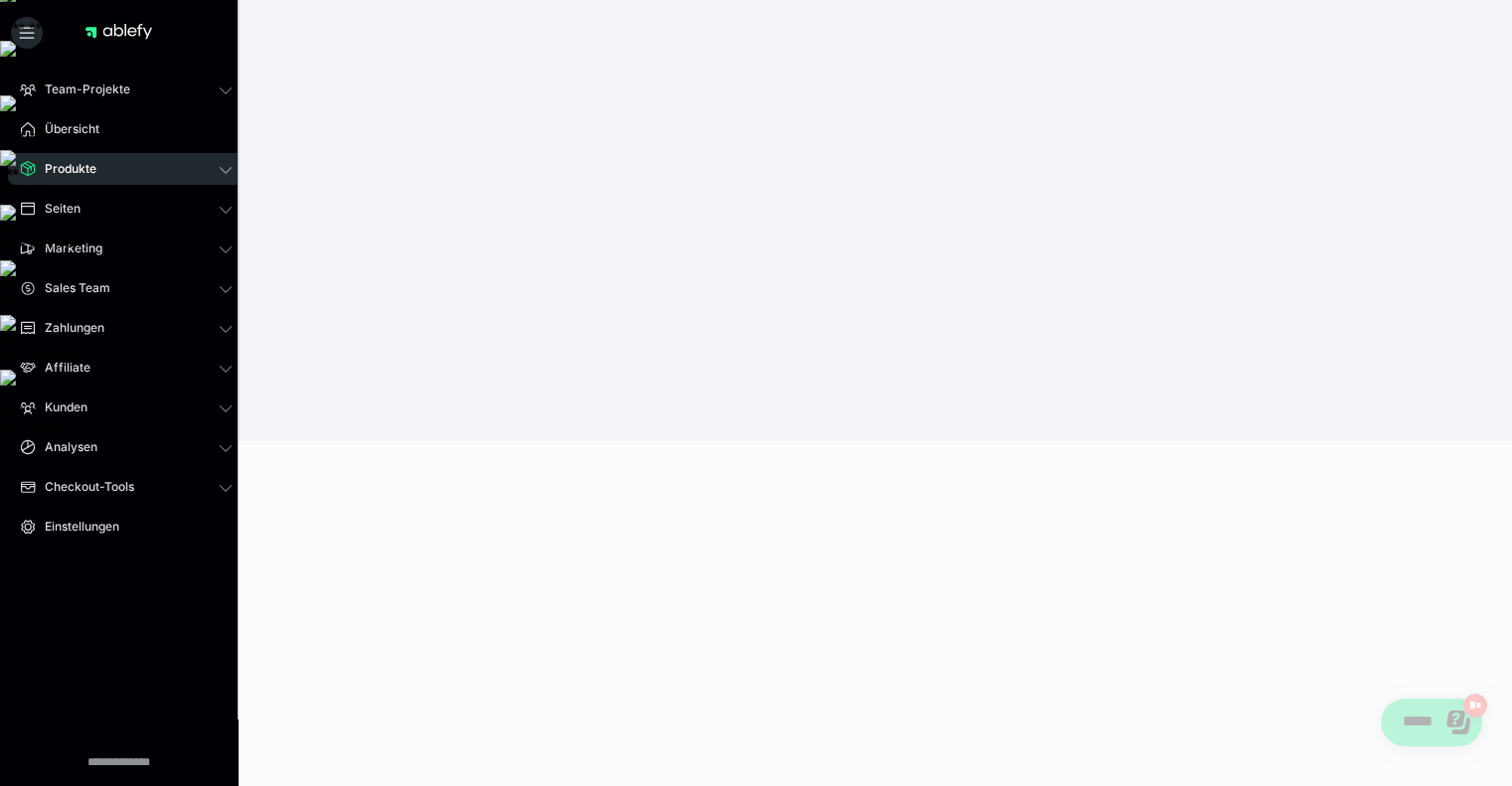 scroll, scrollTop: 0, scrollLeft: 0, axis: both 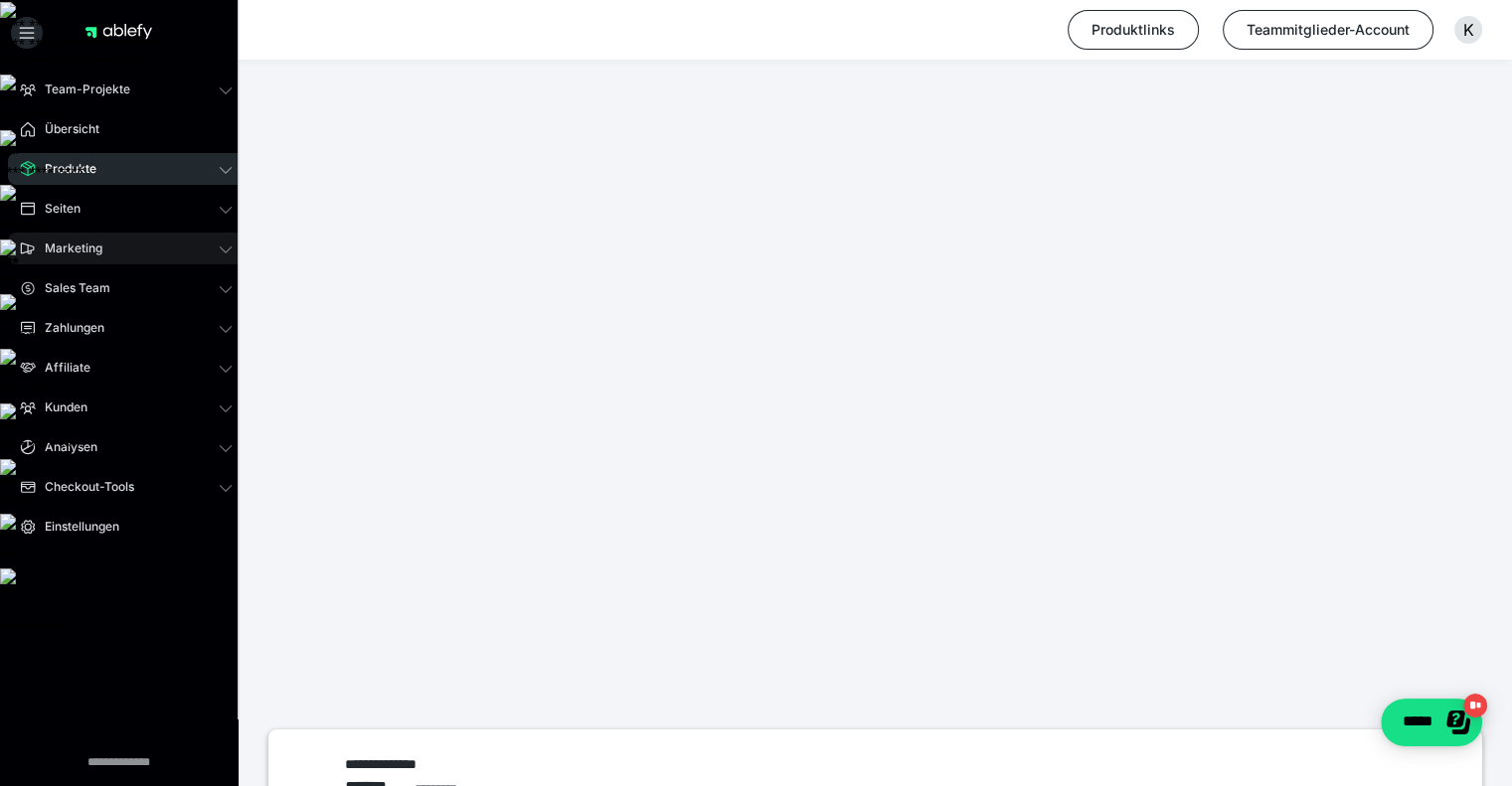 click on "Marketing" at bounding box center (126, 248) 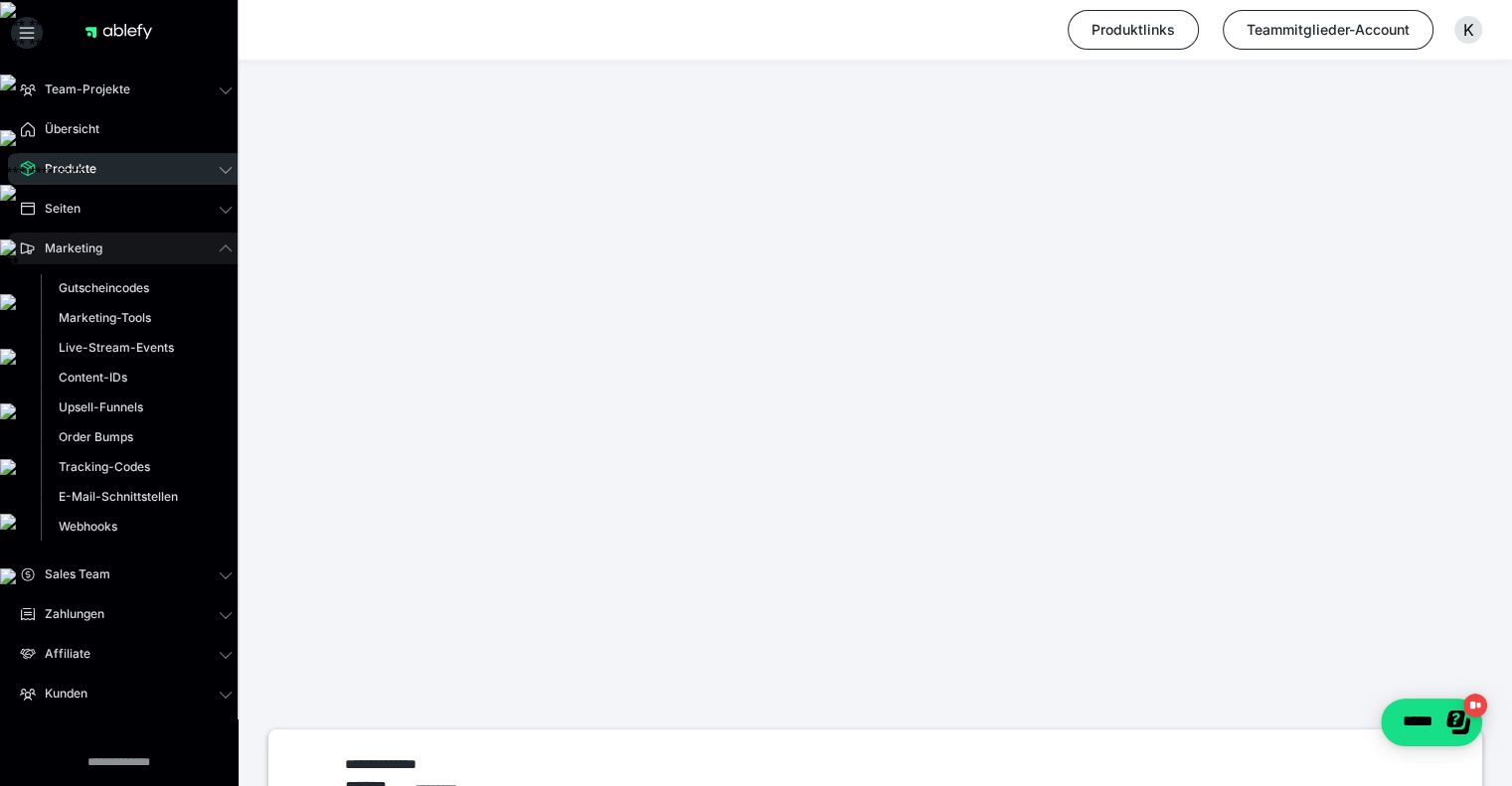 type on "**********" 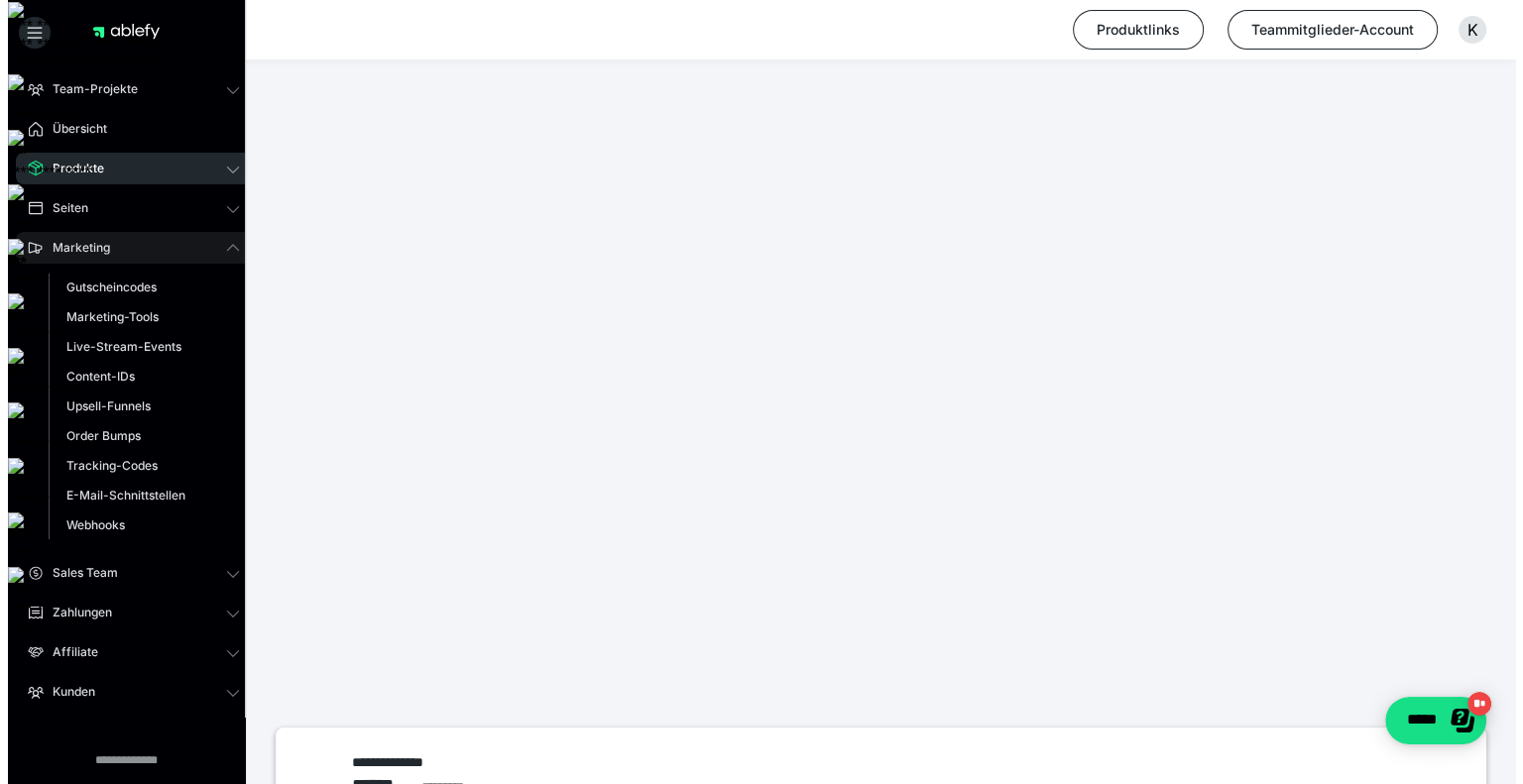 scroll, scrollTop: 0, scrollLeft: 0, axis: both 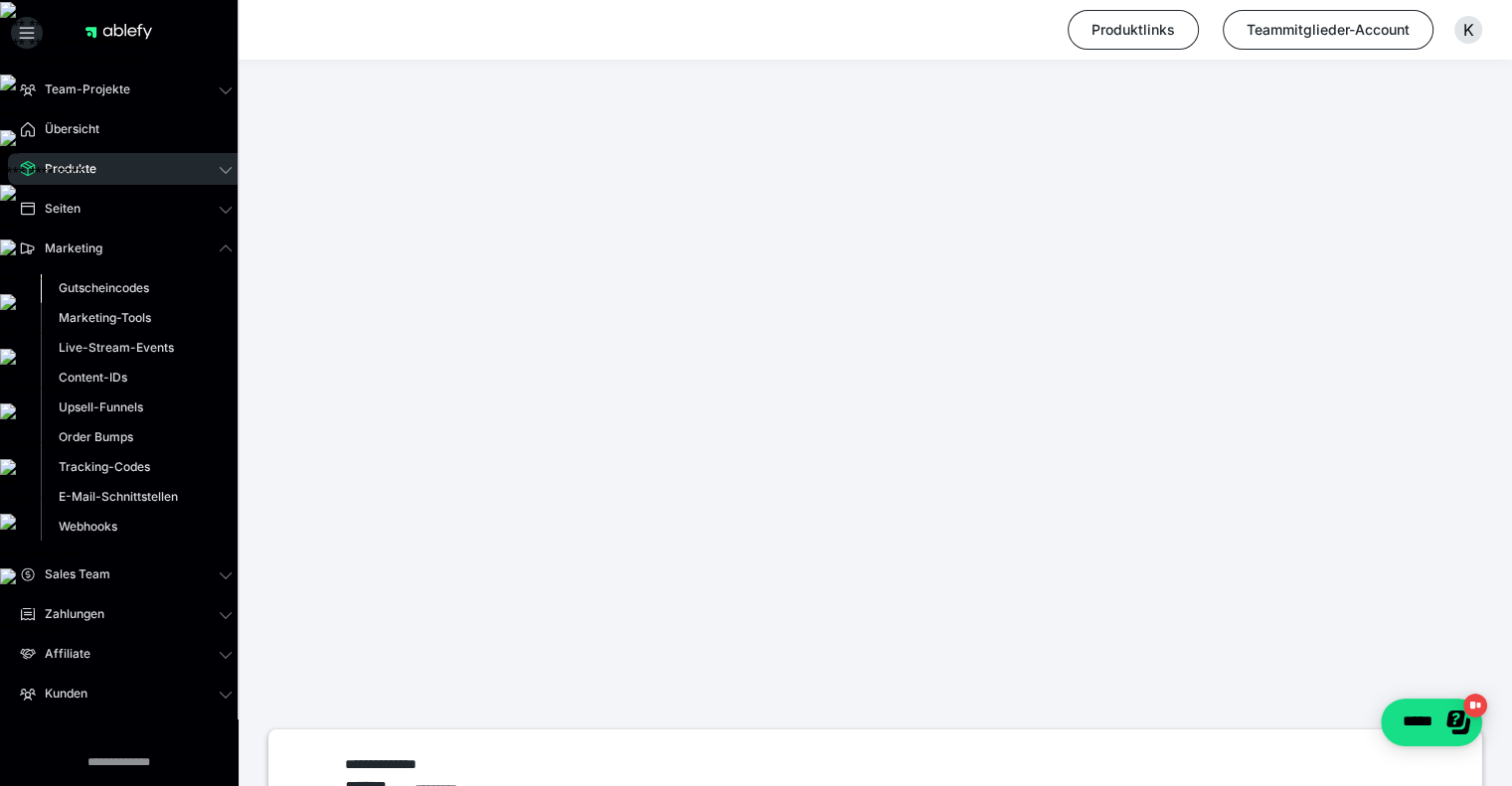click on "Gutscheincodes" at bounding box center (103, 287) 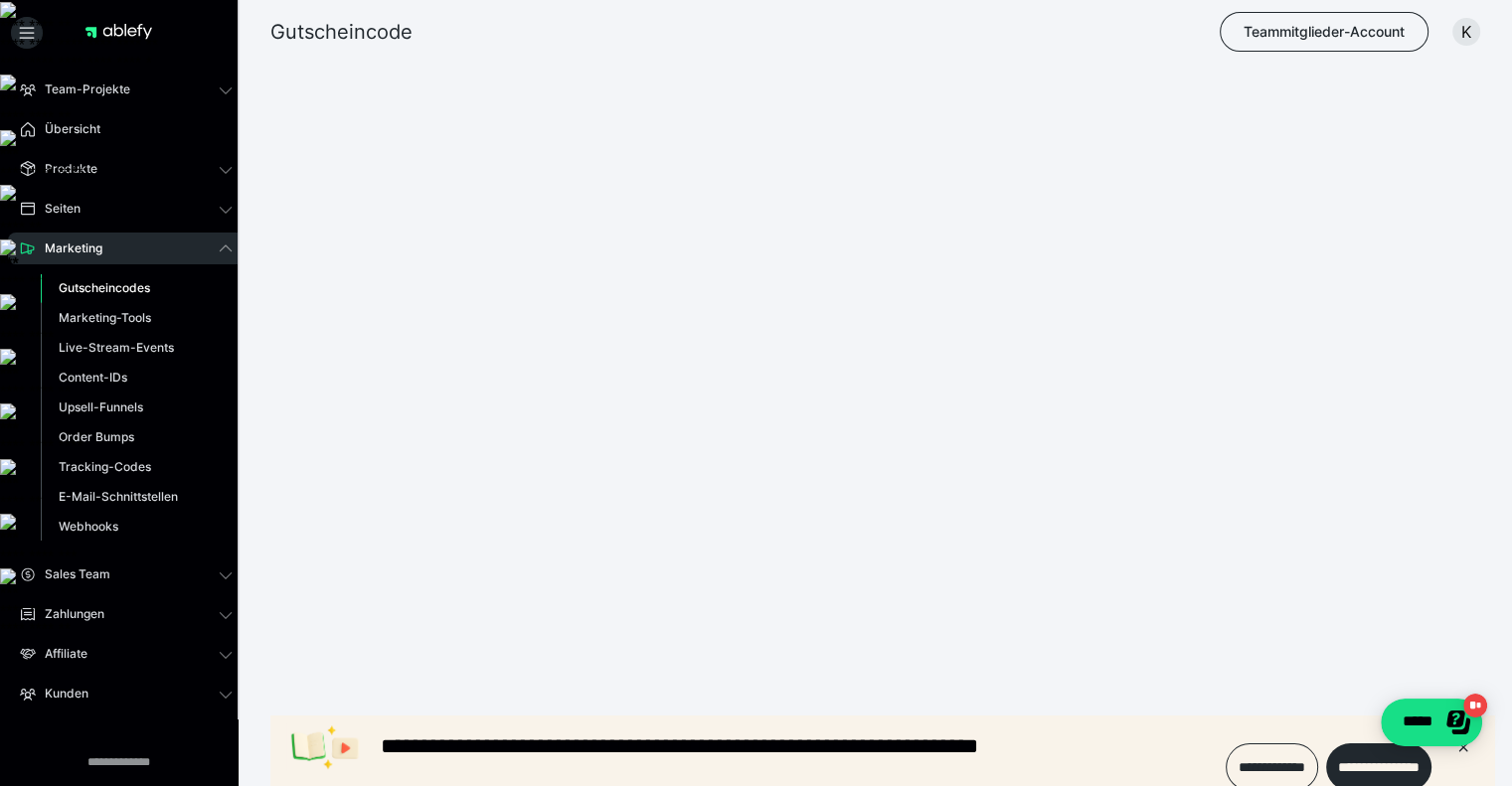 scroll, scrollTop: 0, scrollLeft: 0, axis: both 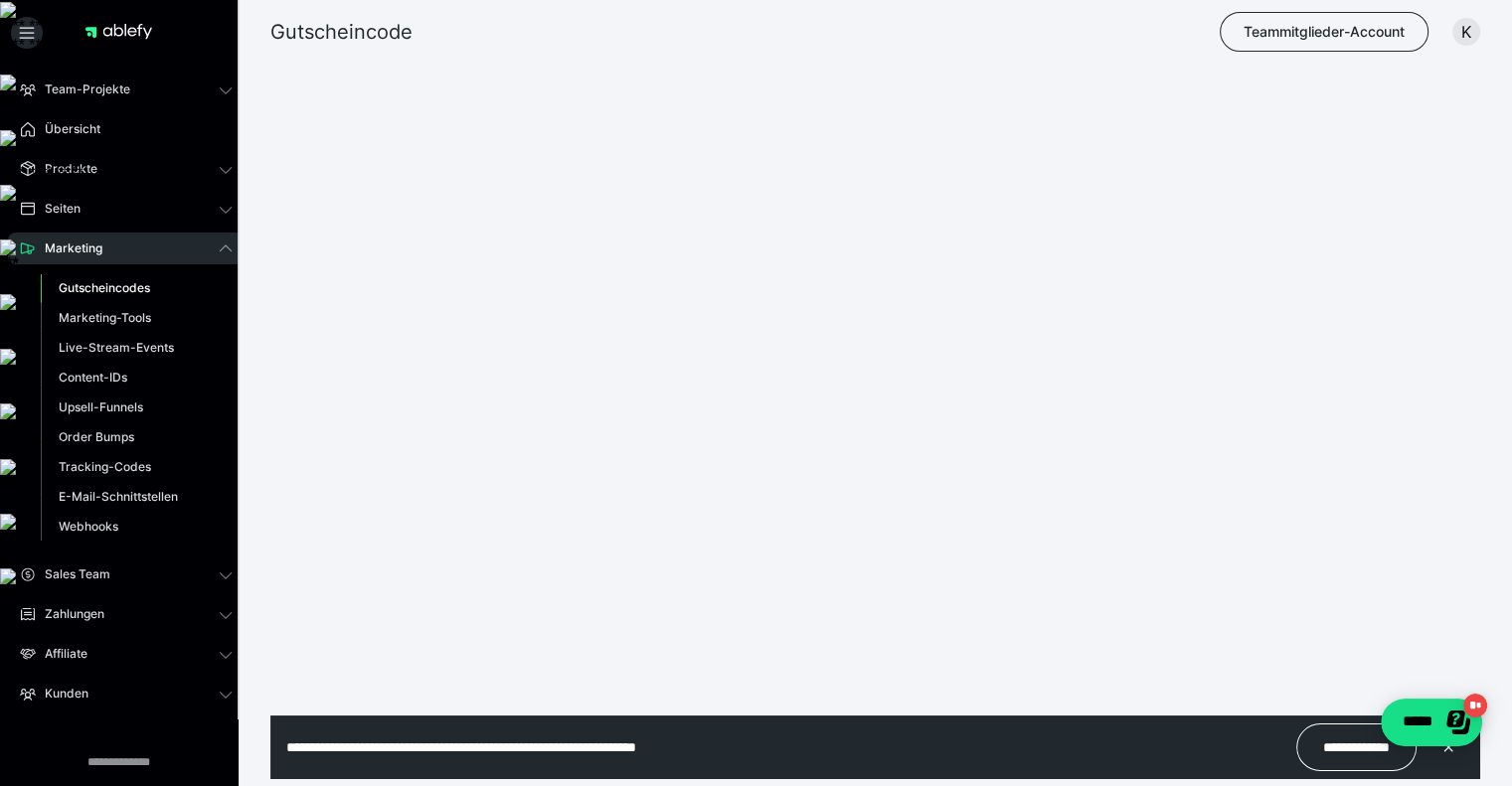 click on "**********" at bounding box center (1363, 837) 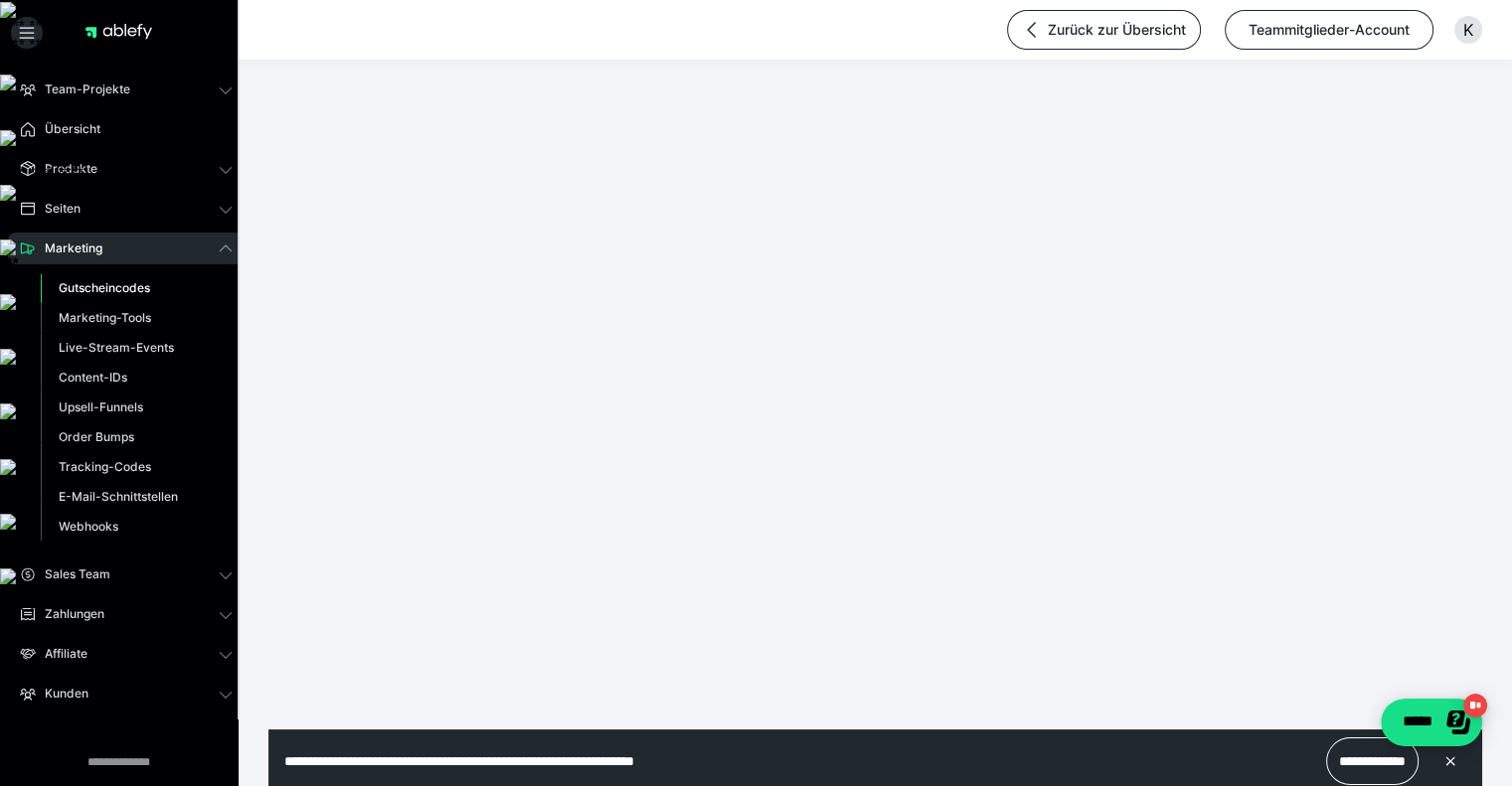 scroll, scrollTop: 0, scrollLeft: 0, axis: both 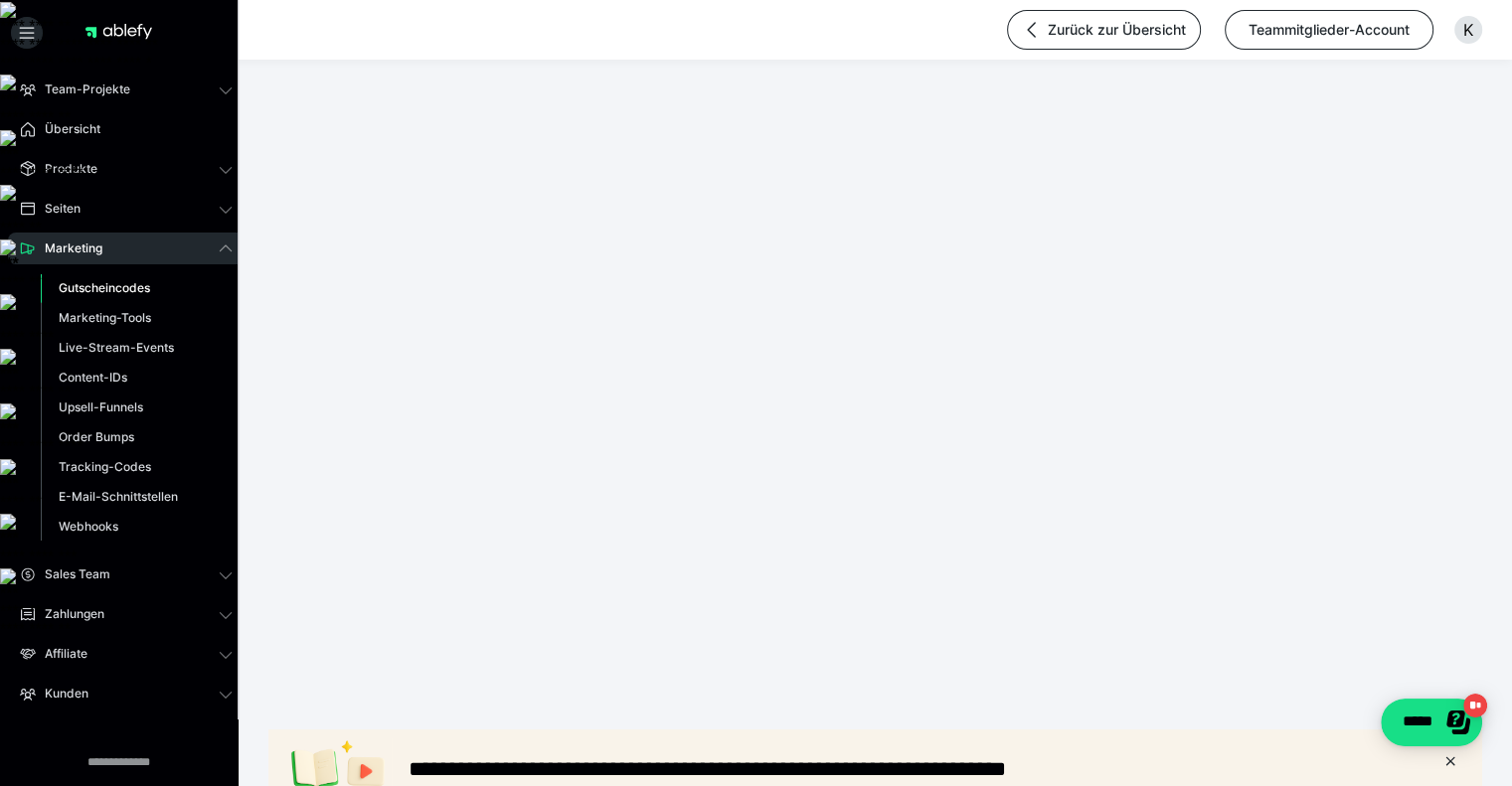 click on "**********" at bounding box center (875, 1085) 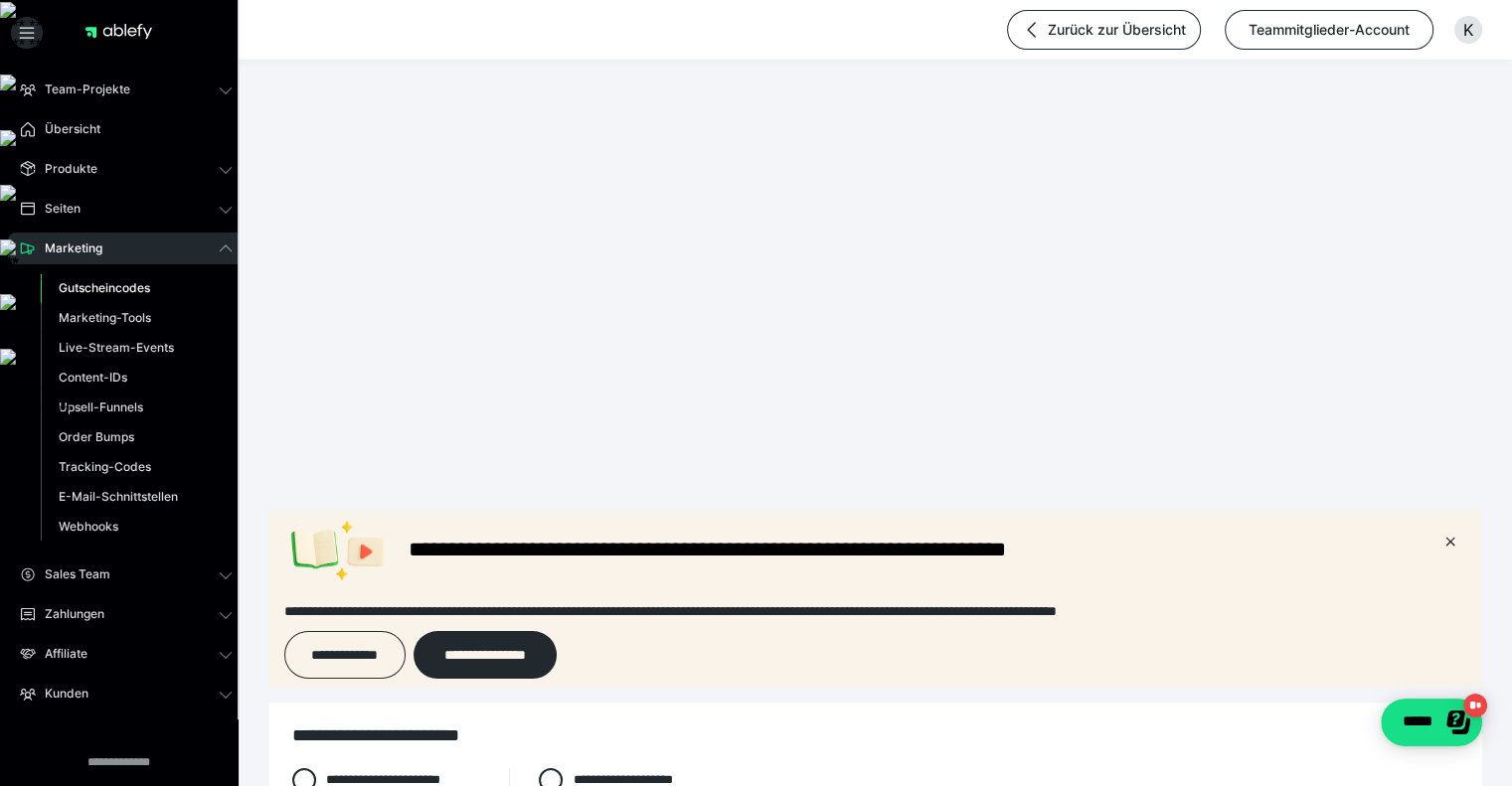 type on "****" 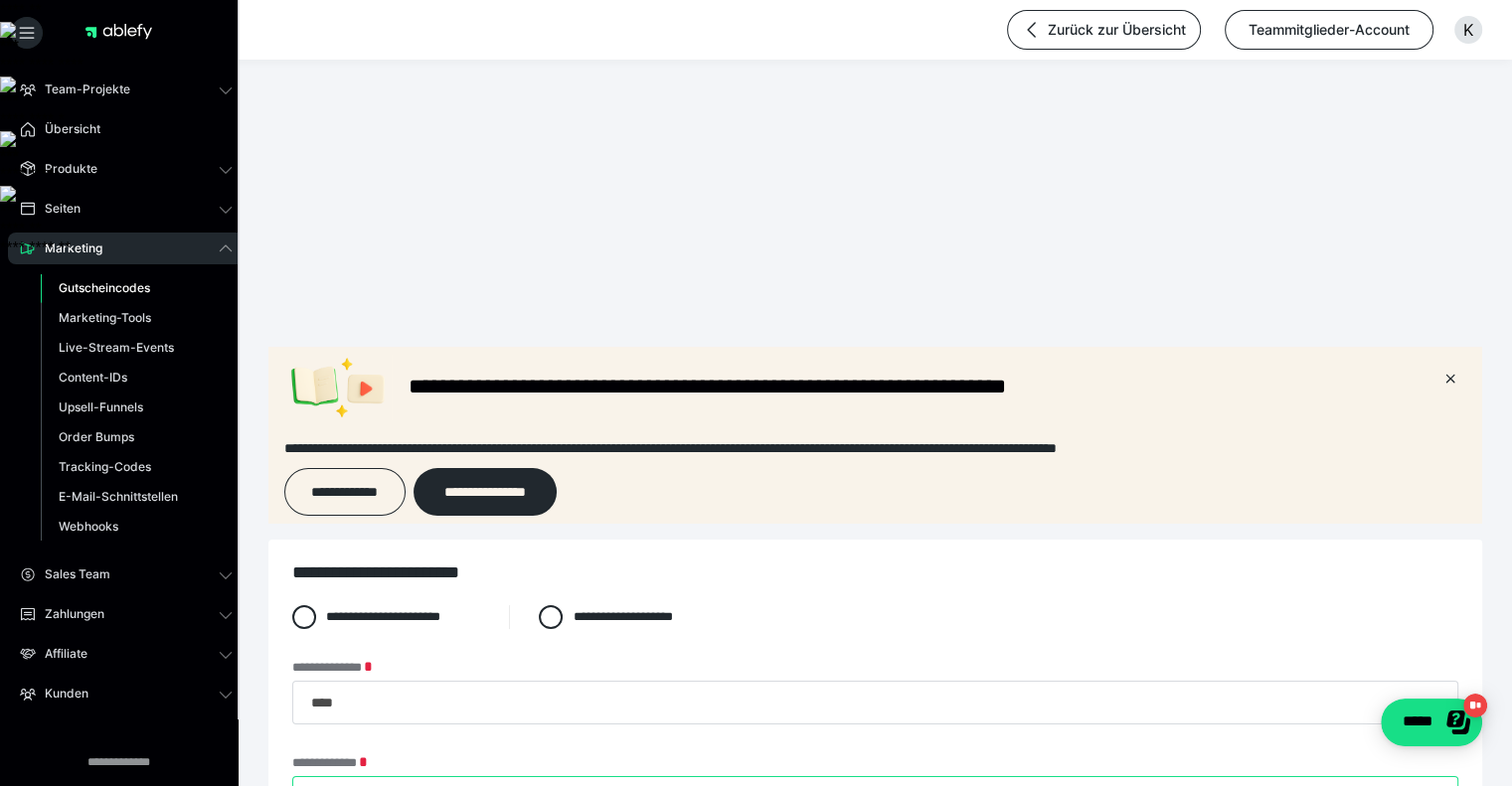 scroll, scrollTop: 199, scrollLeft: 0, axis: vertical 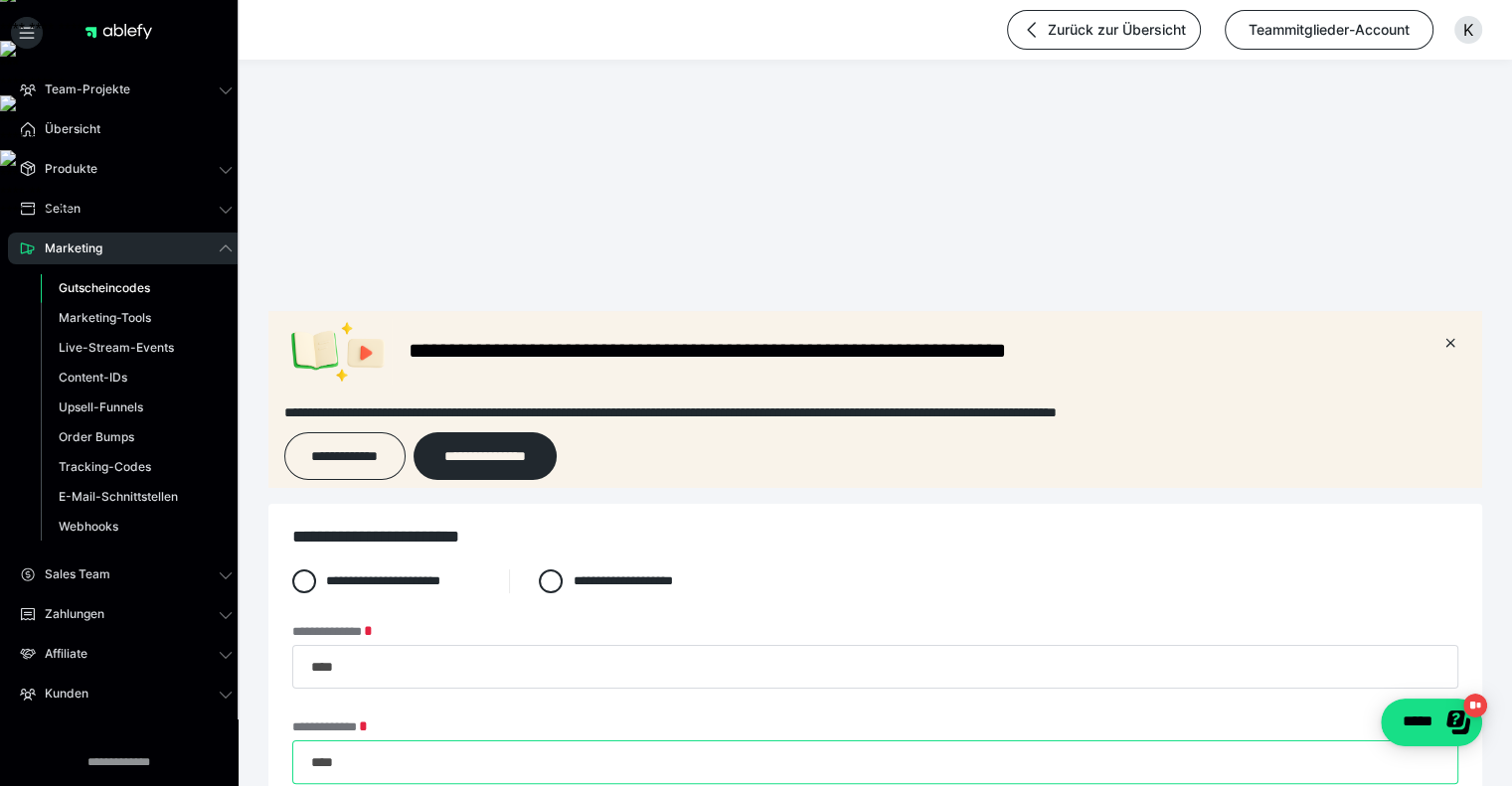type on "****" 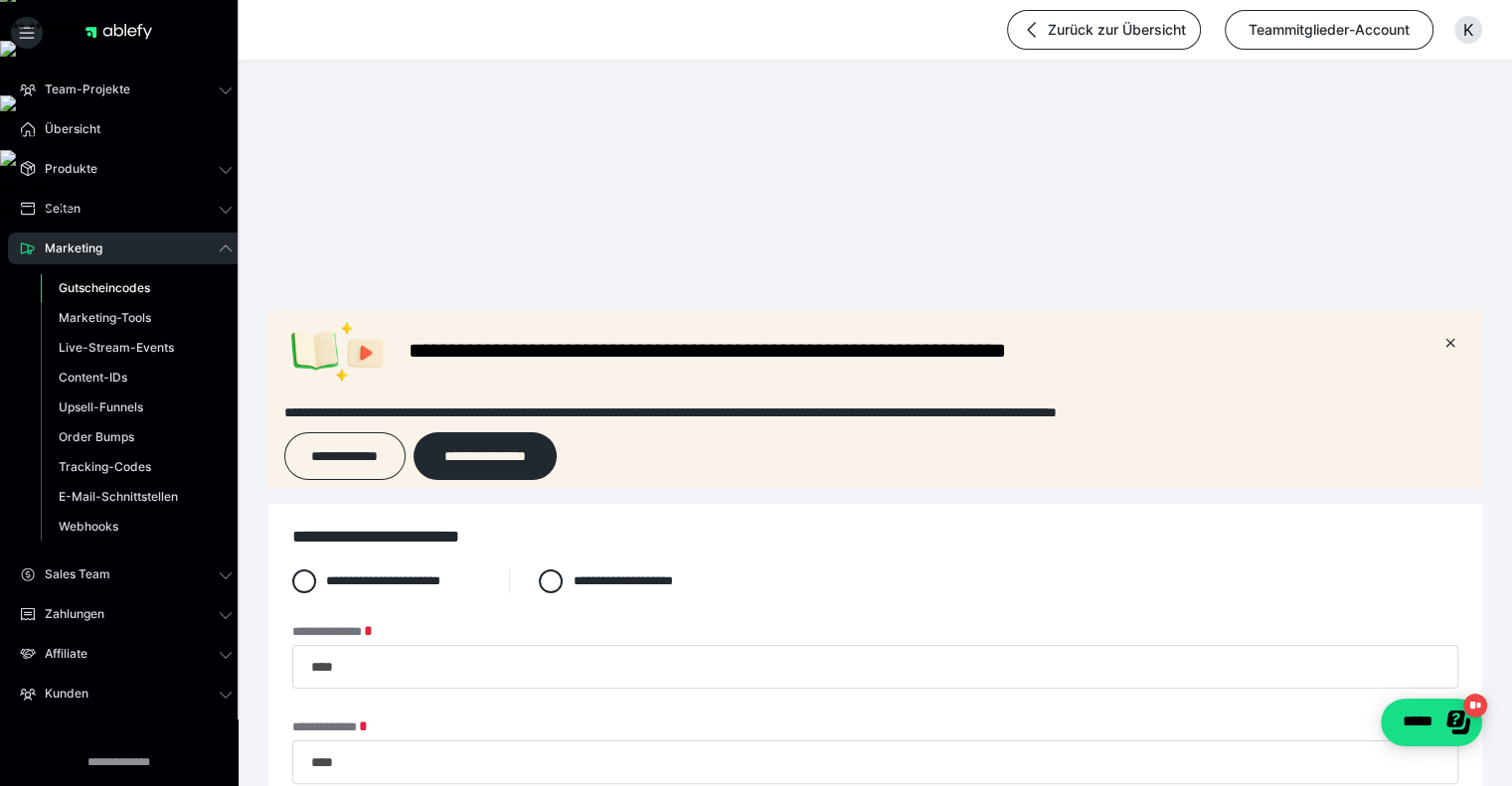 click on "*" at bounding box center [726, 858] 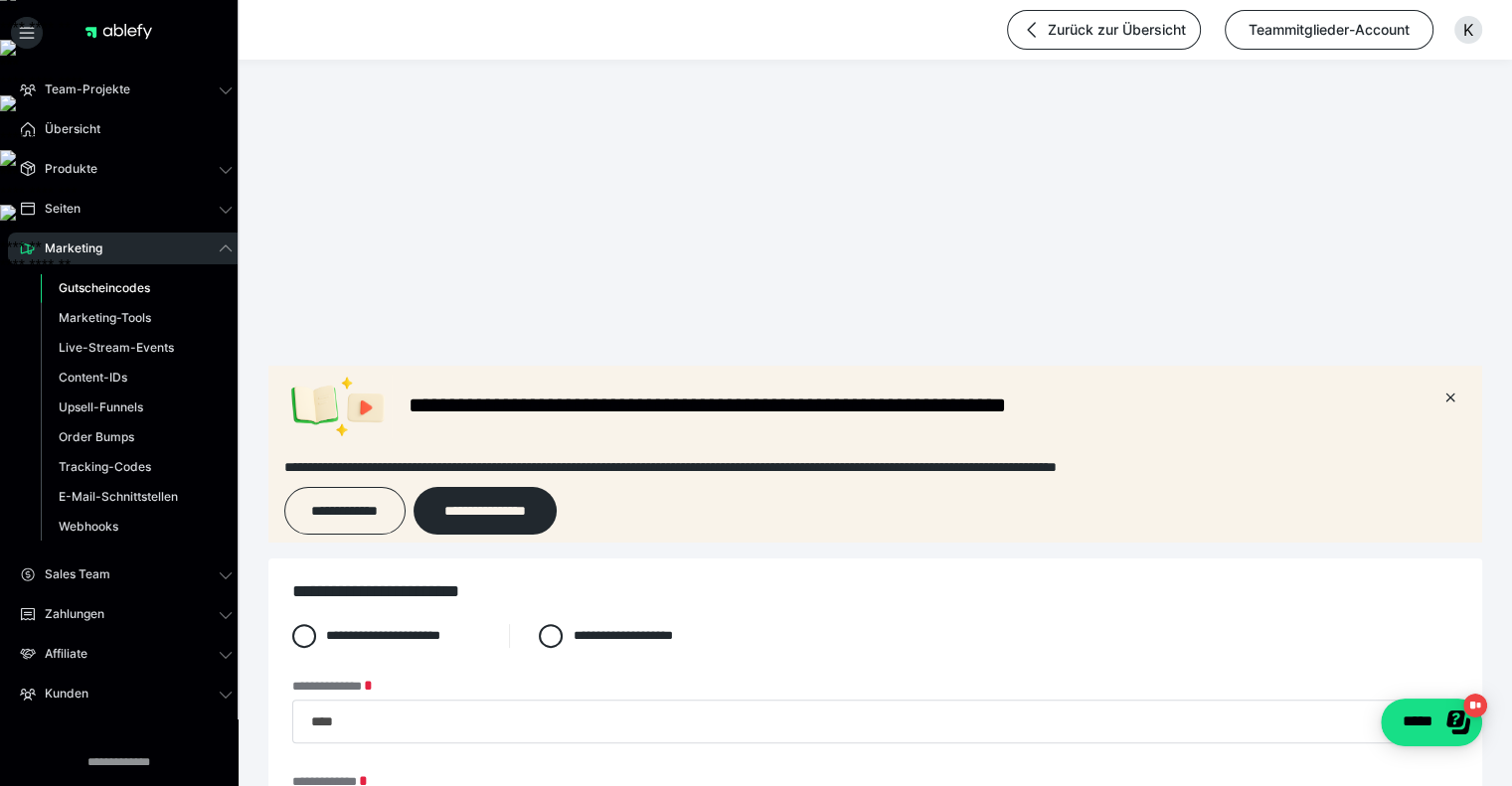 scroll, scrollTop: 397, scrollLeft: 0, axis: vertical 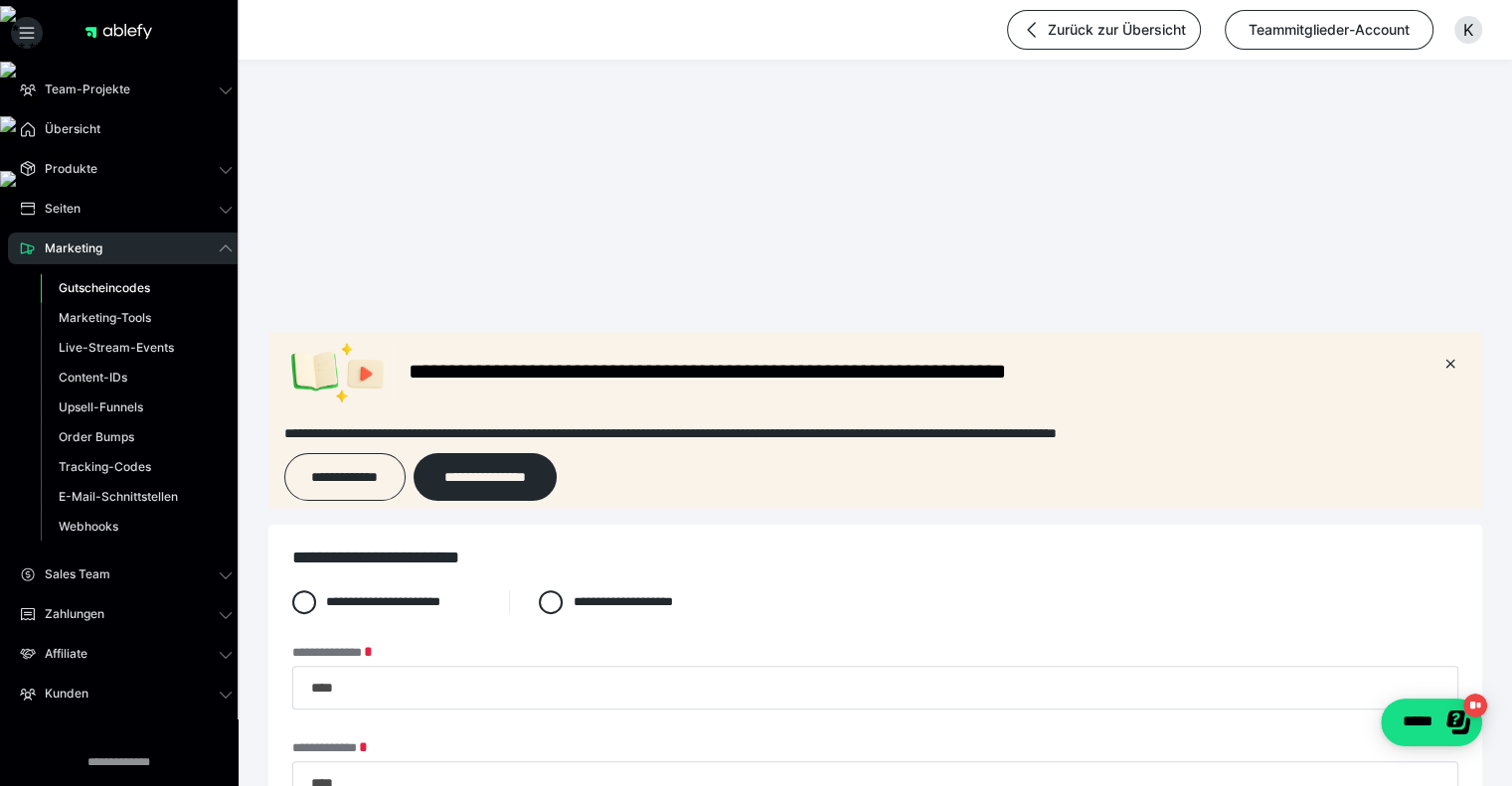 type on "*" 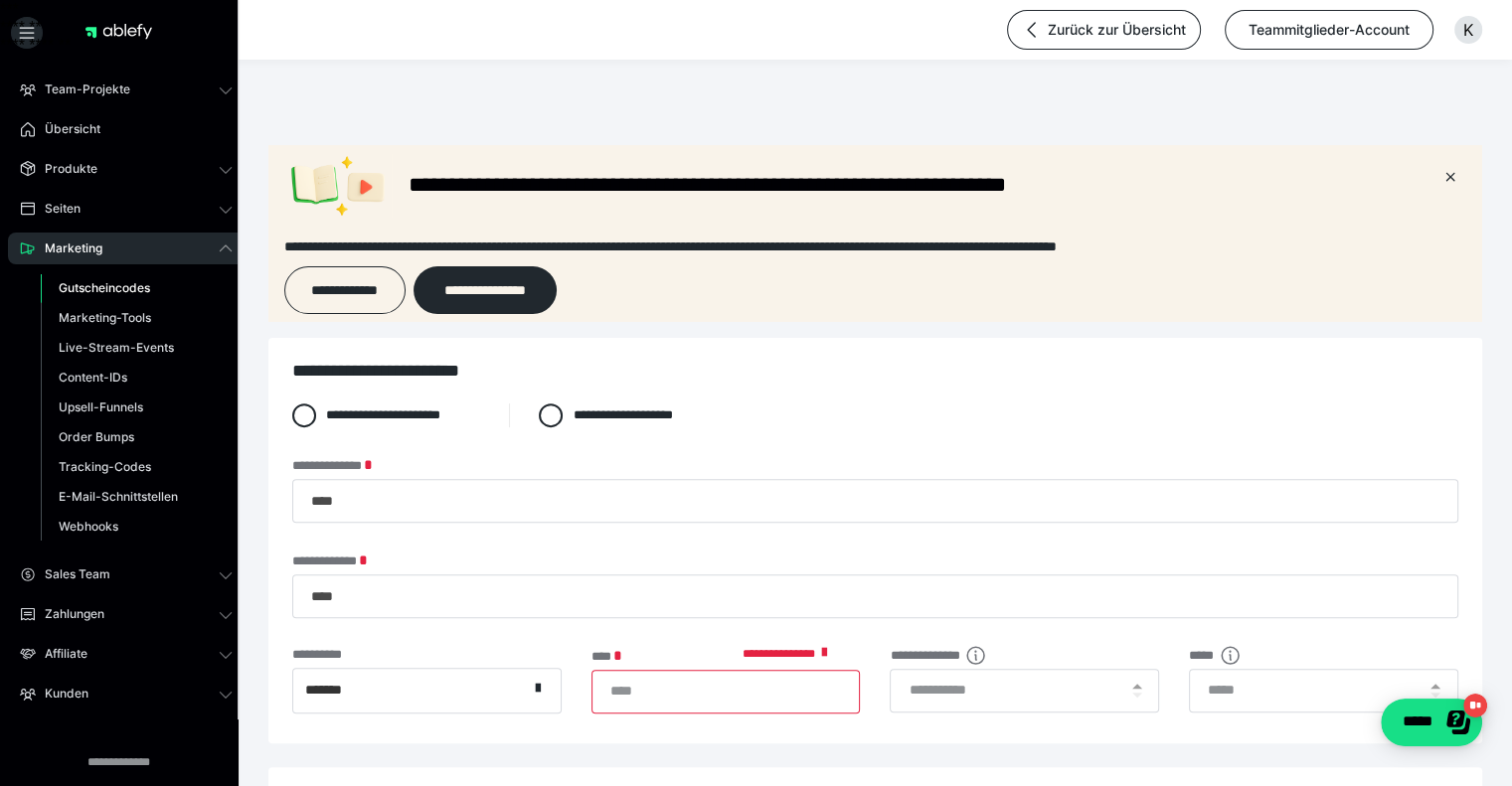 scroll, scrollTop: 581, scrollLeft: 0, axis: vertical 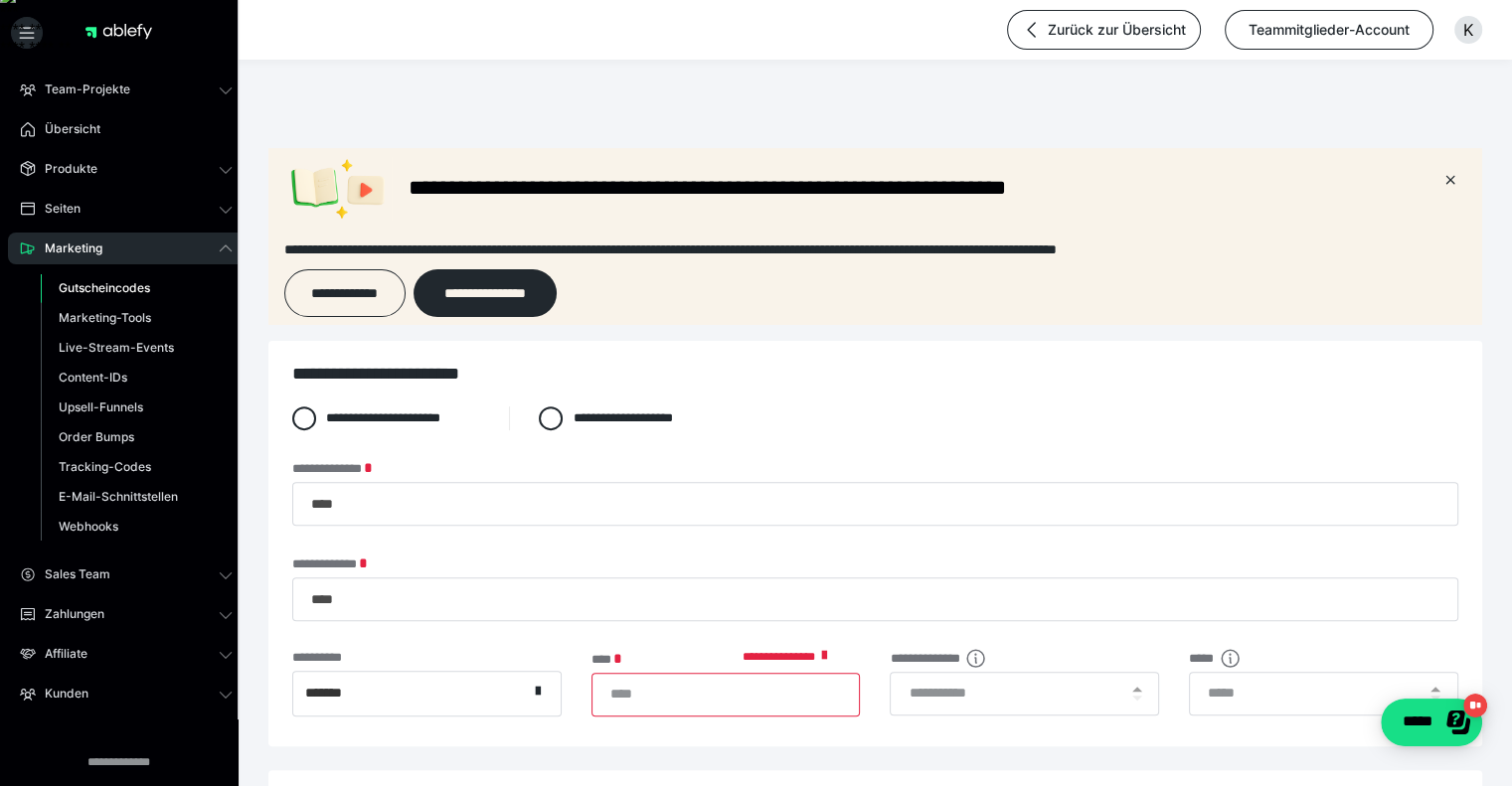 click on "**********" at bounding box center (875, 981) 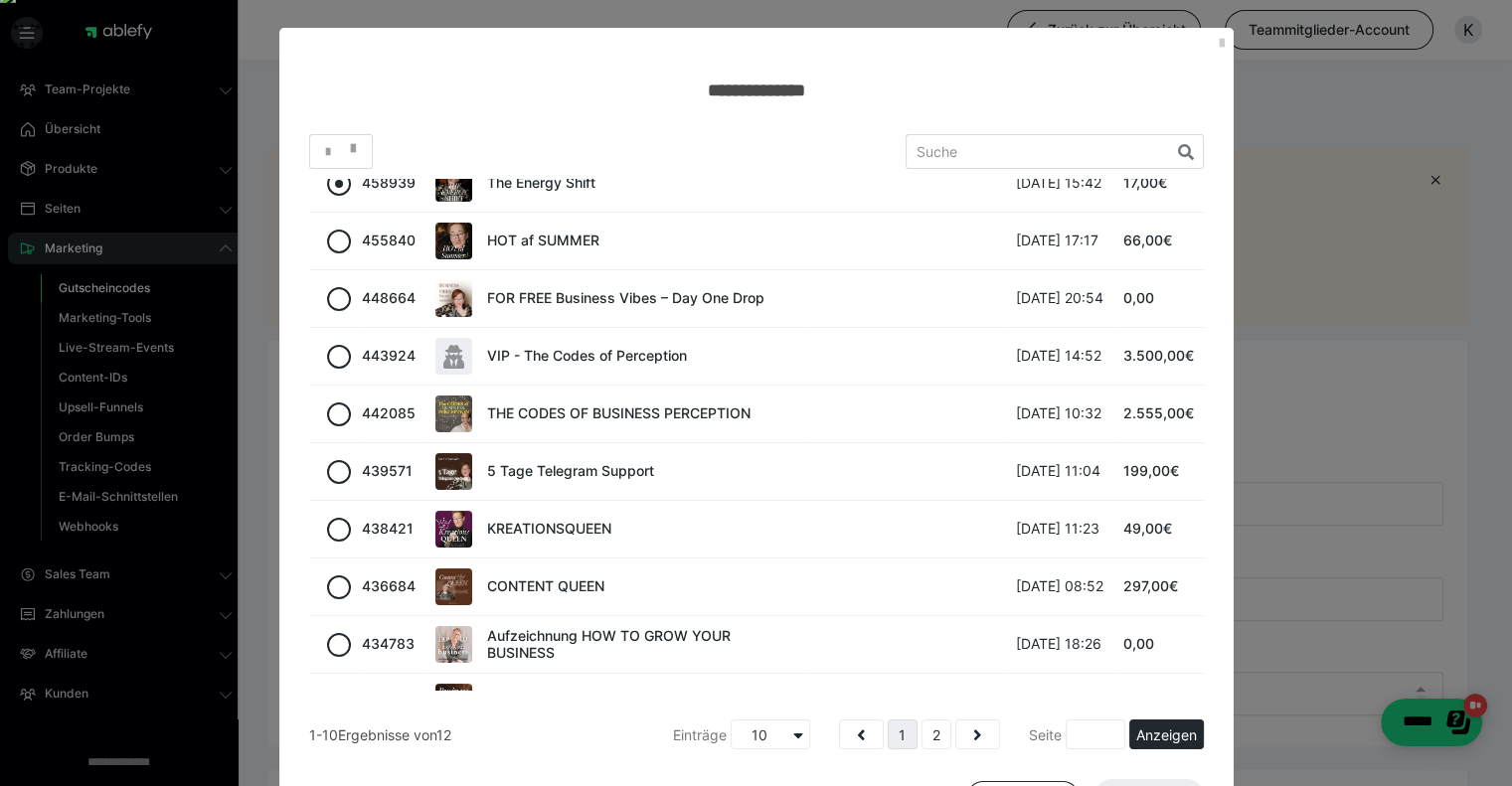 scroll, scrollTop: 99, scrollLeft: 0, axis: vertical 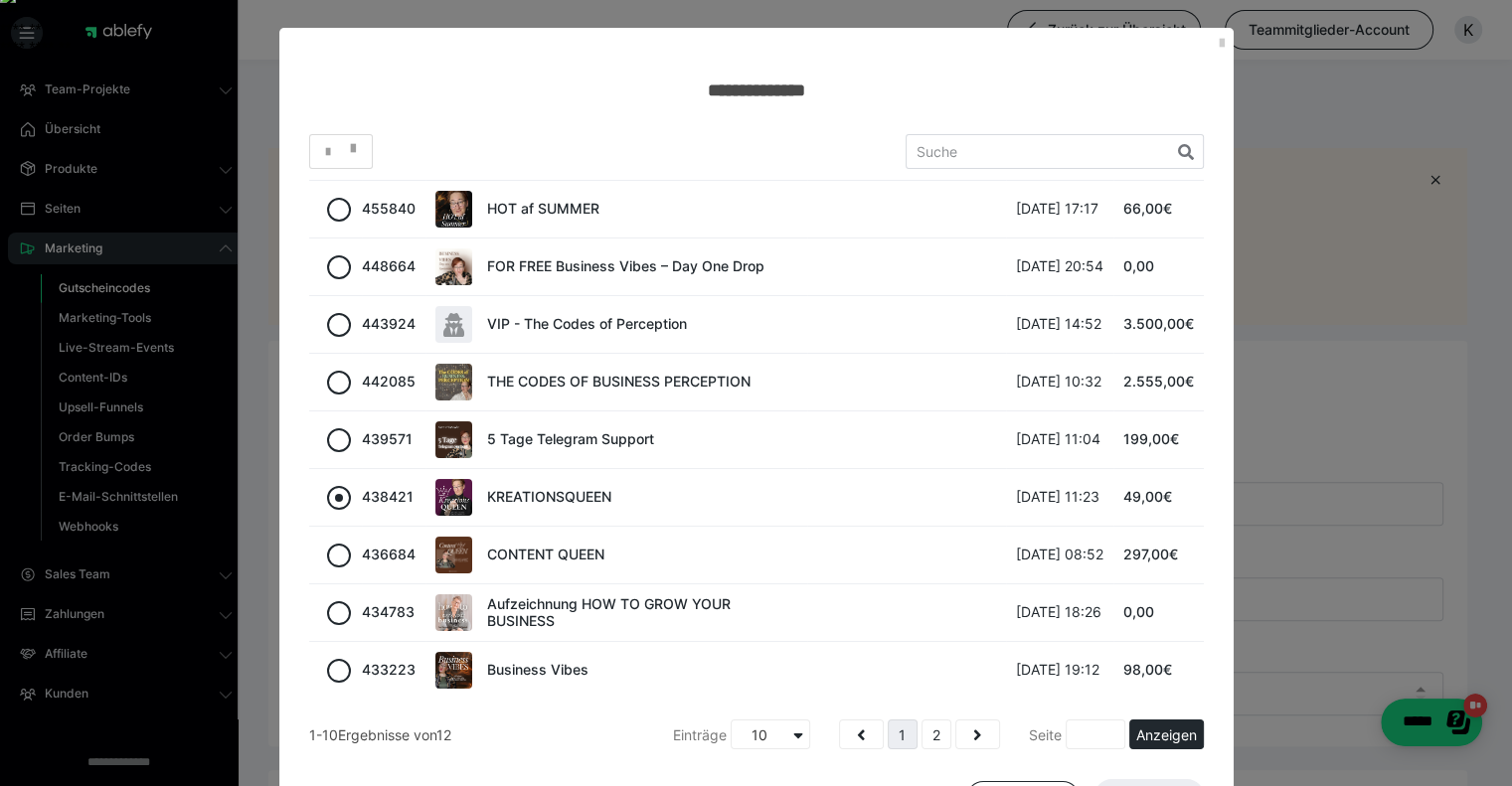 click at bounding box center [339, 498] 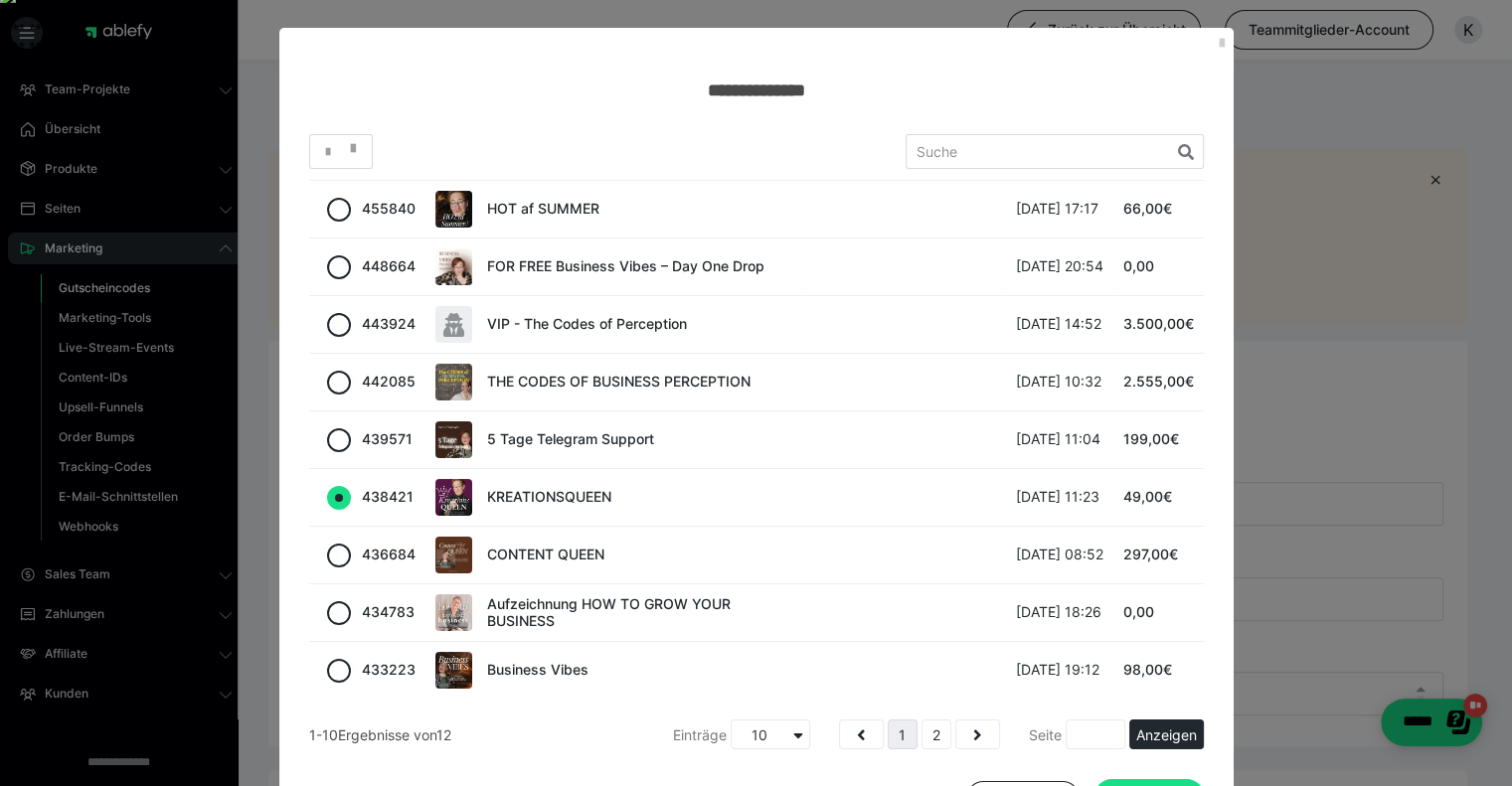 scroll, scrollTop: 0, scrollLeft: 0, axis: both 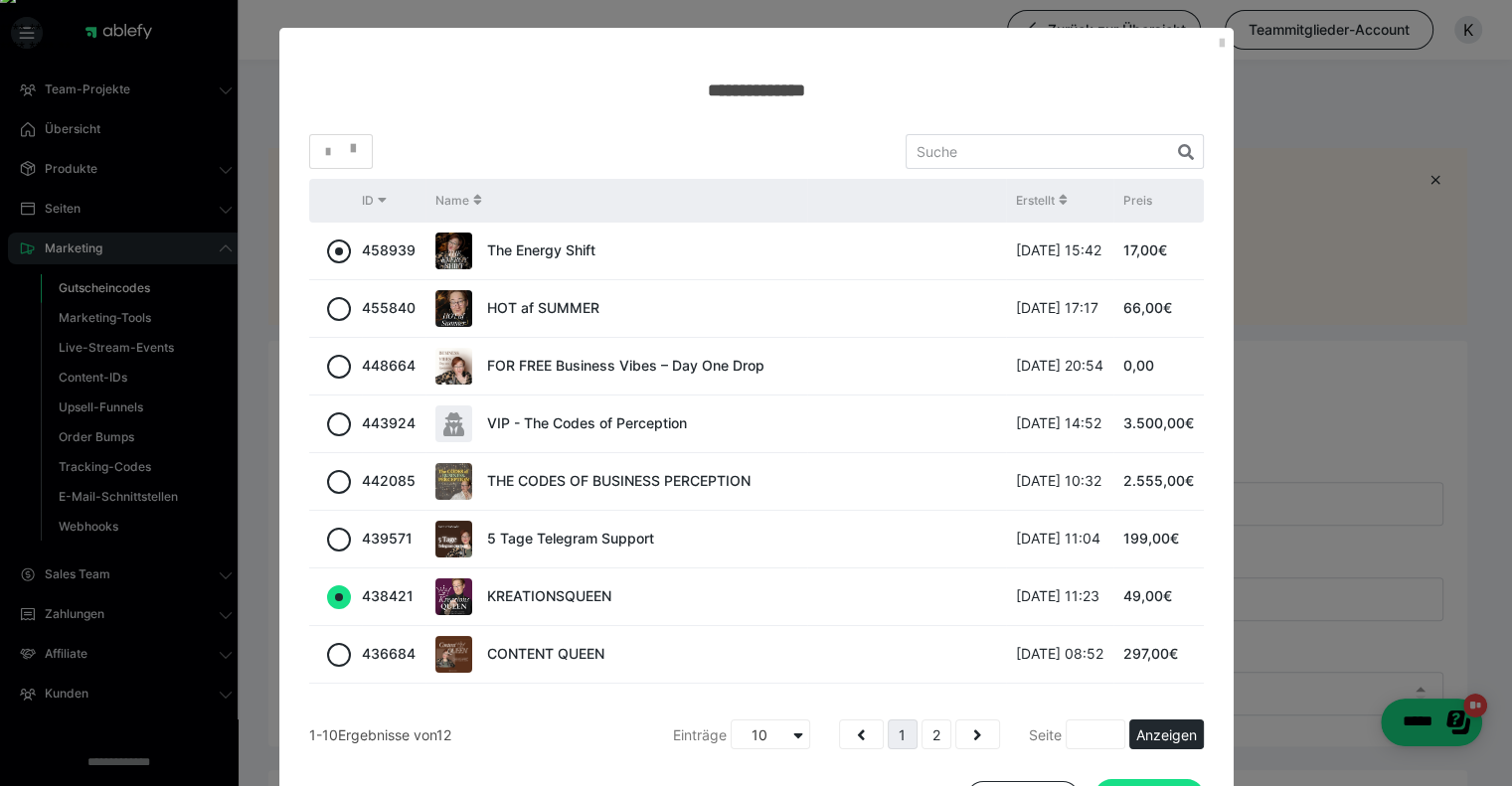 click at bounding box center [339, 251] 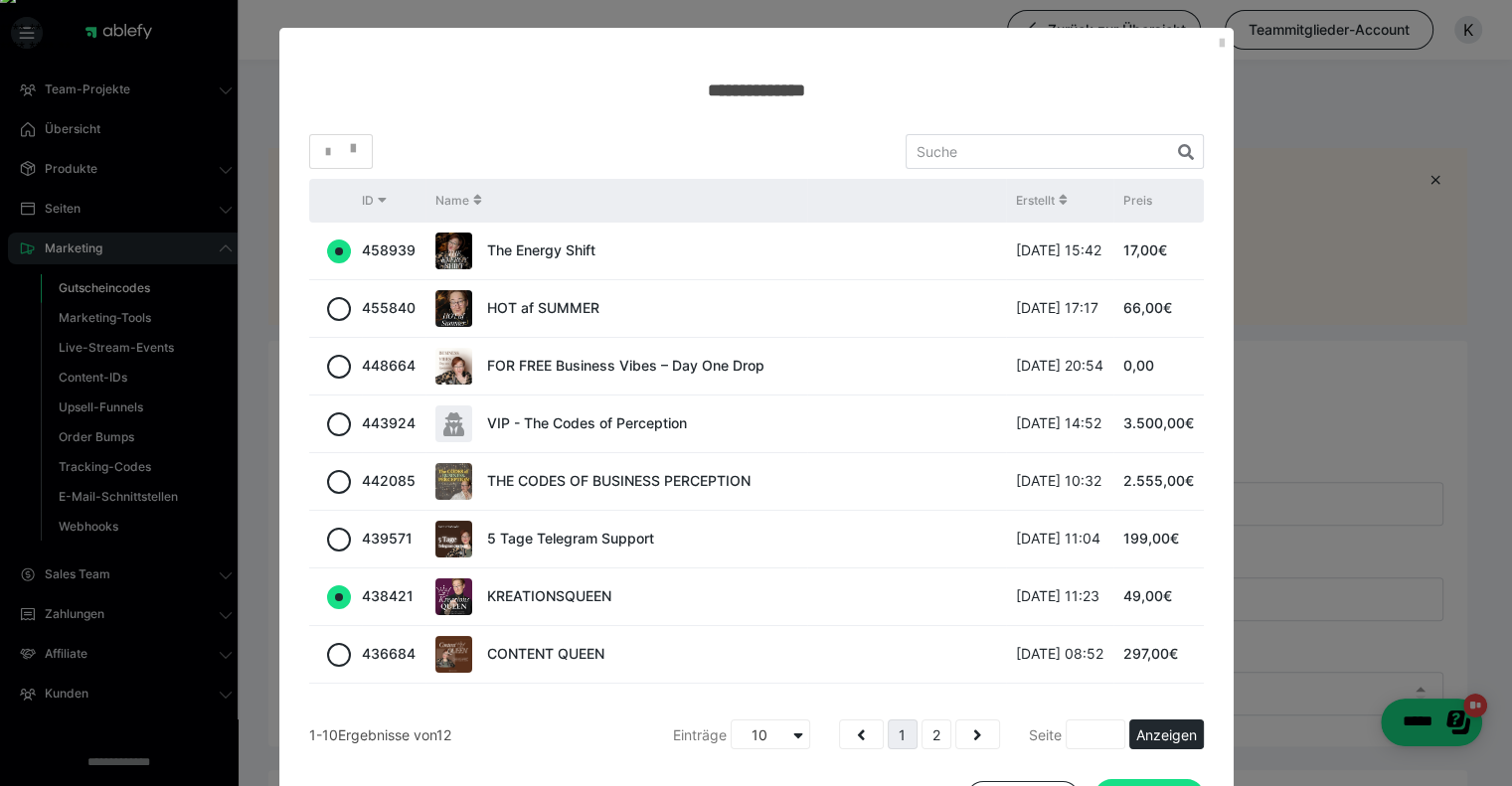 radio on "true" 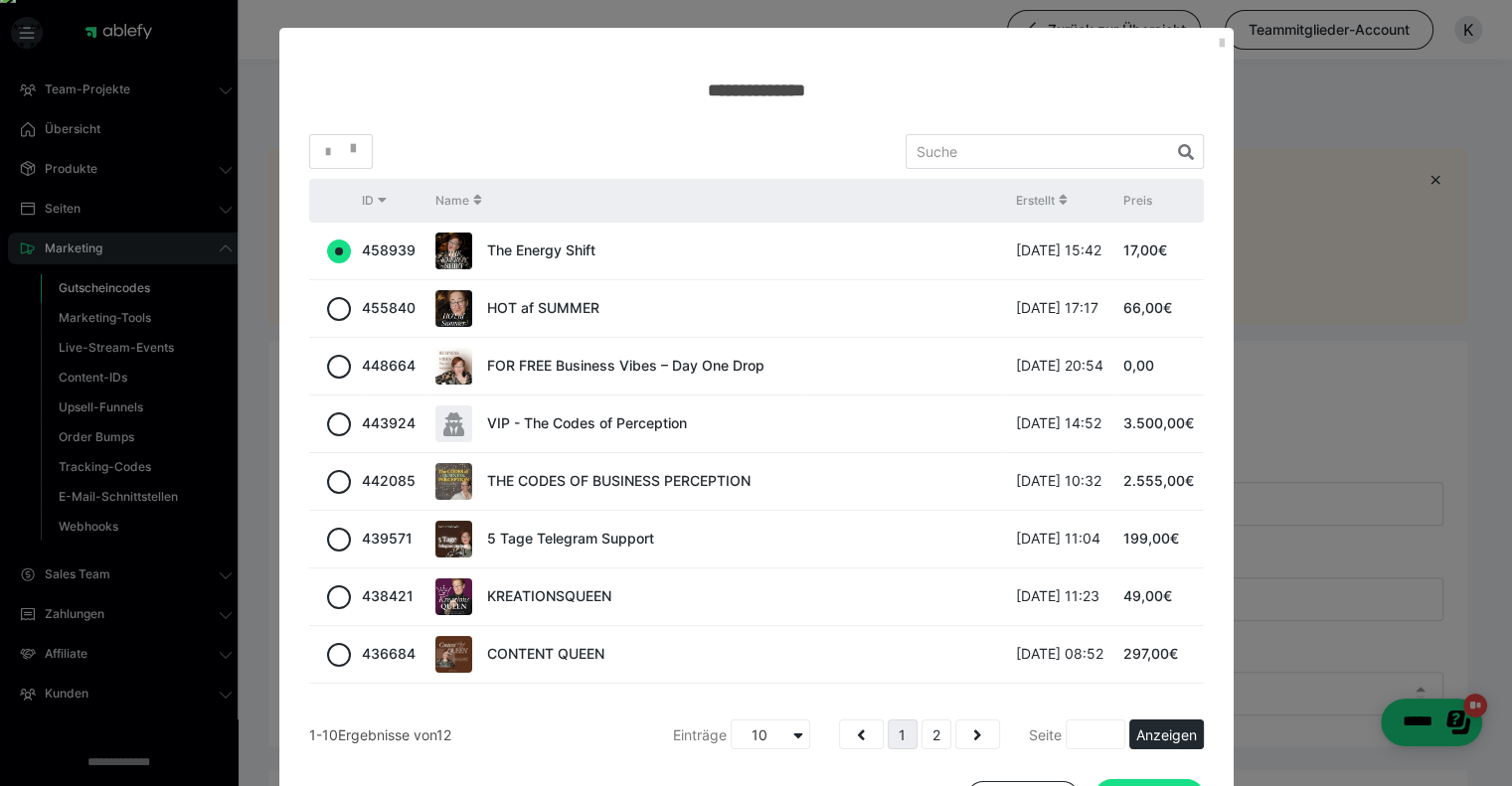 scroll, scrollTop: 107, scrollLeft: 0, axis: vertical 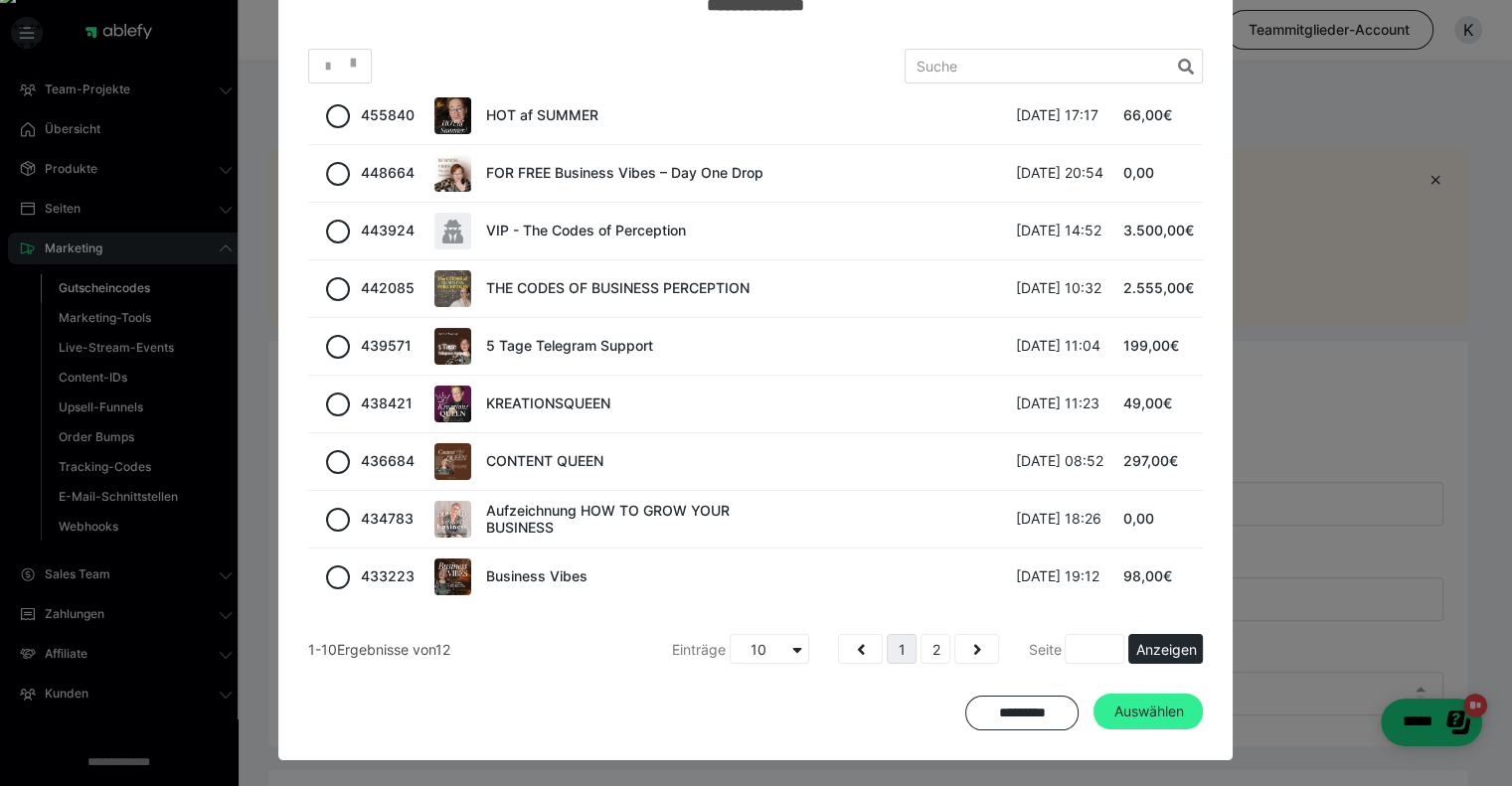 click on "Auswählen" at bounding box center (1148, 711) 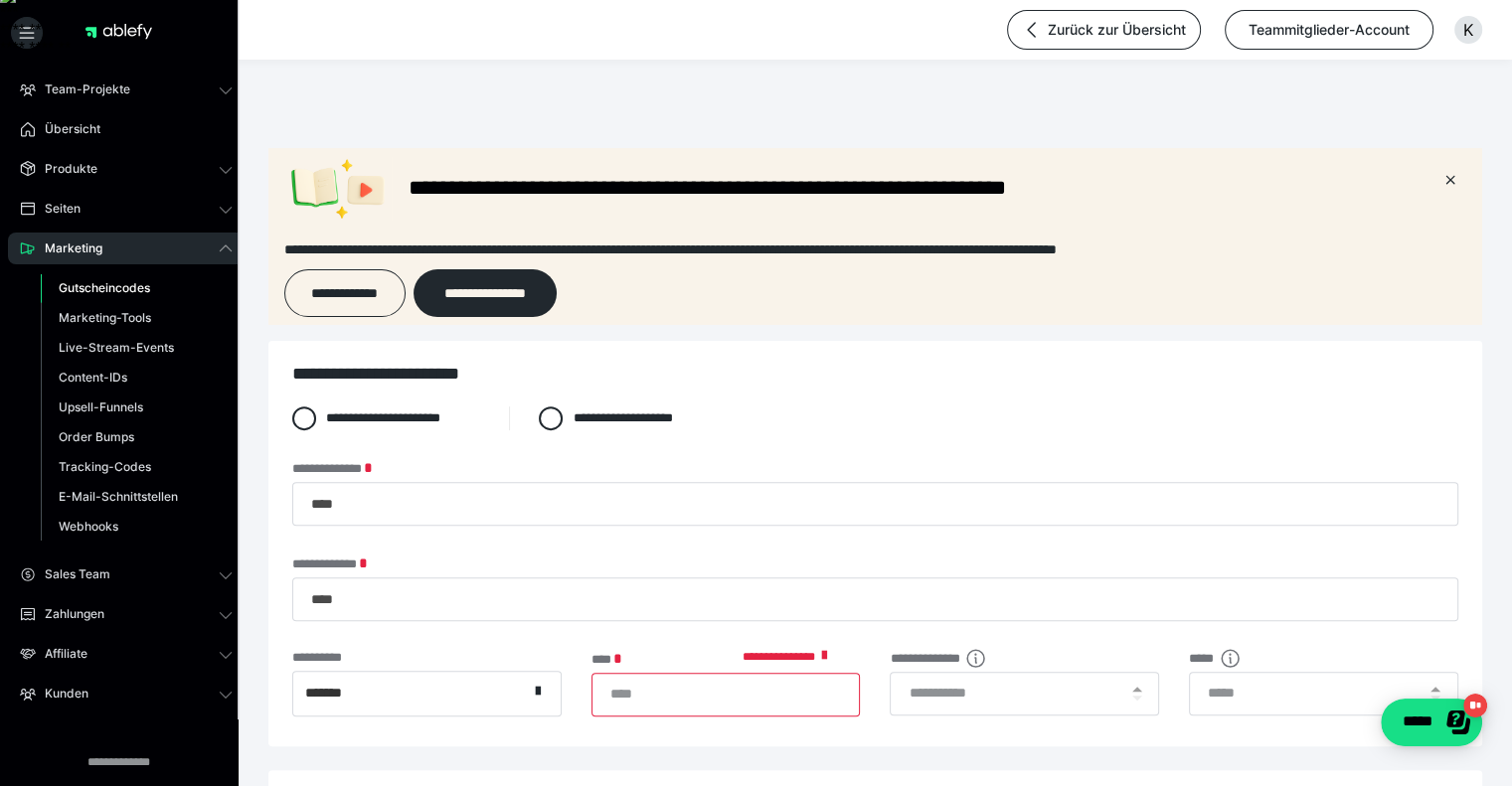 click at bounding box center (684, 848) 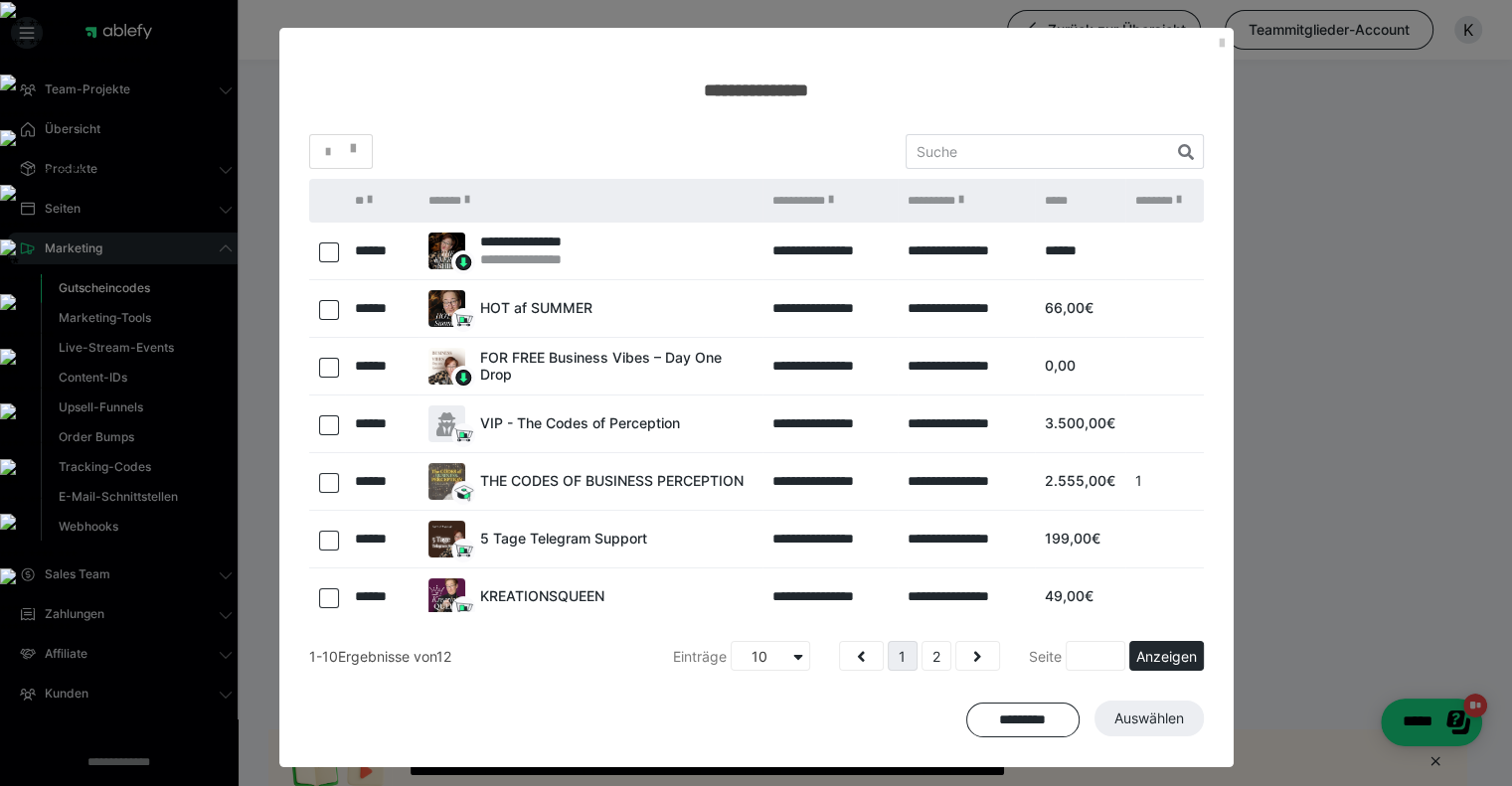 click at bounding box center [329, 252] 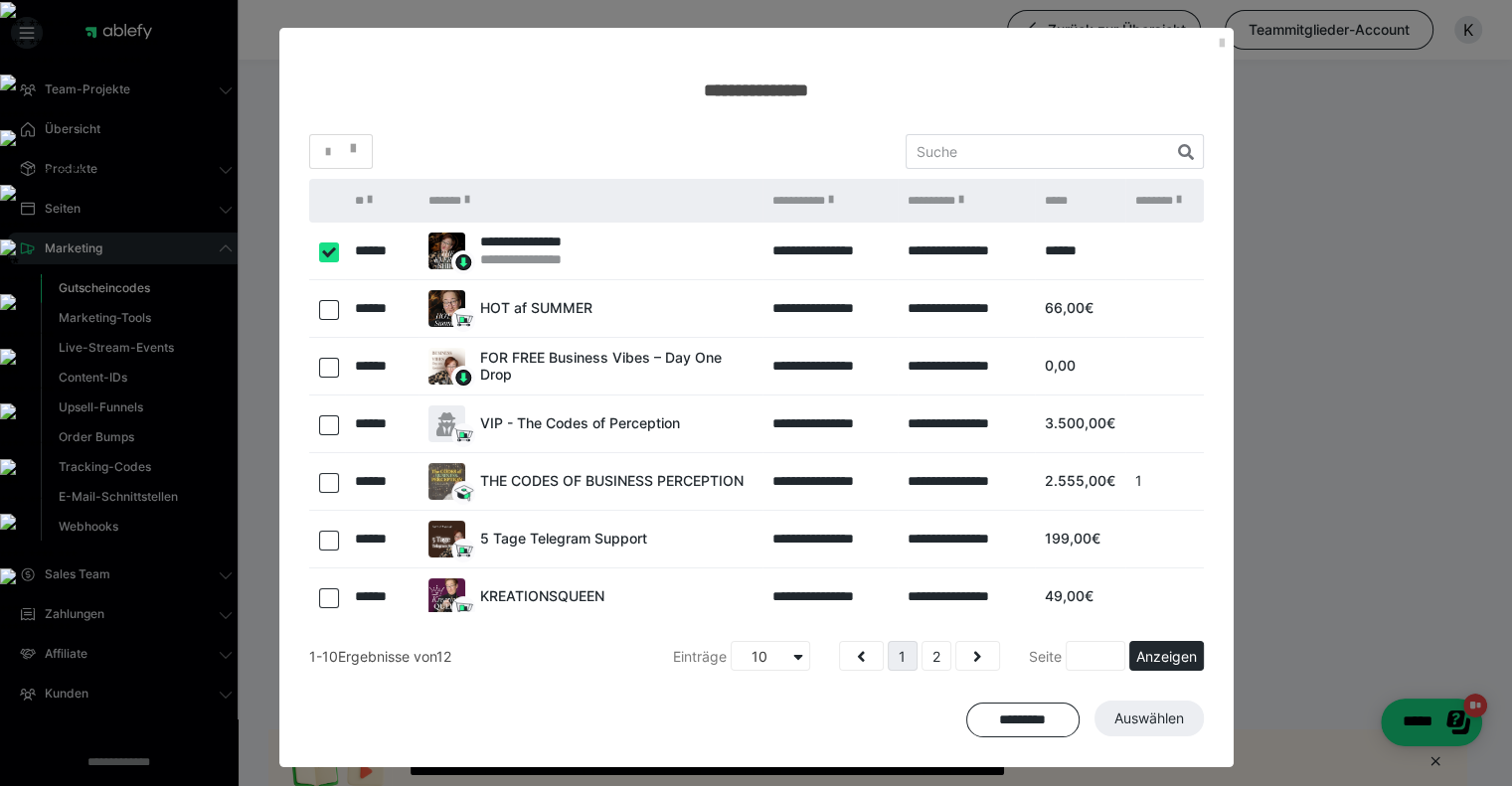 checkbox on "****" 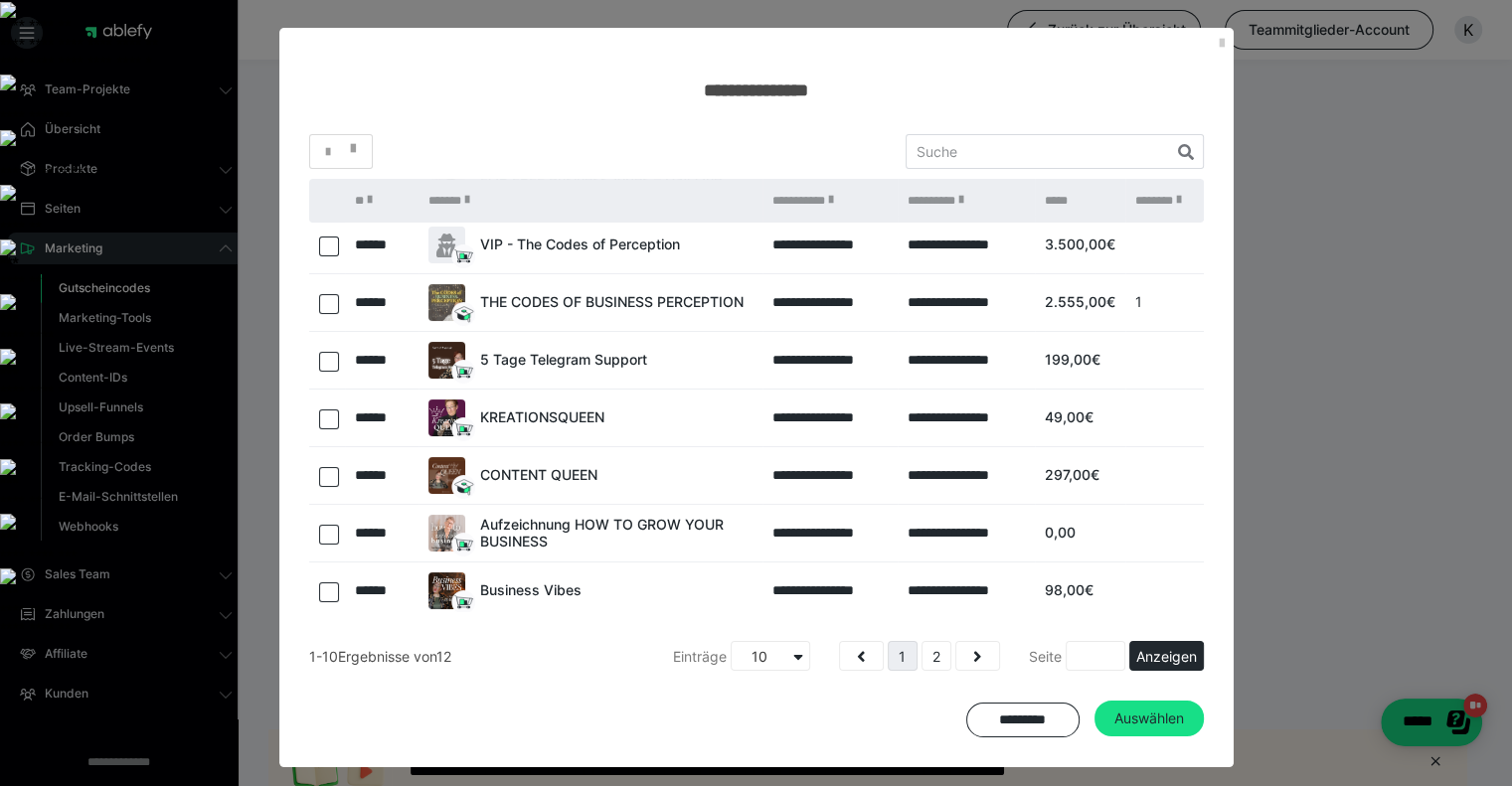 scroll, scrollTop: 186, scrollLeft: 0, axis: vertical 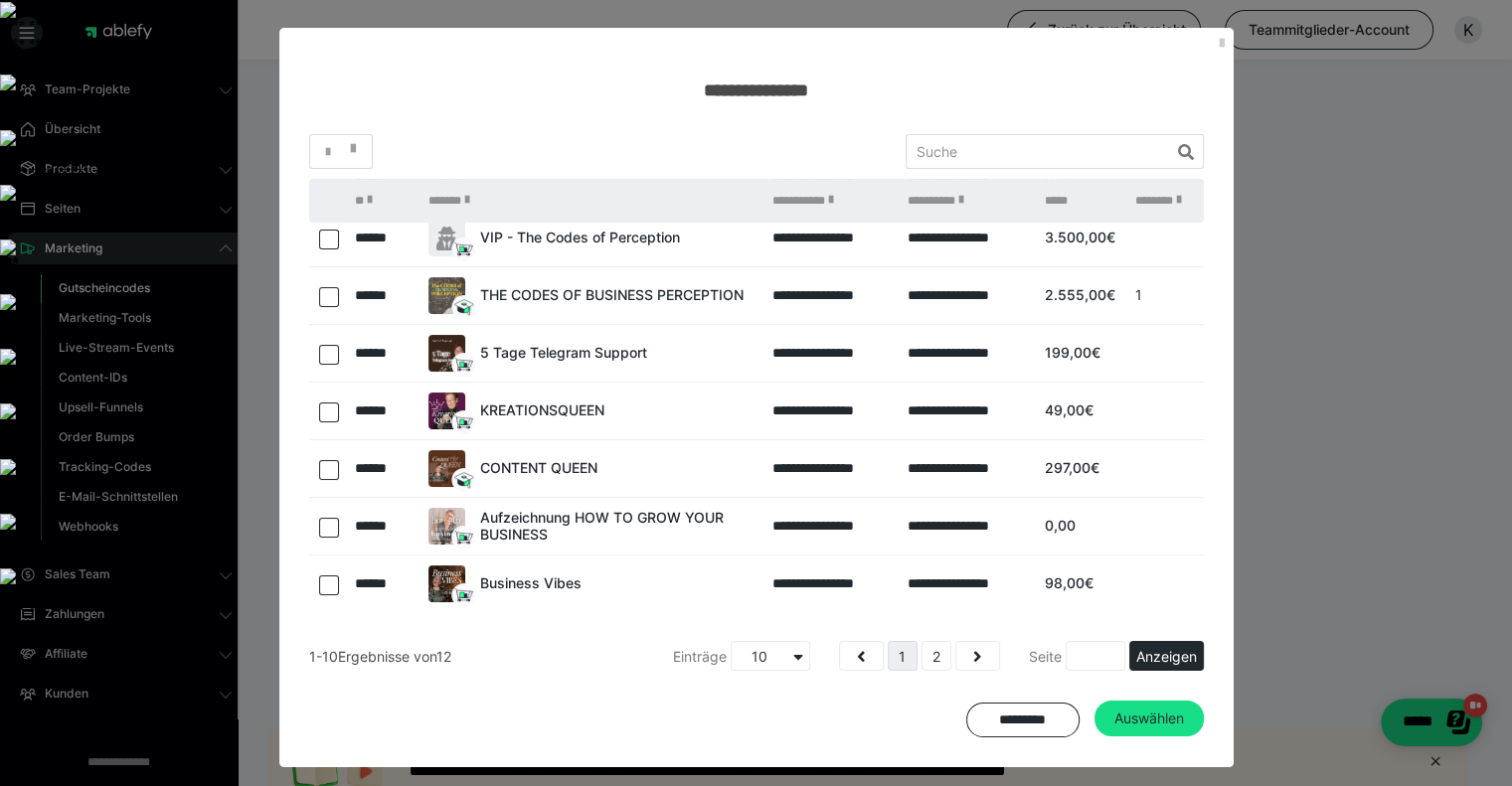 click at bounding box center [329, 412] 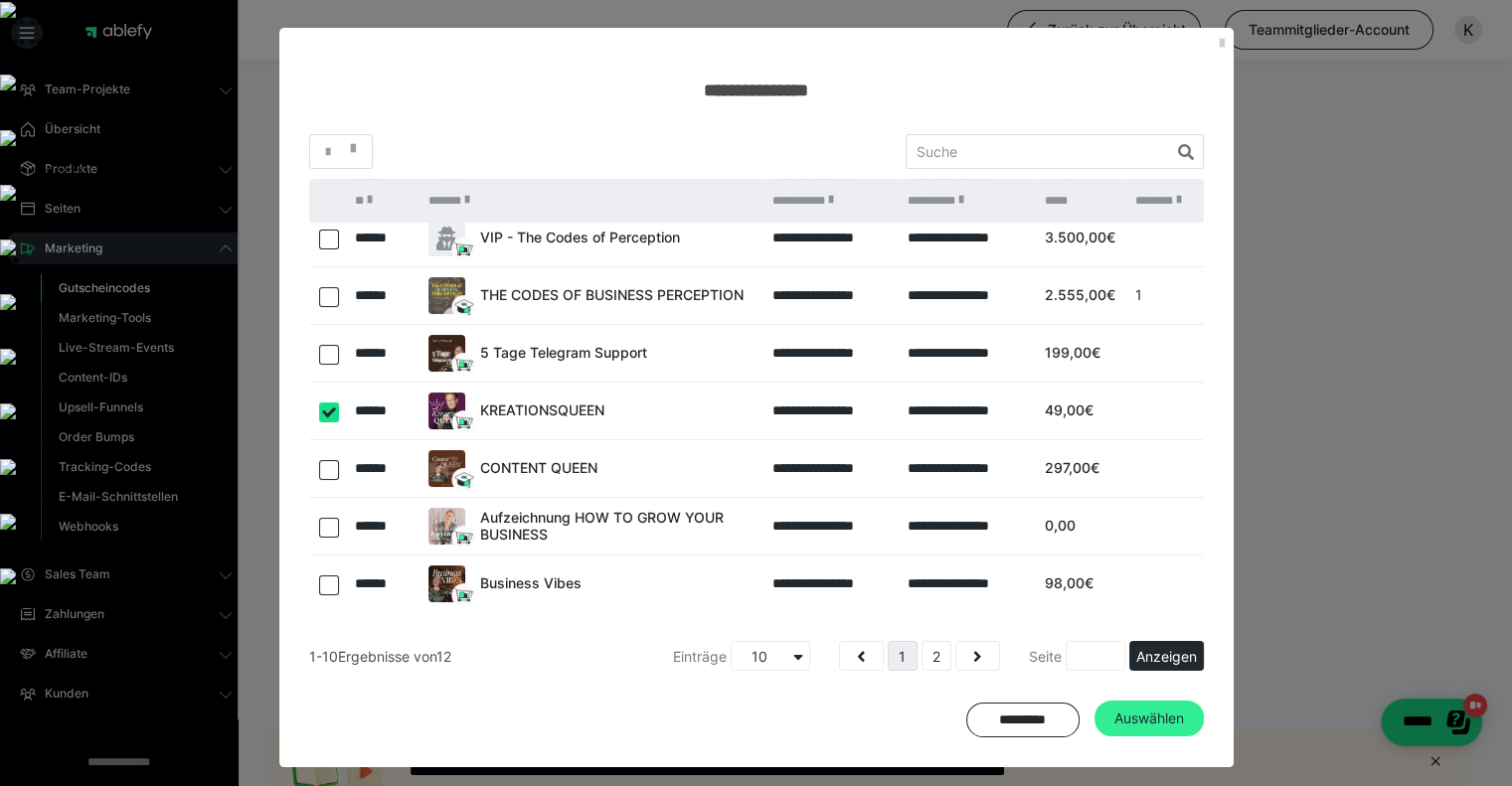 click on "Auswählen" at bounding box center (1149, 718) 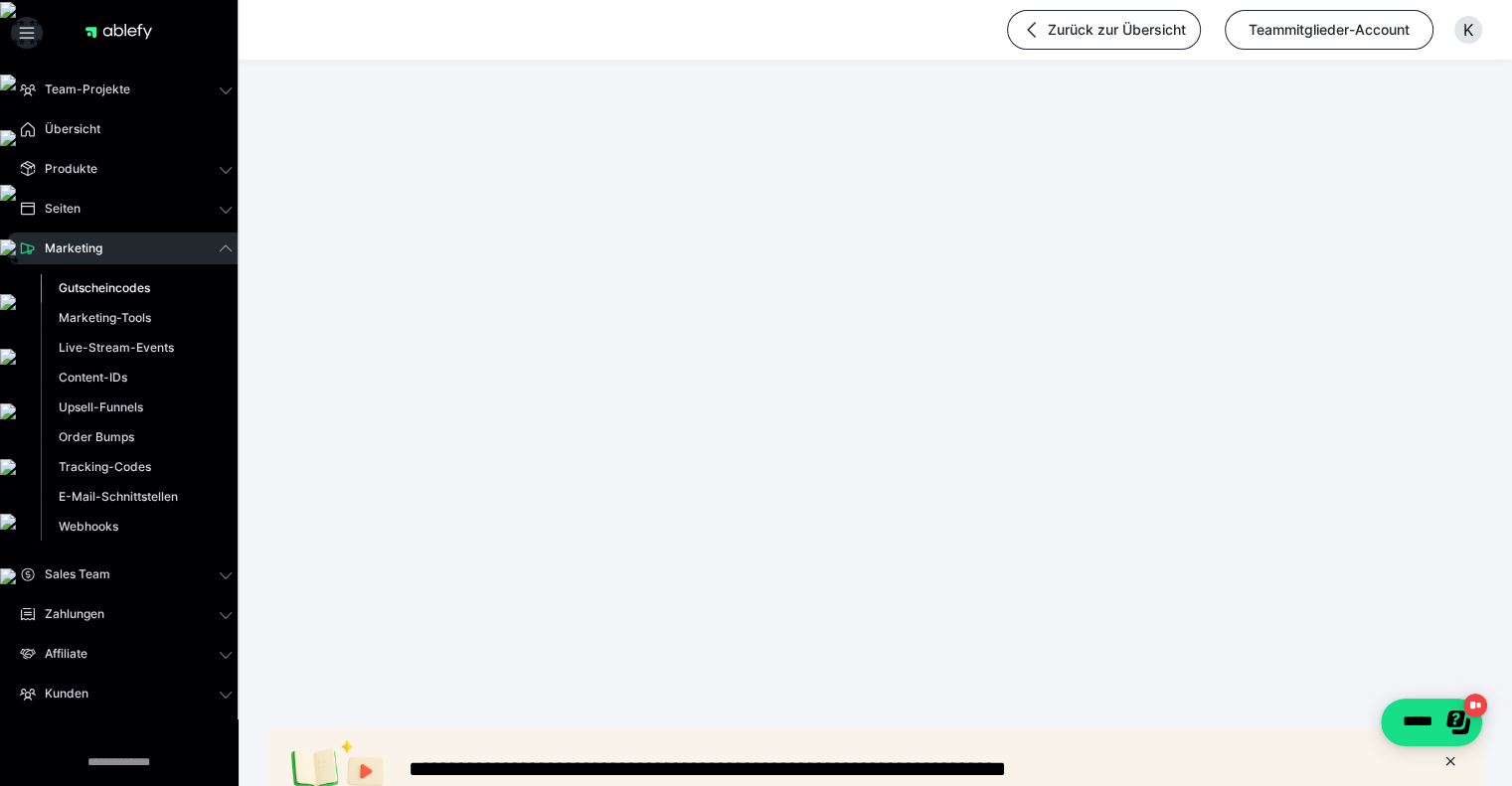 drag, startPoint x: 713, startPoint y: 623, endPoint x: 568, endPoint y: 622, distance: 145.00345 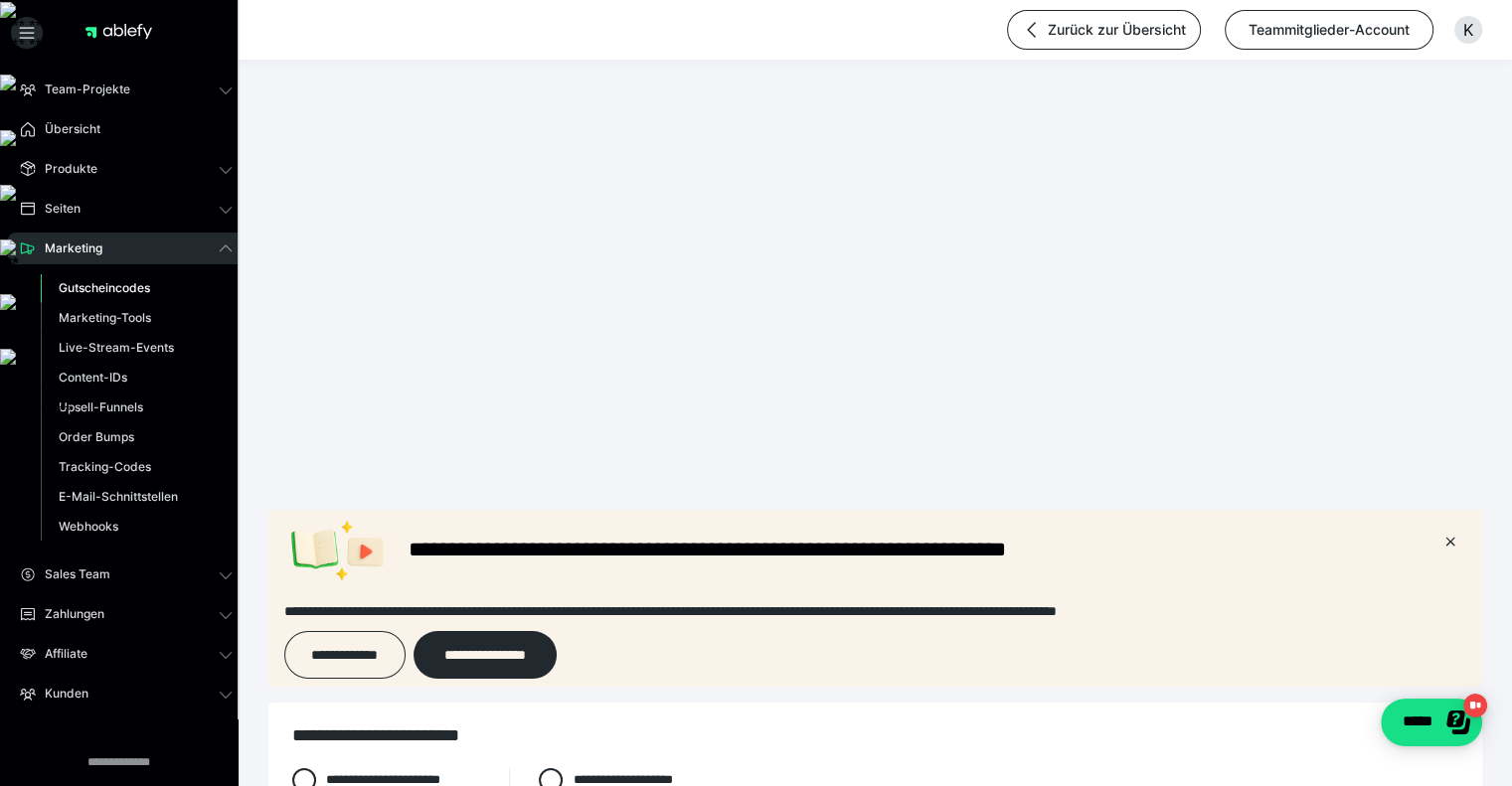 click at bounding box center (538, 1053) 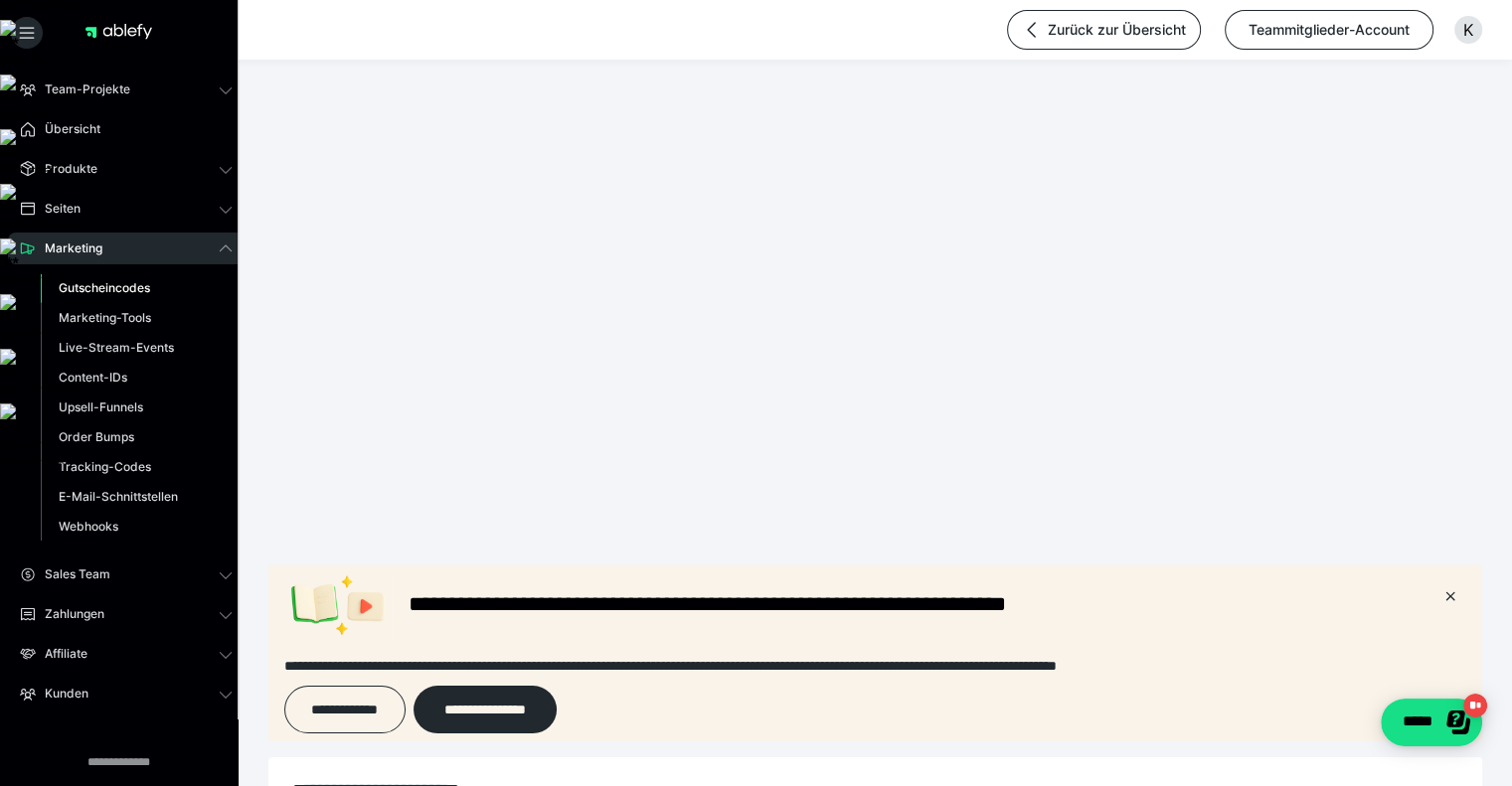 scroll, scrollTop: 199, scrollLeft: 0, axis: vertical 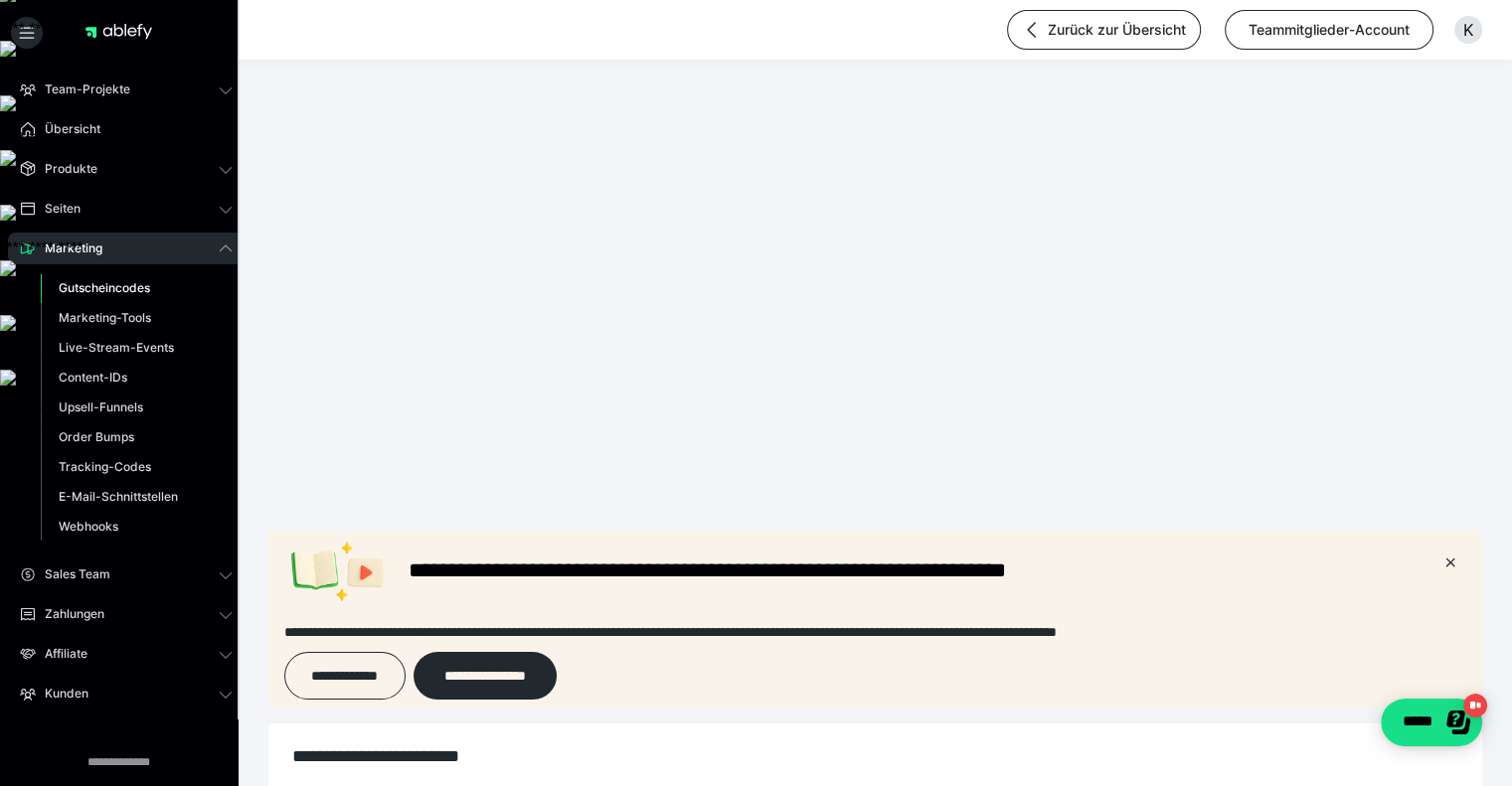 type on "***" 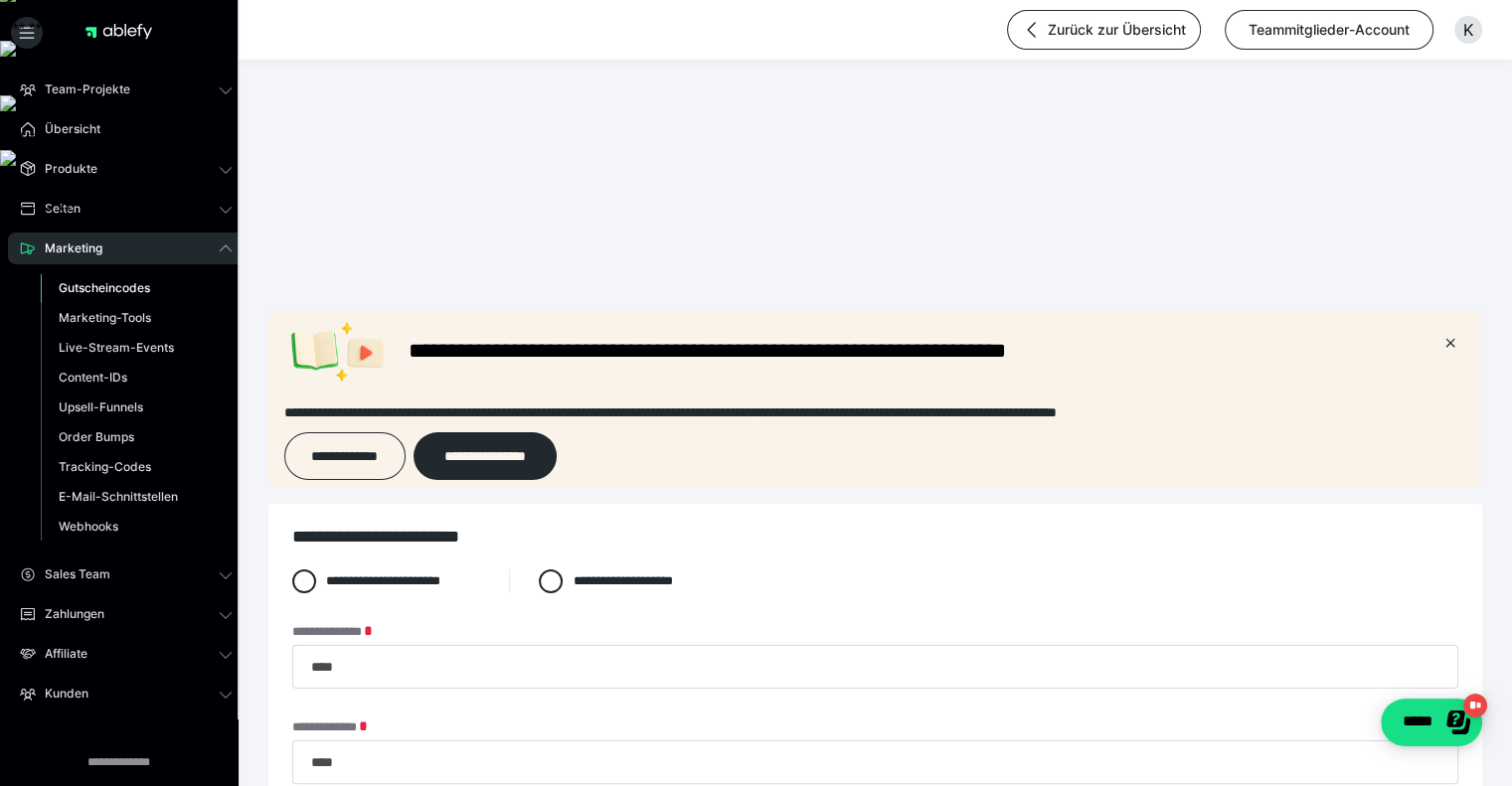 type on "*" 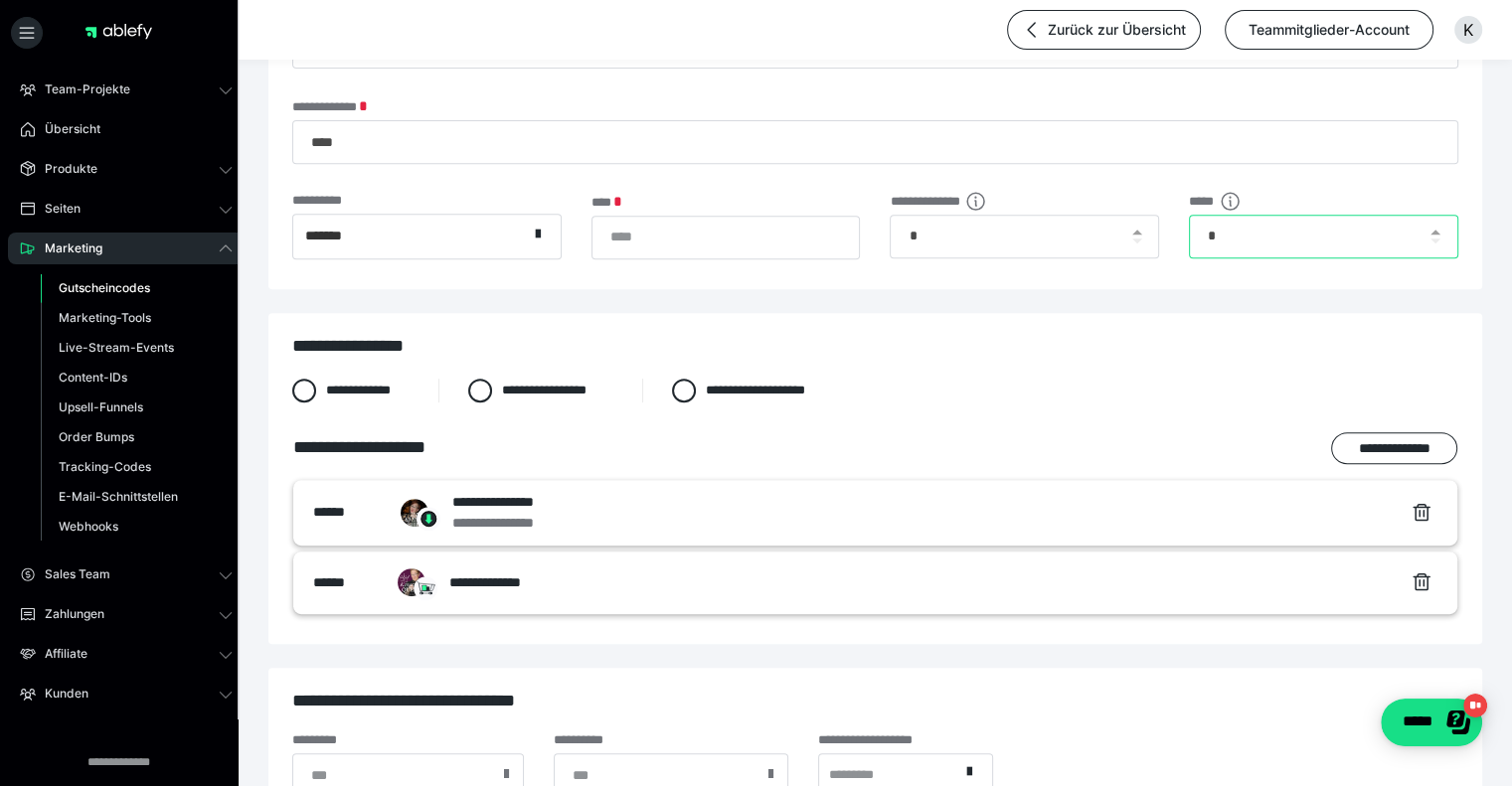 scroll, scrollTop: 831, scrollLeft: 0, axis: vertical 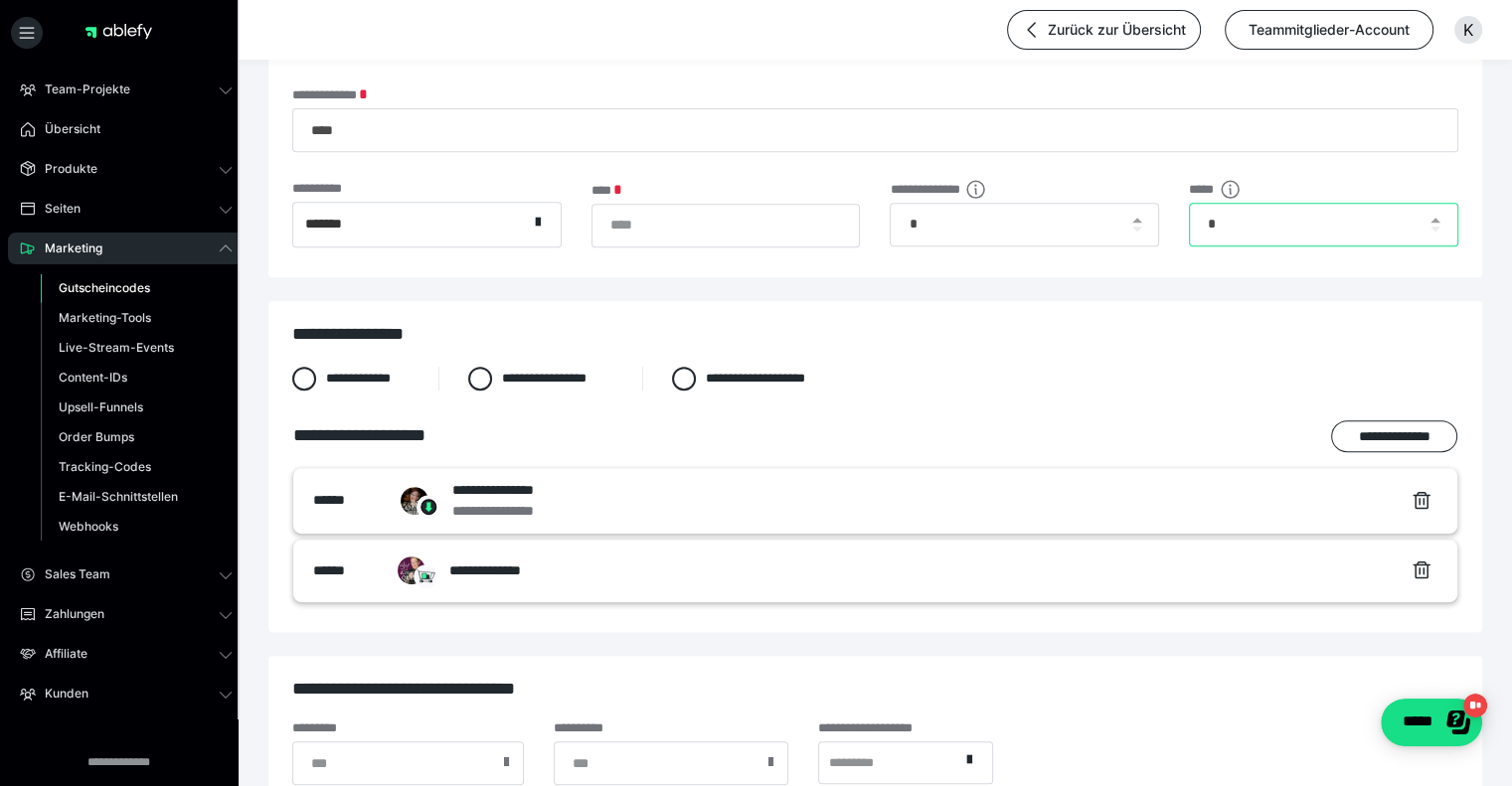 type on "*" 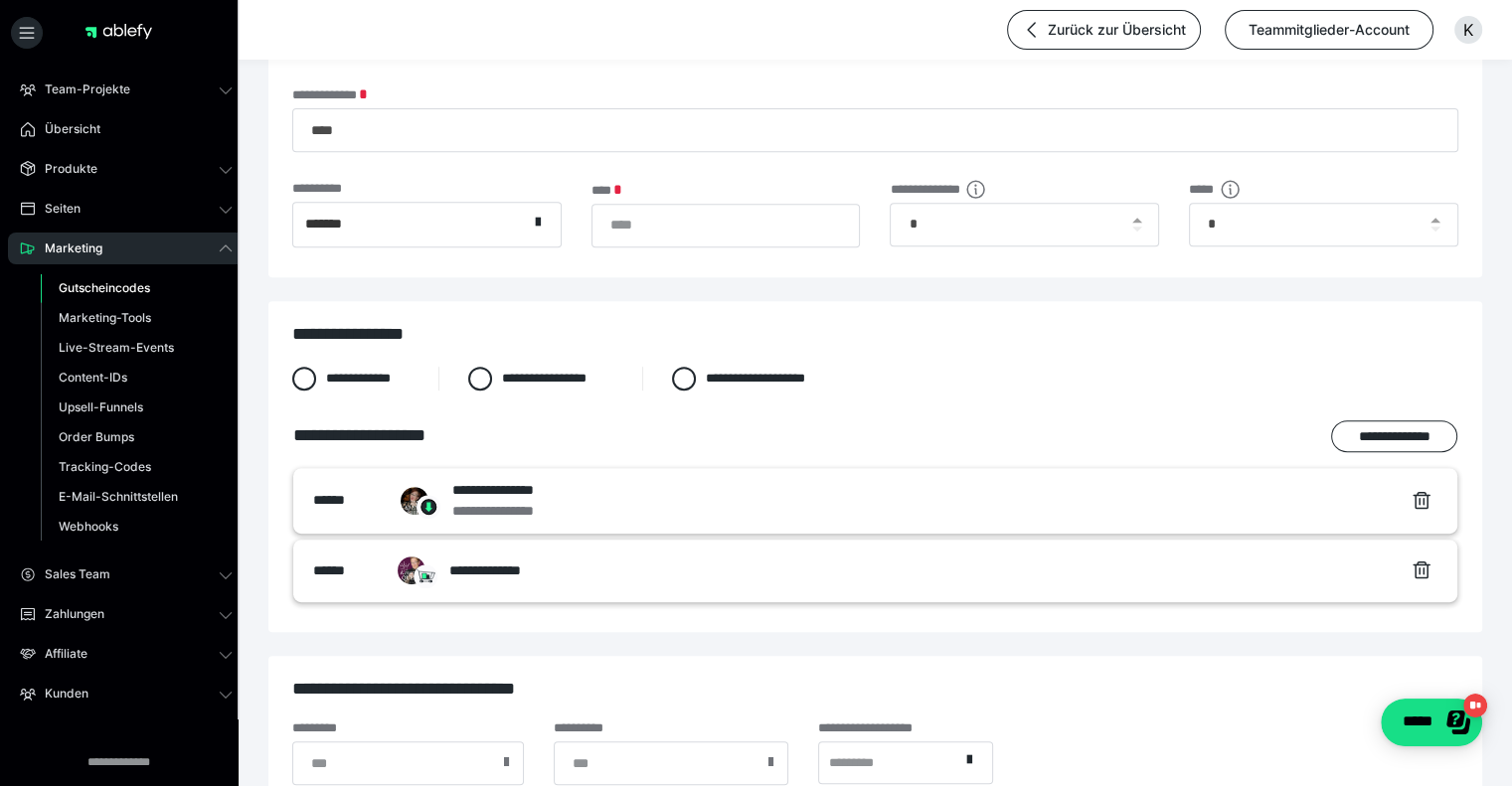 click on "*********" at bounding box center [875, 1091] 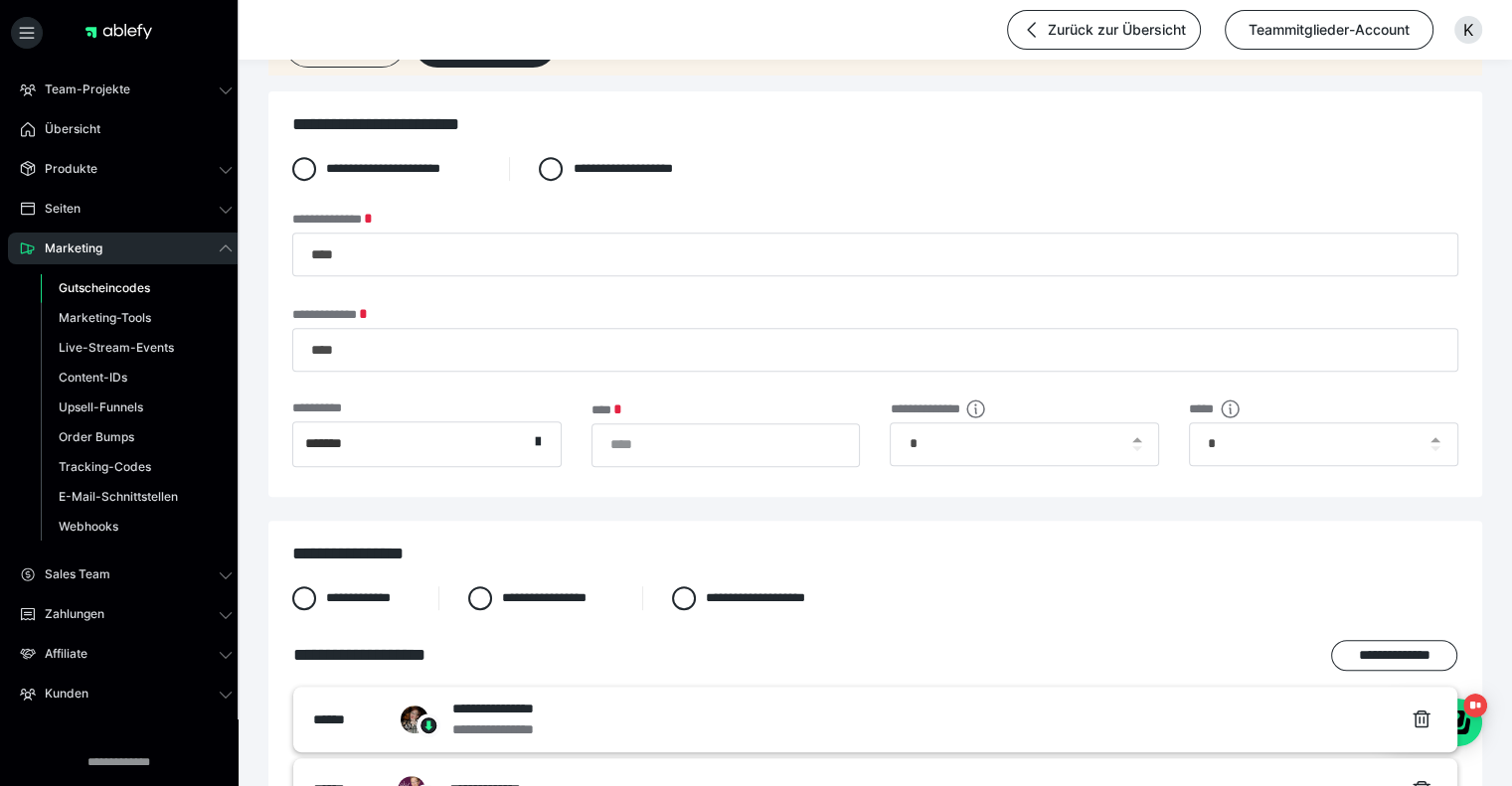 click on "*********" at bounding box center [1430, 1310] 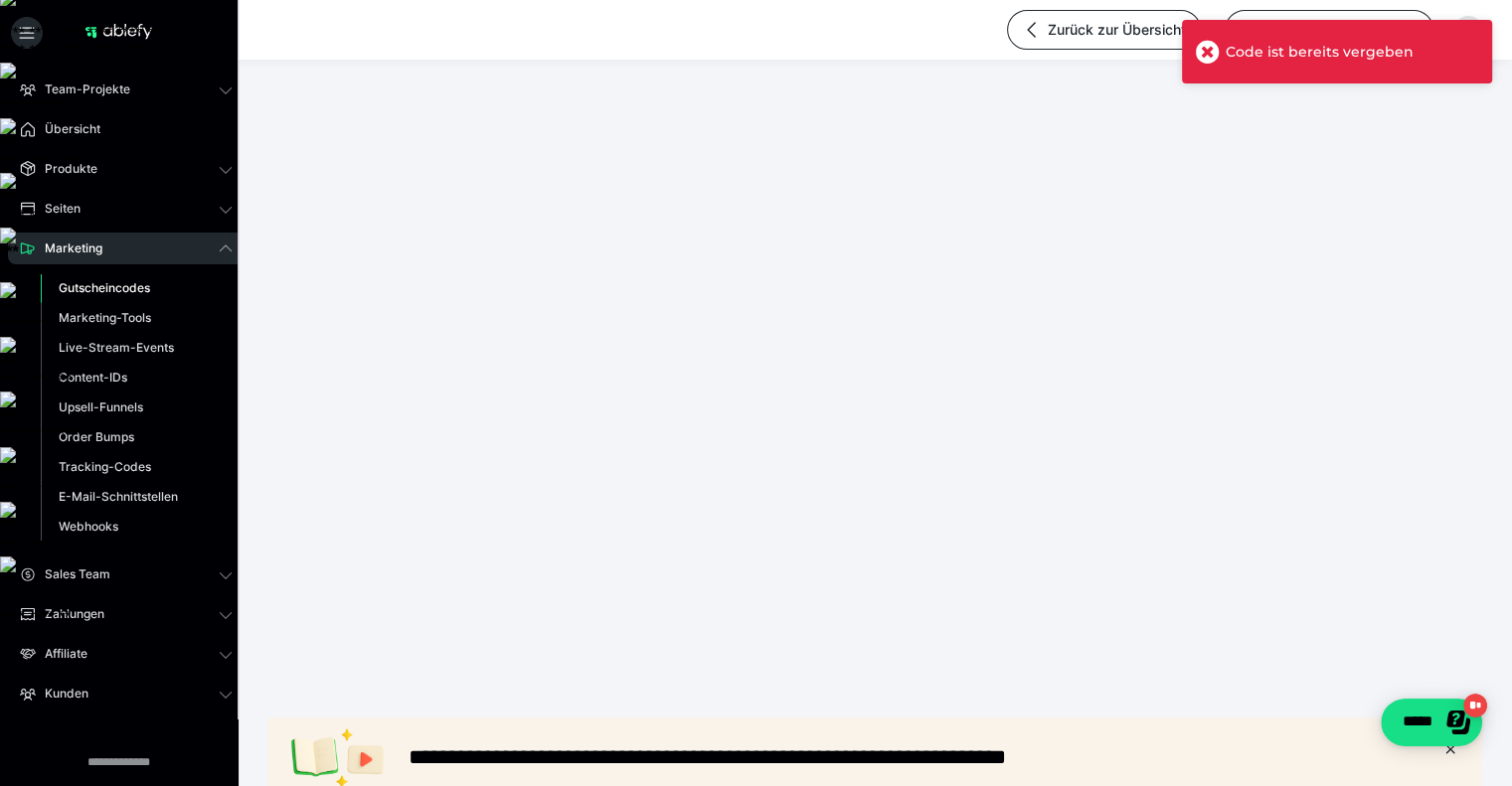scroll, scrollTop: 0, scrollLeft: 0, axis: both 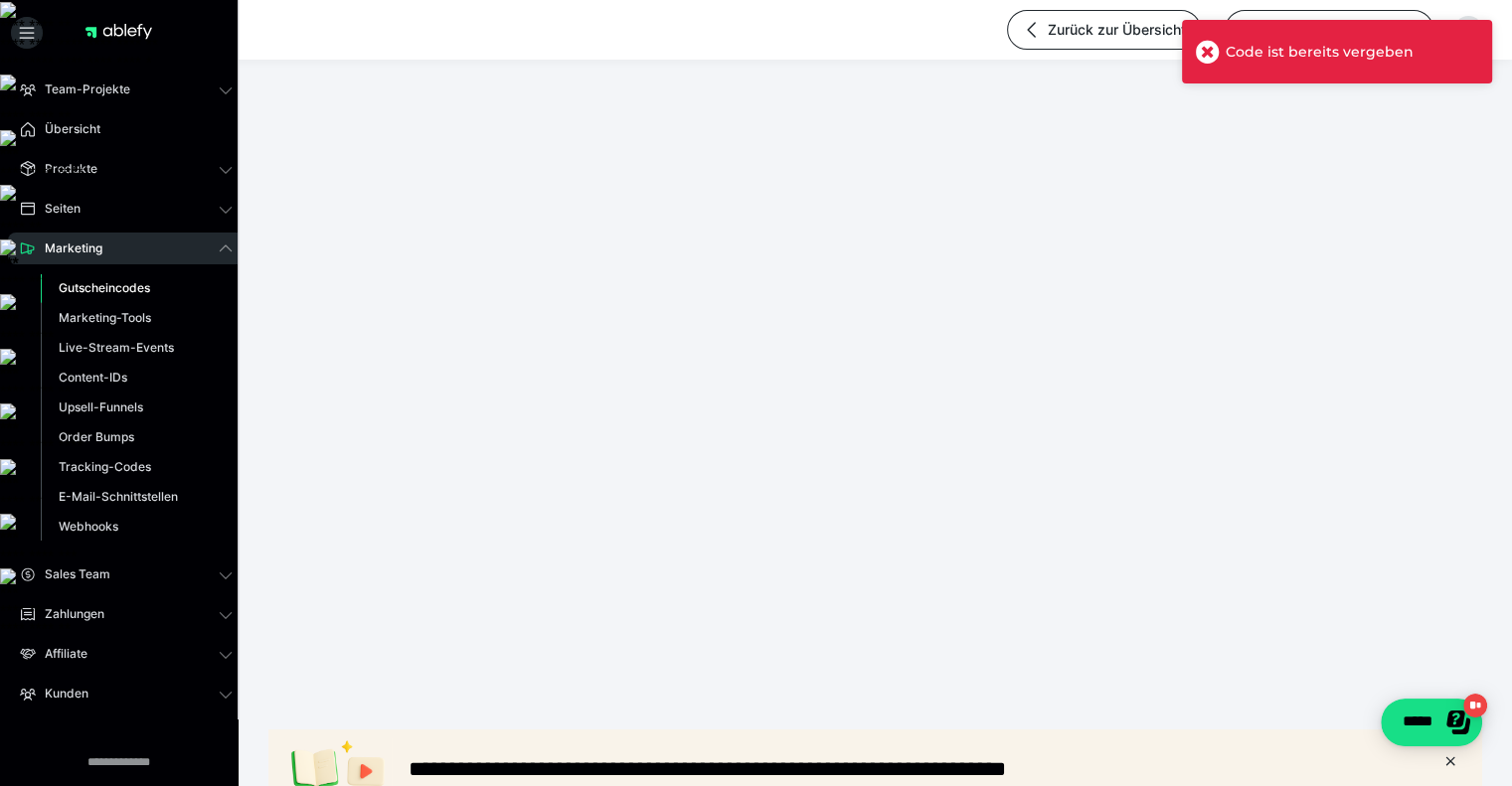 click on "**********" at bounding box center (875, 1085) 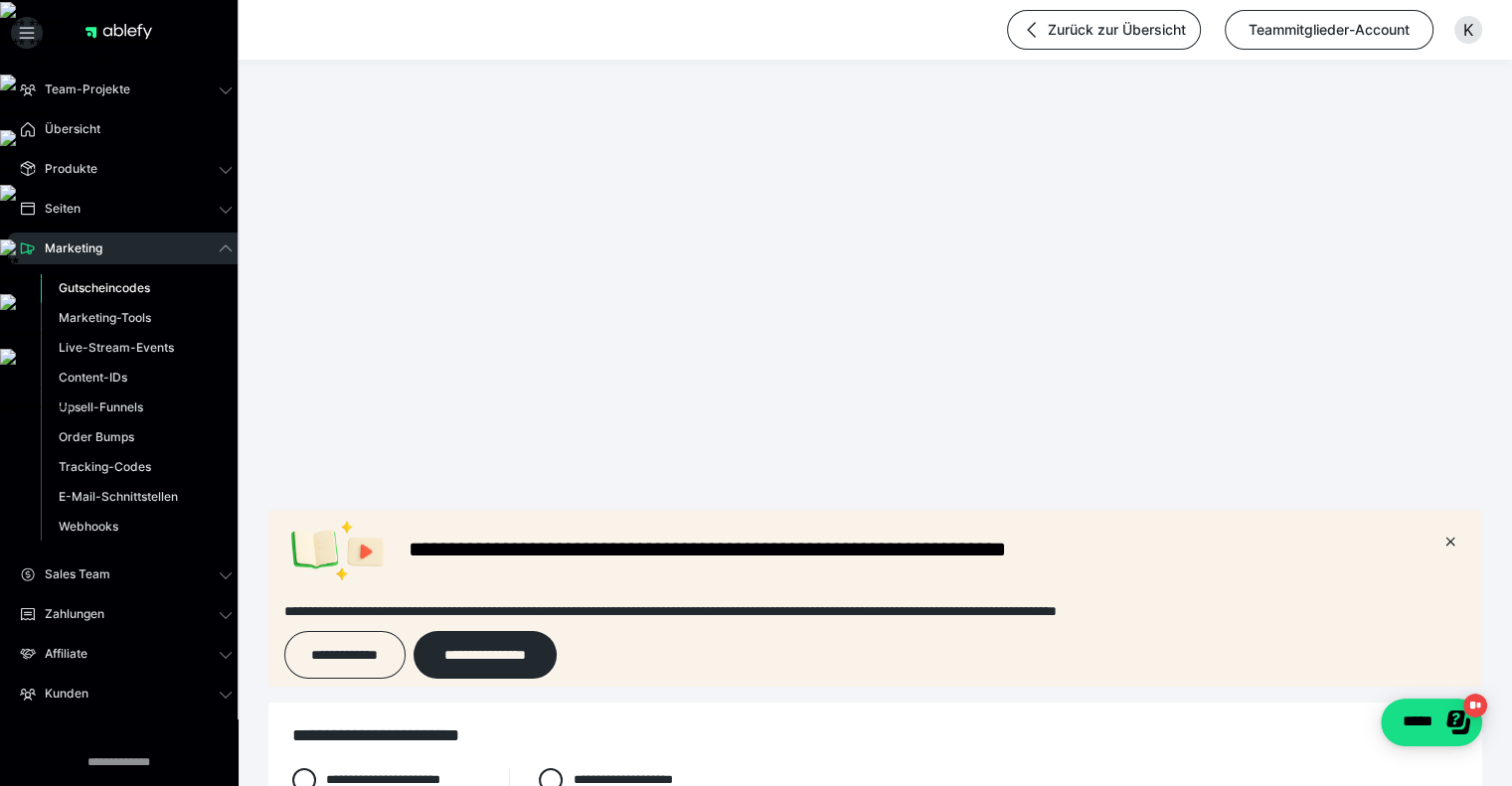 type on "*****" 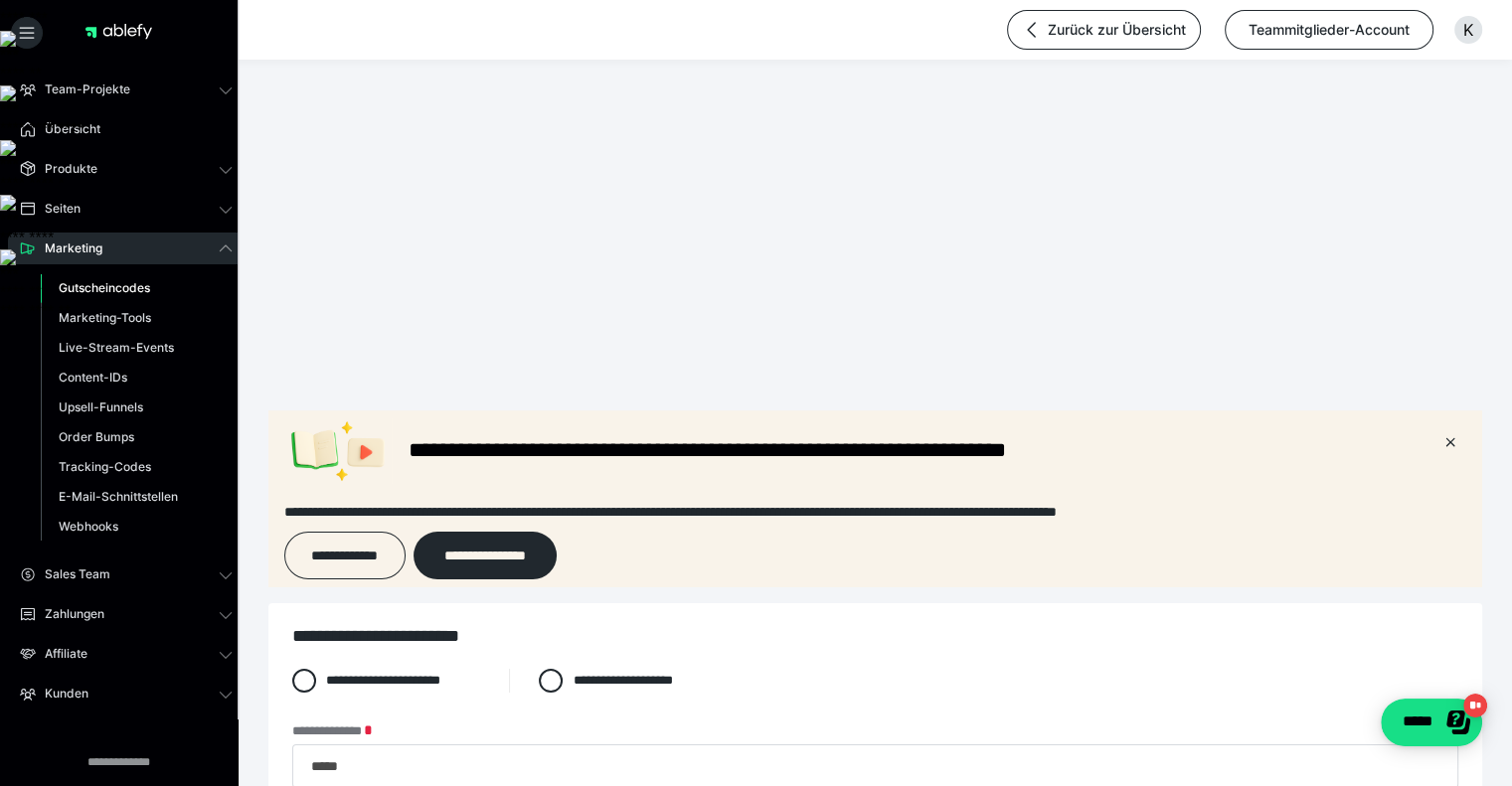 type on "*****" 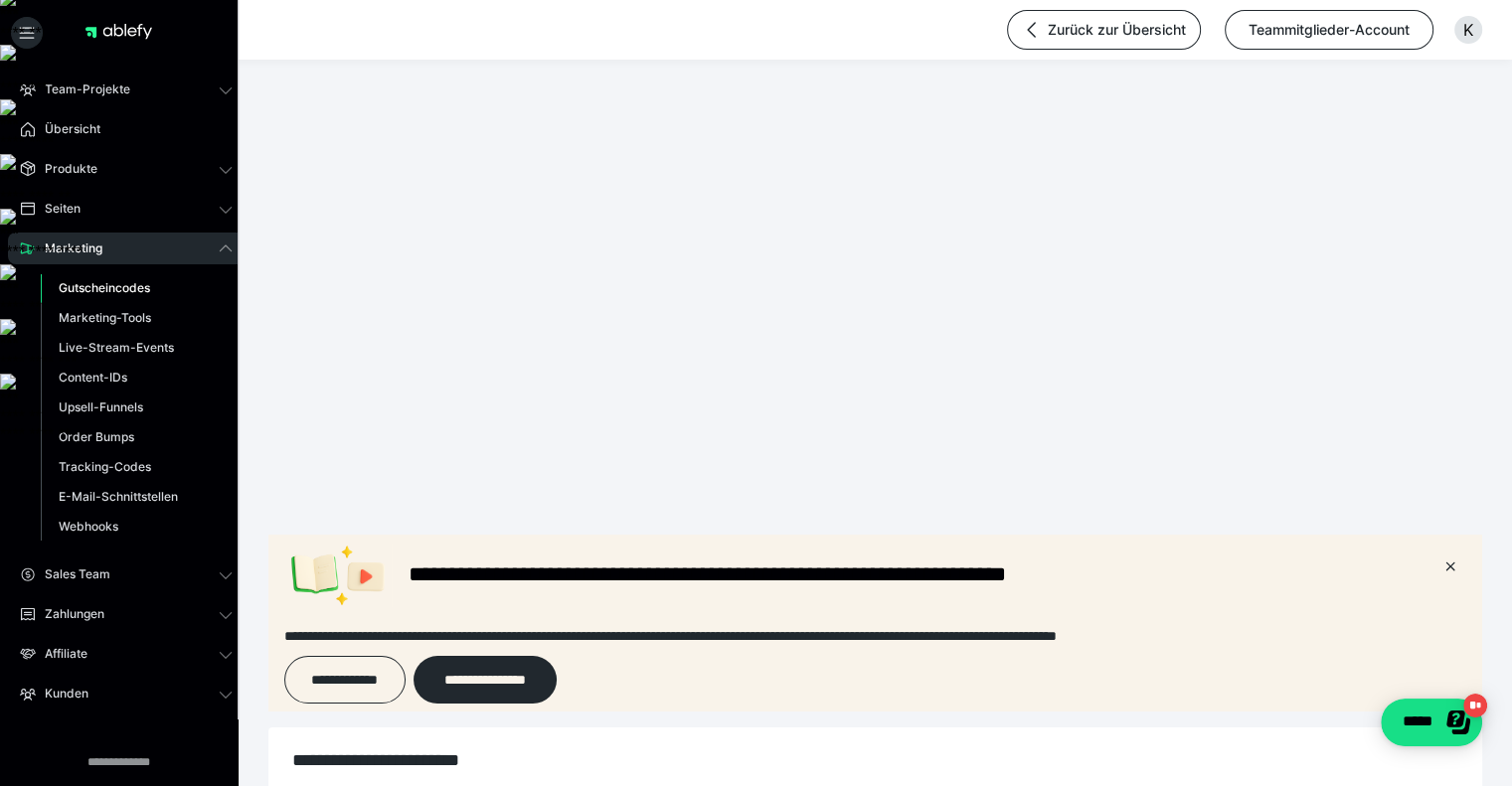 scroll, scrollTop: 298, scrollLeft: 0, axis: vertical 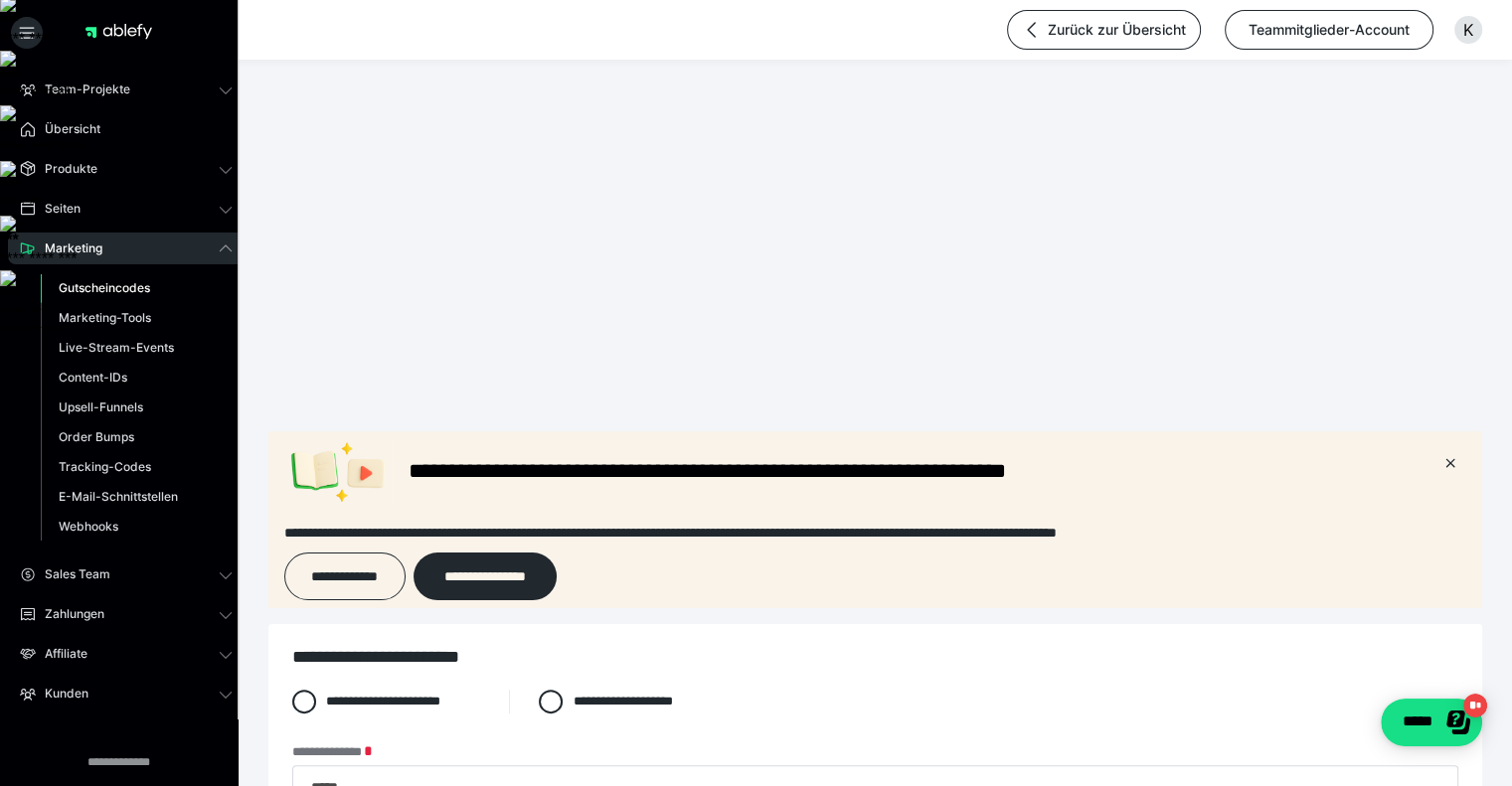 type on "**" 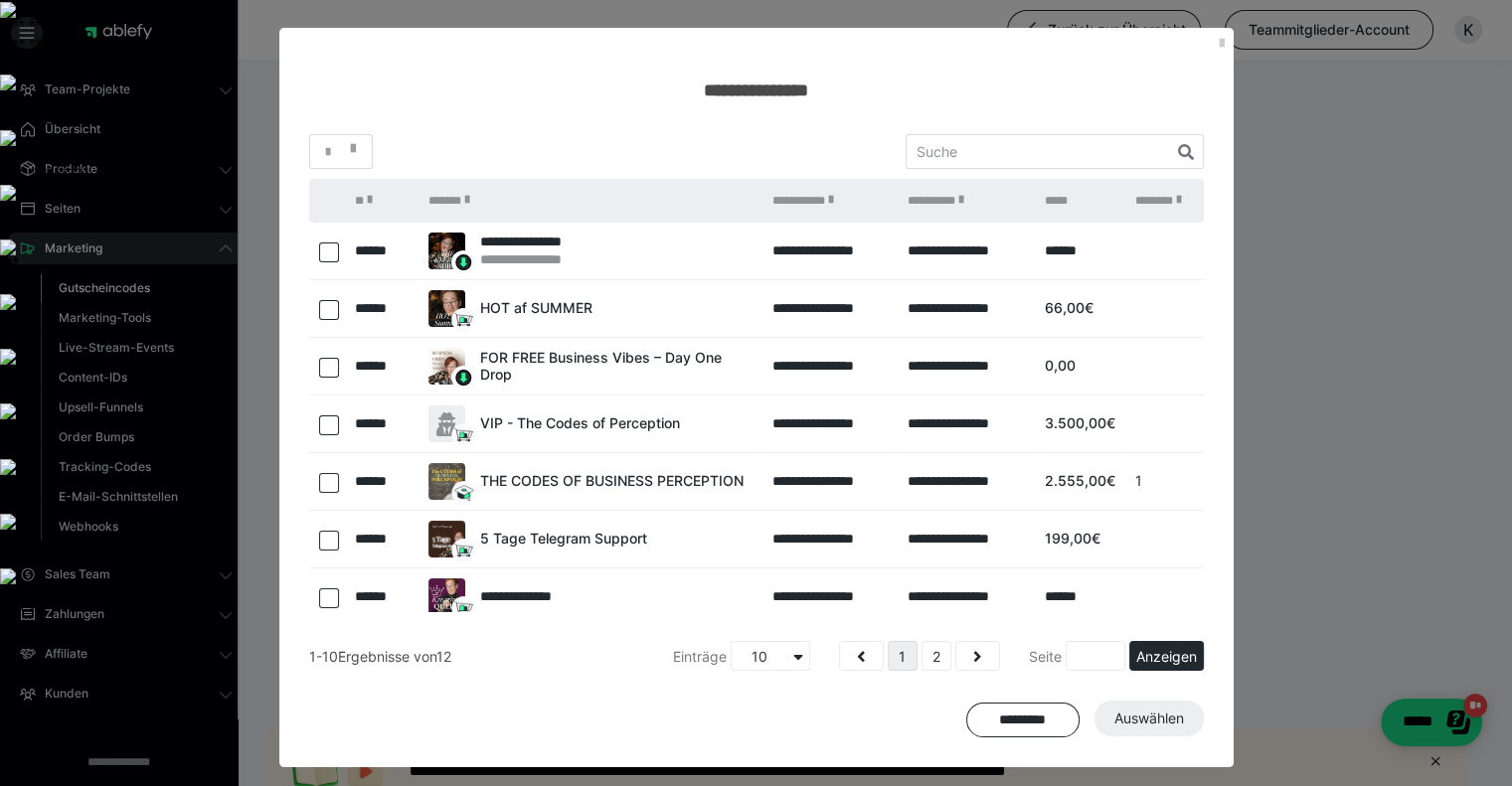 click at bounding box center (329, 252) 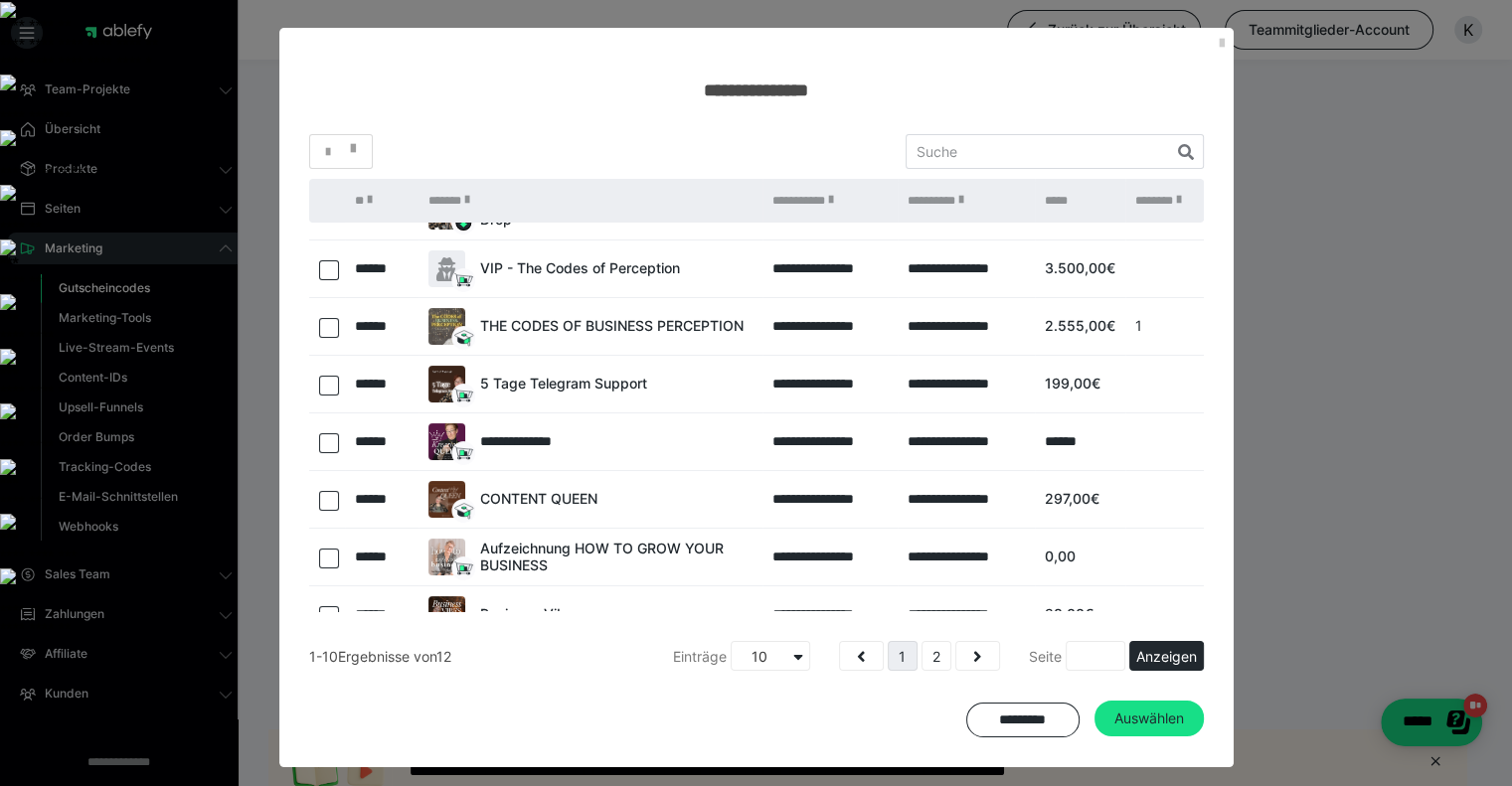 scroll, scrollTop: 186, scrollLeft: 0, axis: vertical 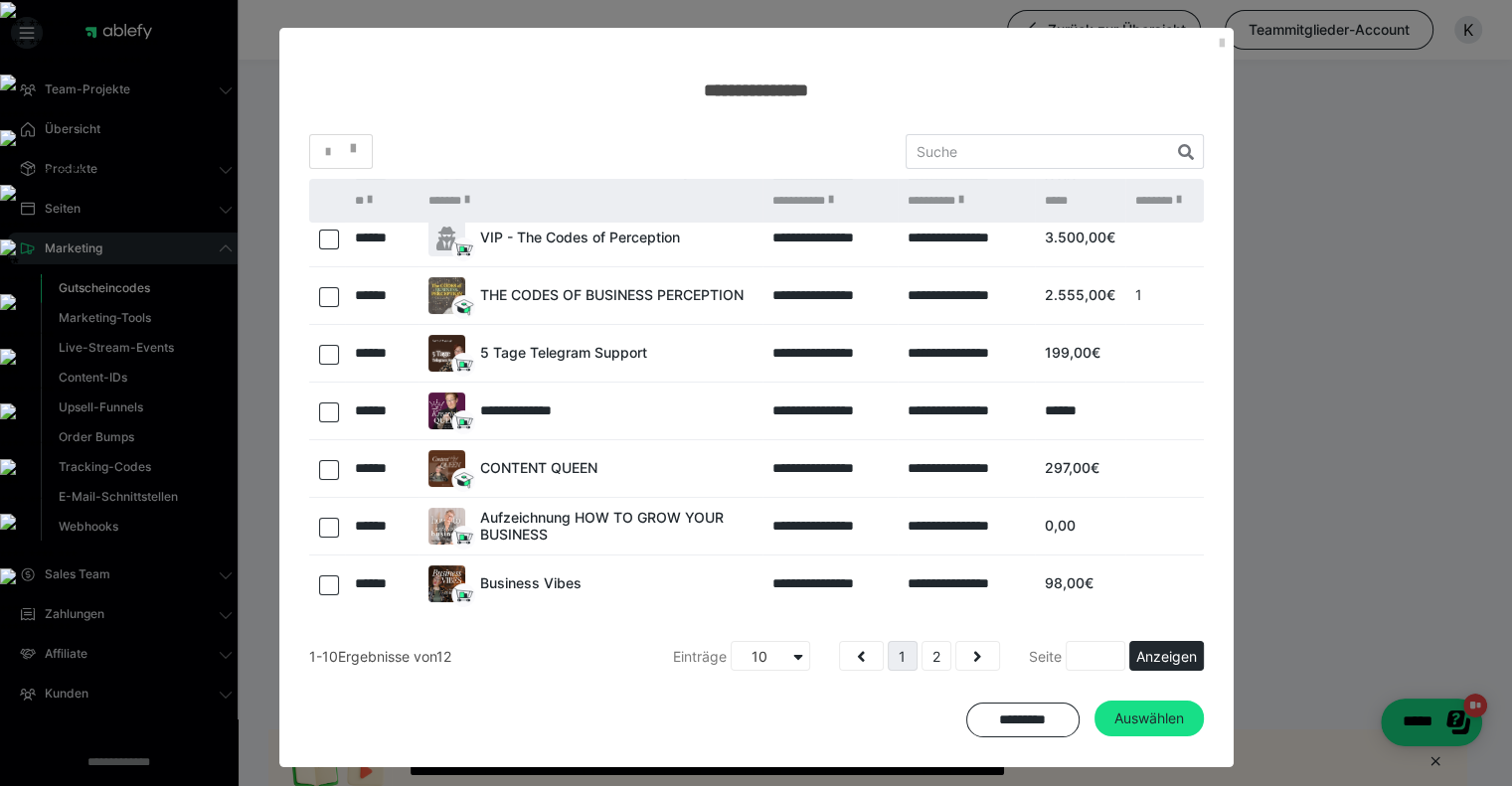 click at bounding box center (329, 412) 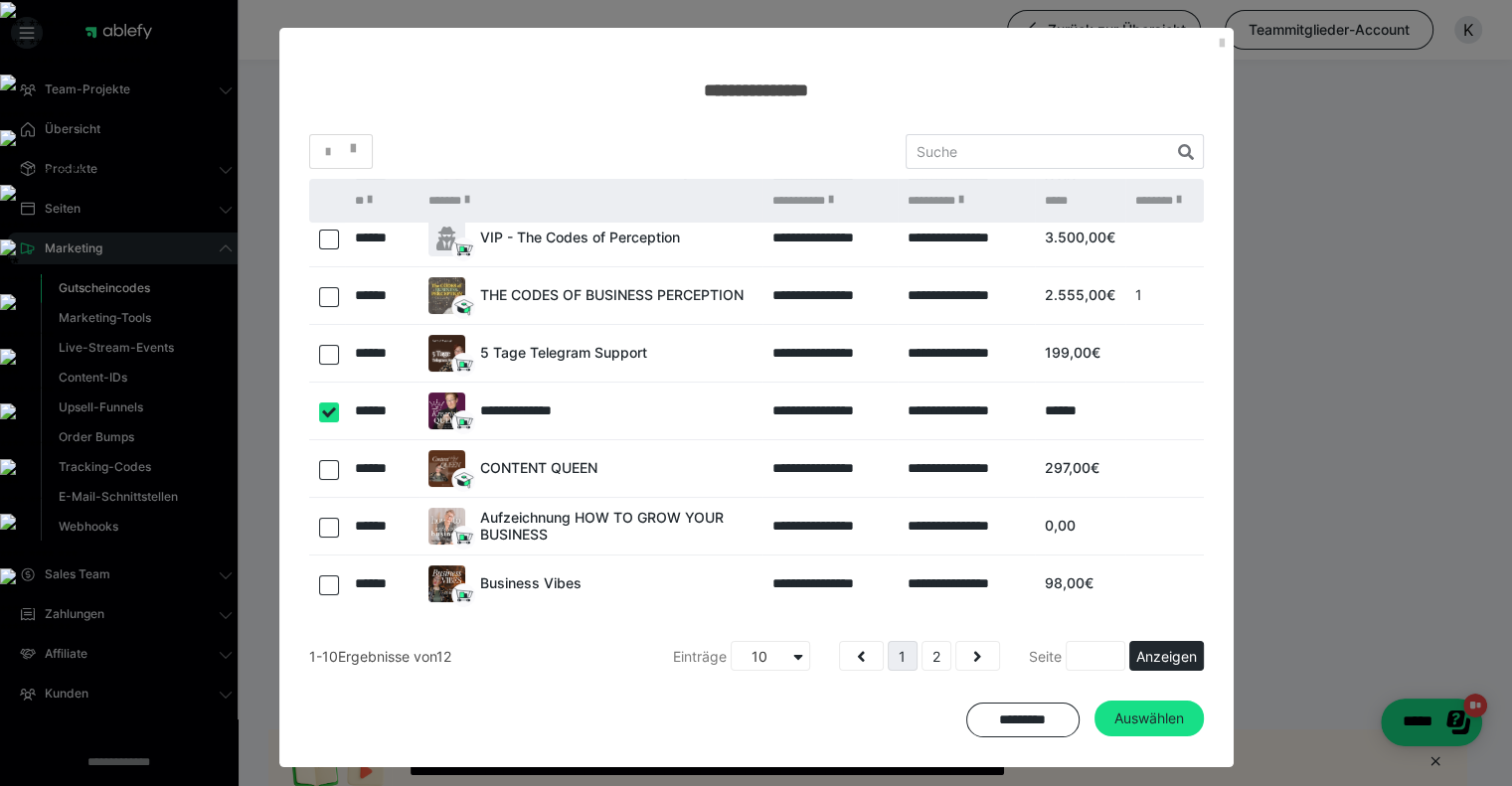 checkbox on "****" 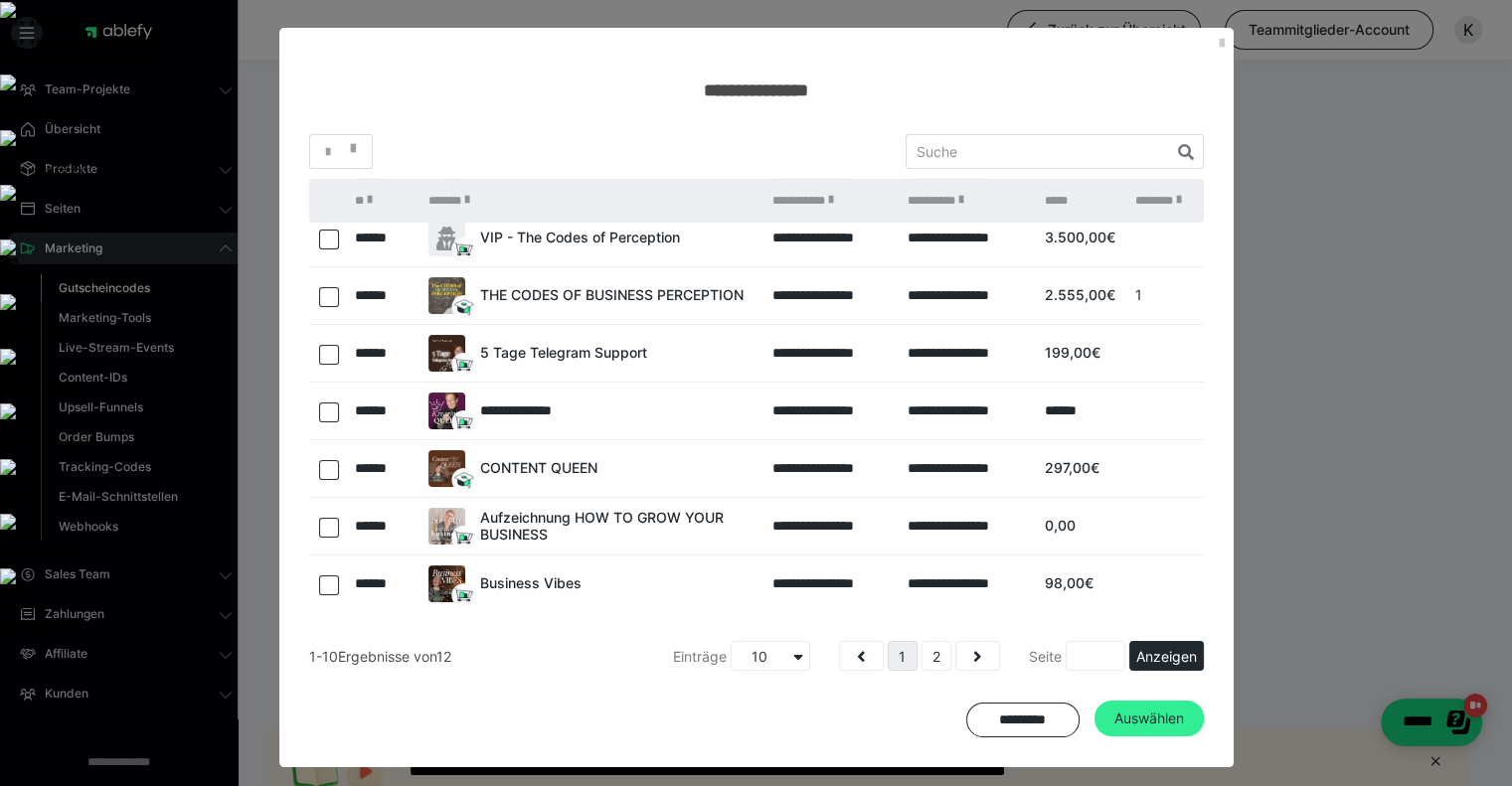 click on "Auswählen" at bounding box center (1149, 718) 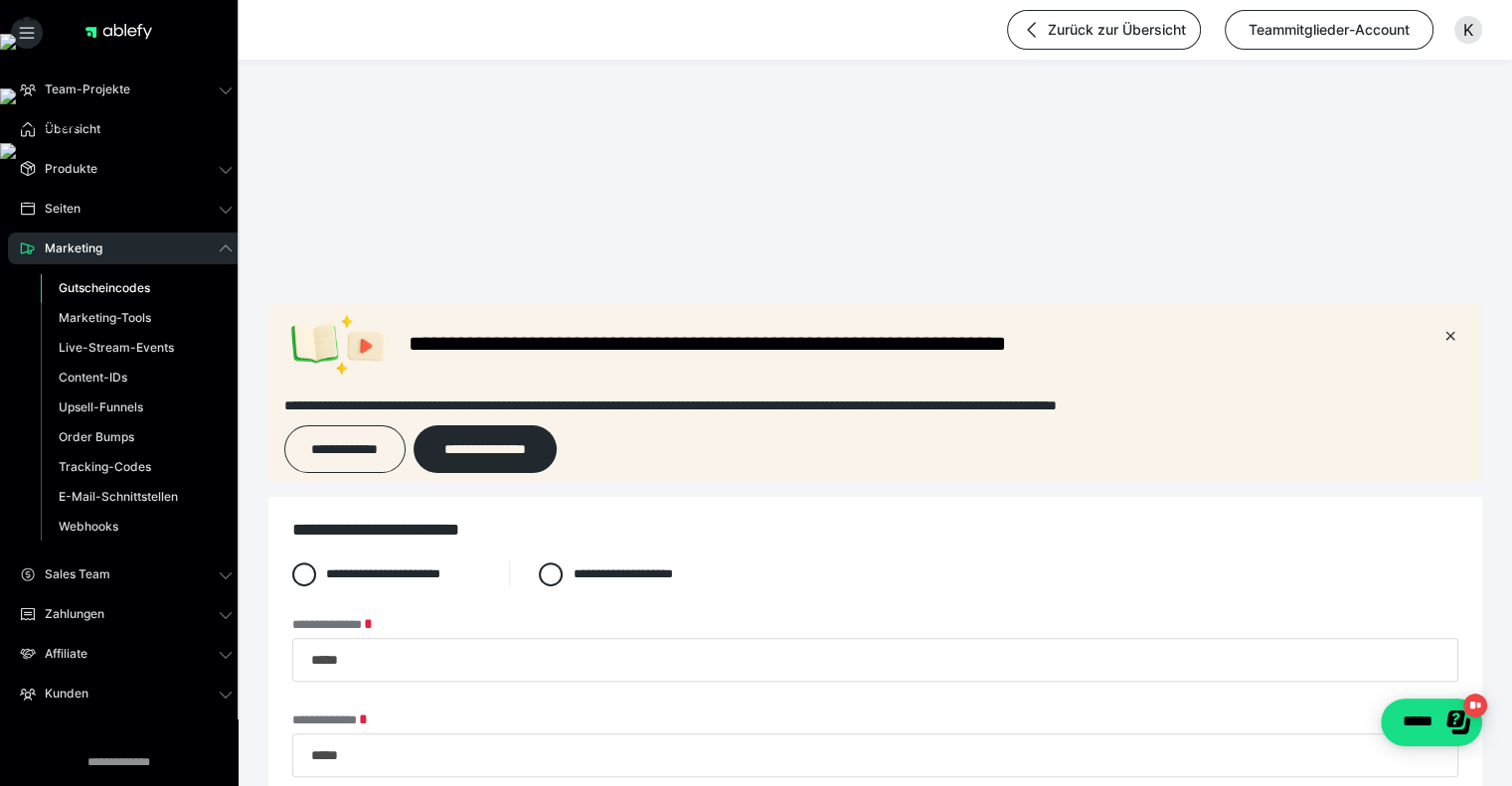scroll, scrollTop: 334, scrollLeft: 0, axis: vertical 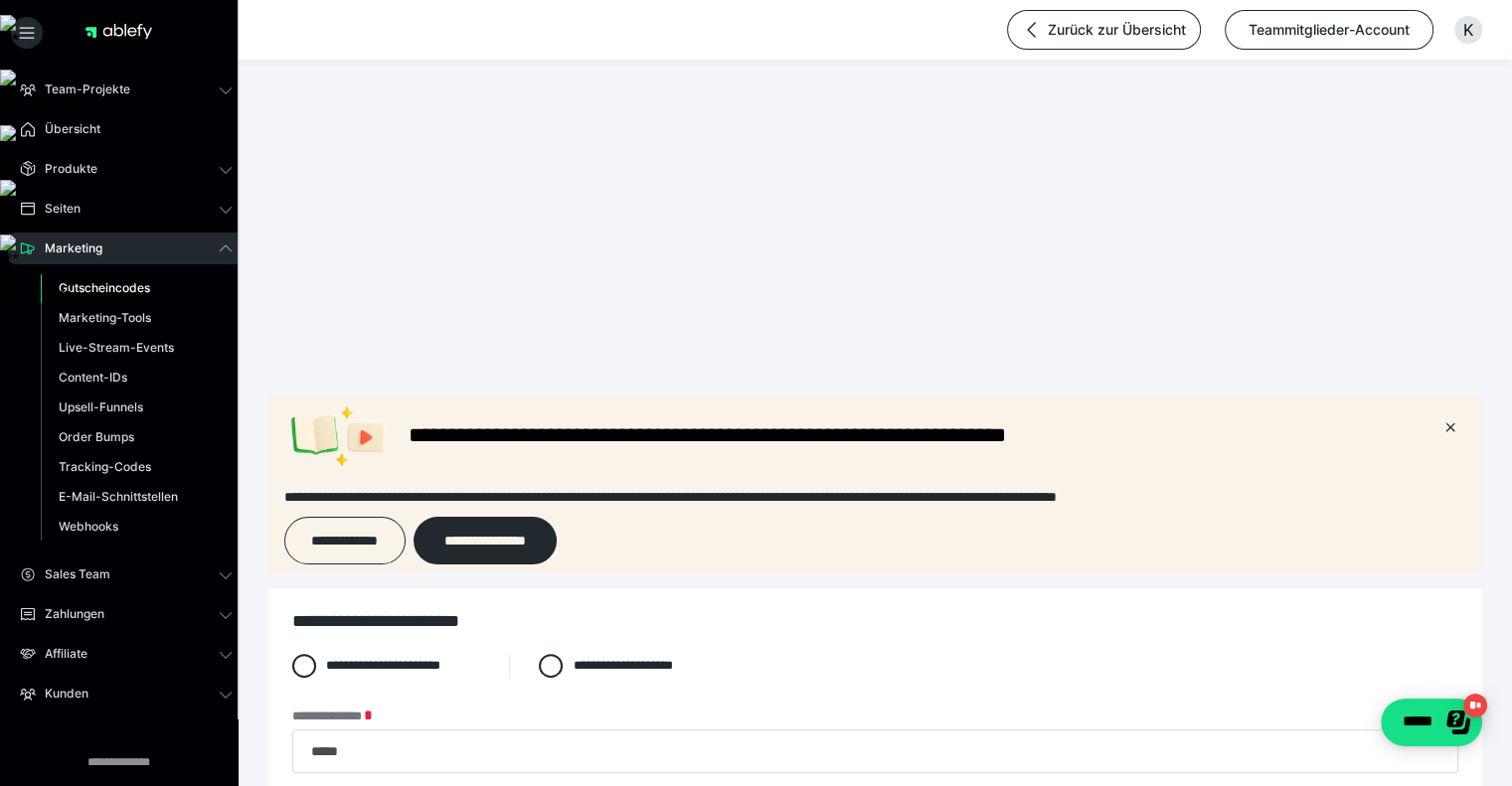 drag, startPoint x: 652, startPoint y: 298, endPoint x: 574, endPoint y: 298, distance: 78 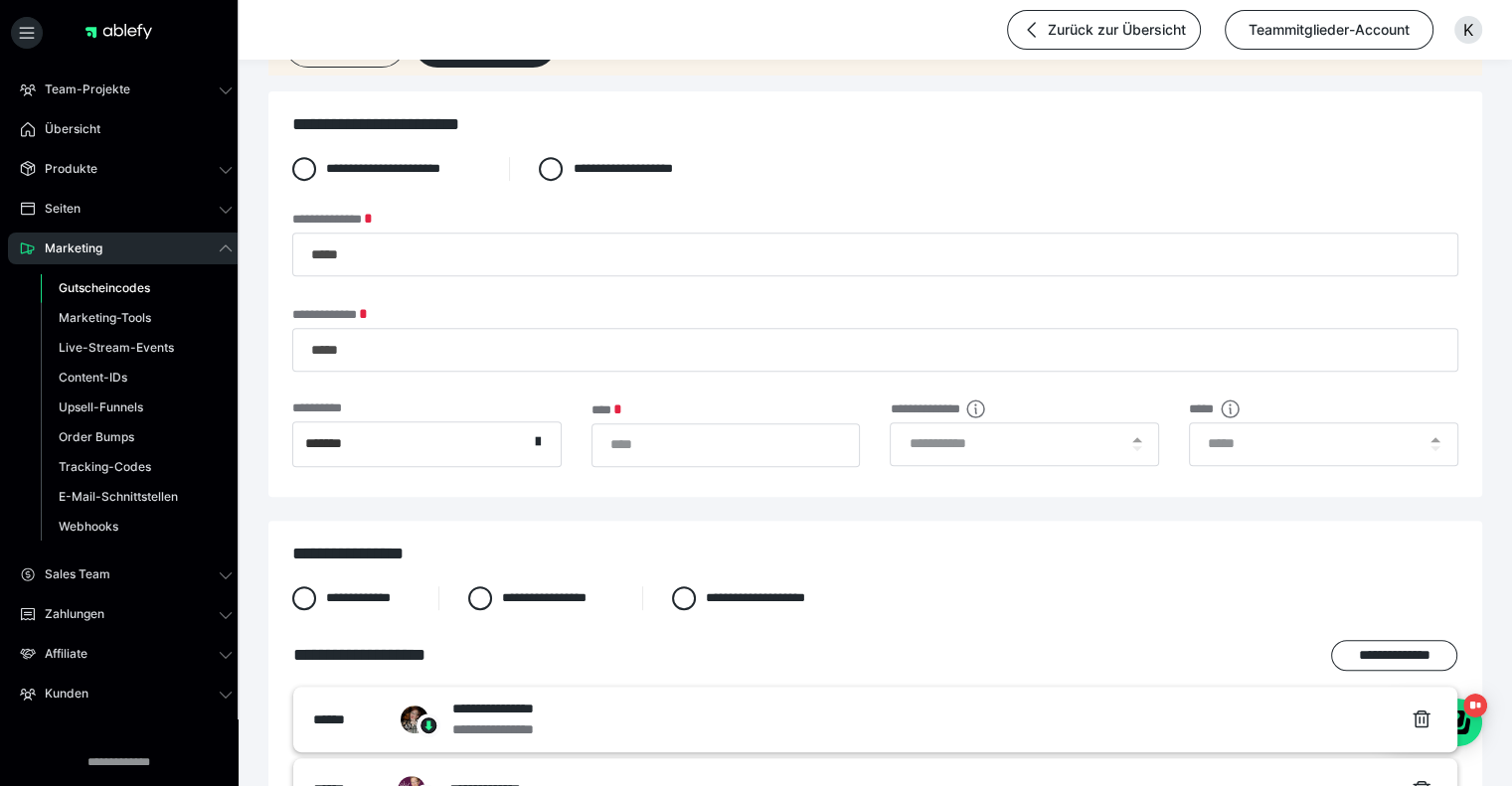 click on "*********" at bounding box center [1430, 1310] 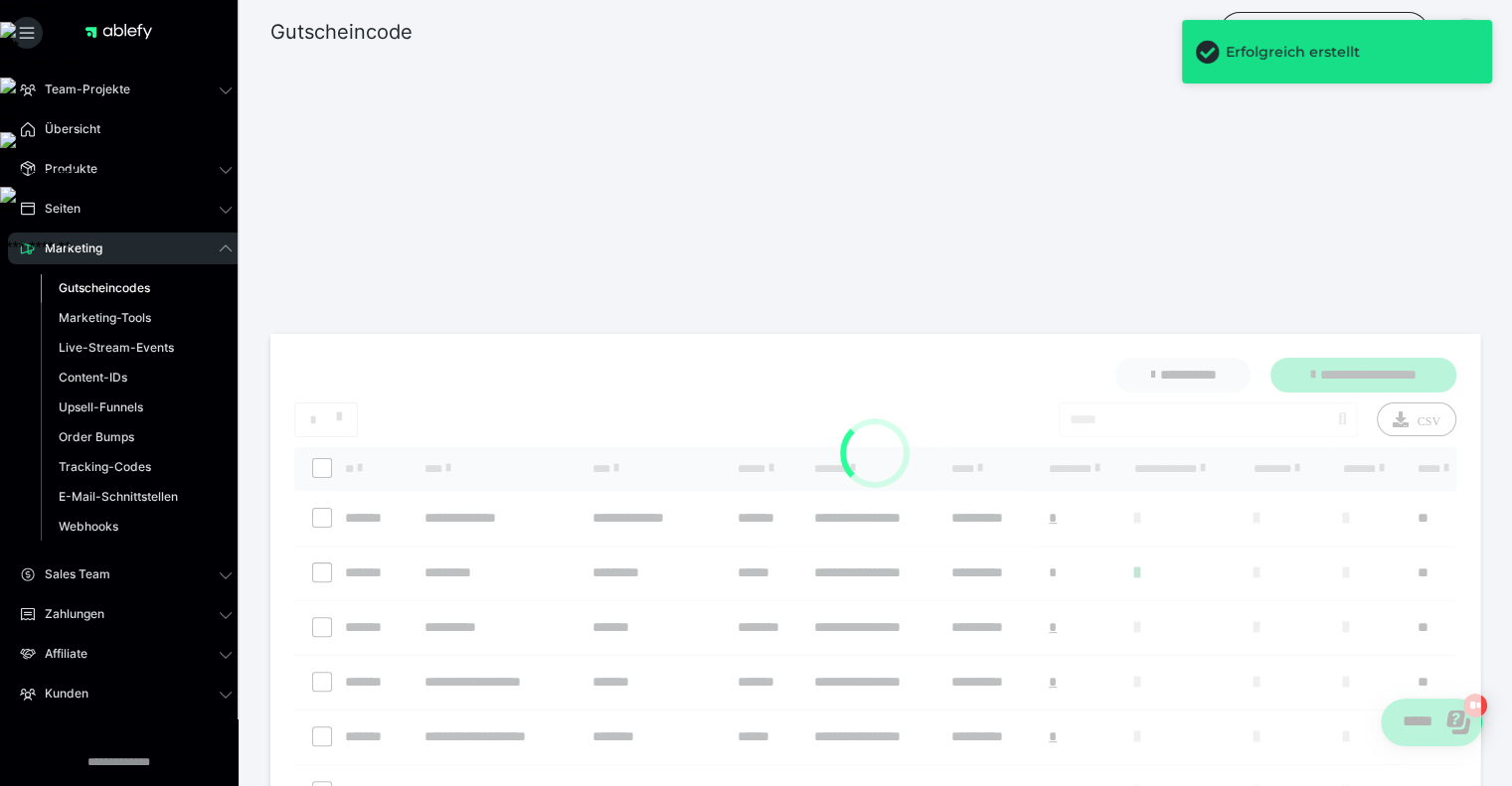 scroll, scrollTop: 0, scrollLeft: 0, axis: both 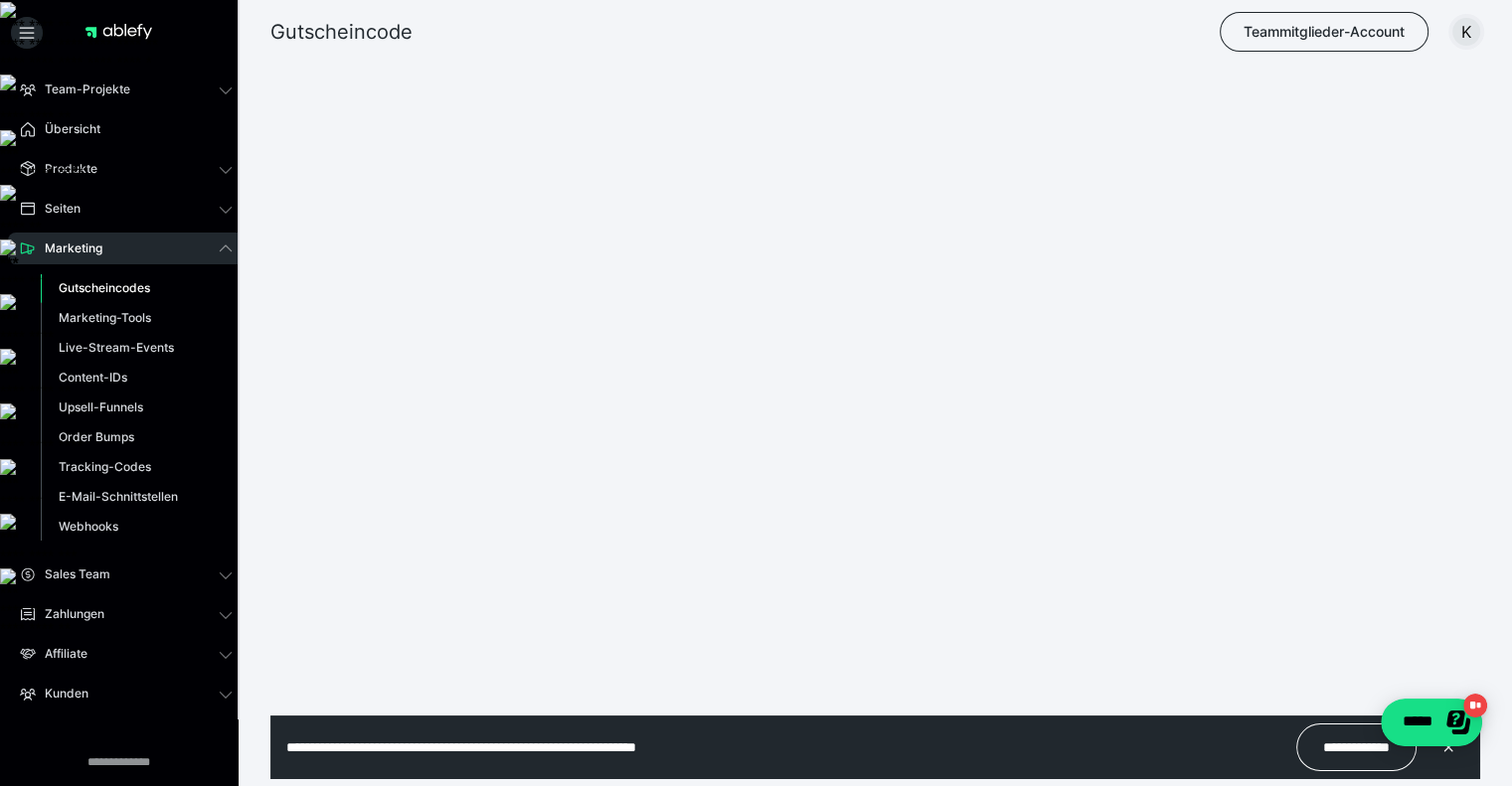 click on "K" at bounding box center [1466, 32] 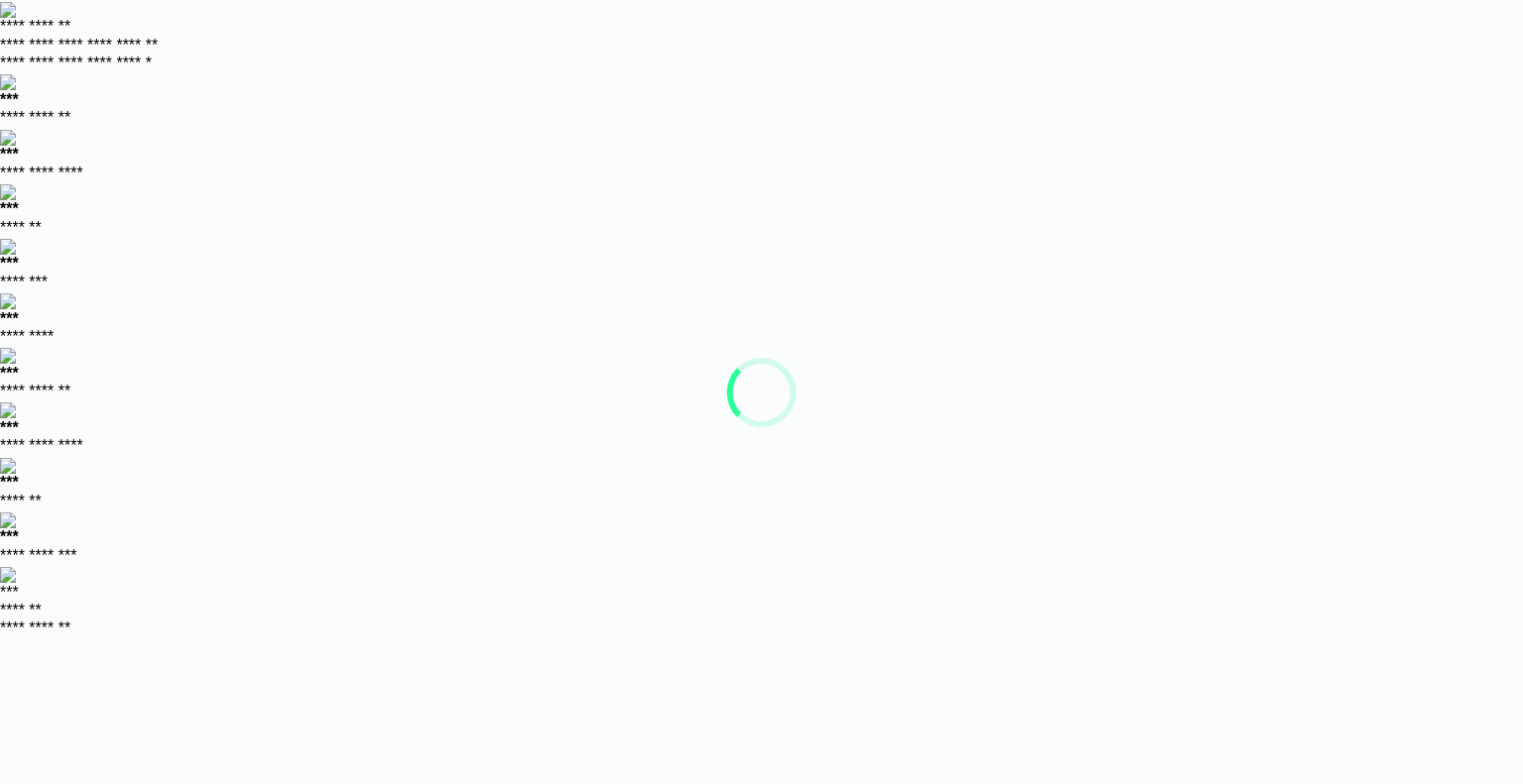 scroll, scrollTop: 0, scrollLeft: 0, axis: both 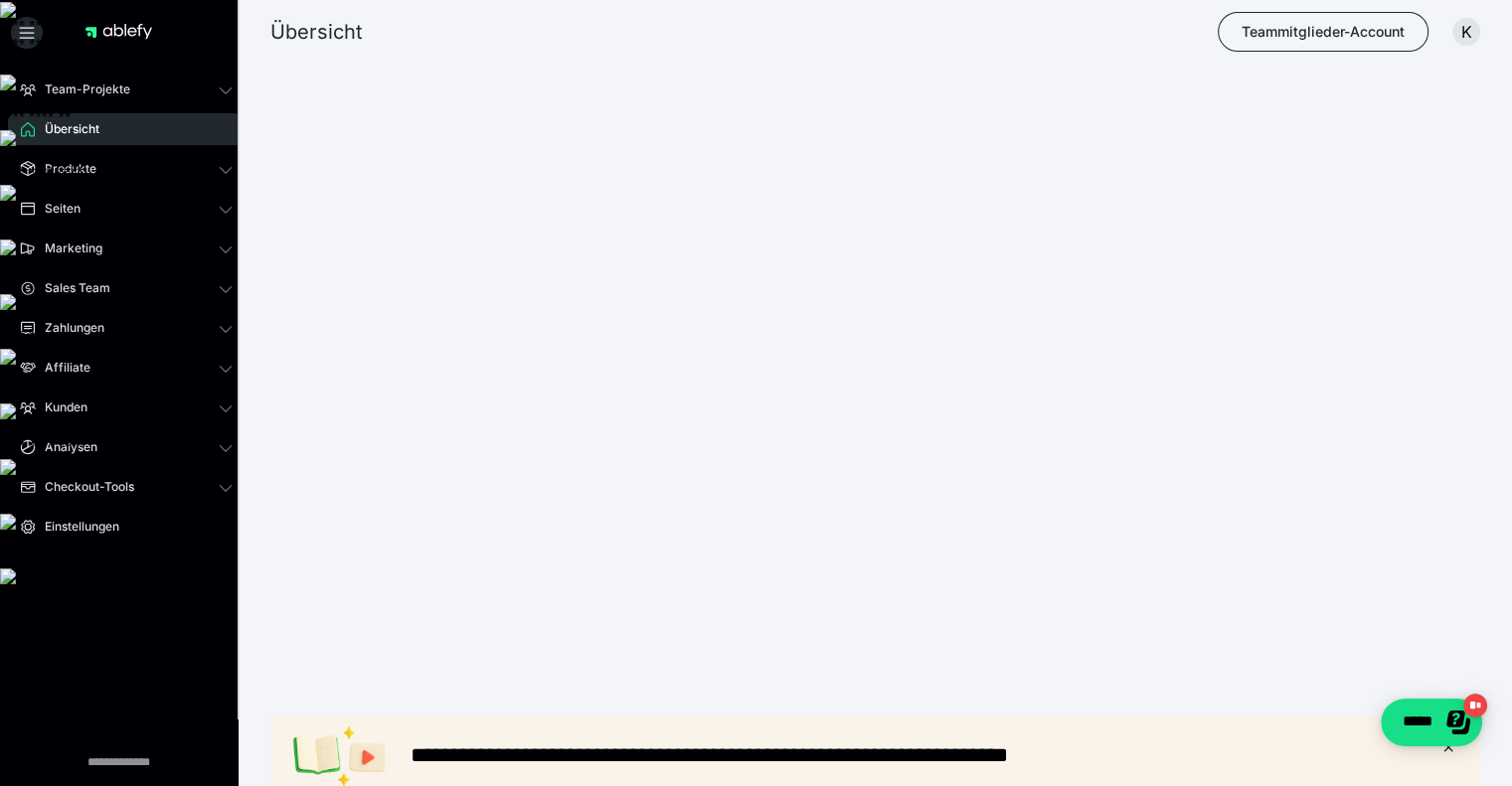 click on "Teammitglieder-Account K" at bounding box center (1337, 32) 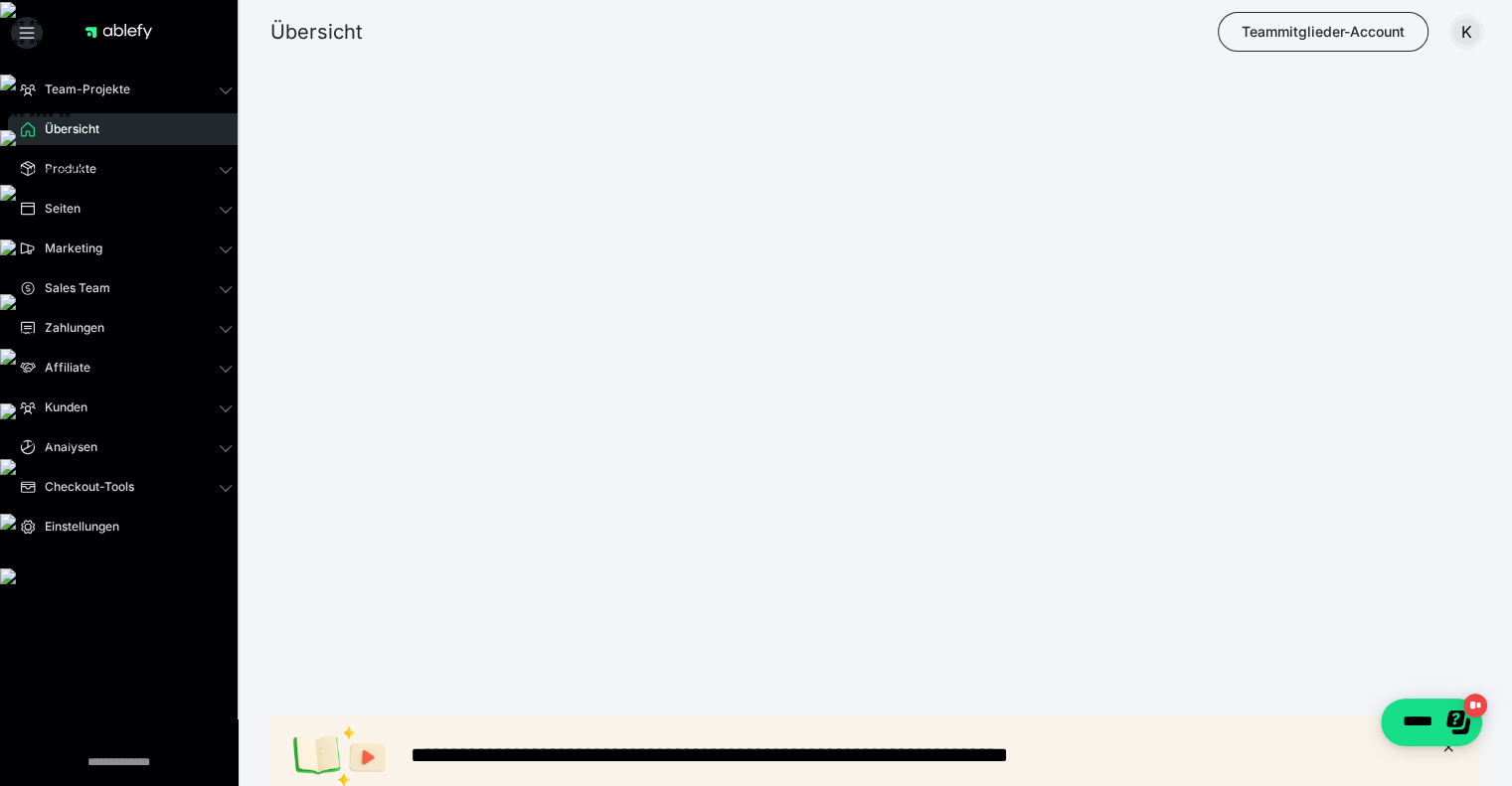 click on "K" at bounding box center (1466, 32) 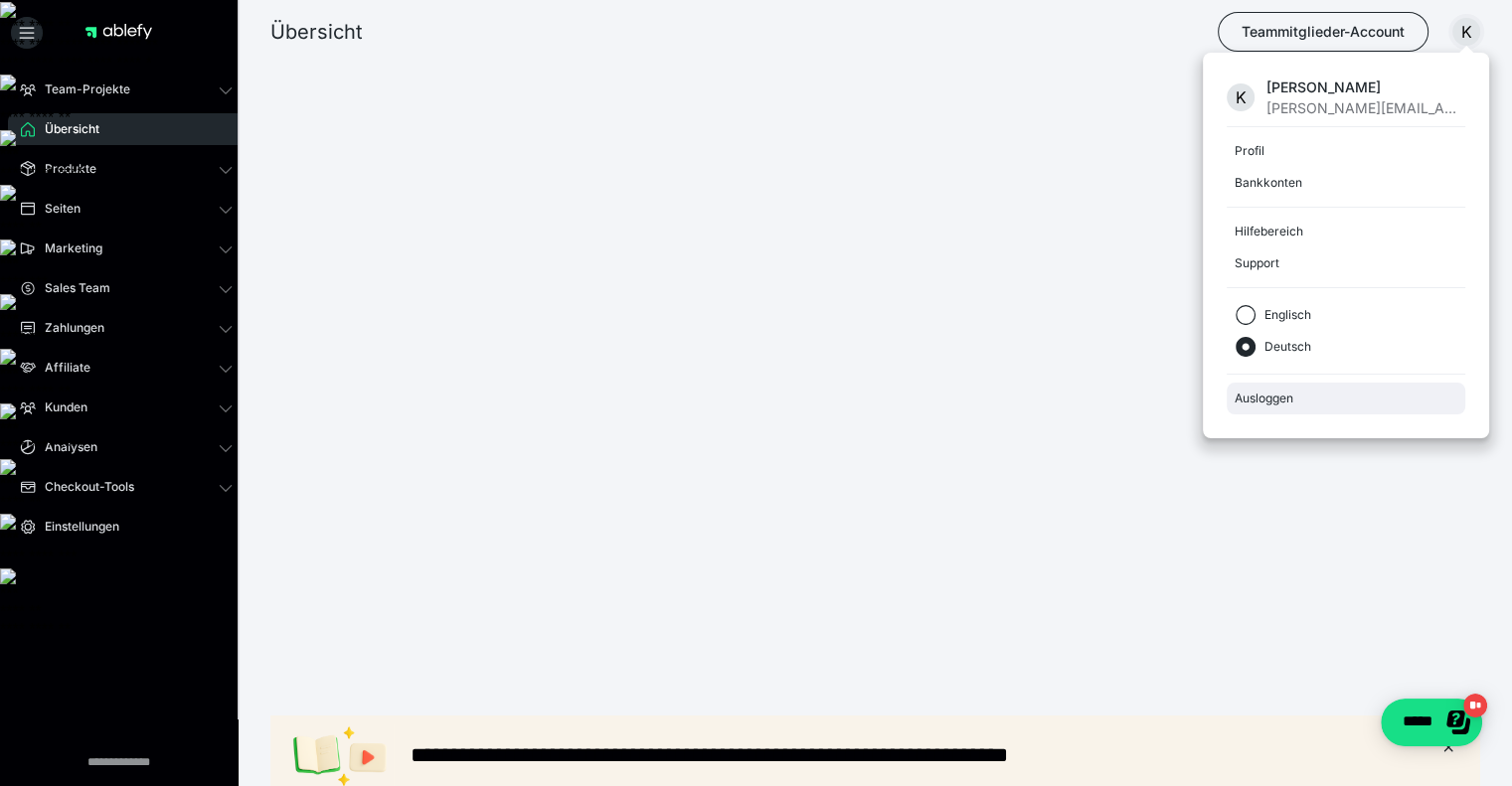 click on "Ausloggen" at bounding box center [1346, 398] 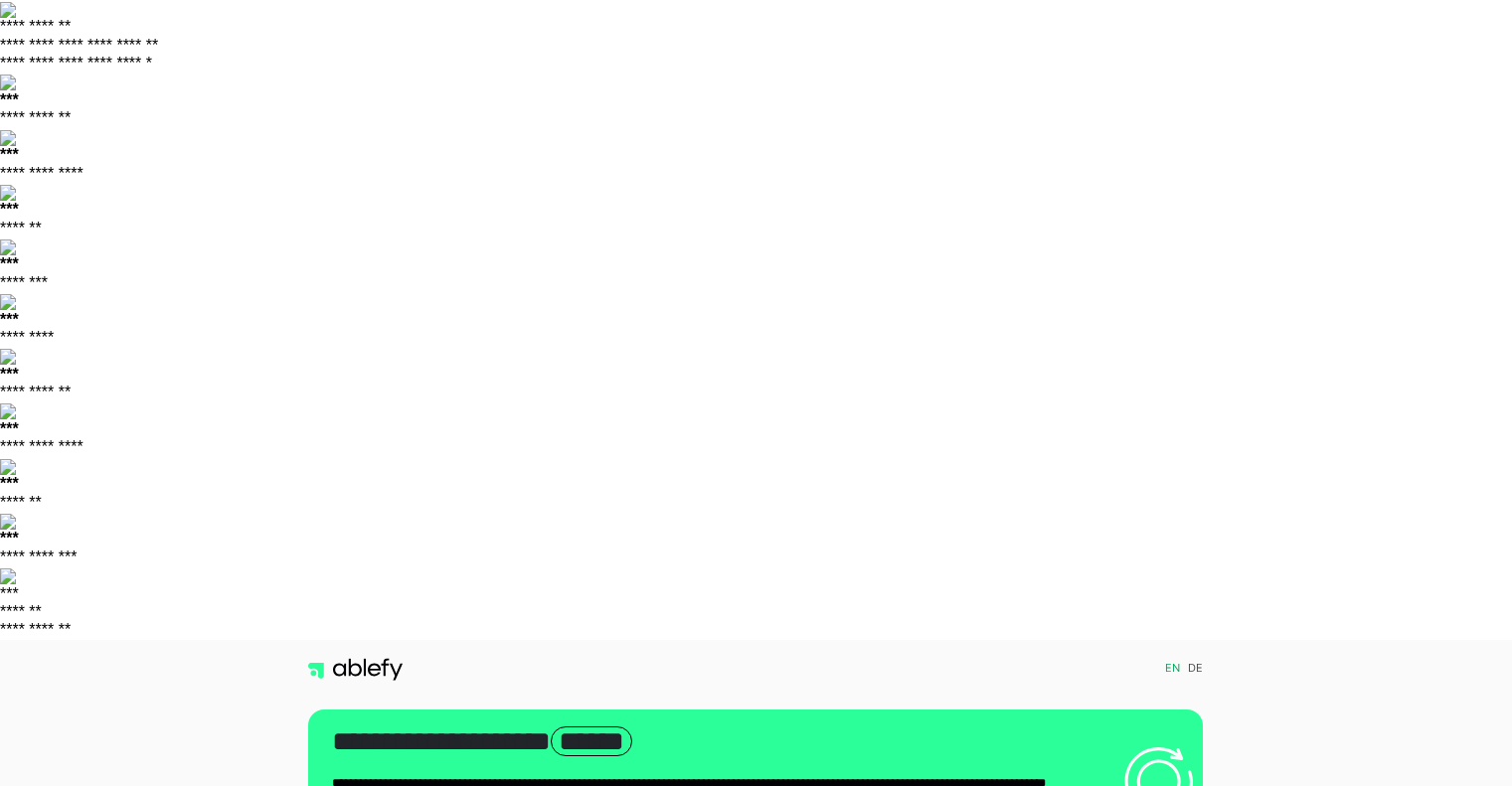 scroll, scrollTop: 0, scrollLeft: 0, axis: both 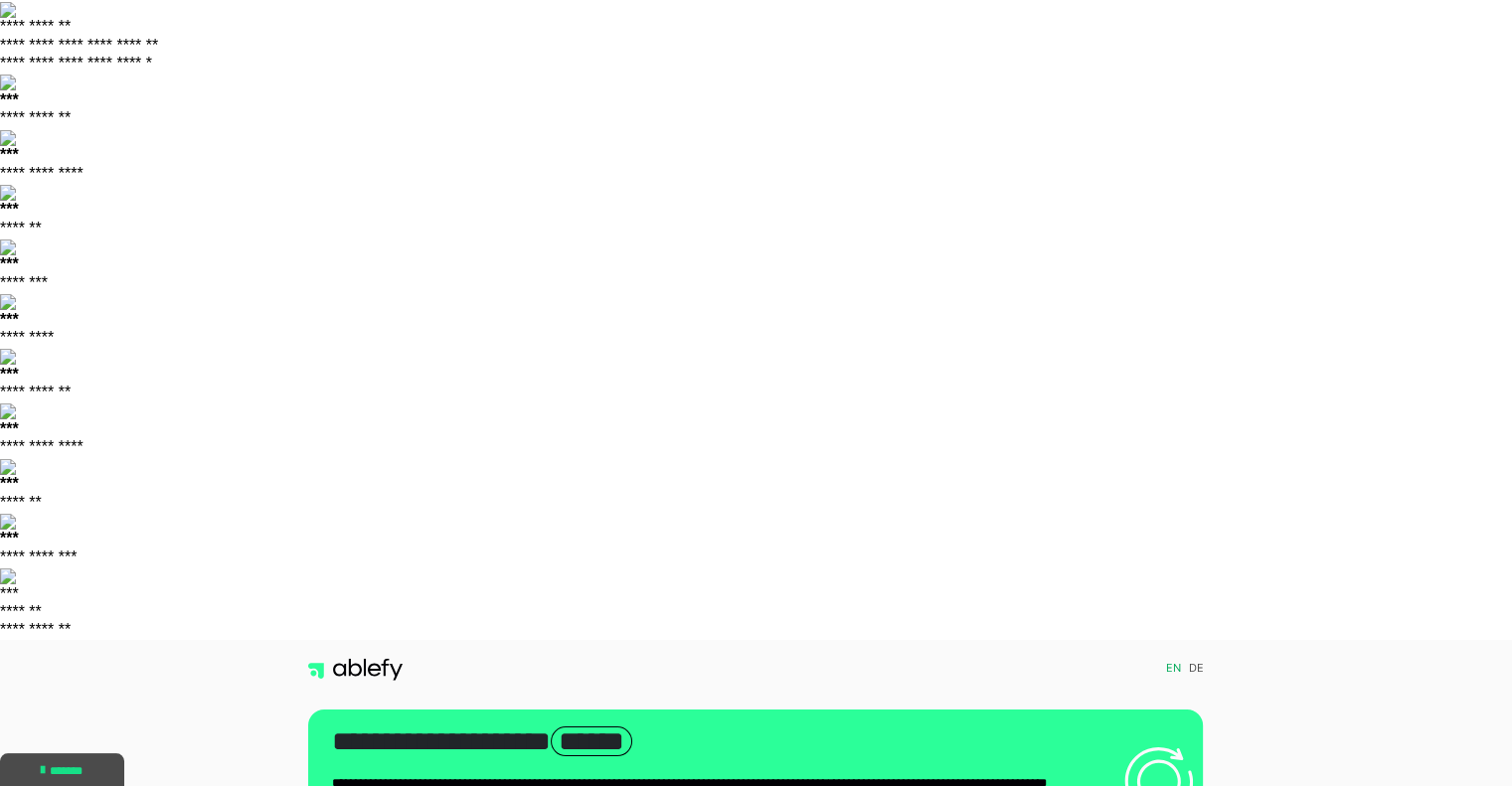 click on "**********" at bounding box center [930, 1116] 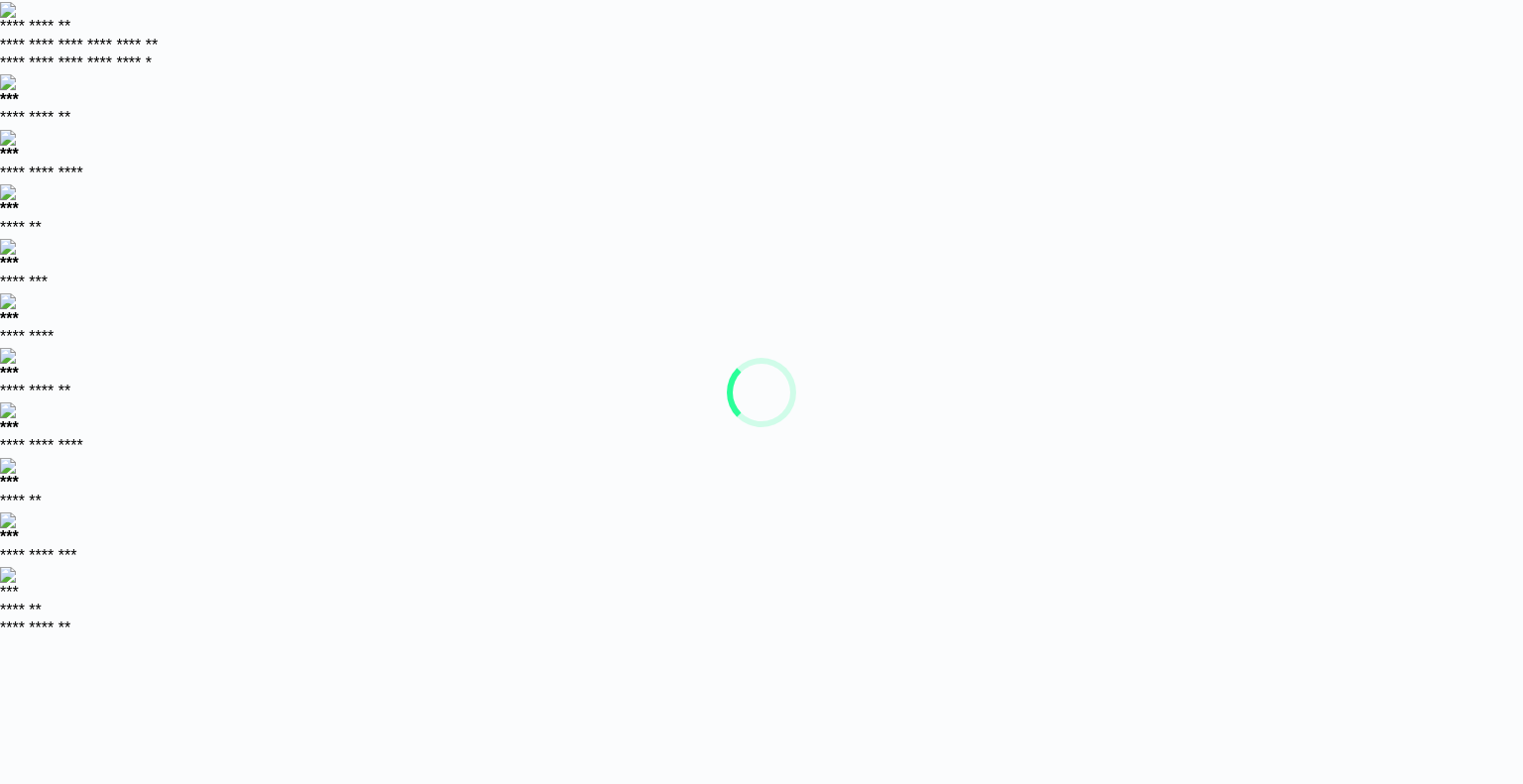 scroll, scrollTop: 0, scrollLeft: 0, axis: both 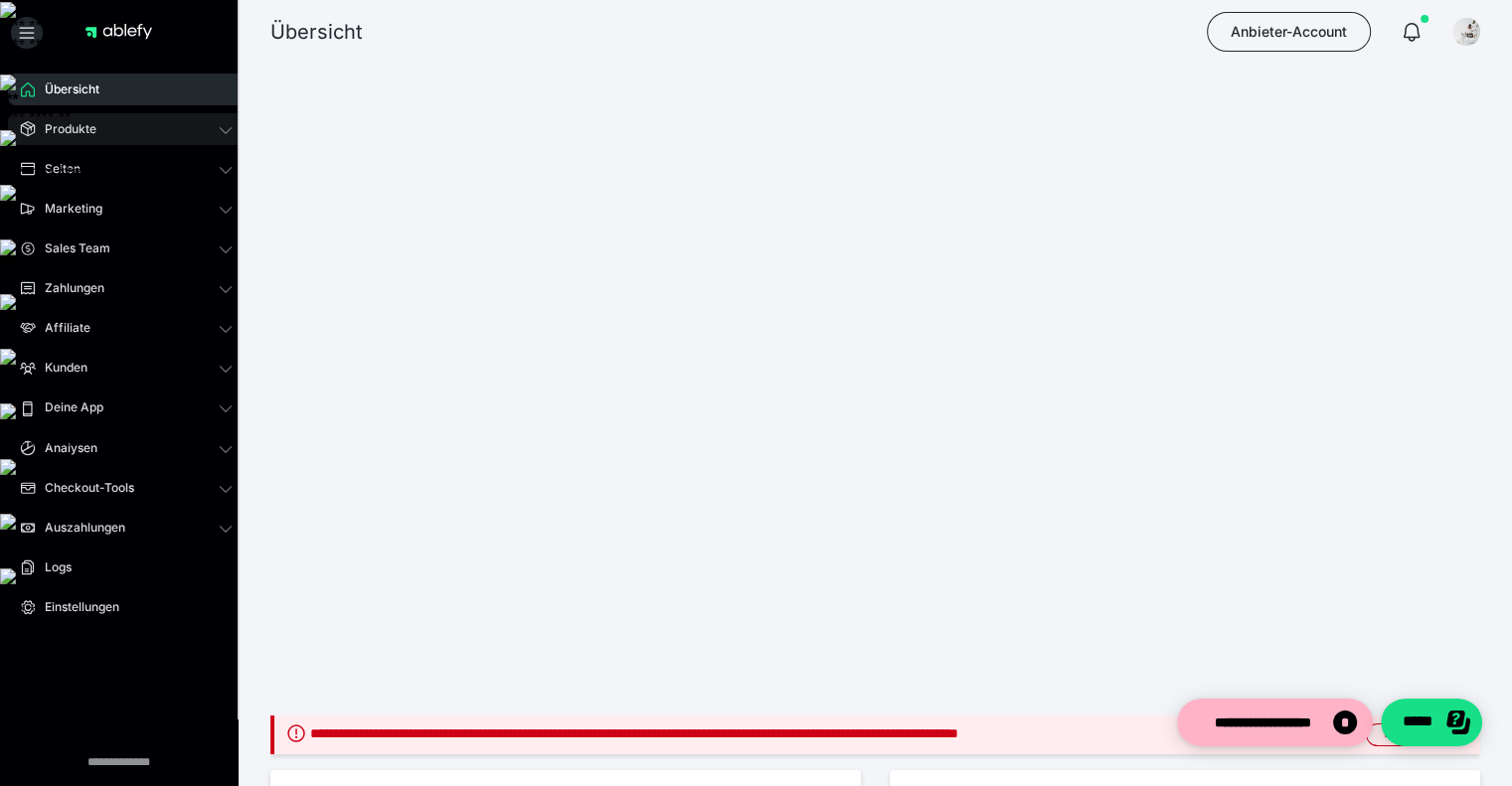 click on "Produkte" at bounding box center (64, 129) 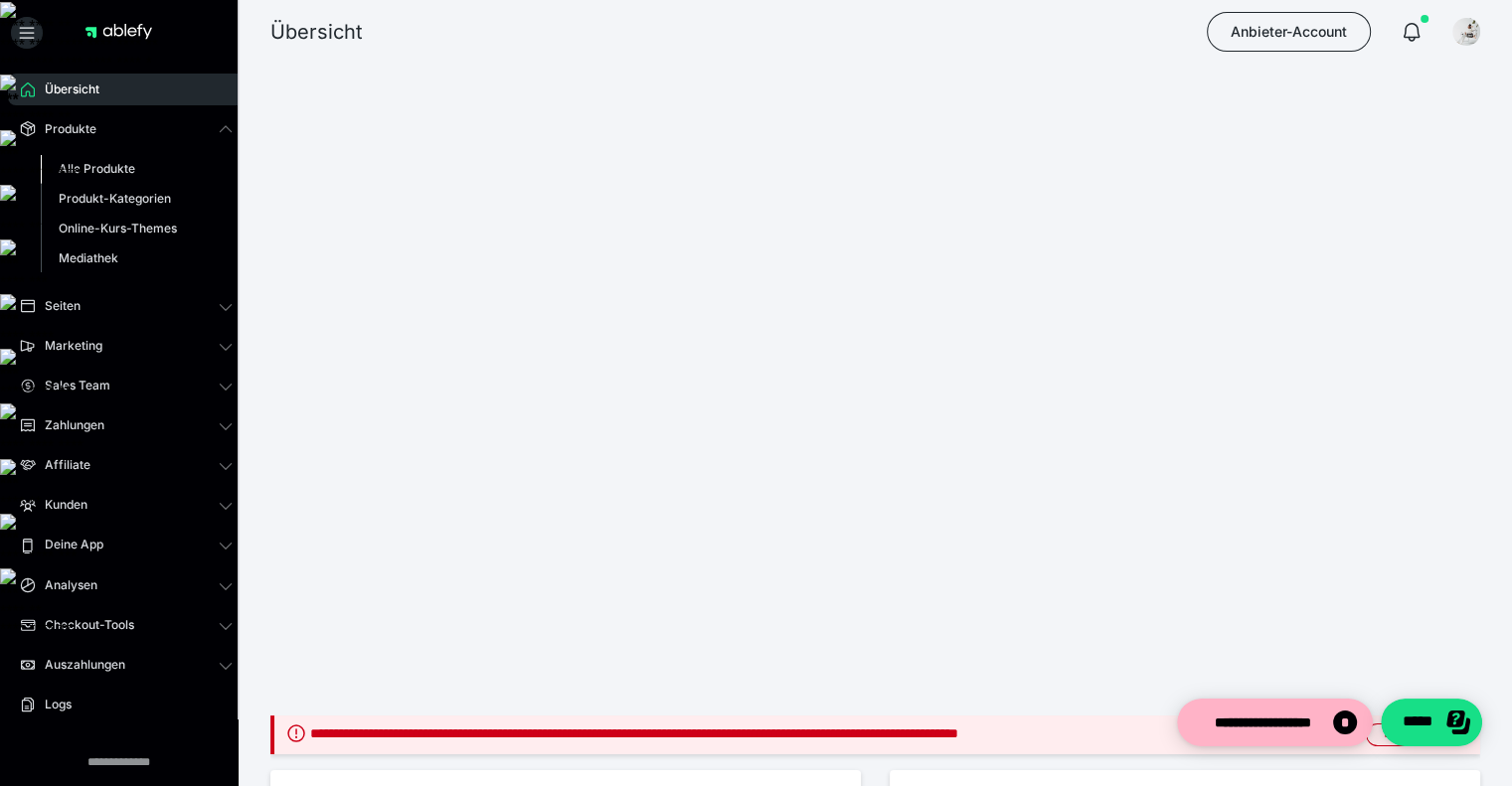 click on "Alle Produkte" at bounding box center [96, 168] 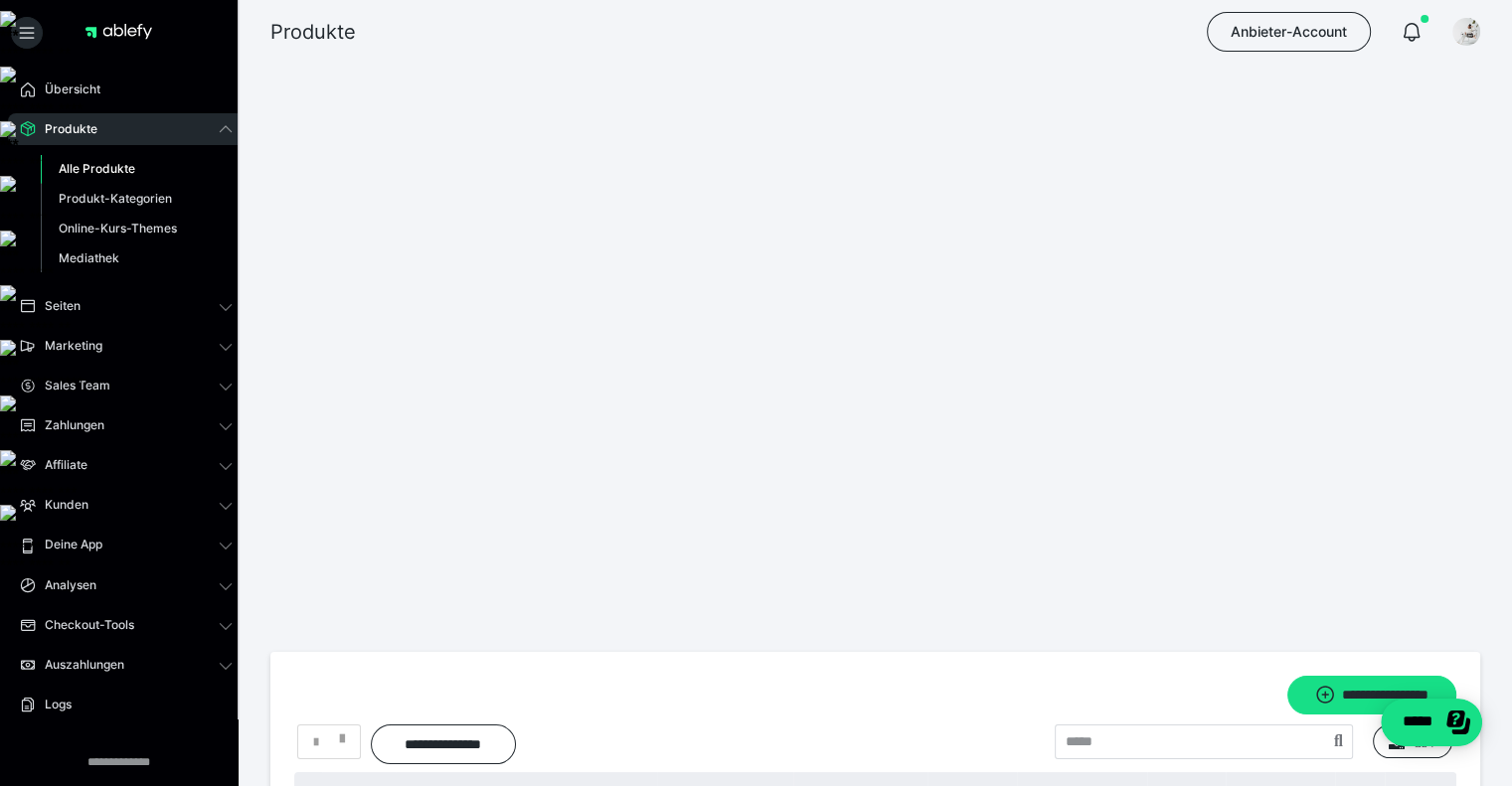 scroll, scrollTop: 99, scrollLeft: 0, axis: vertical 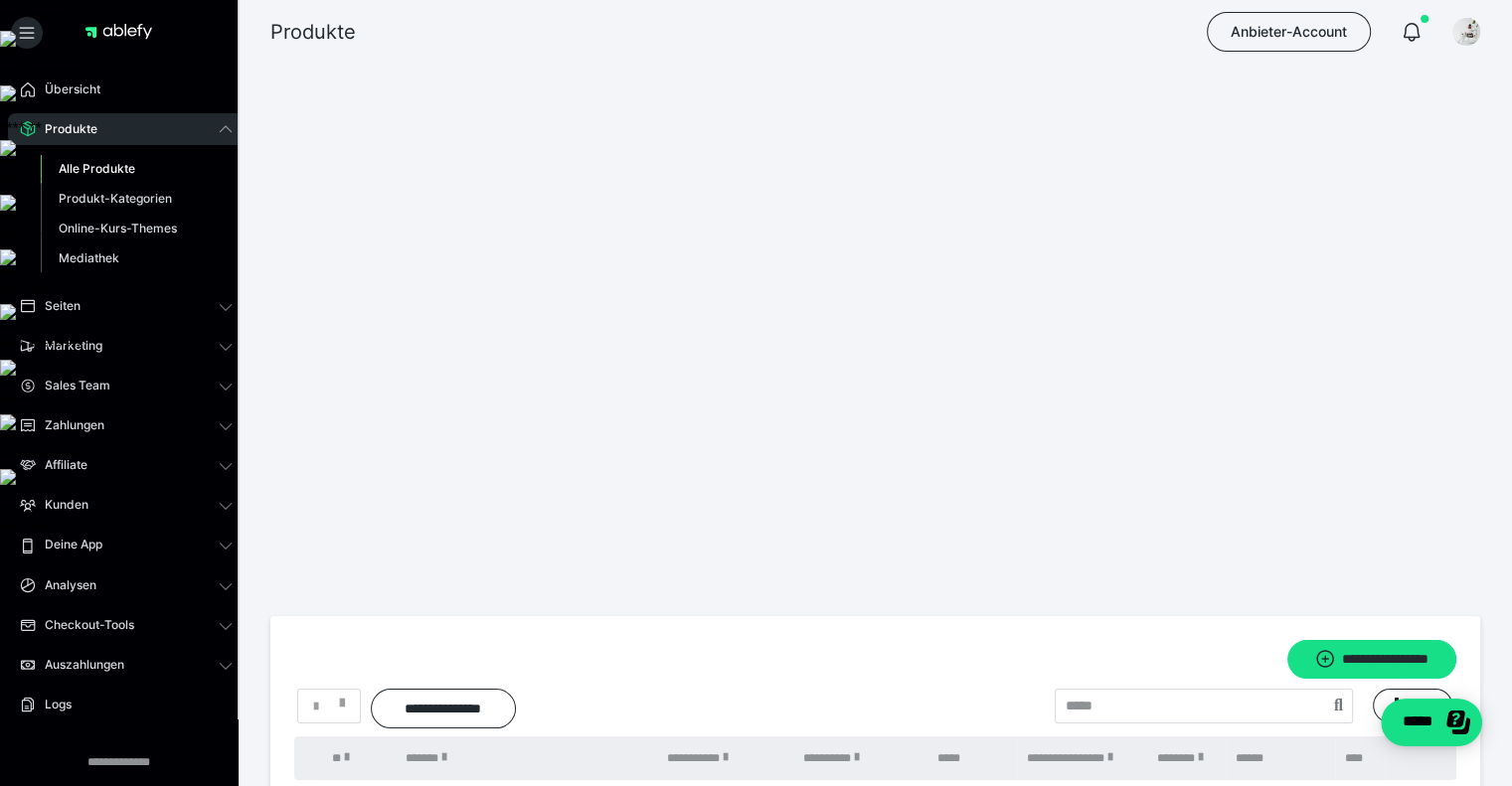 click on "**********" at bounding box center [532, 1222] 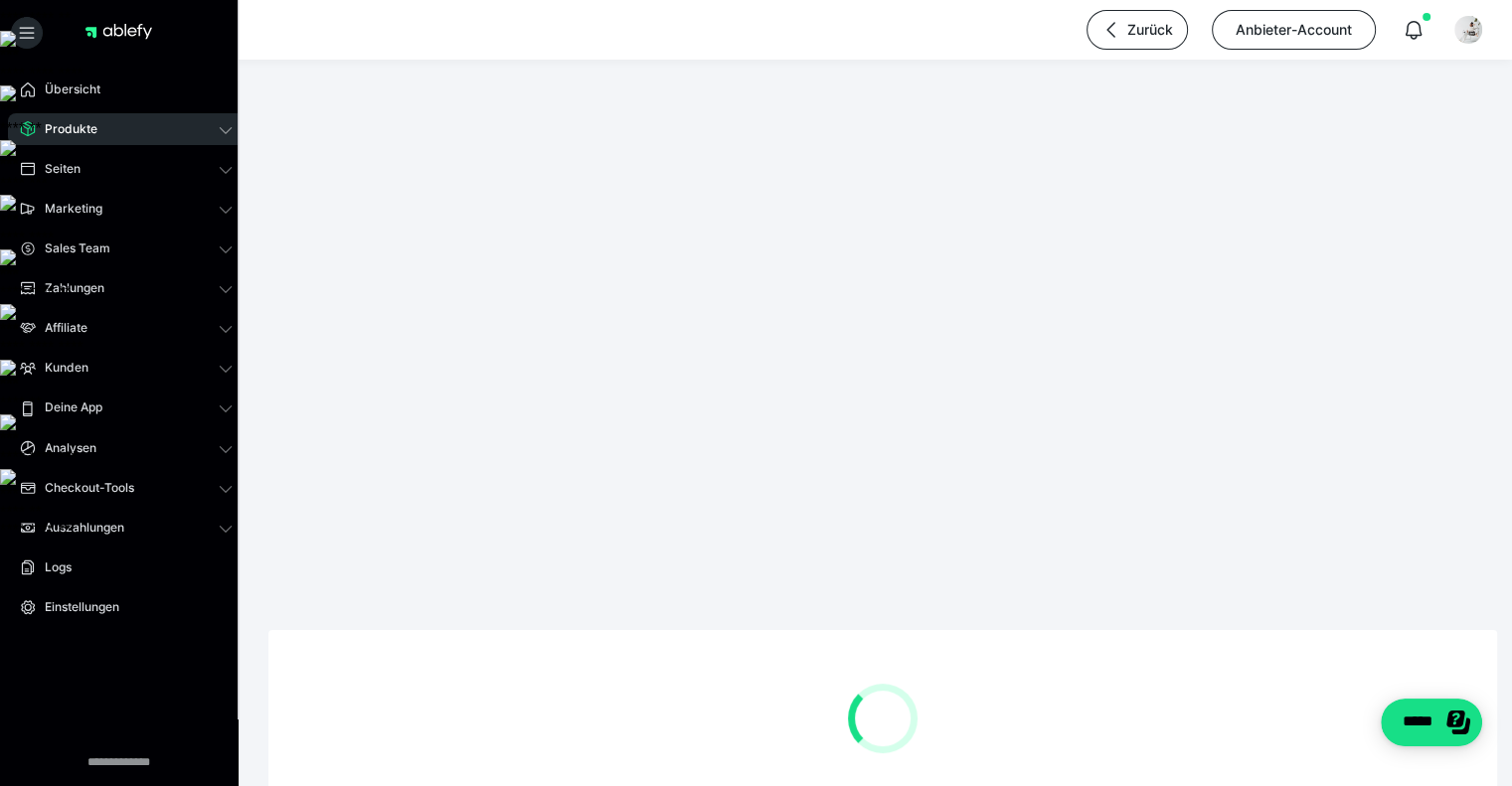 scroll, scrollTop: 0, scrollLeft: 0, axis: both 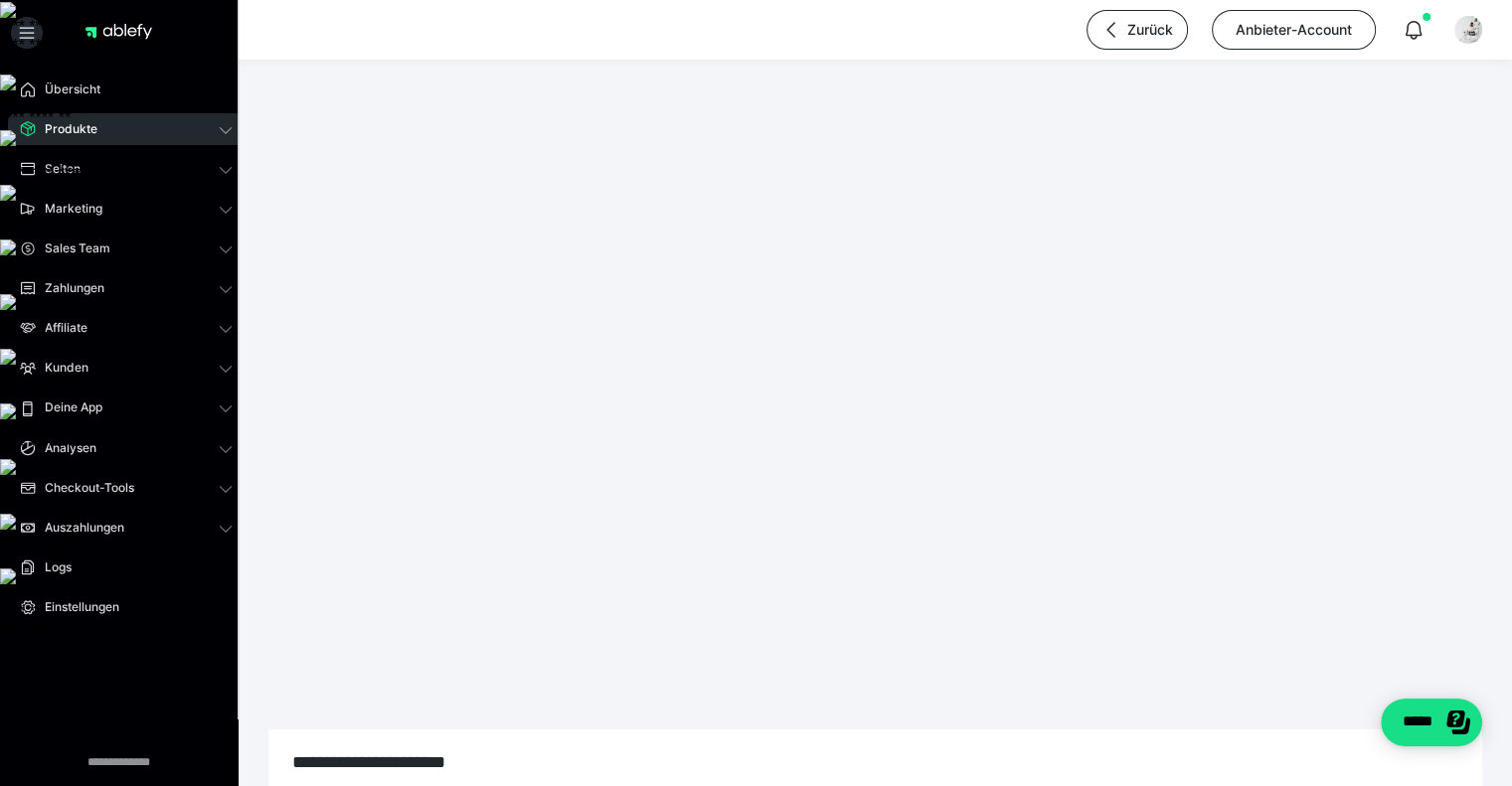 click on "Erweiterte Einstellungen" at bounding box center (660, 818) 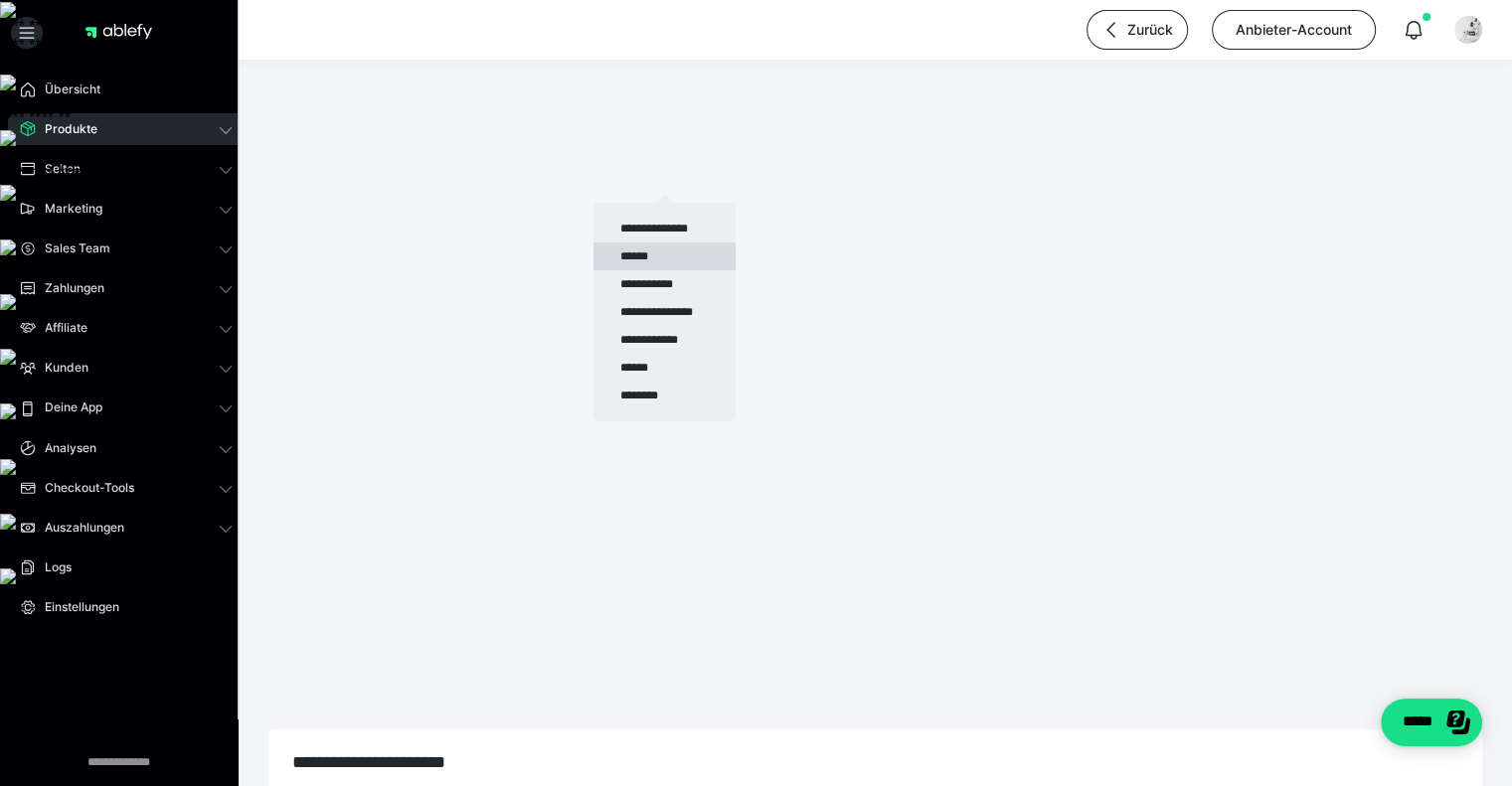 click on "******" at bounding box center (664, 256) 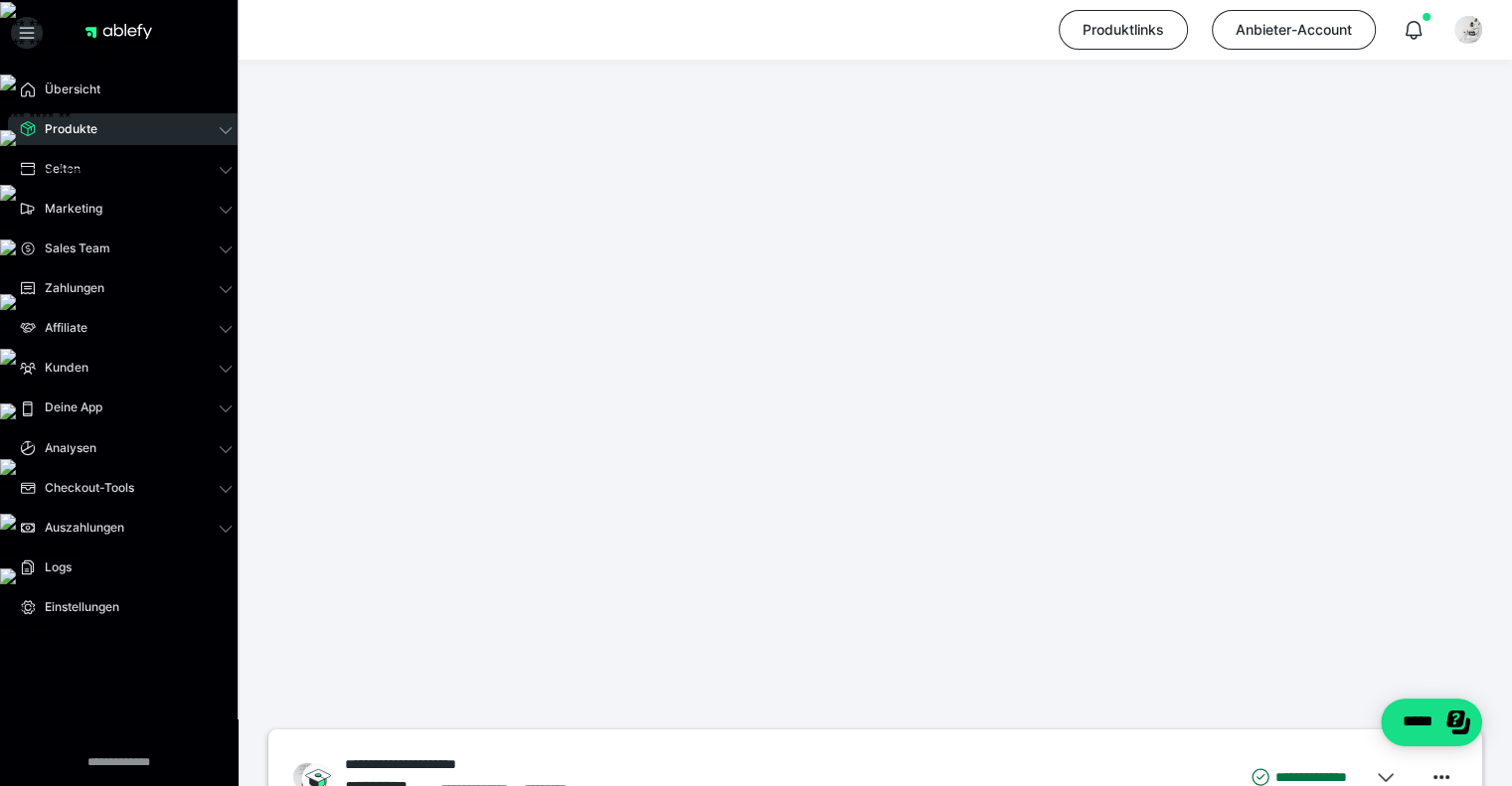 scroll, scrollTop: 0, scrollLeft: 0, axis: both 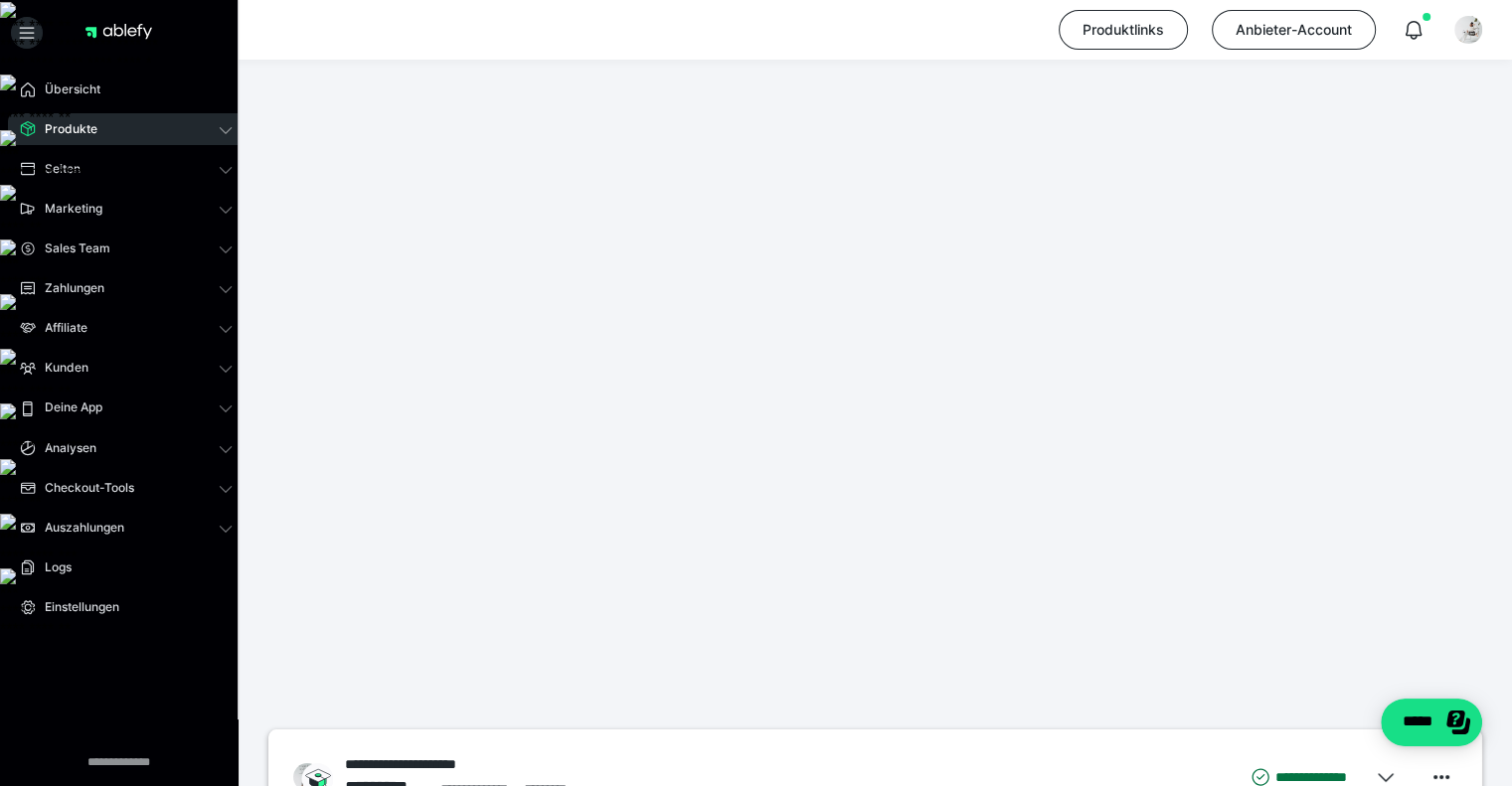 click at bounding box center (373, 1073) 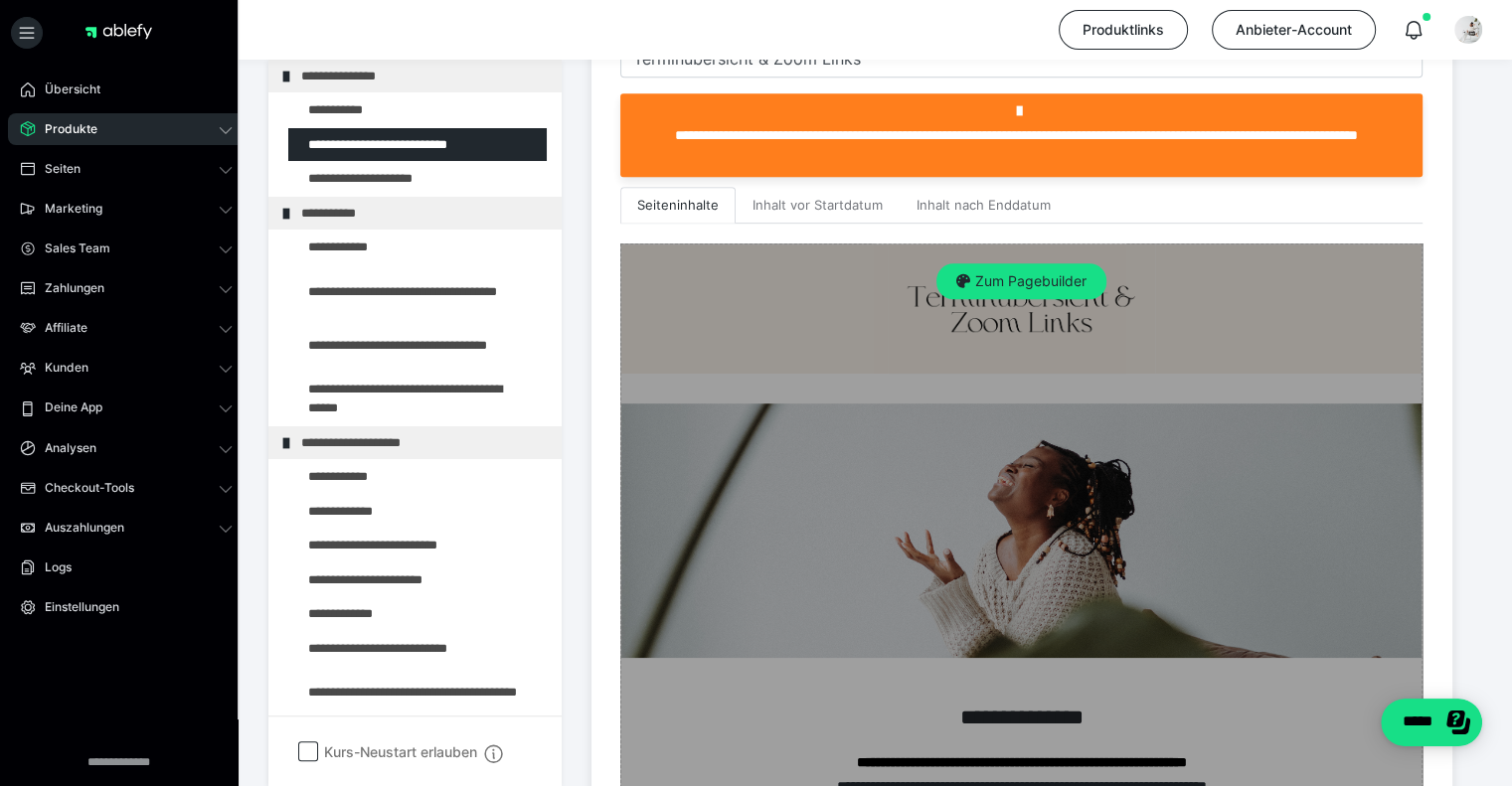 scroll, scrollTop: 1093, scrollLeft: 0, axis: vertical 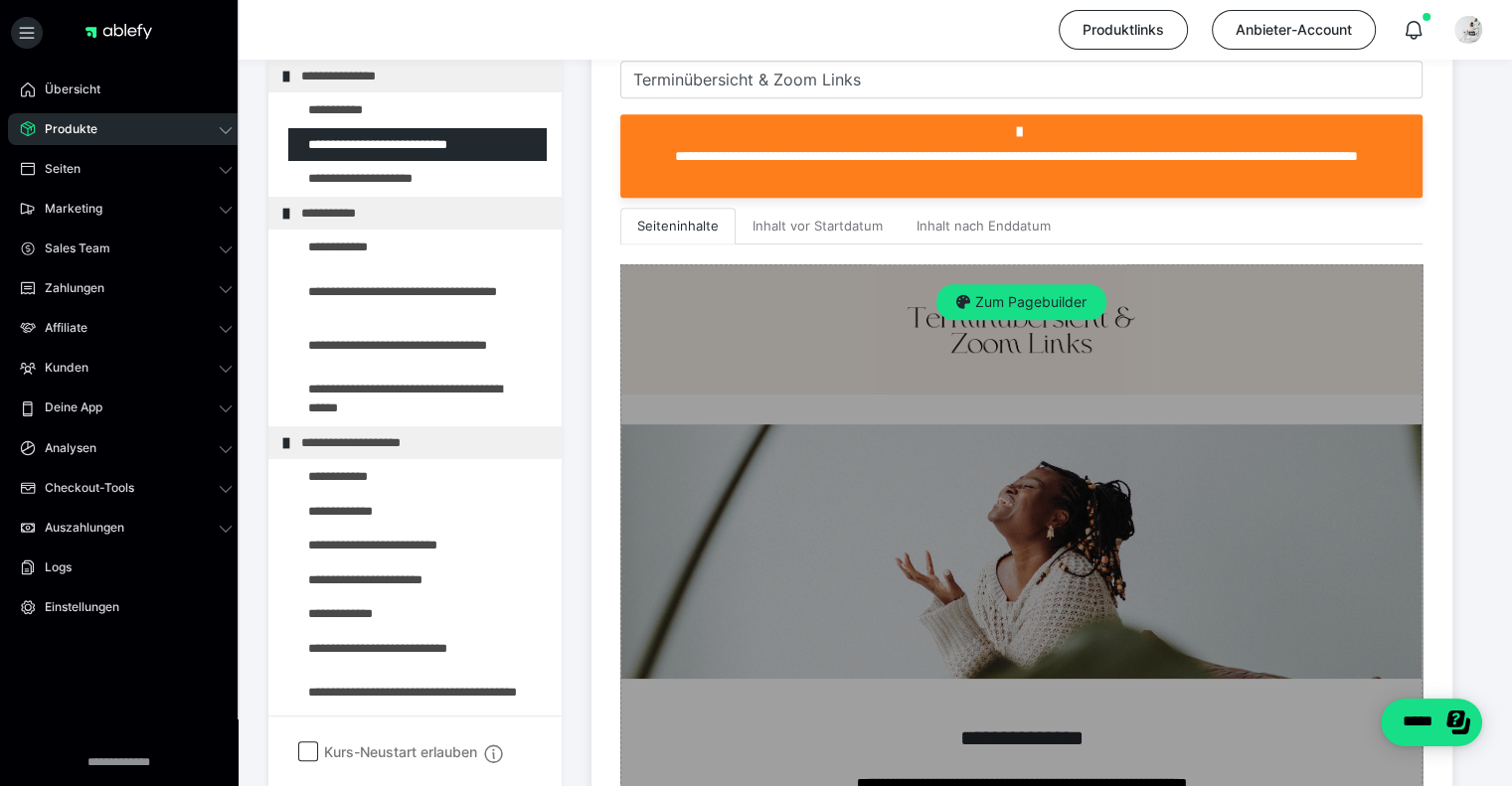 click on "Zum Pagebuilder" at bounding box center [1021, 990] 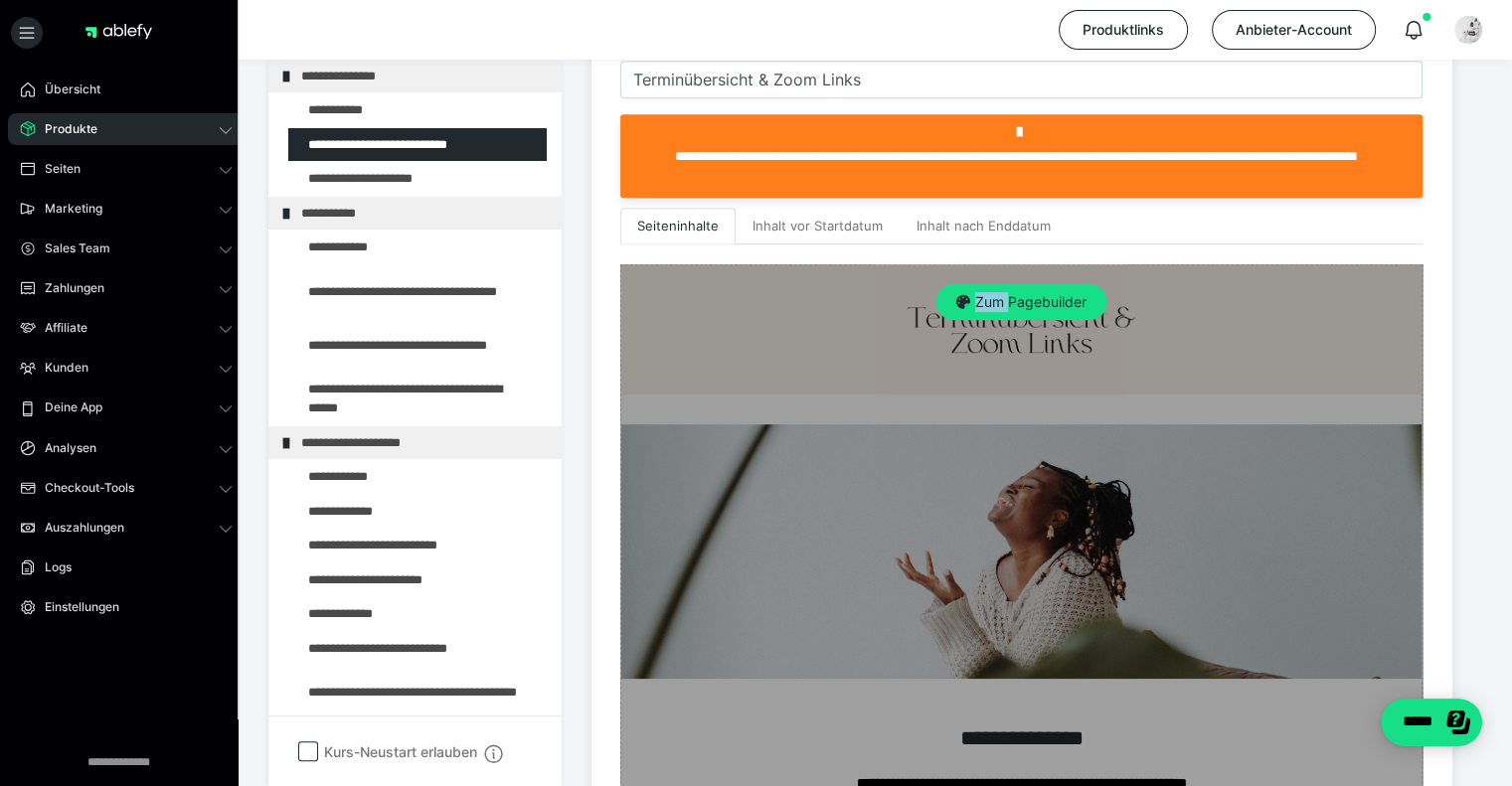 click on "Zum Pagebuilder" at bounding box center (1021, 990) 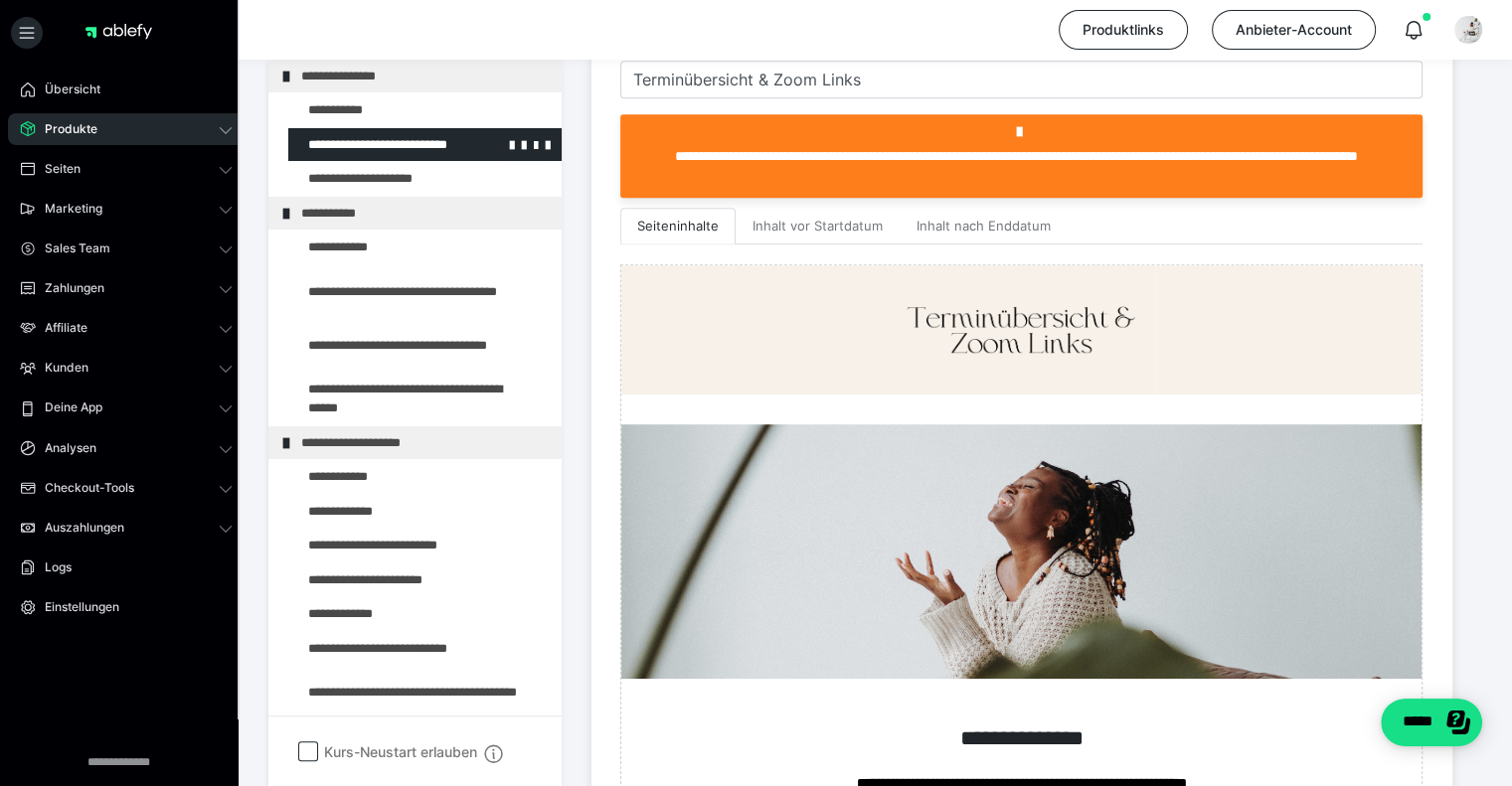 click at bounding box center [373, 145] 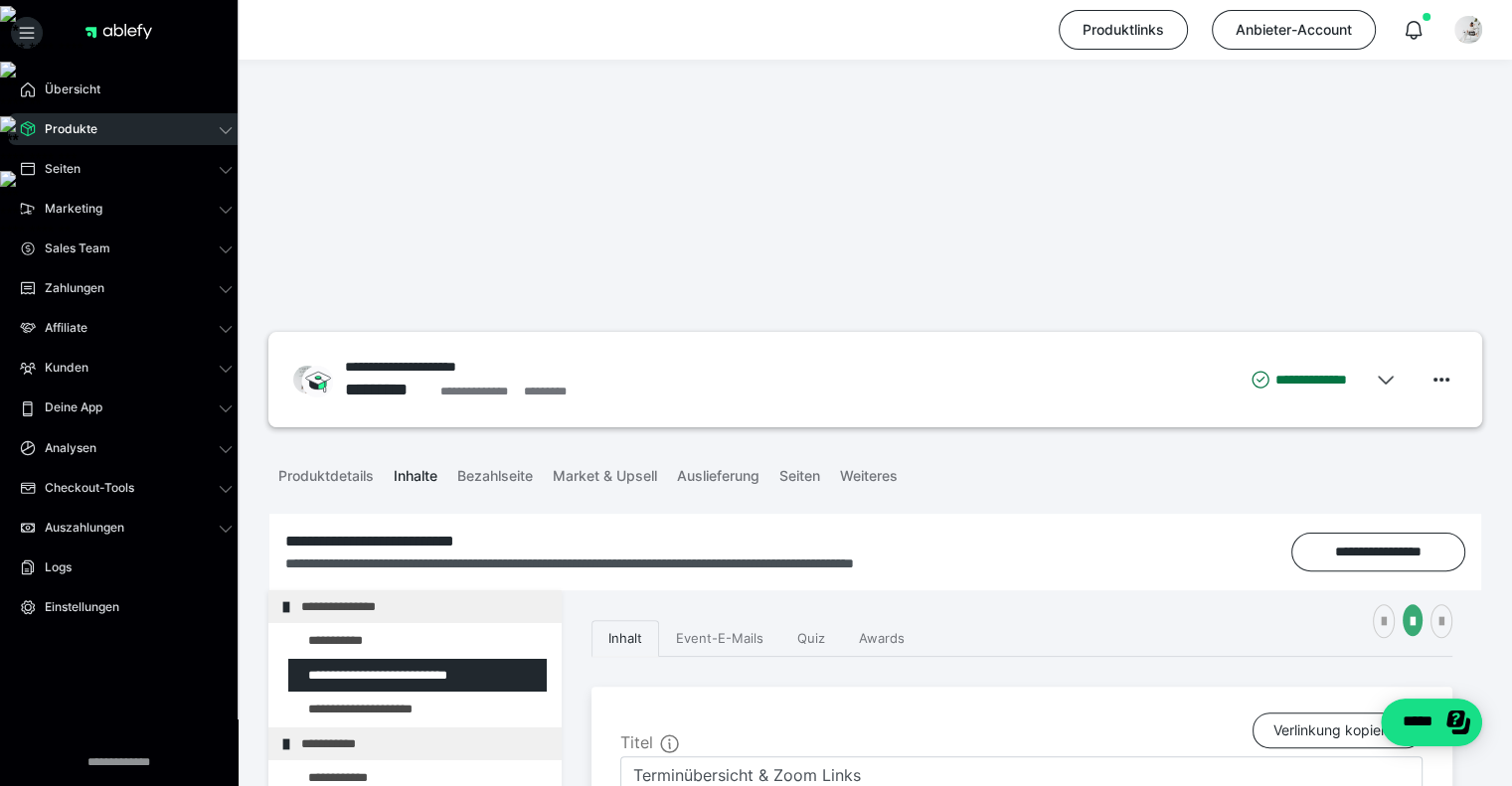 click on "Zum Pagebuilder" at bounding box center [1021, 998] 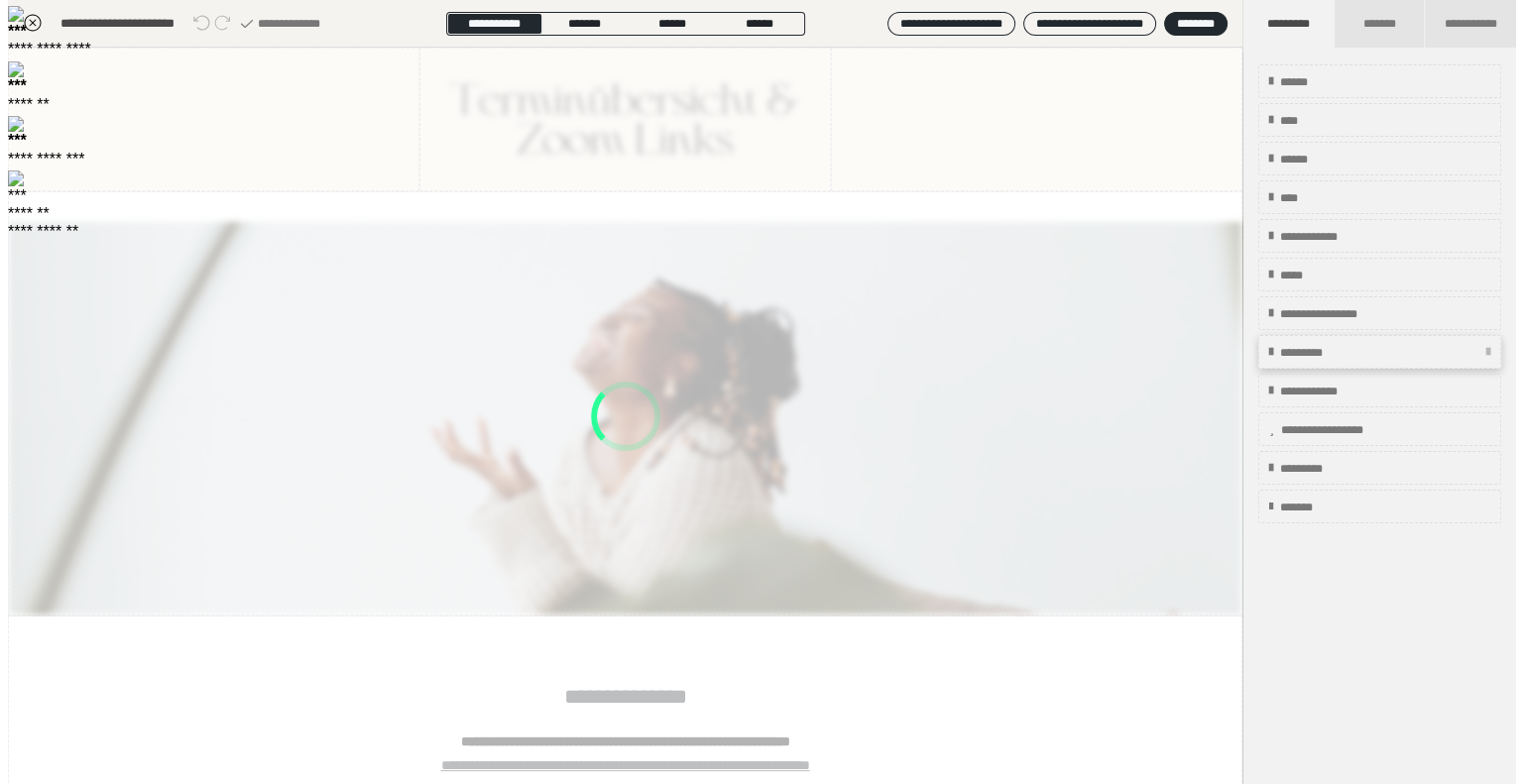 scroll, scrollTop: 286, scrollLeft: 0, axis: vertical 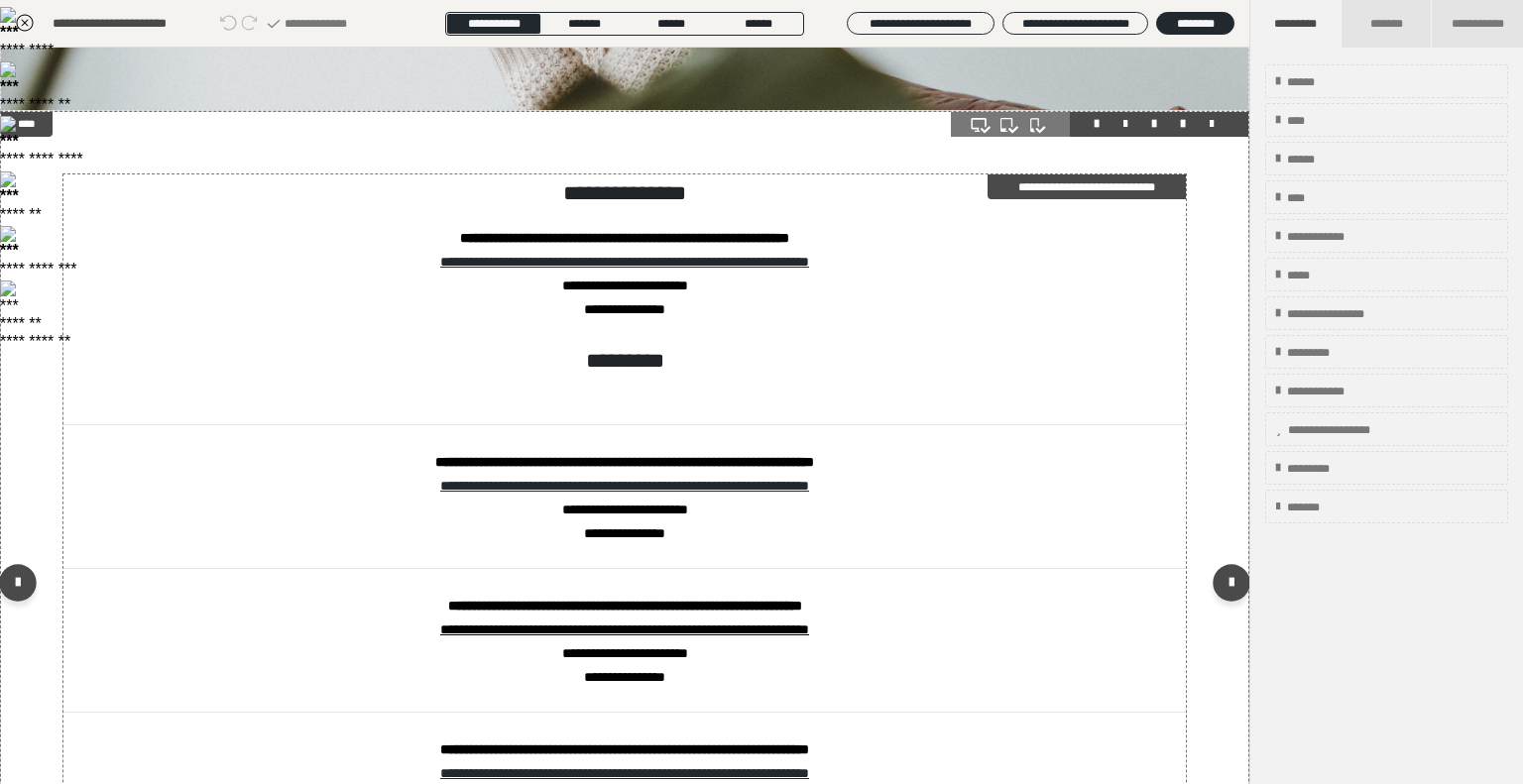 click on "**********" at bounding box center (625, 285) 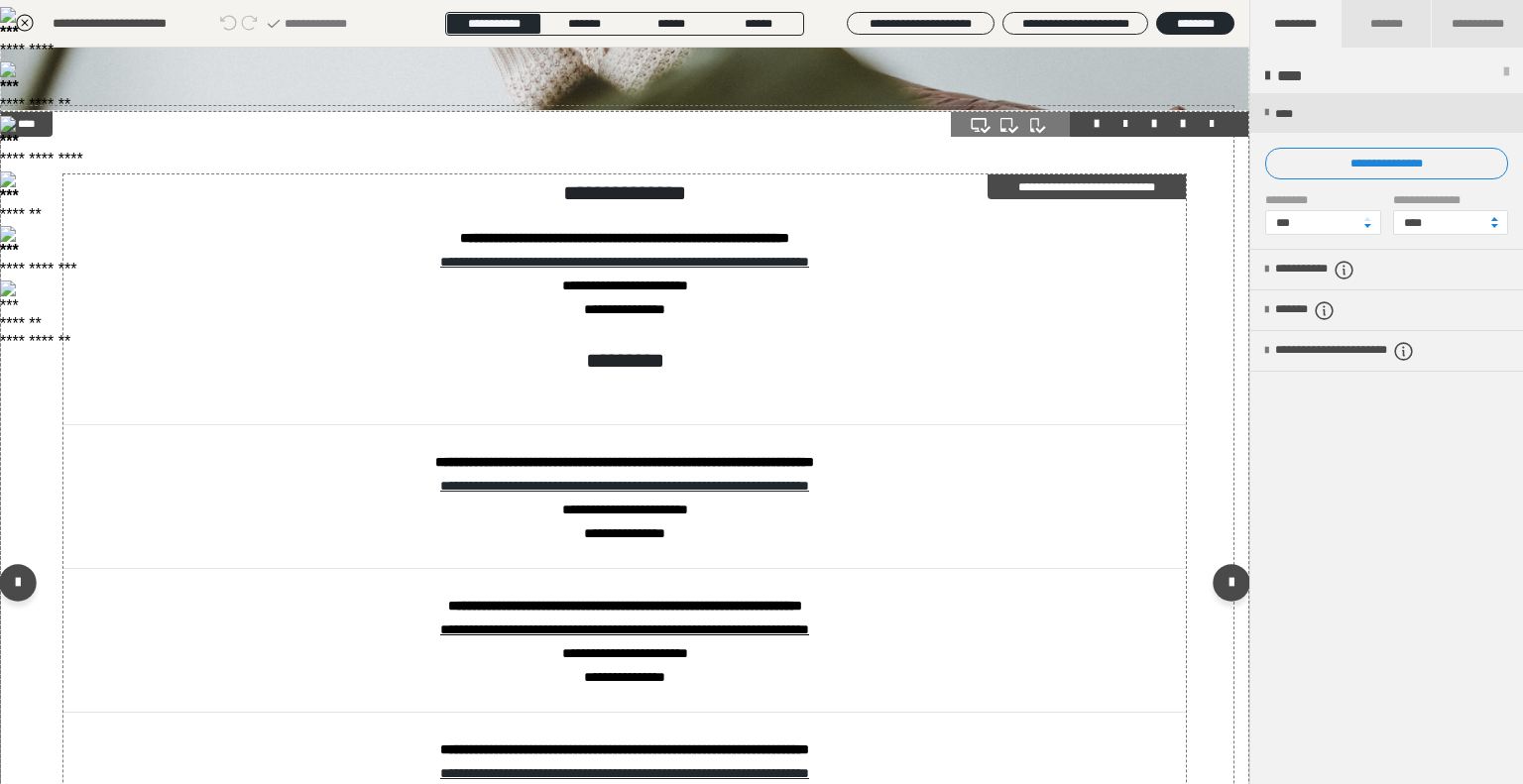 click on "**********" at bounding box center [625, 285] 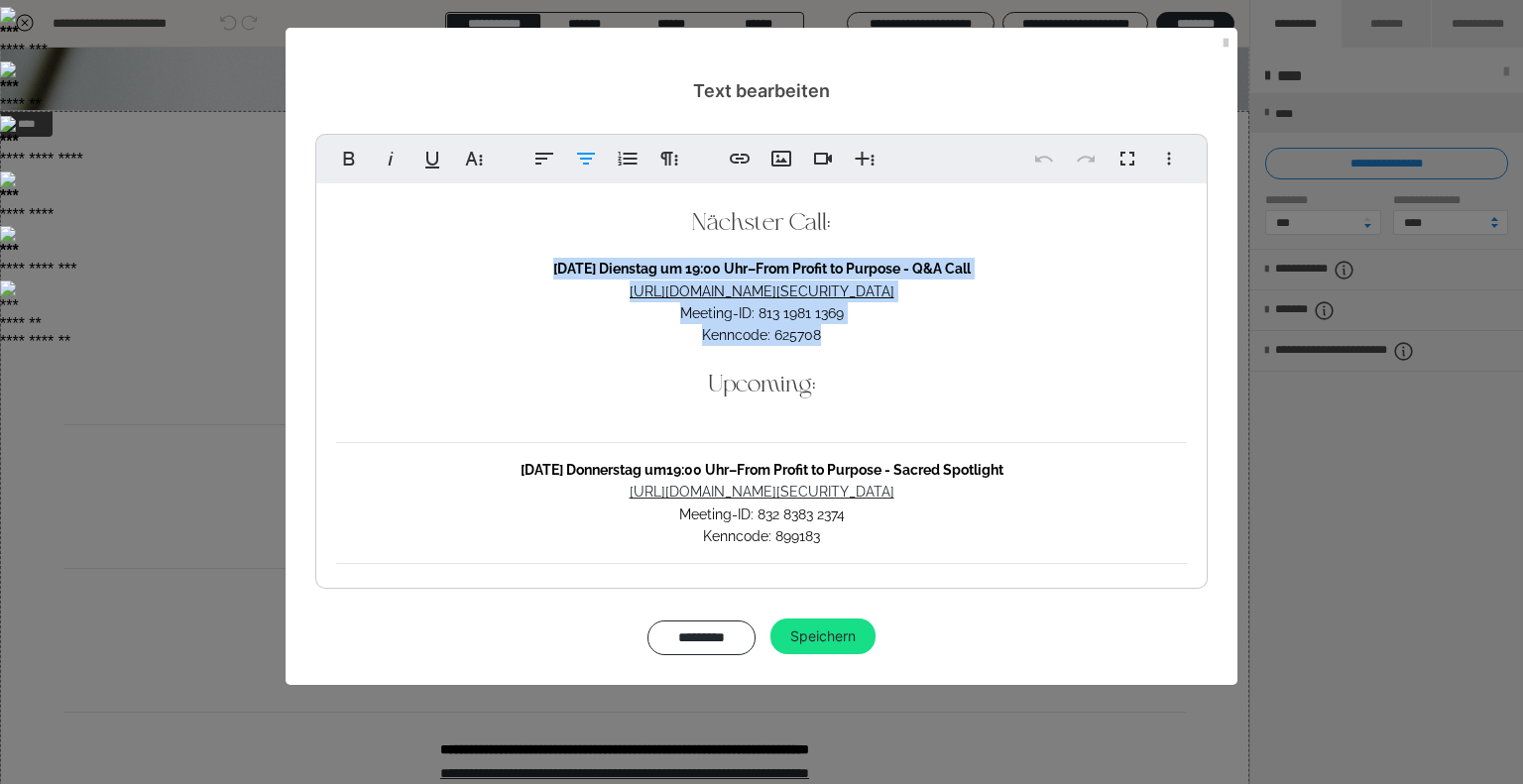 drag, startPoint x: 832, startPoint y: 337, endPoint x: 526, endPoint y: 270, distance: 313.2491 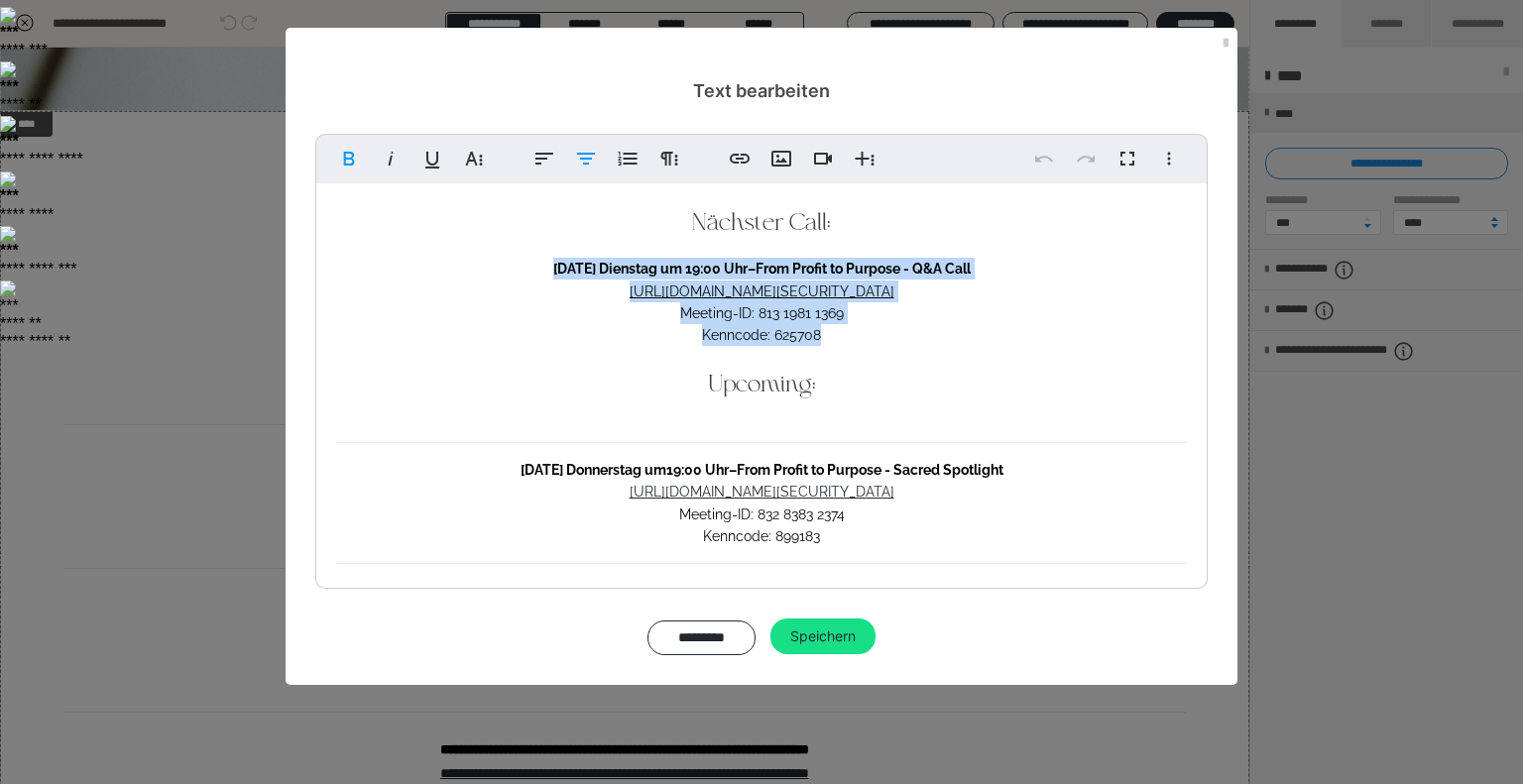 copy on "08.07.25 Dienstag um 19:00 Uhr  –  From Profit to Purpose - Q&A Call https://us02web.zoom.us/j/81319811369?pwd=ljCiSvu6gbsLzZ56czqZQHkj8mUtew.1 Meeting-ID: 813 1981 1369 Kenncode: 625708" 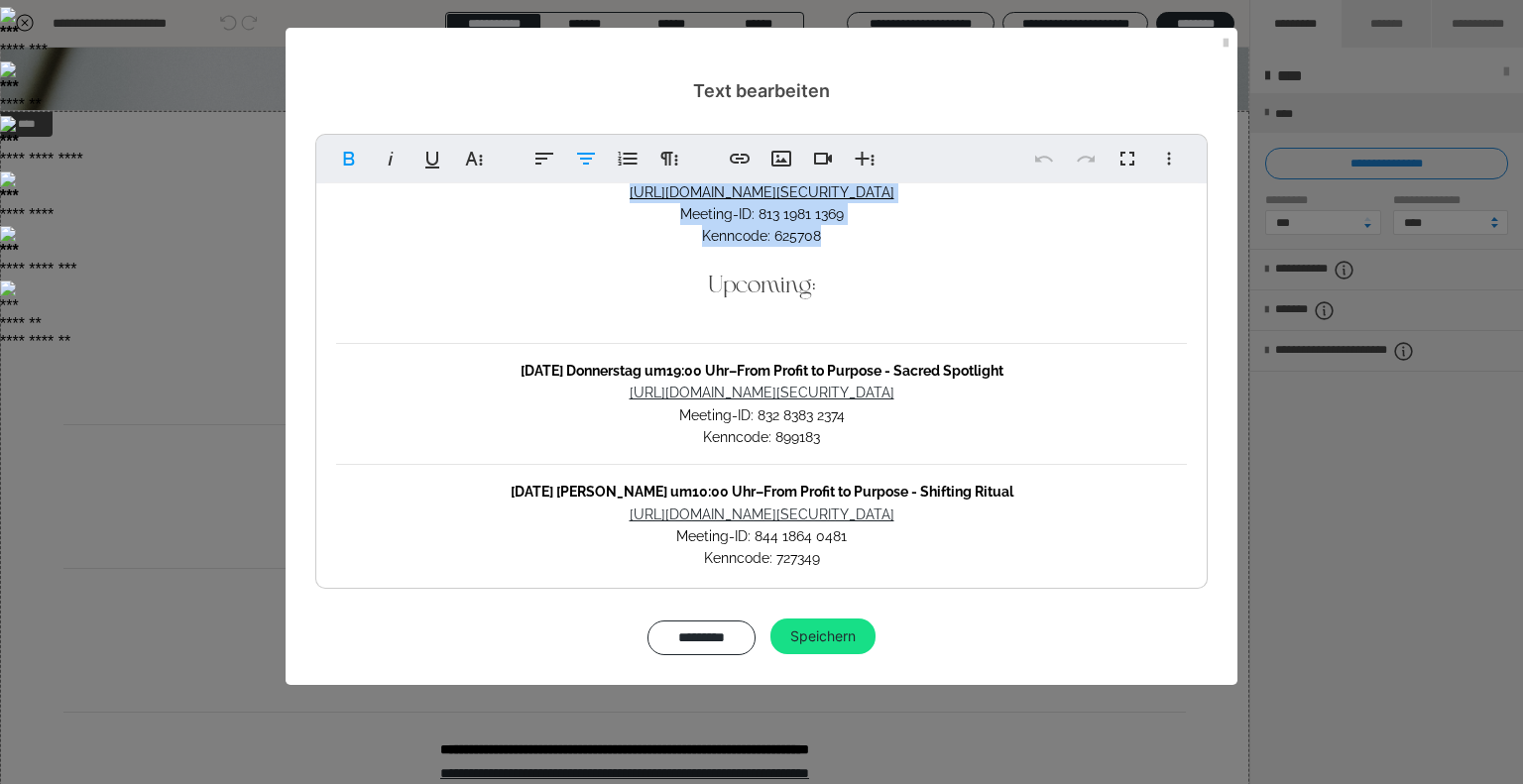 scroll, scrollTop: 198, scrollLeft: 0, axis: vertical 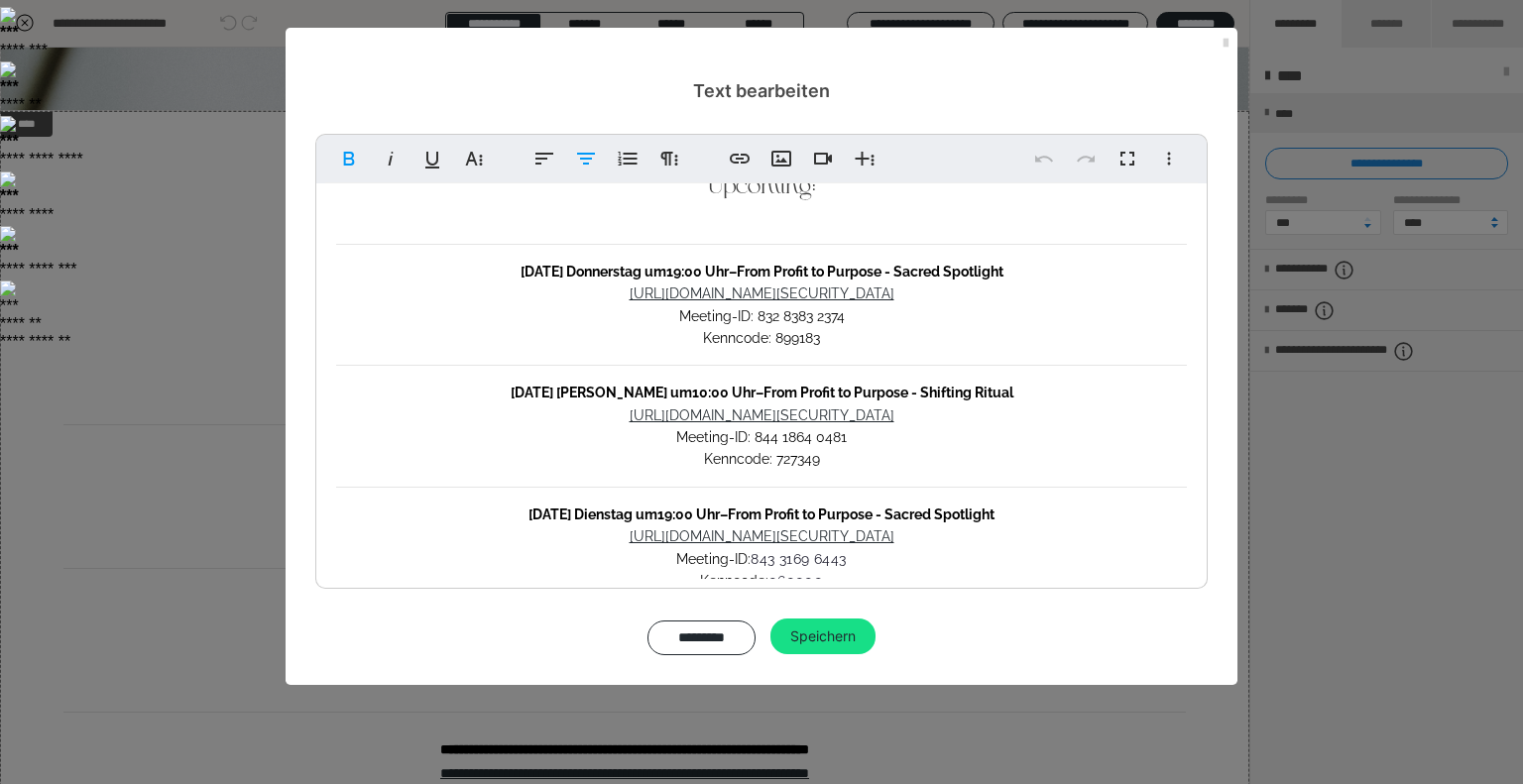 click at bounding box center [1226, 44] 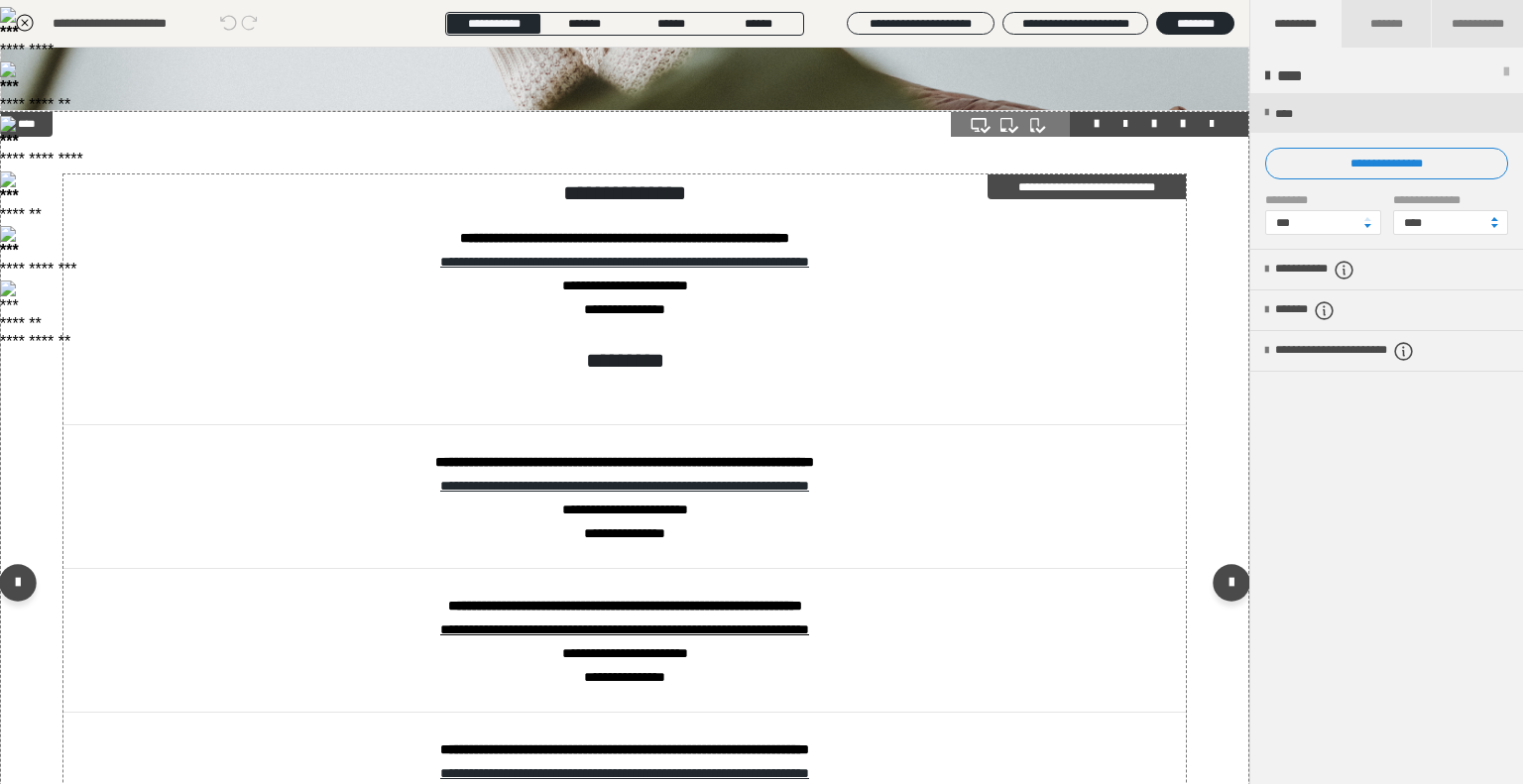 click on "**********" at bounding box center [625, 498] 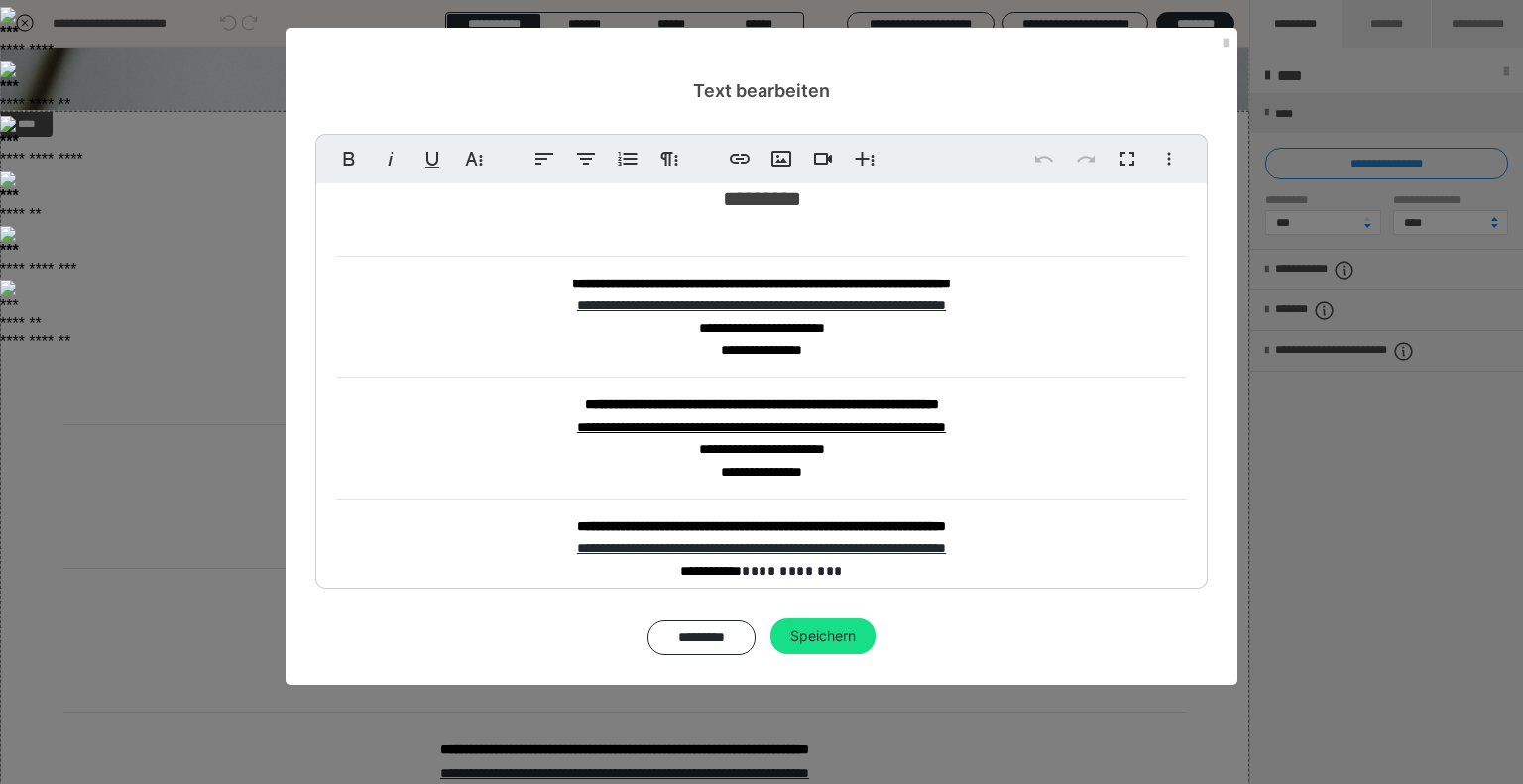 scroll, scrollTop: 198, scrollLeft: 0, axis: vertical 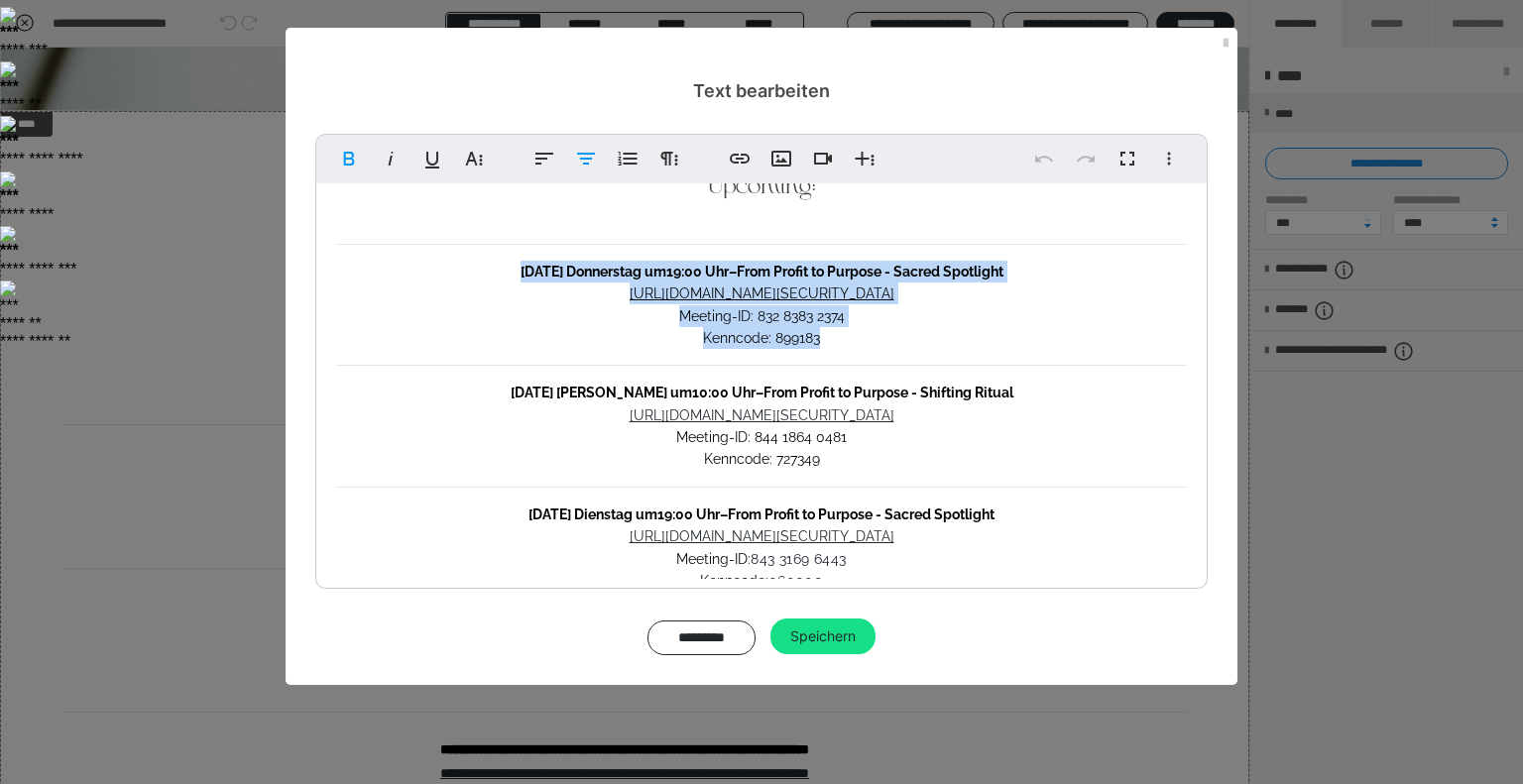 drag, startPoint x: 492, startPoint y: 265, endPoint x: 853, endPoint y: 345, distance: 369.75803 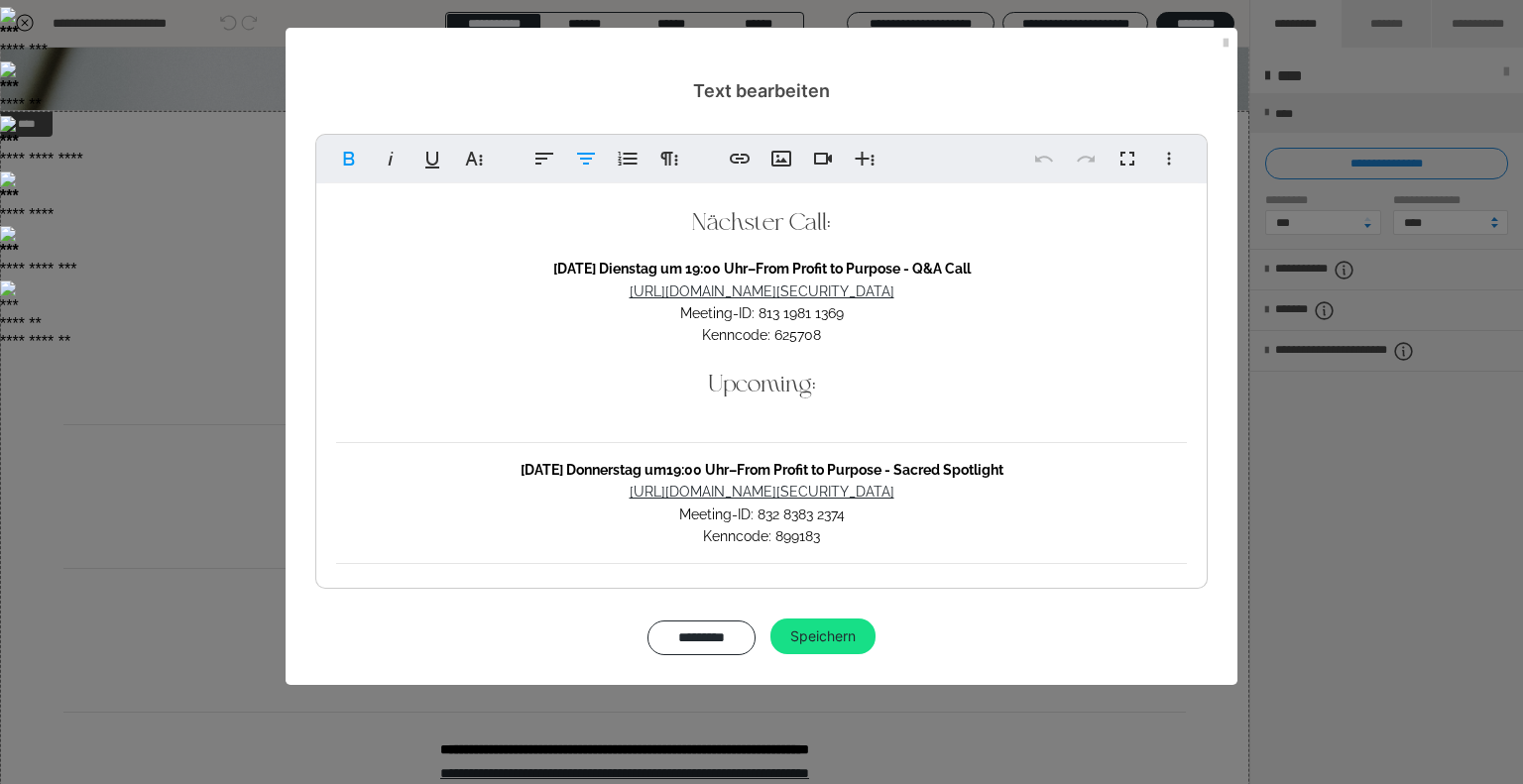 scroll, scrollTop: 198, scrollLeft: 0, axis: vertical 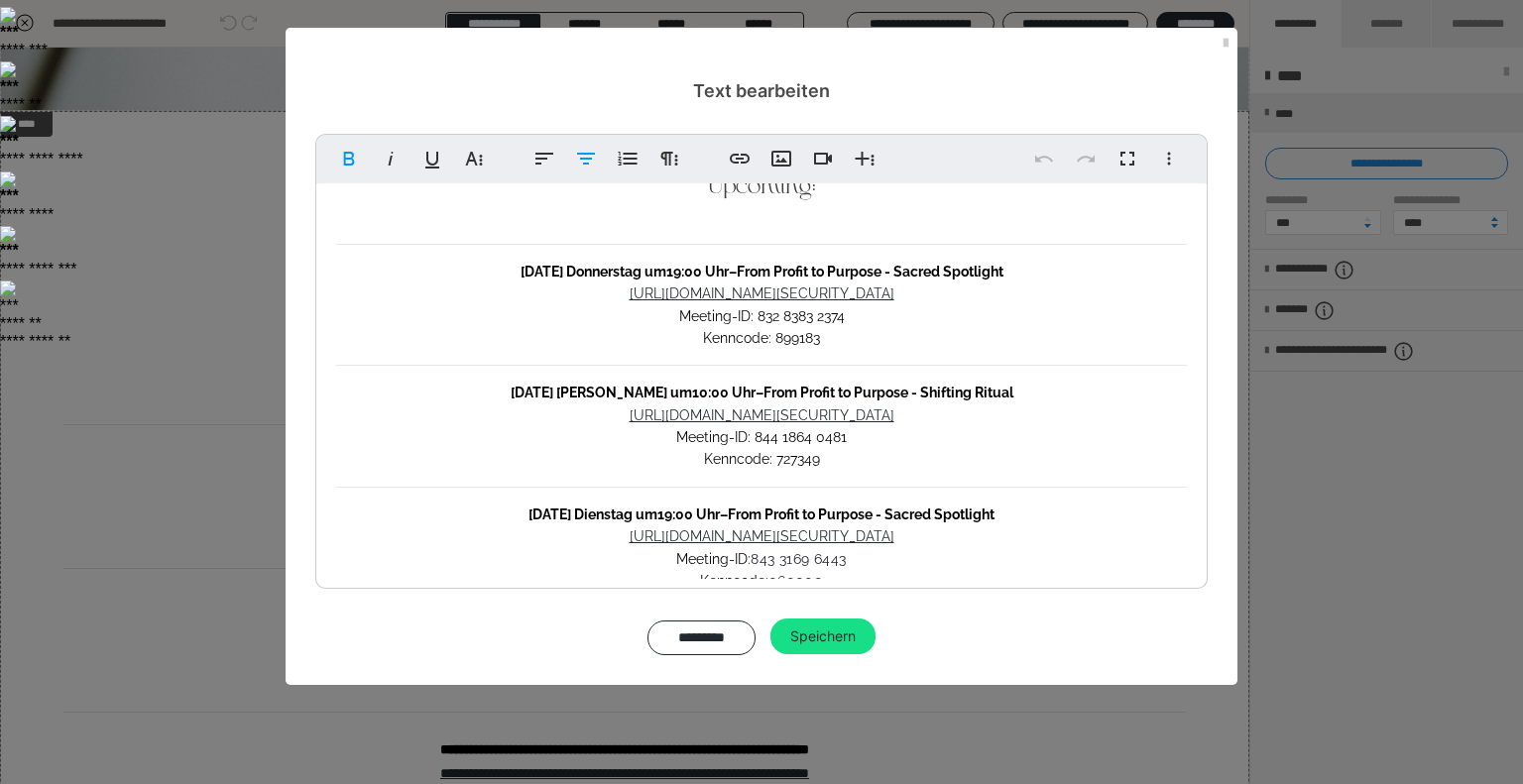 copy on "10.07.25 Donnerstag um  19:00 Uhr  –  From Profit to Purpose - Sacred Spotlight https://us02web.zoom.us/j/83283832374?pwd=Taub8KwQlY9NdySU15kJDjIO9aRfAv.1 Meeting-ID: 832 8383 2374 Kenncode: 899183" 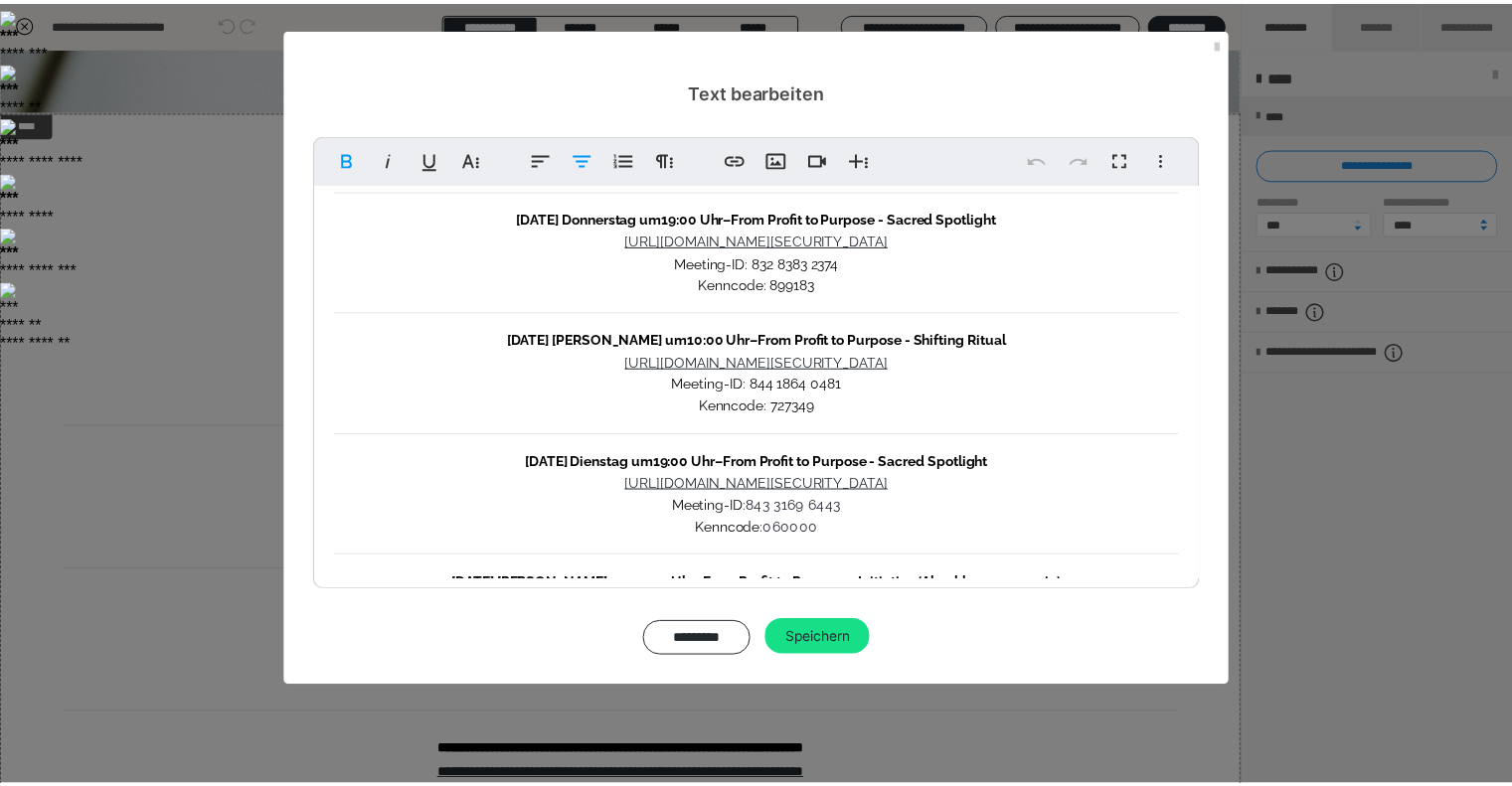 scroll, scrollTop: 298, scrollLeft: 0, axis: vertical 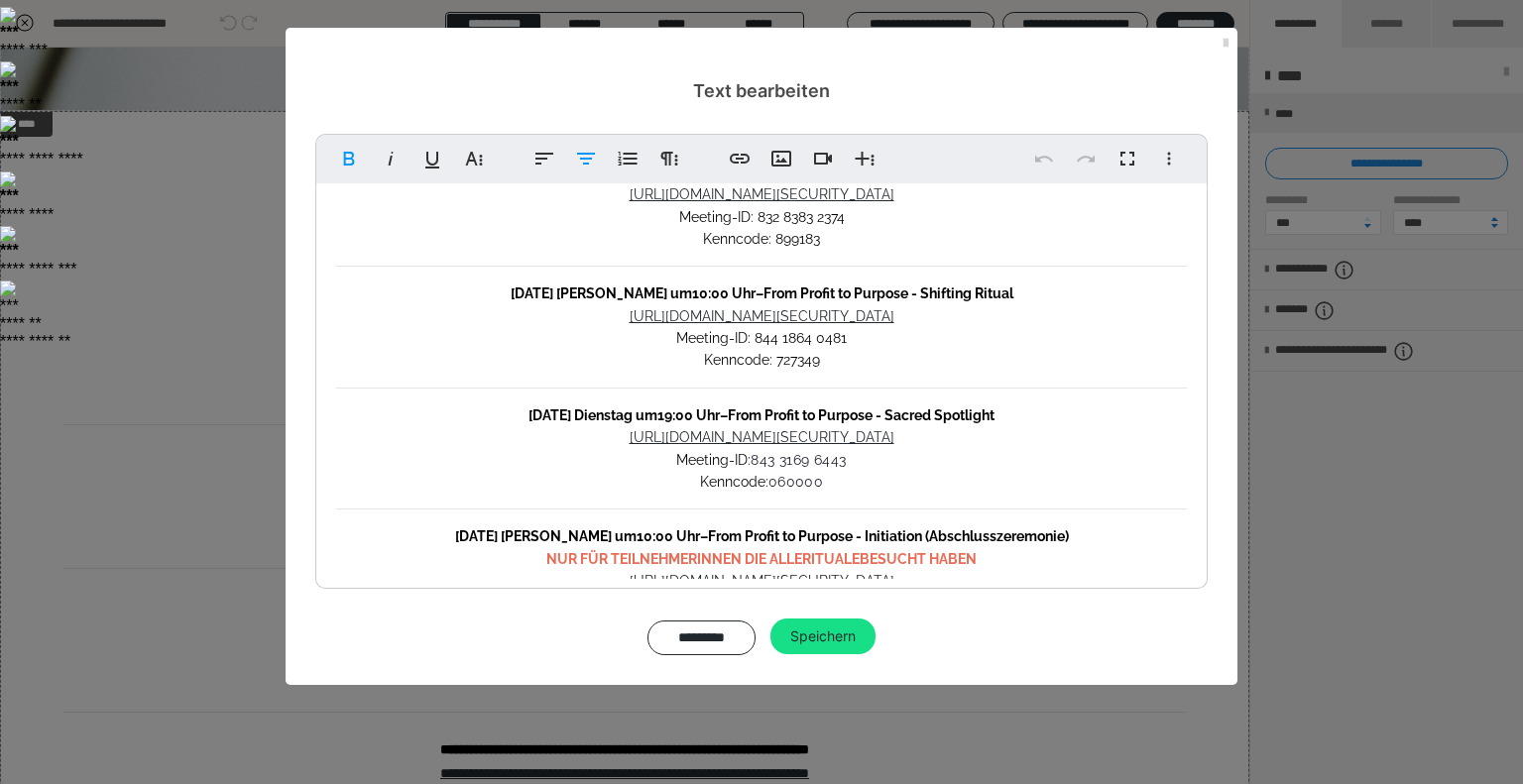 click at bounding box center (1226, 44) 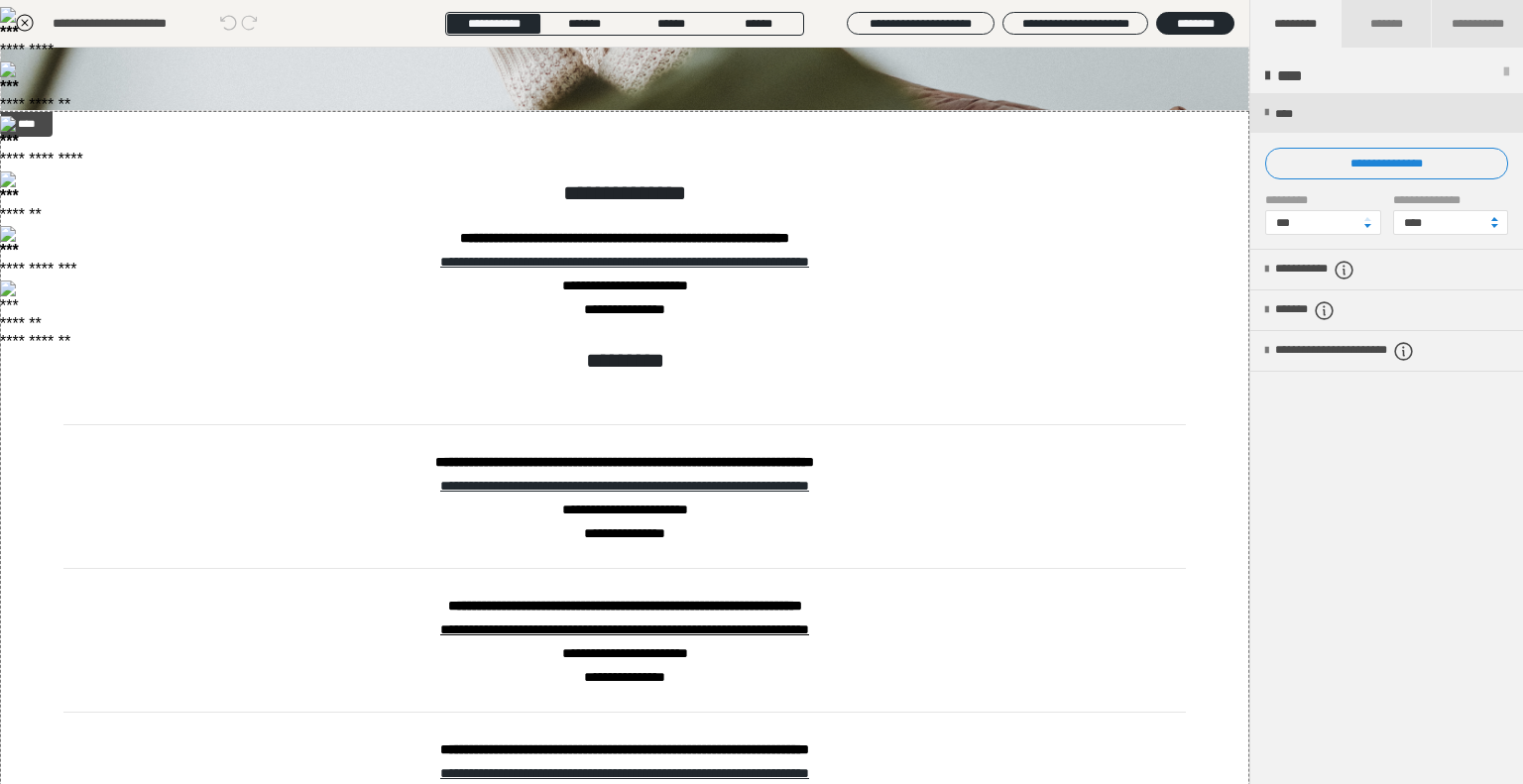 click 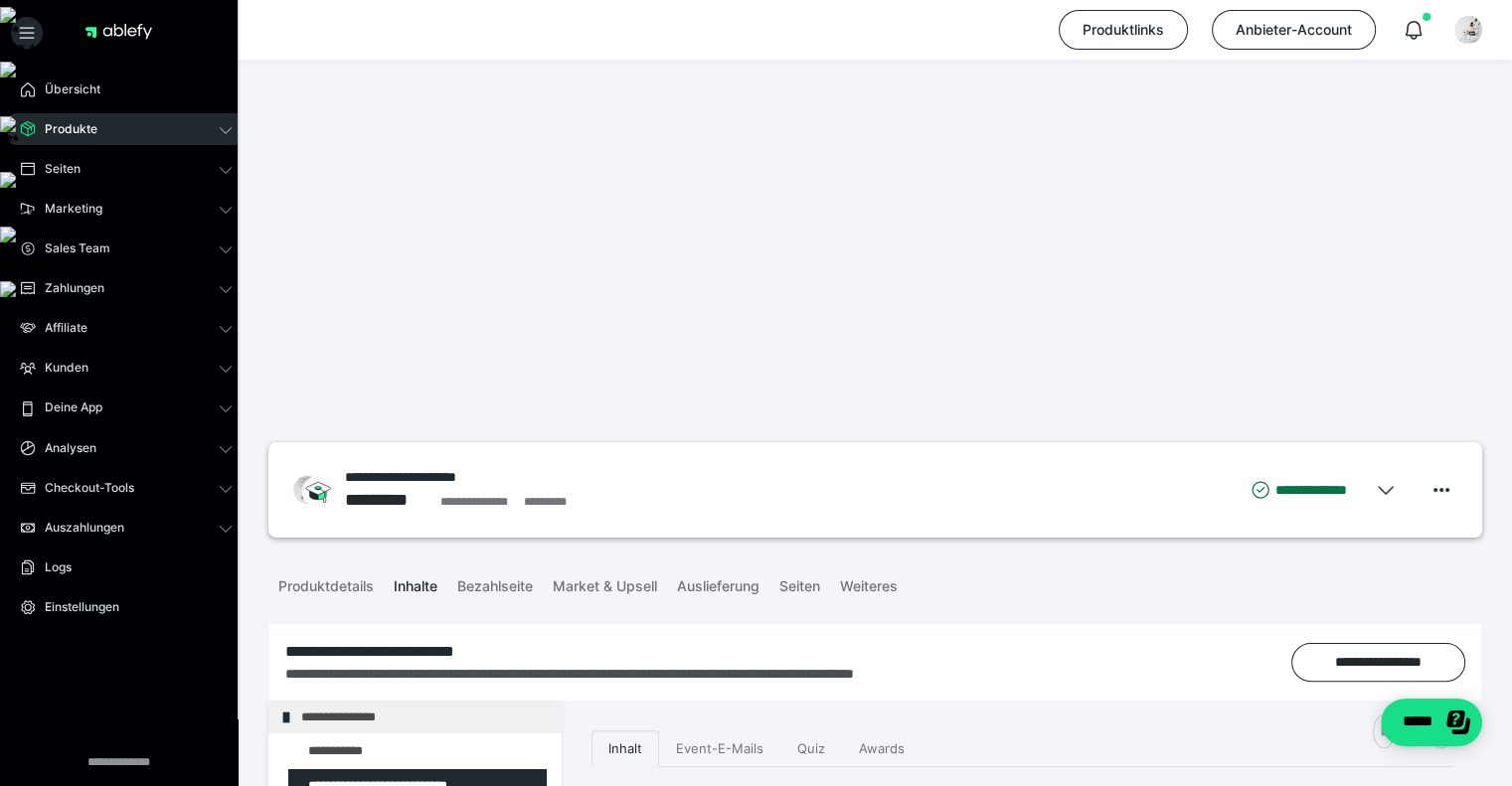 click on "Produkte" at bounding box center (64, 129) 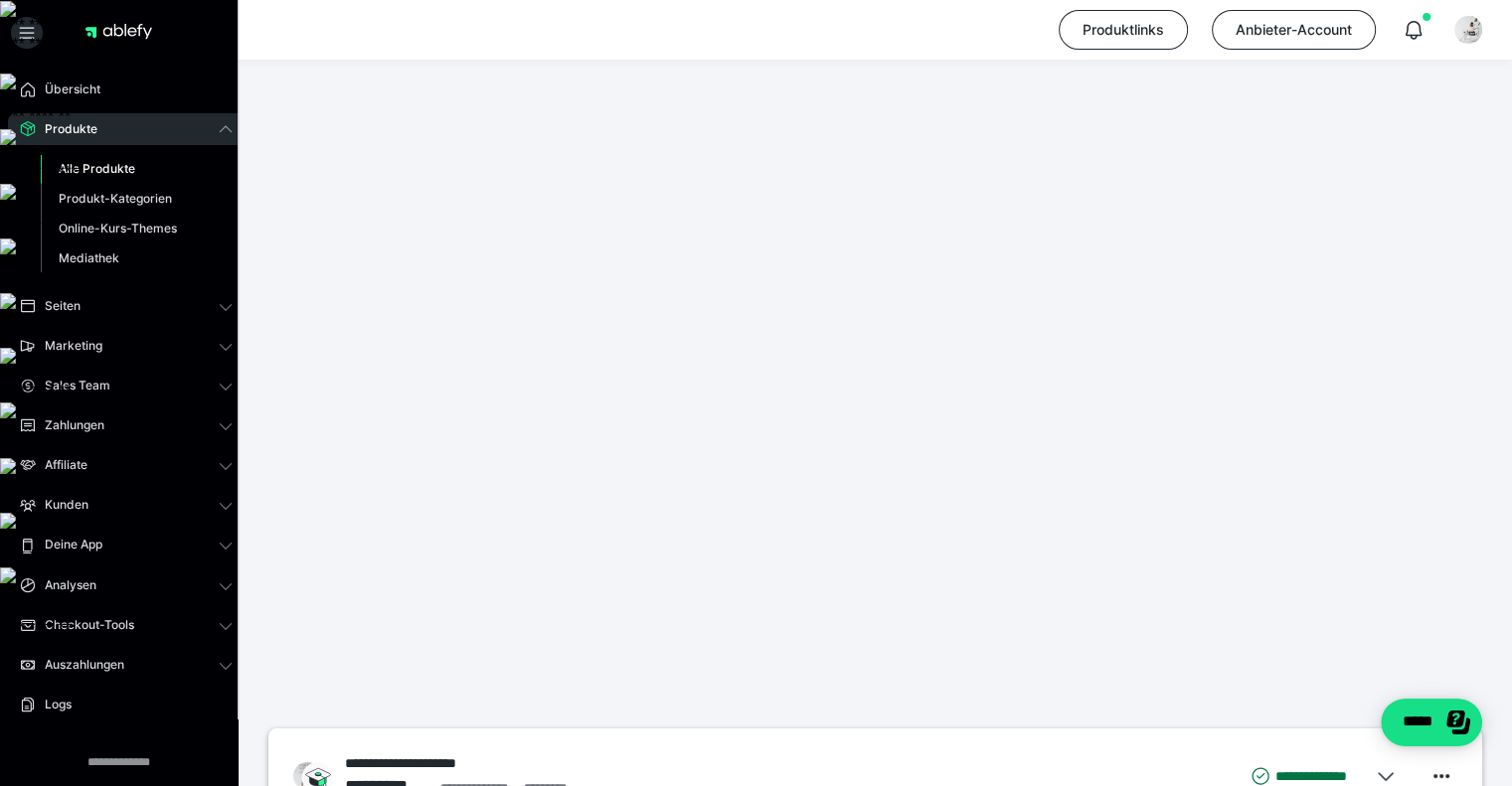 scroll, scrollTop: 0, scrollLeft: 0, axis: both 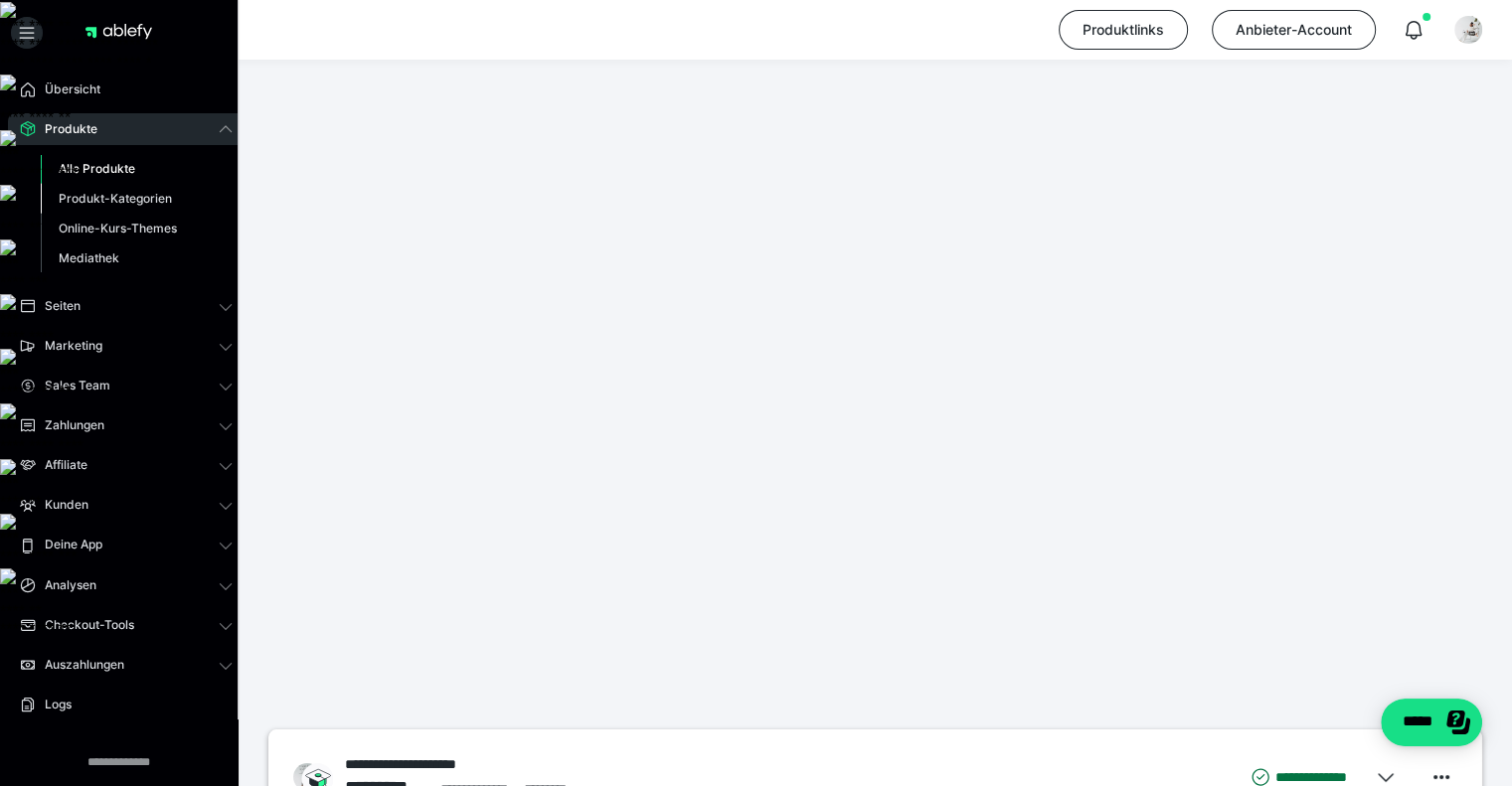 drag, startPoint x: 87, startPoint y: 169, endPoint x: 117, endPoint y: 209, distance: 50 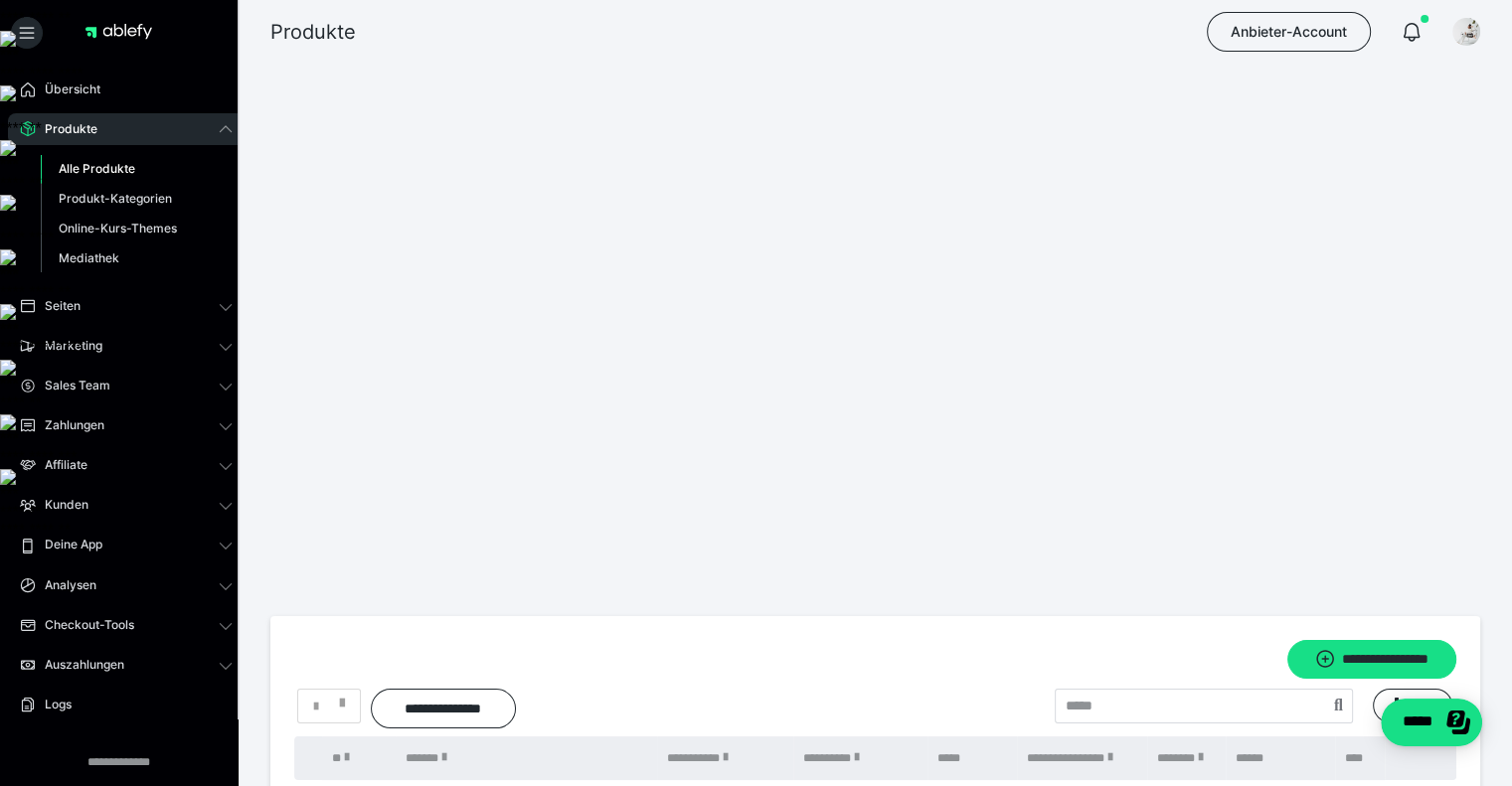 scroll, scrollTop: 128, scrollLeft: 0, axis: vertical 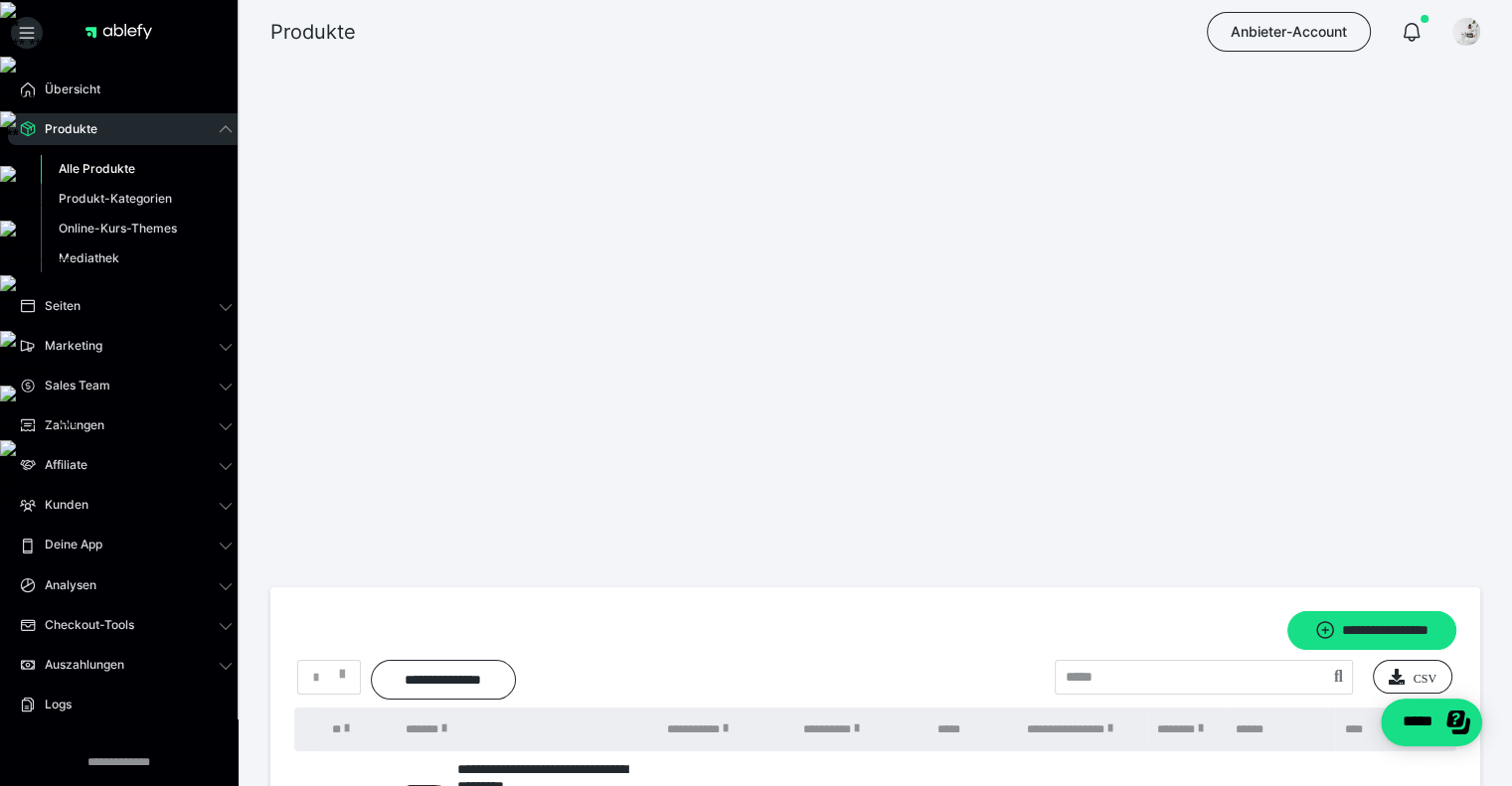 click on "**********" at bounding box center [513, 1136] 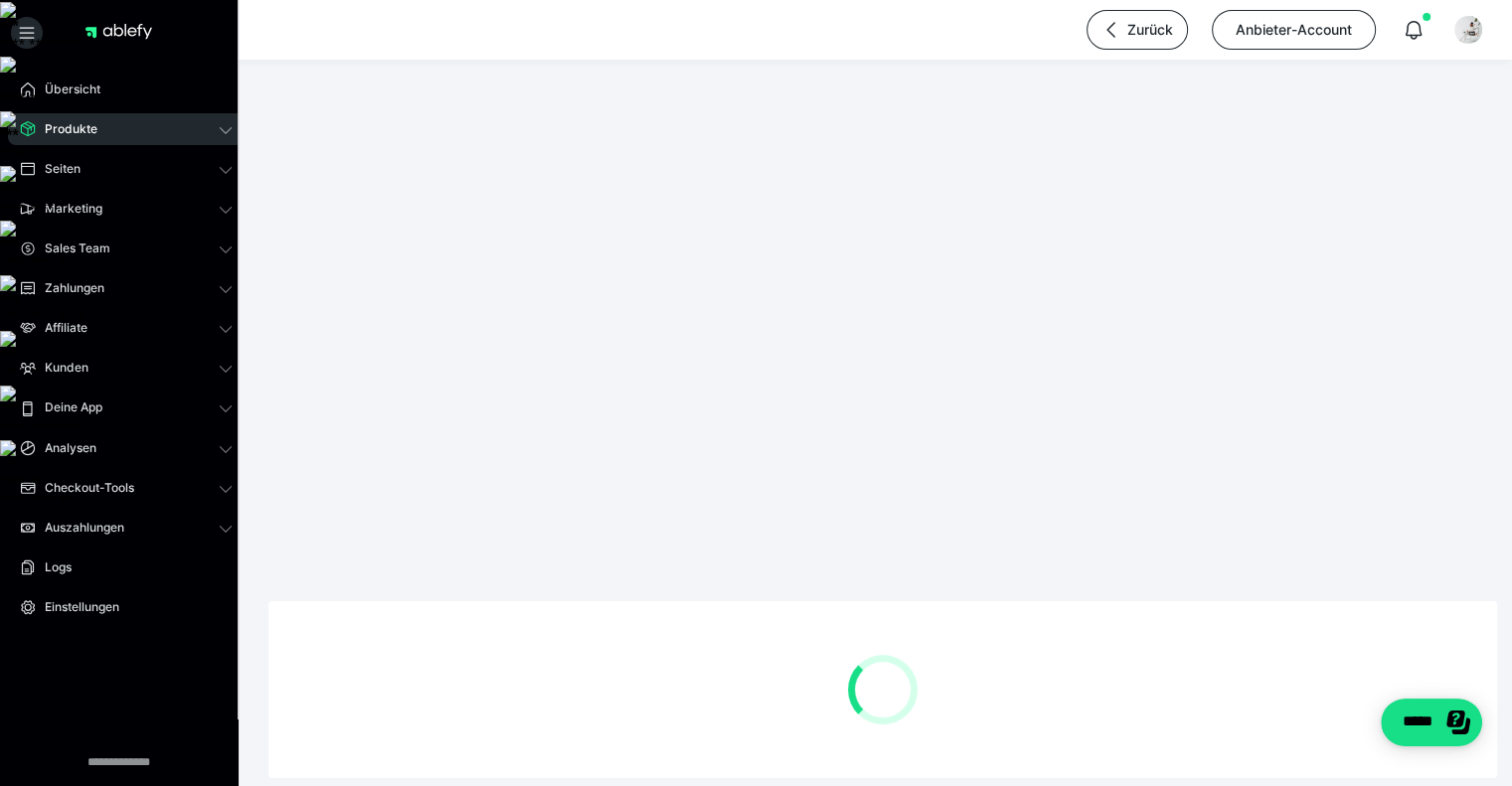 scroll, scrollTop: 0, scrollLeft: 0, axis: both 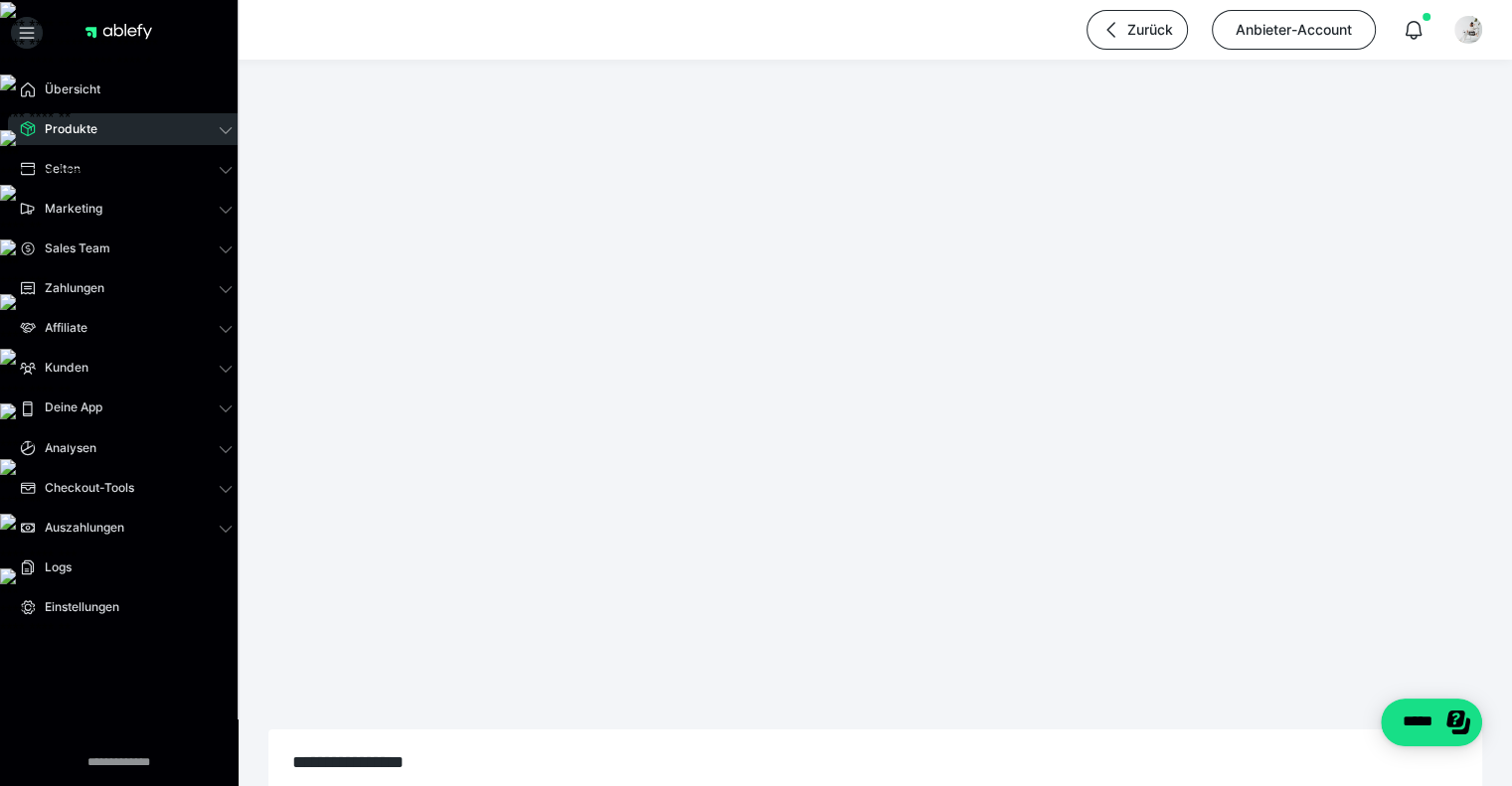 click on "Erweiterte Einstellungen" at bounding box center [660, 818] 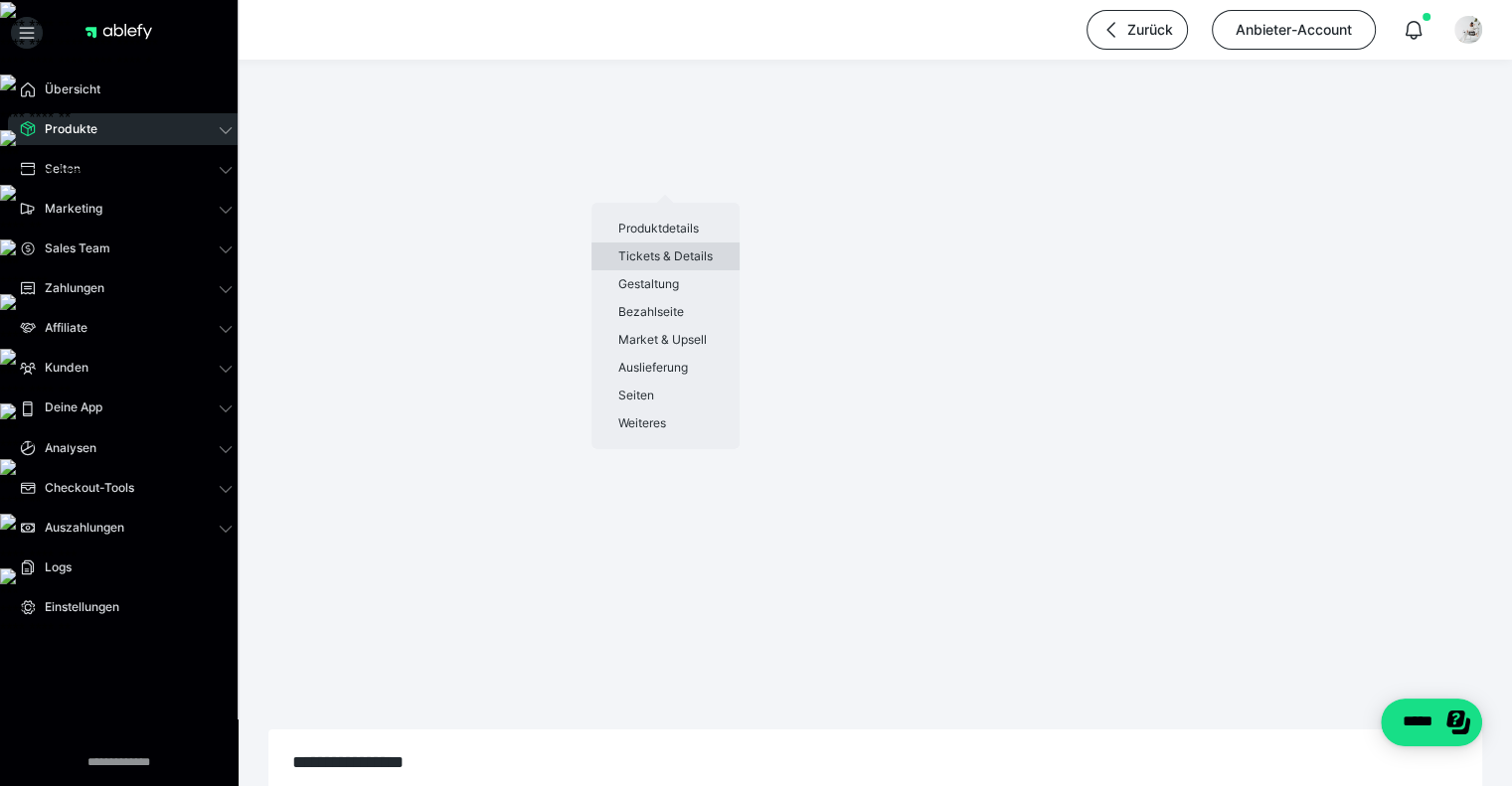 click on "Tickets & Details" at bounding box center [665, 256] 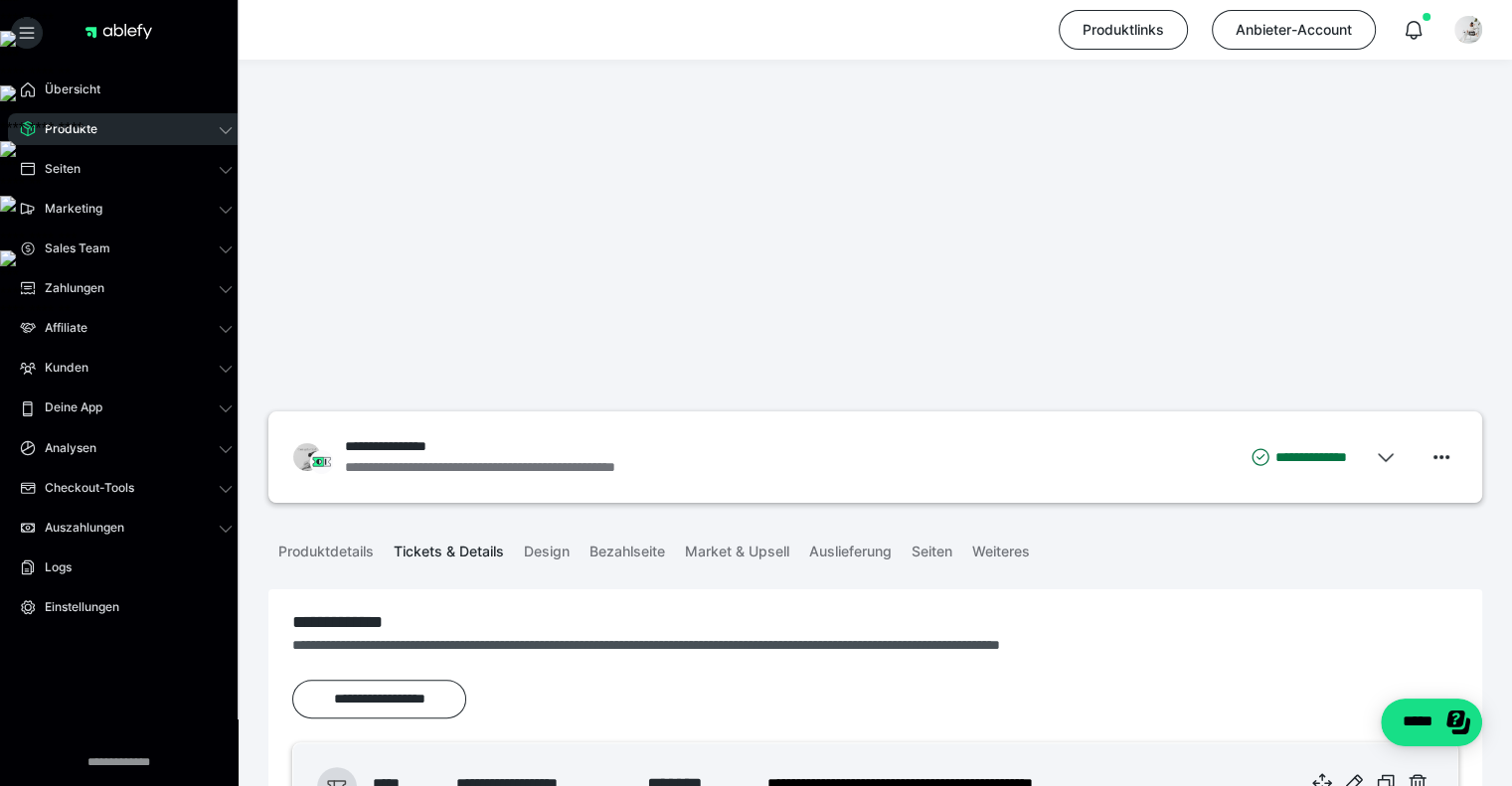 scroll, scrollTop: 322, scrollLeft: 0, axis: vertical 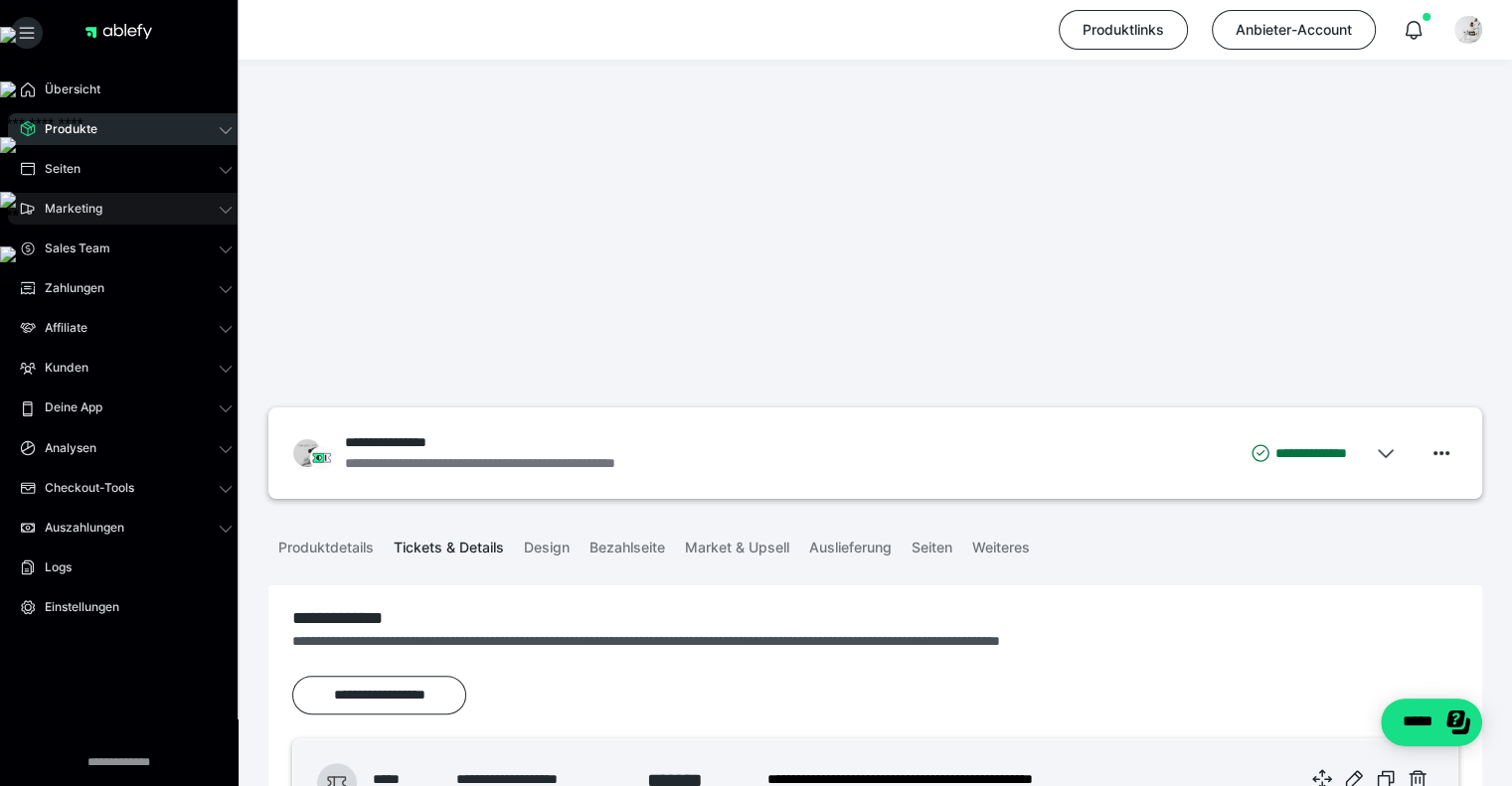 click on "Marketing" at bounding box center [126, 209] 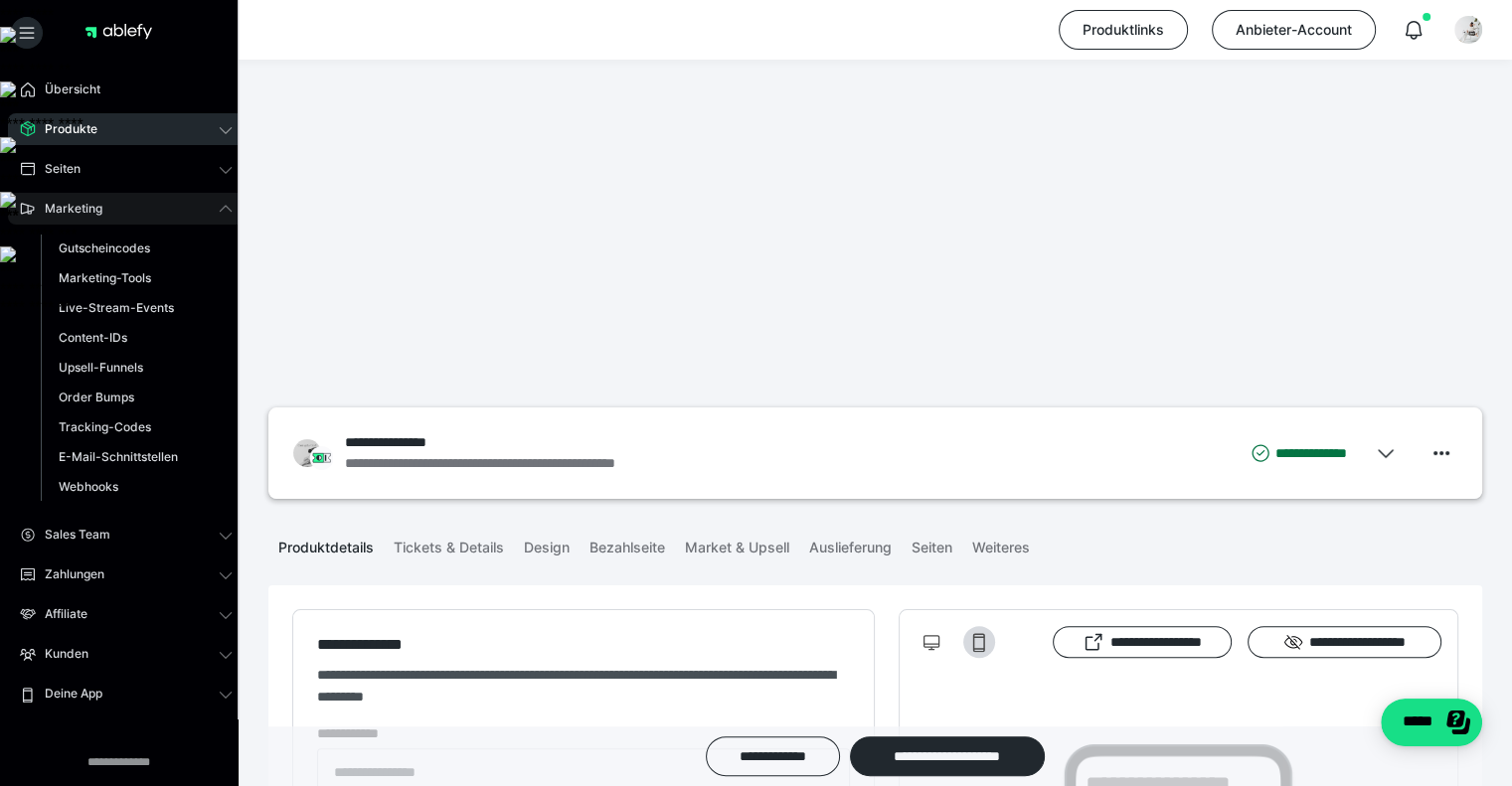 type on "**********" 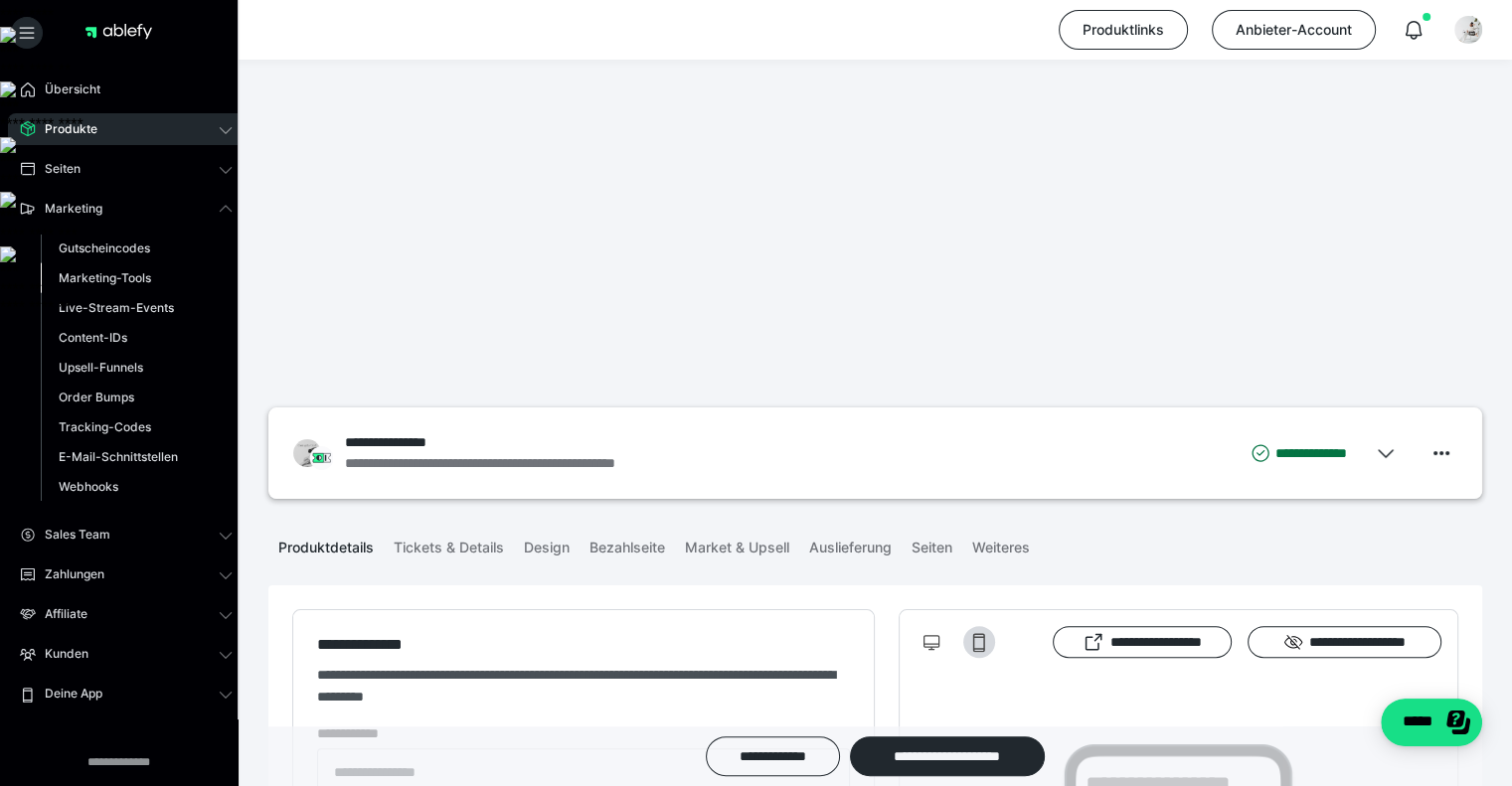 click on "Marketing-Tools" at bounding box center (104, 277) 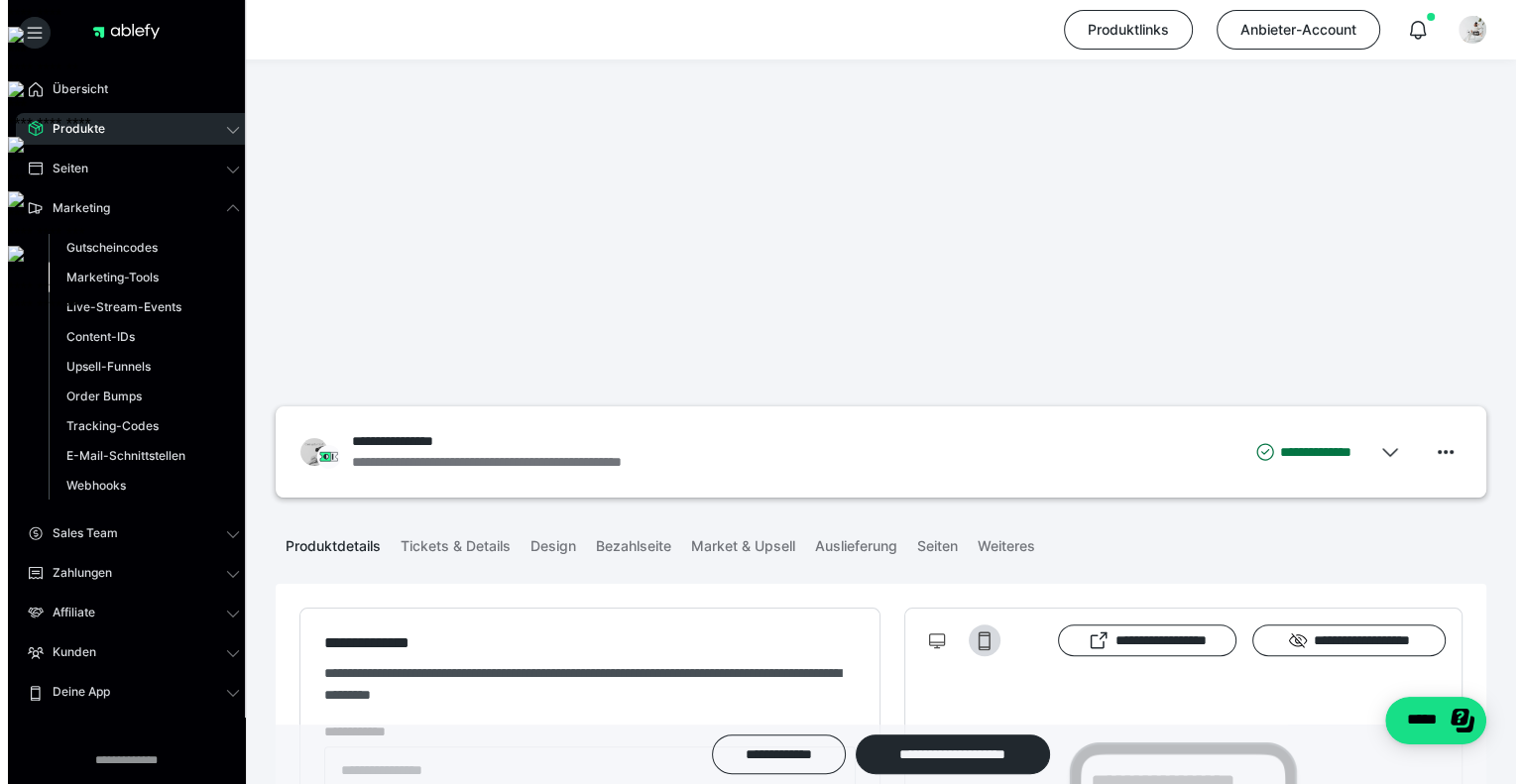 scroll, scrollTop: 0, scrollLeft: 0, axis: both 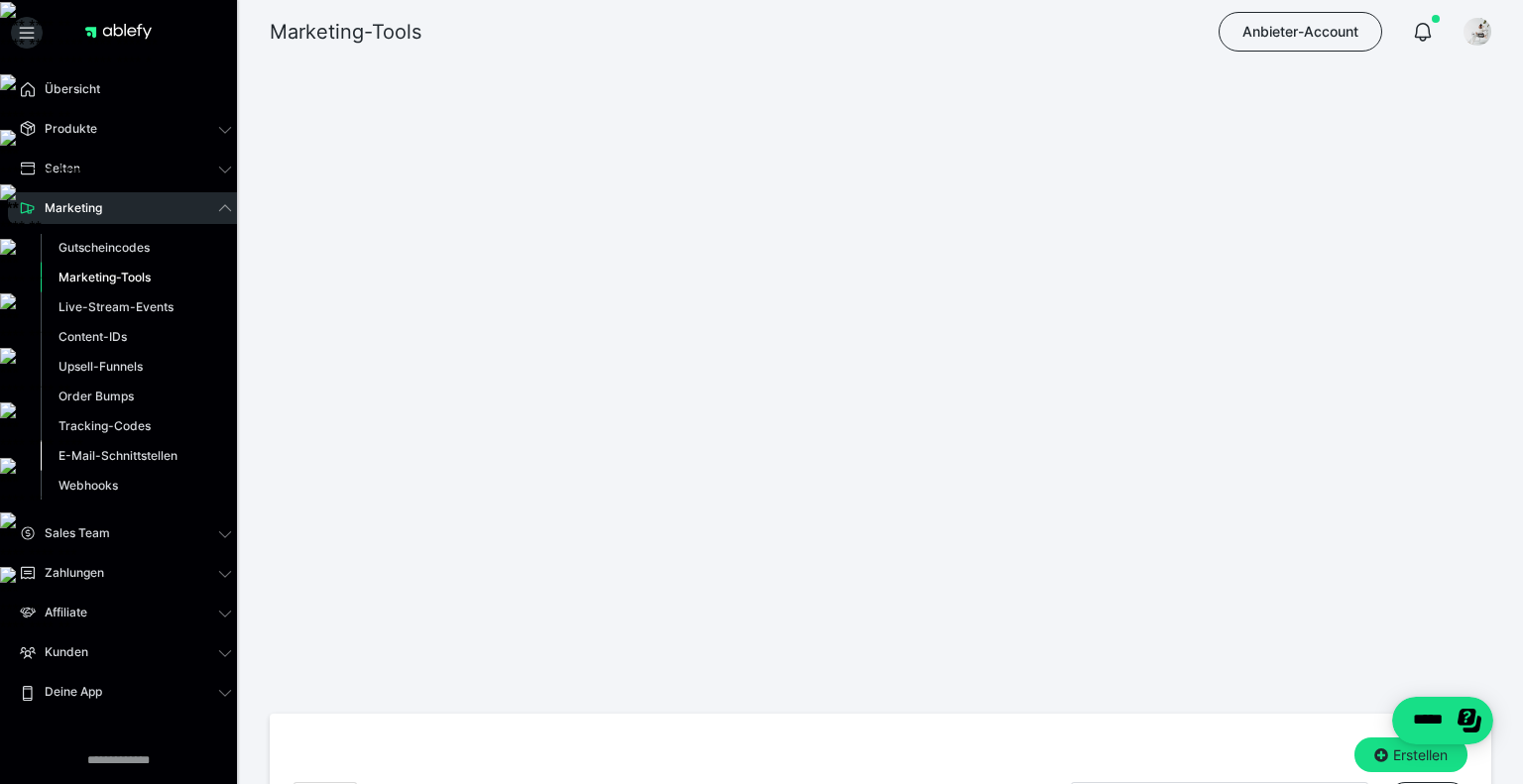 click on "E-Mail-Schnittstellen" at bounding box center [118, 455] 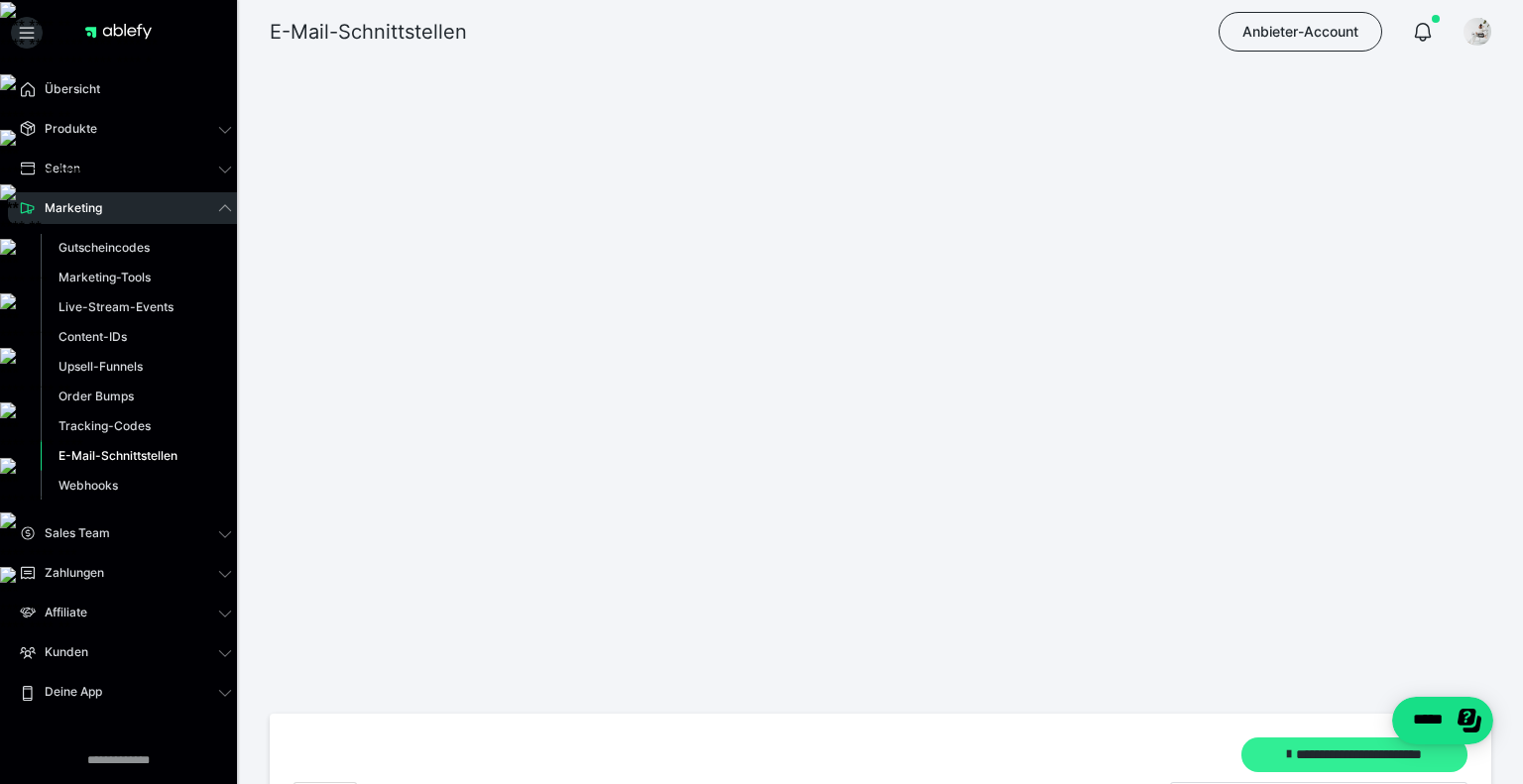 click on "**********" at bounding box center [1354, 755] 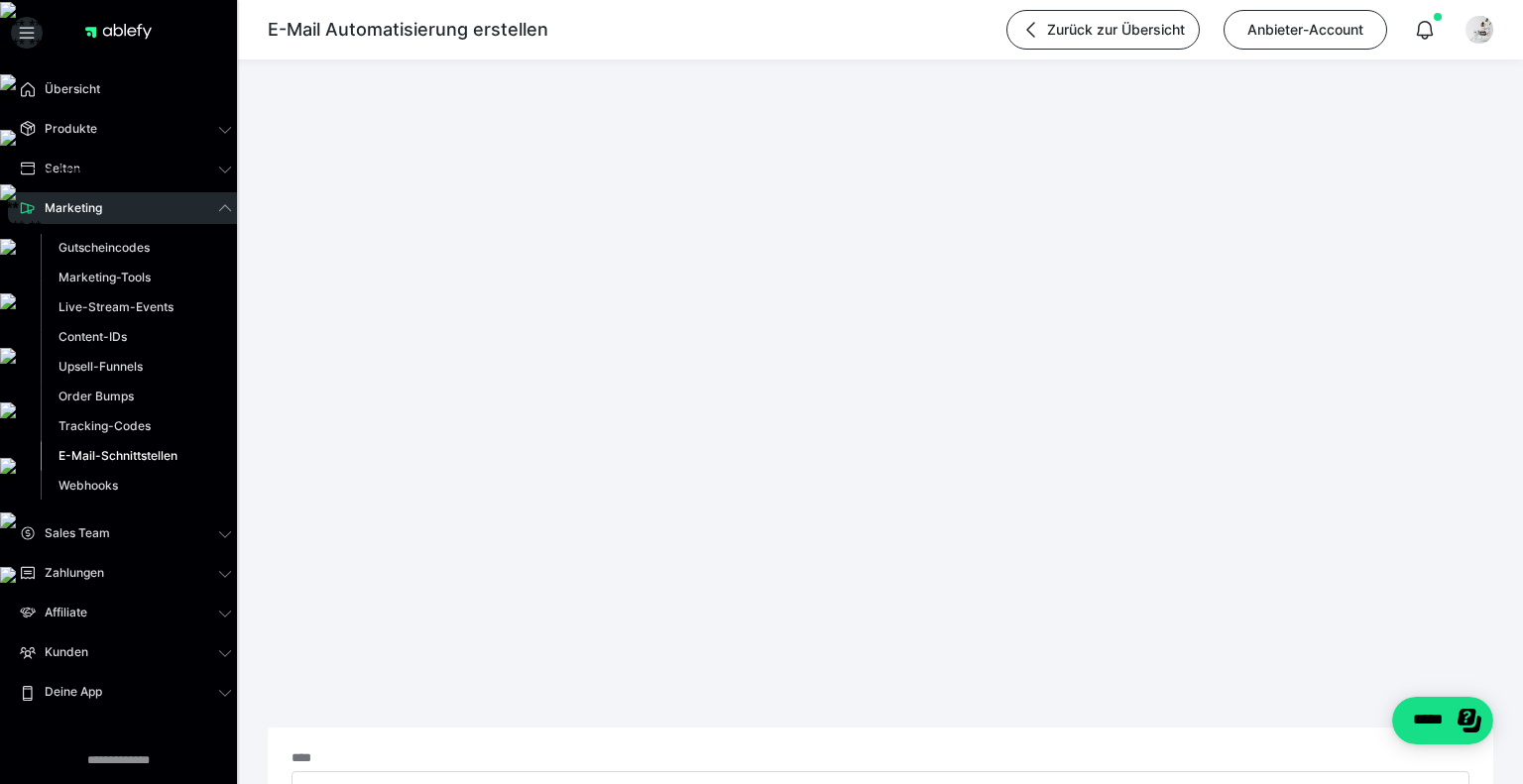 click on "Anbindung auswählen" at bounding box center [782, 862] 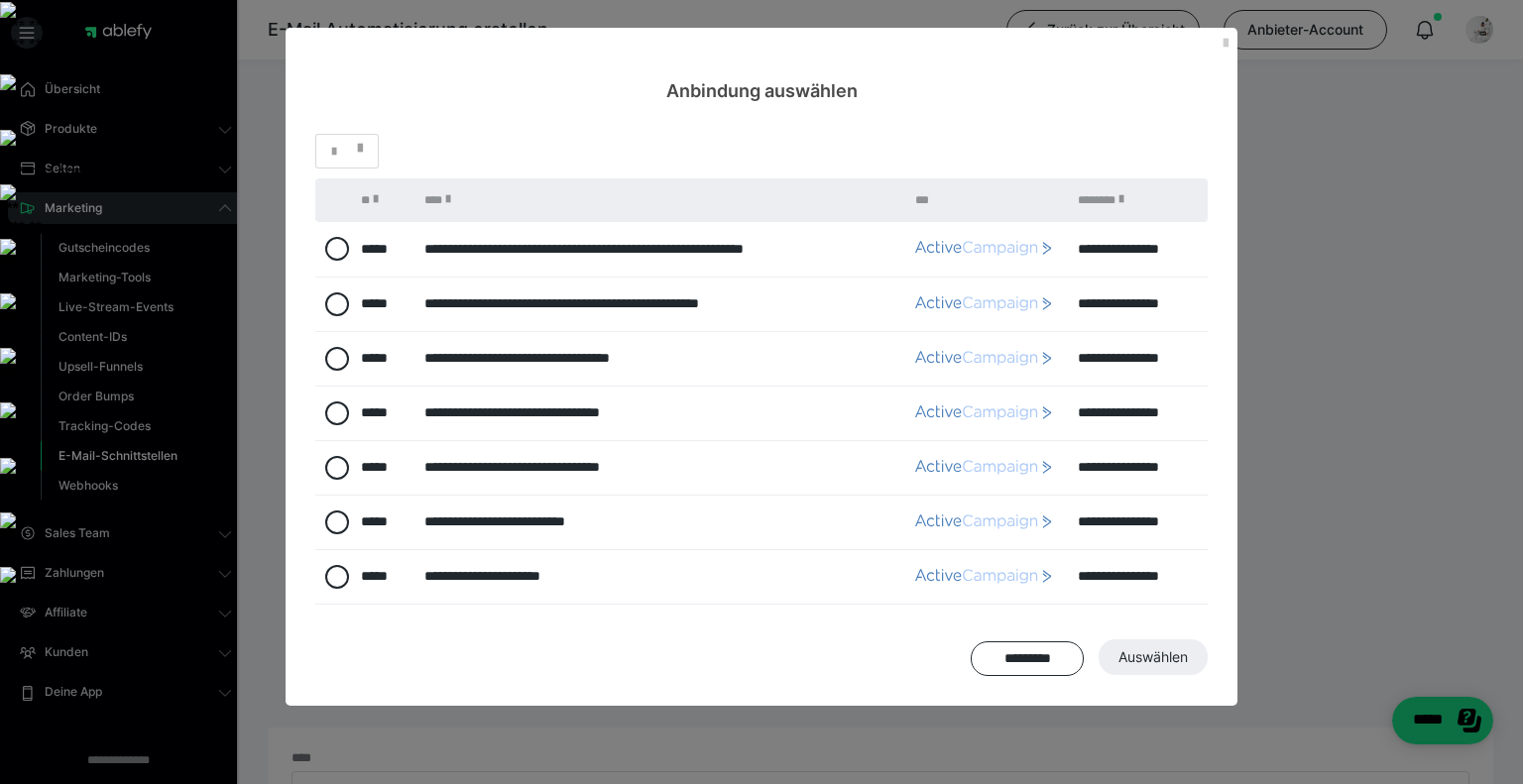 scroll, scrollTop: 0, scrollLeft: 0, axis: both 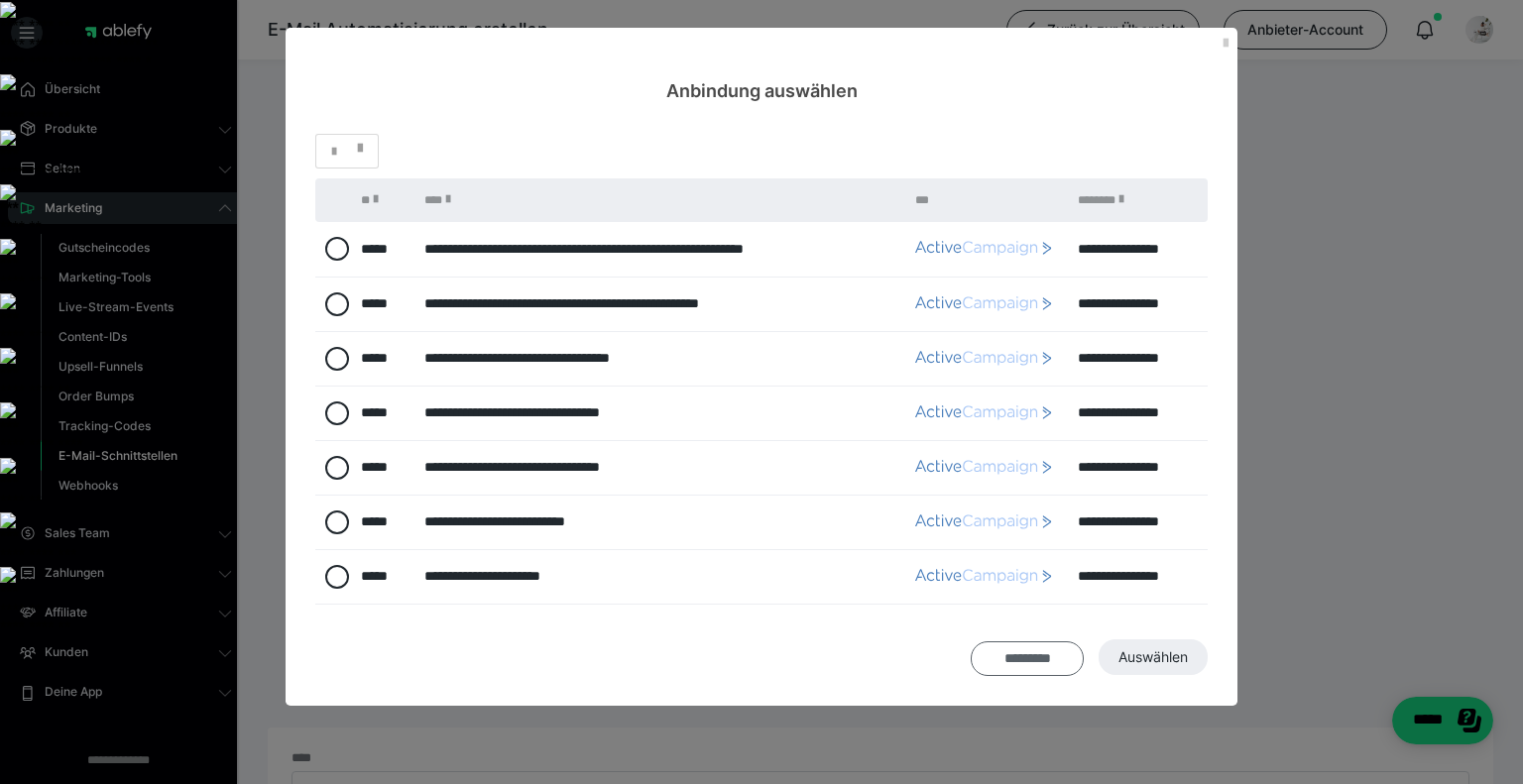 click on "*********" at bounding box center [1027, 658] 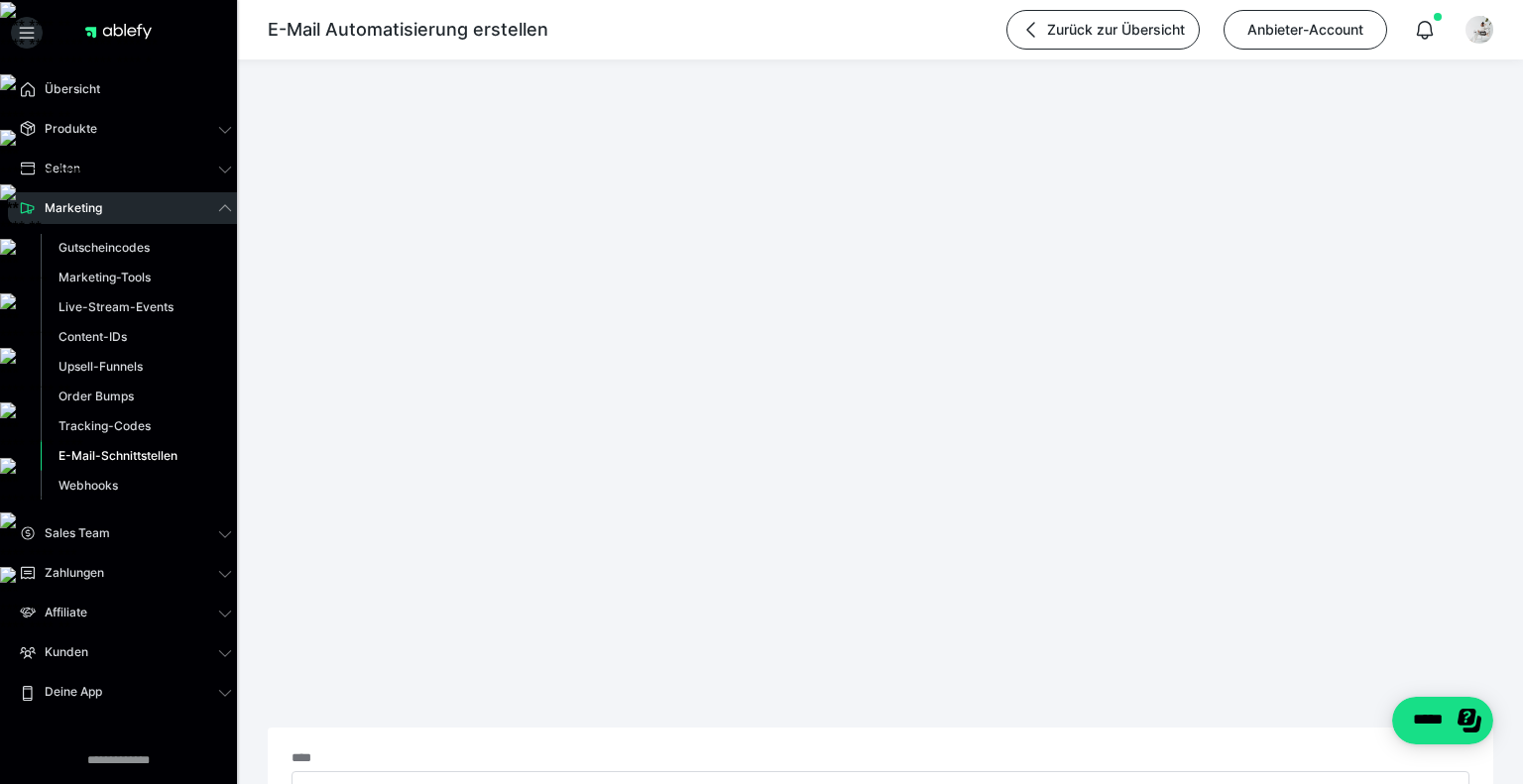 click on "**********" at bounding box center (978, 862) 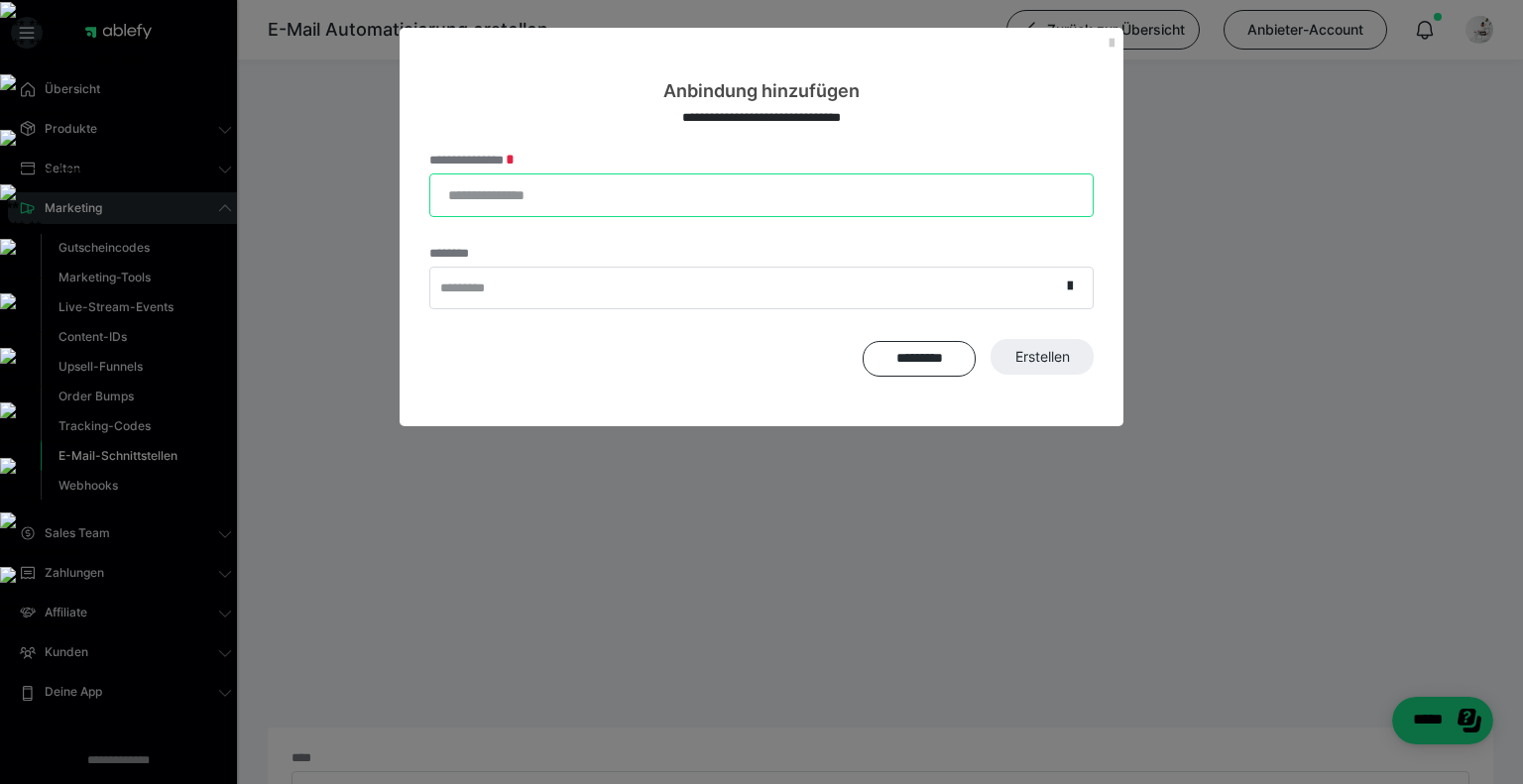 click on "**********" at bounding box center (762, 195) 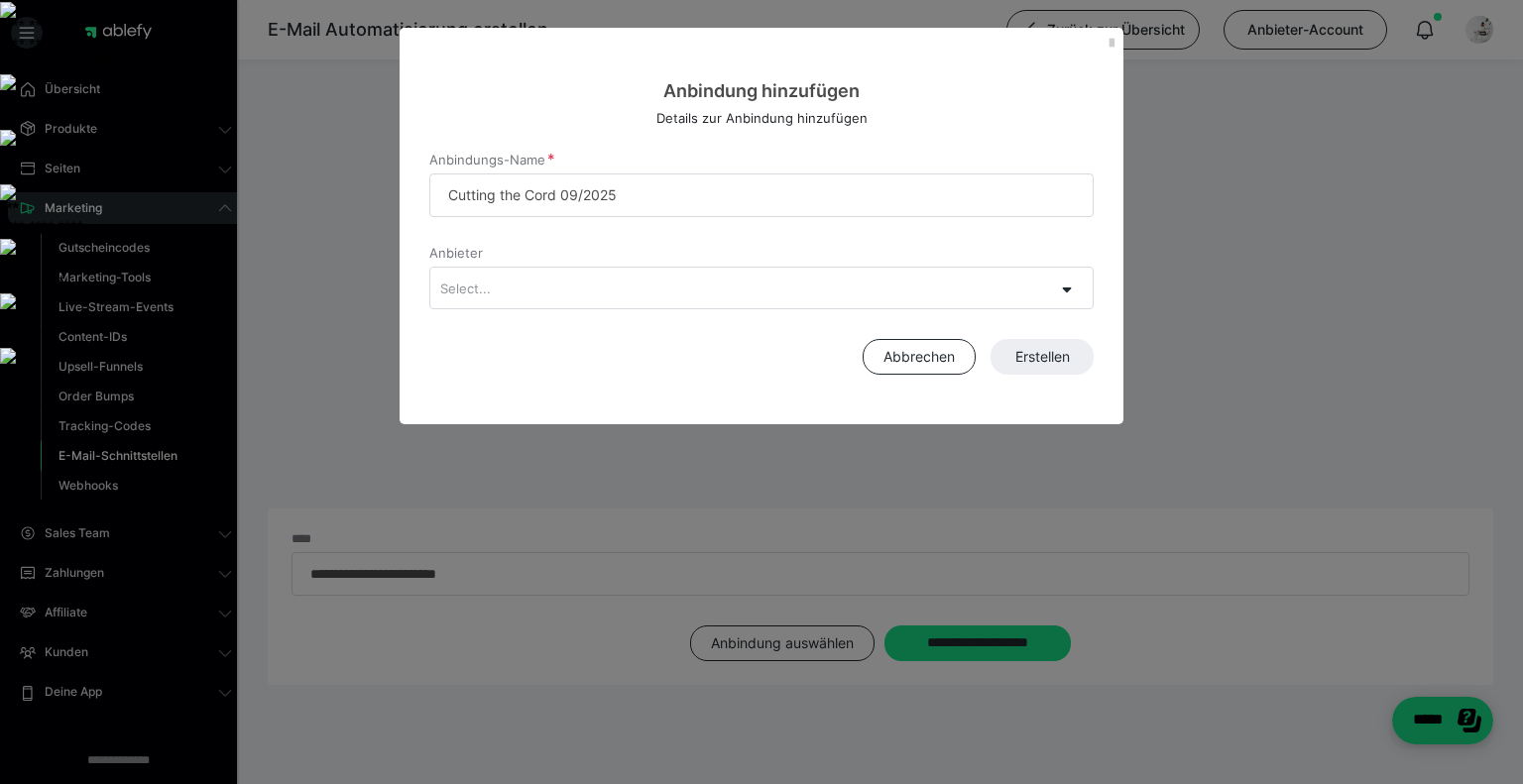 type on "Cutting the Cord 09/2025" 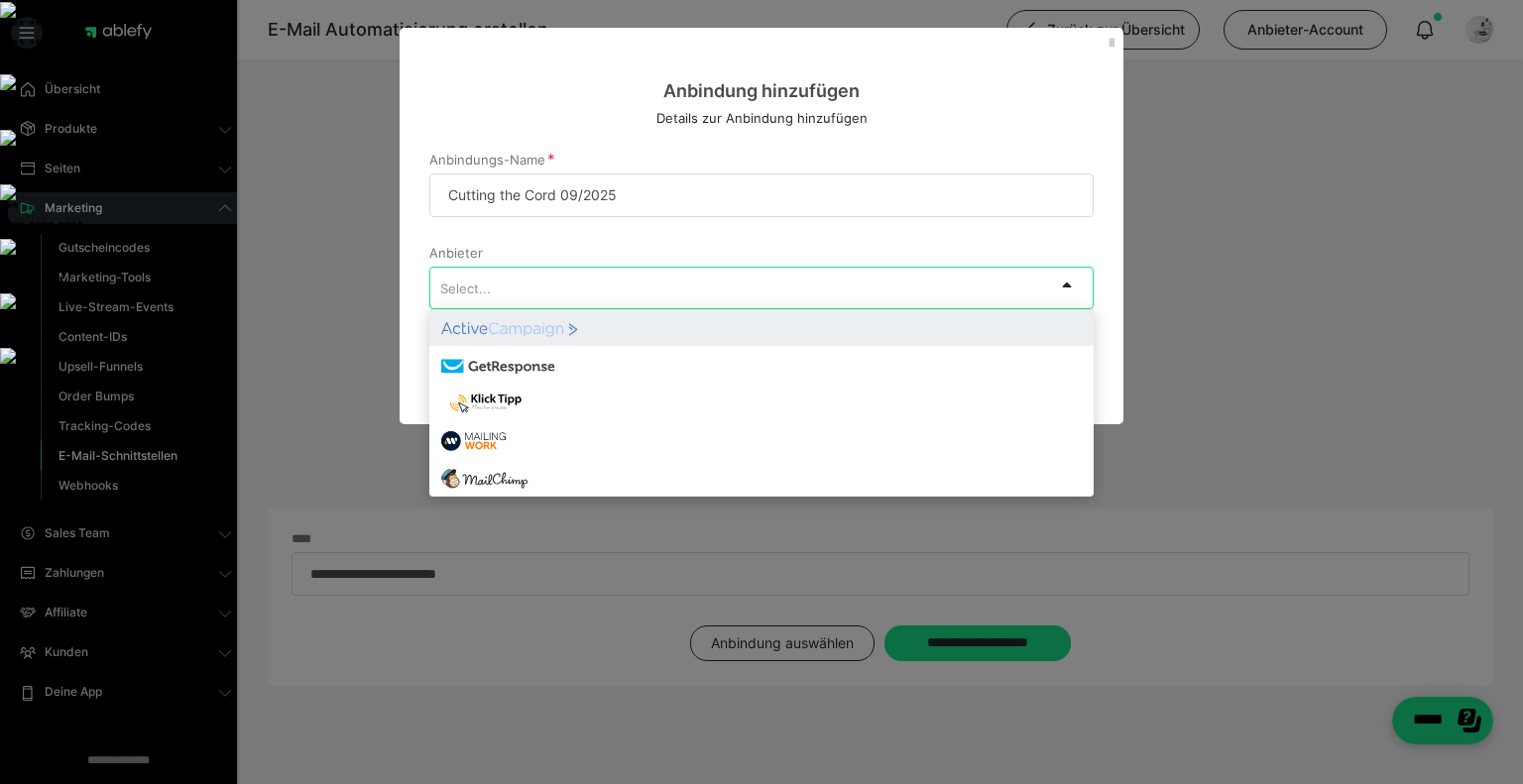 click on "Select..." at bounding box center (742, 287) 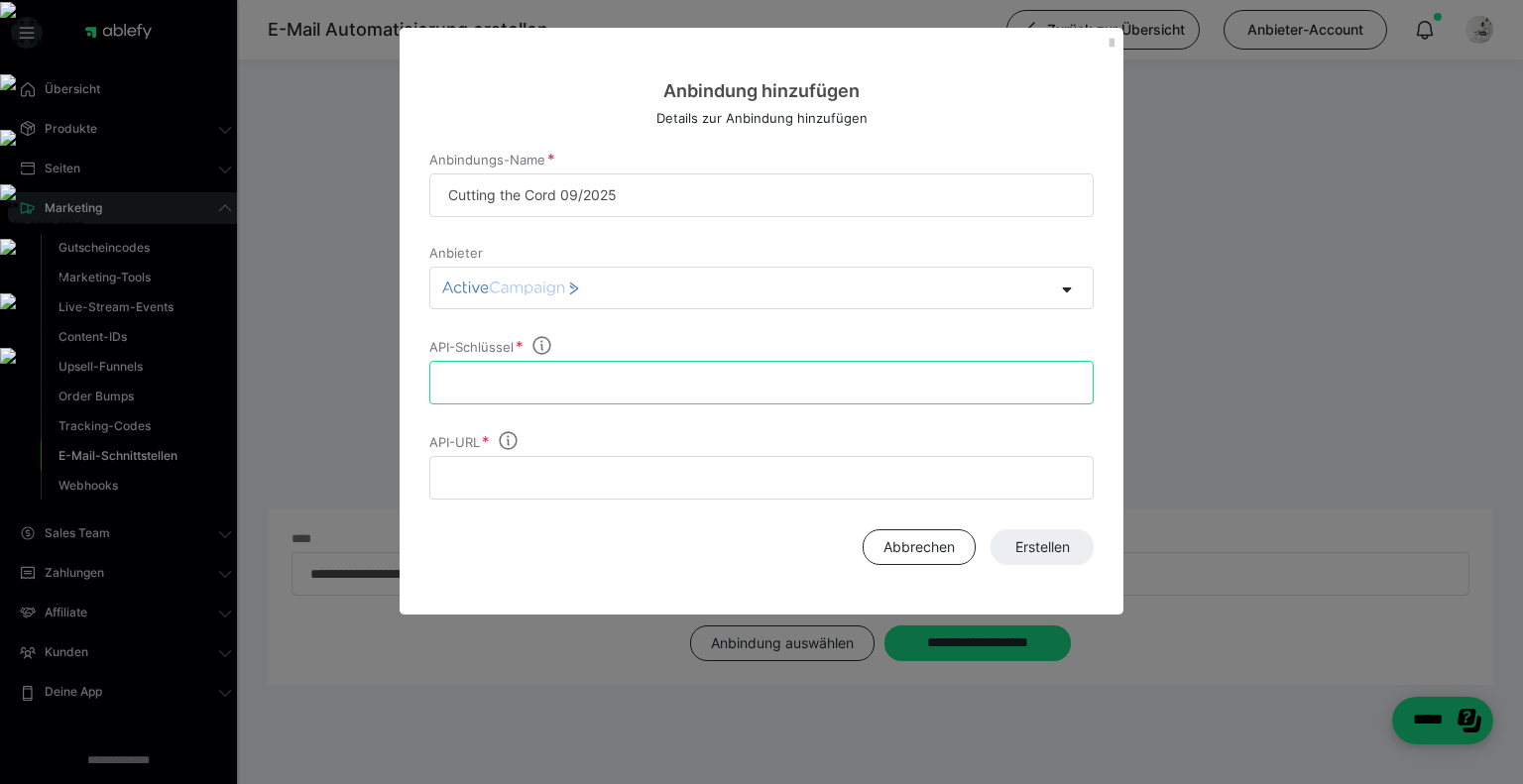 click on "API-Schlüssel" at bounding box center (762, 383) 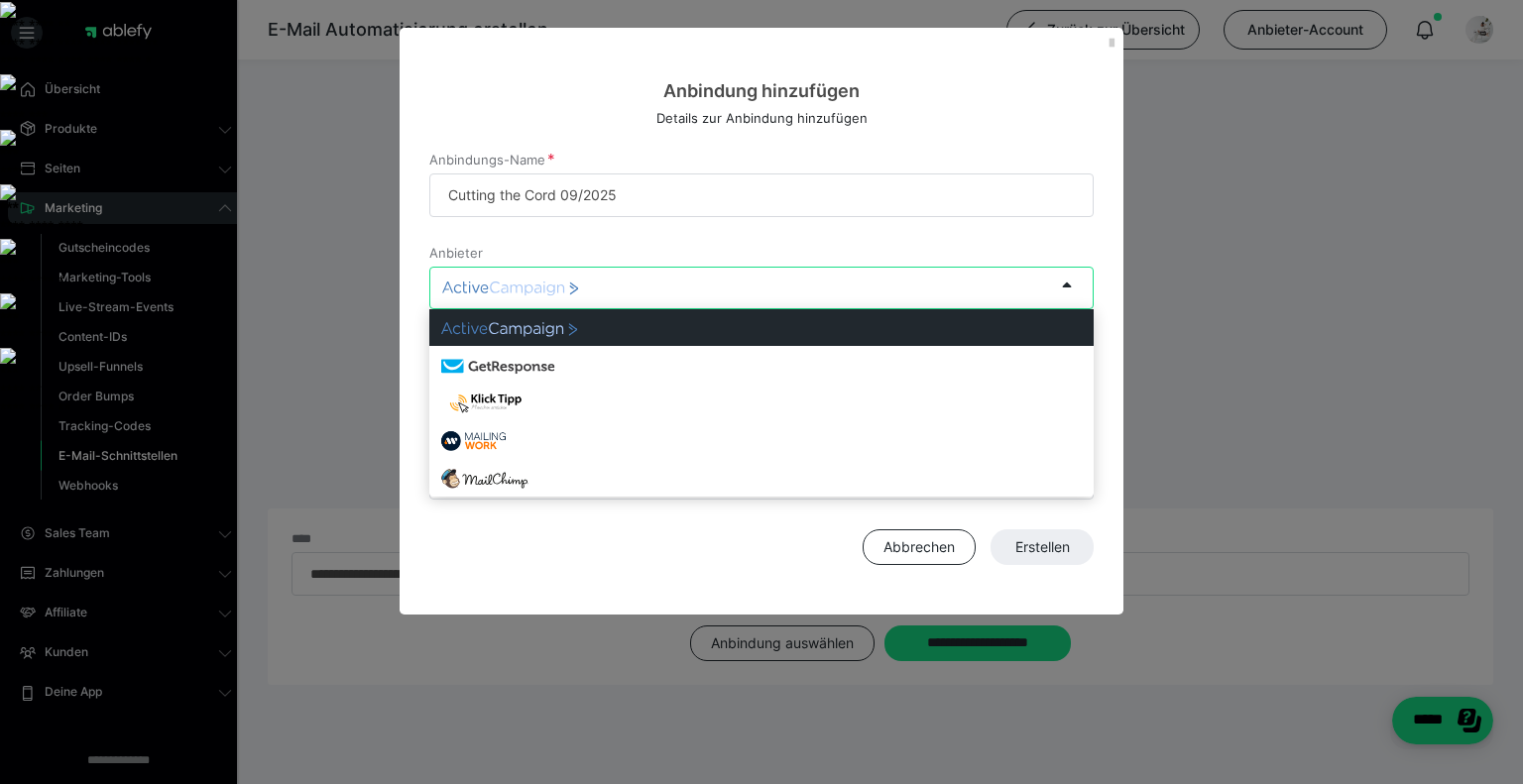 click at bounding box center [511, 288] 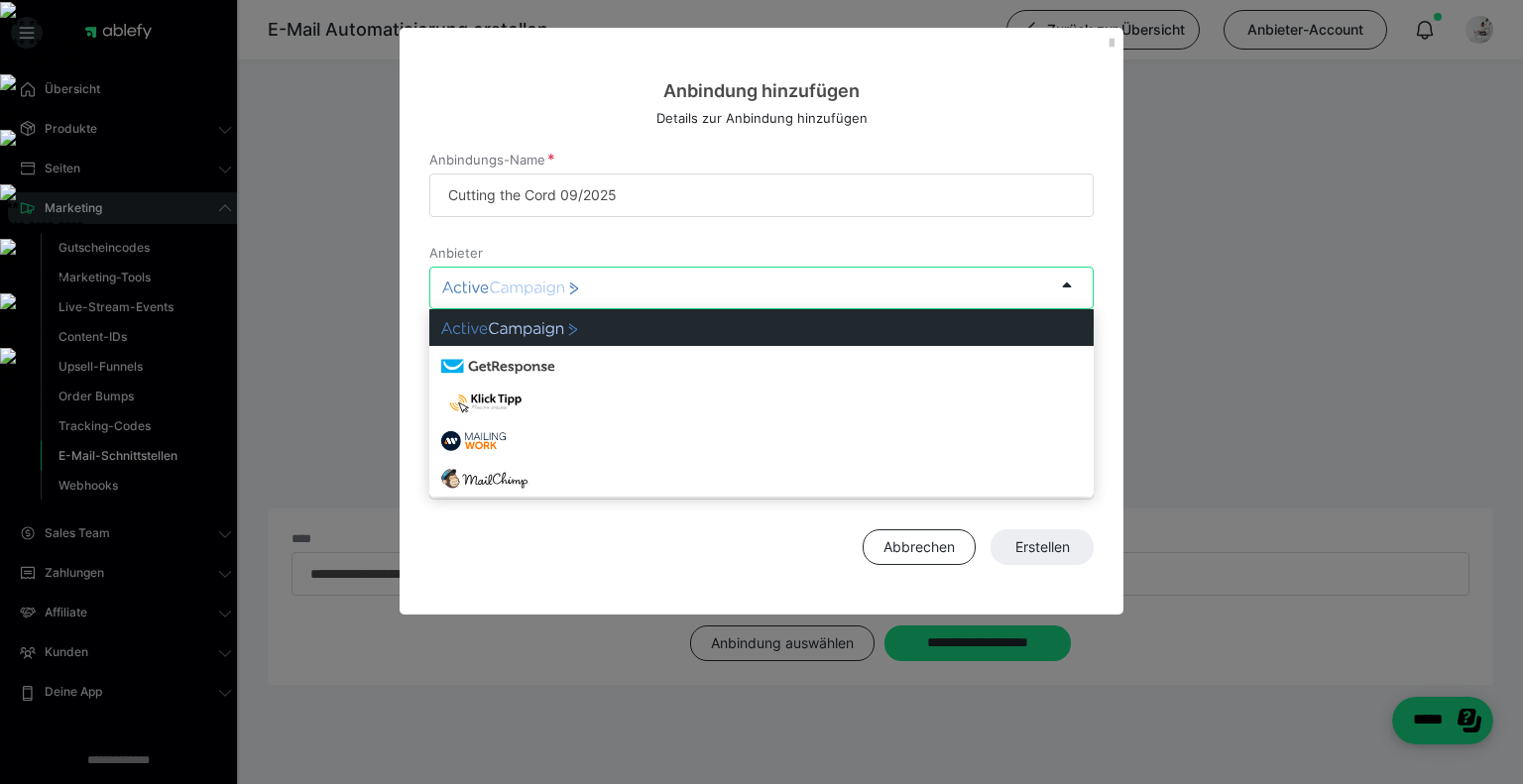 click at bounding box center [510, 329] 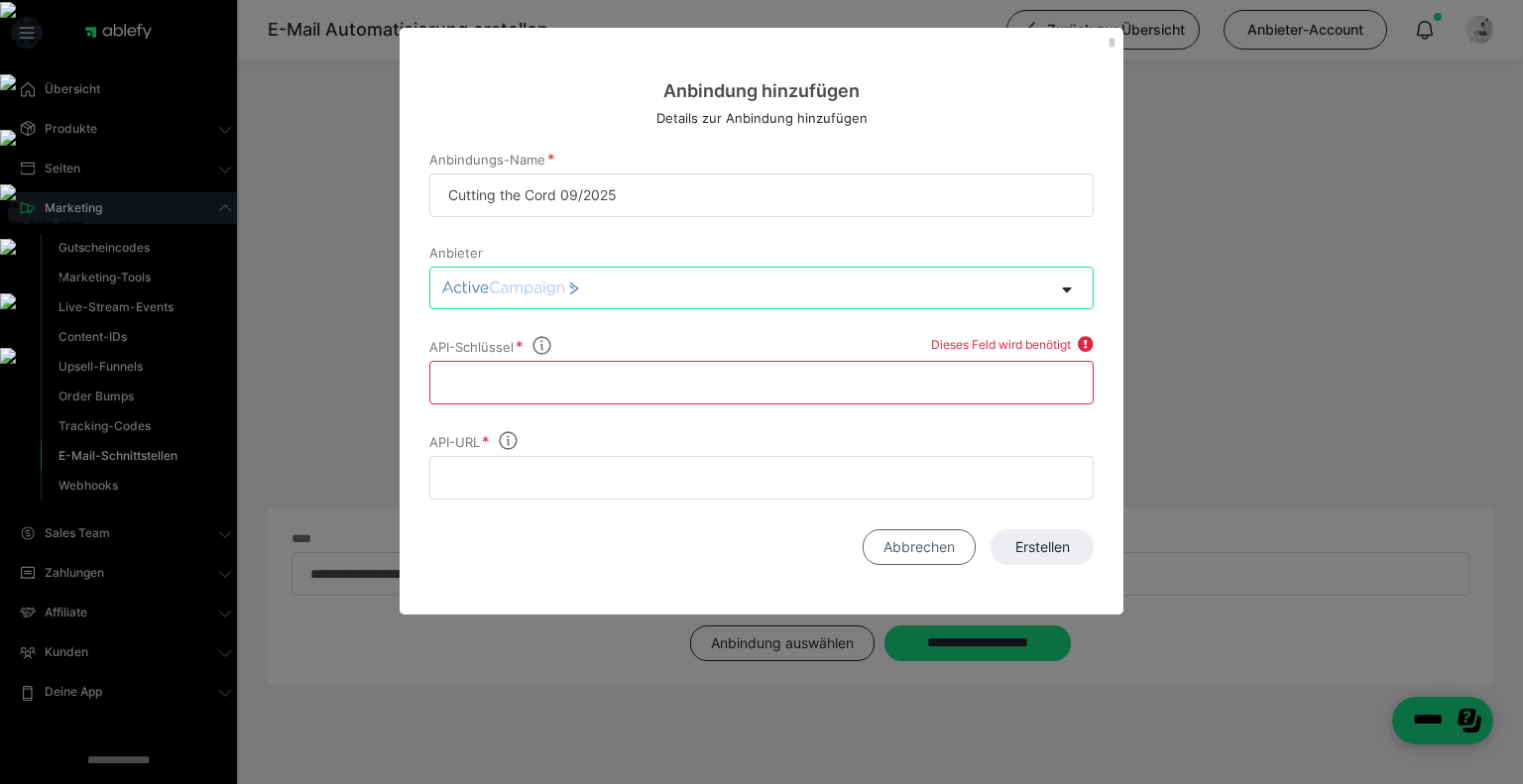 click on "Abbrechen" at bounding box center (919, 547) 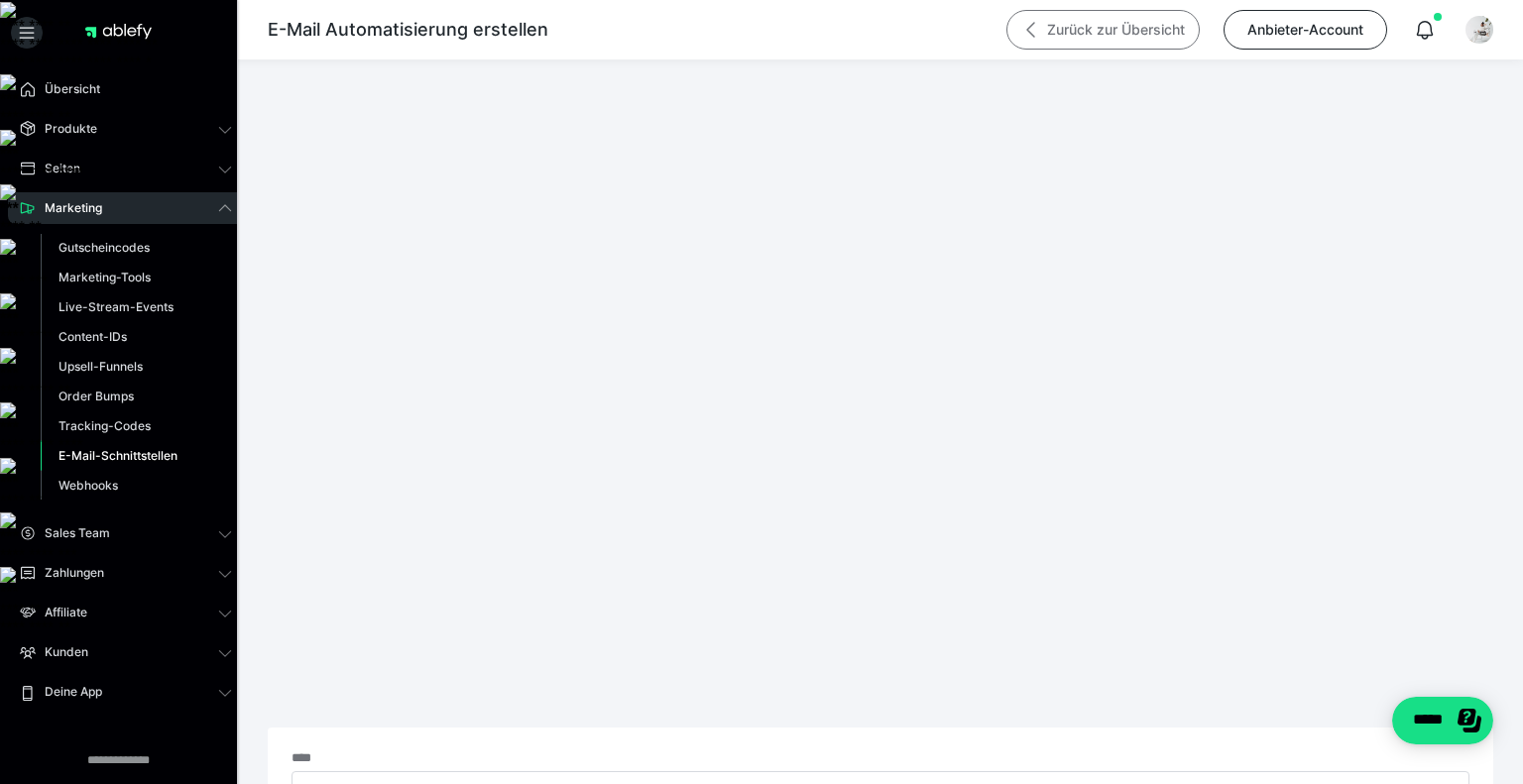 click on "Zurück zur Übersicht" at bounding box center (1103, 30) 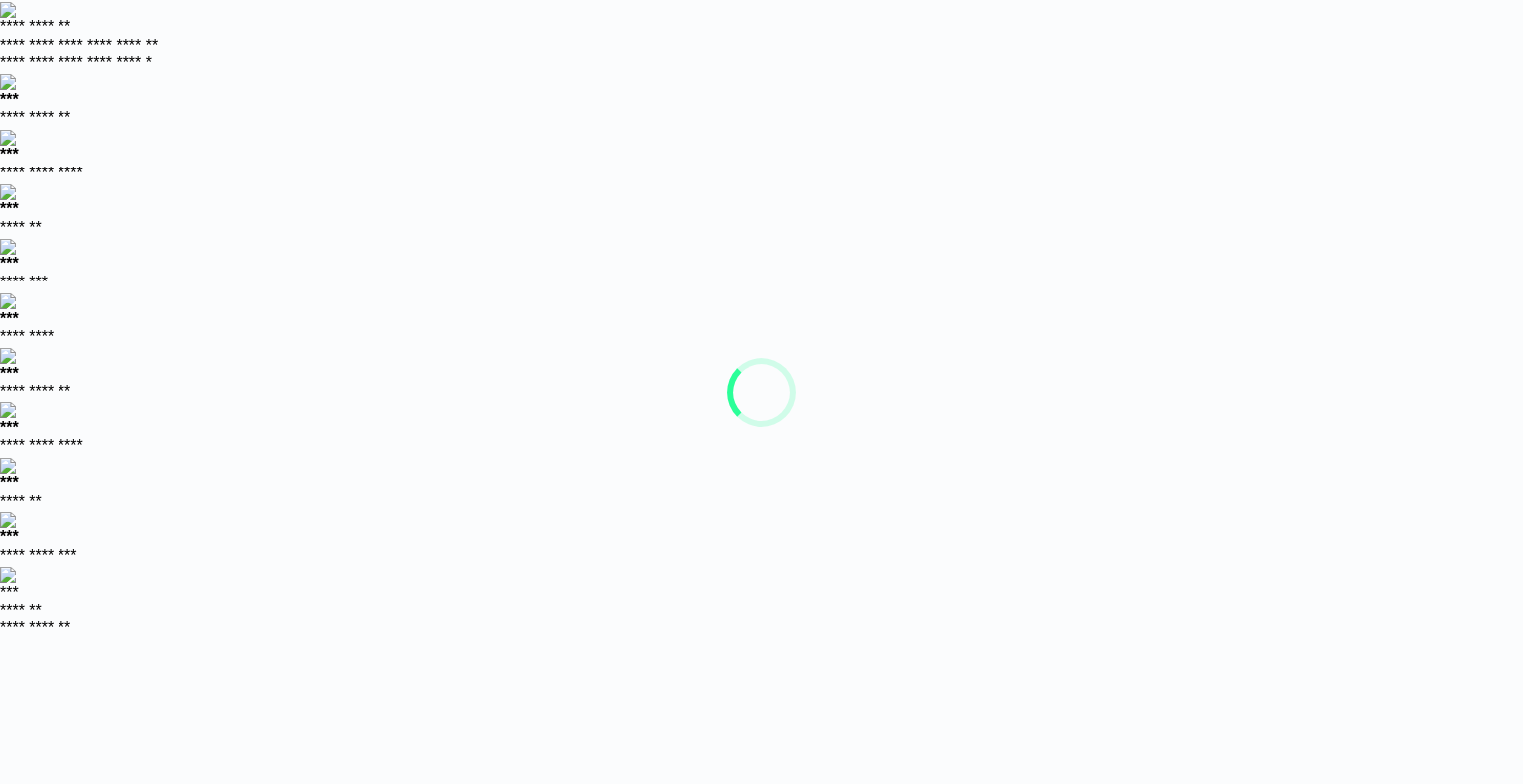 scroll, scrollTop: 0, scrollLeft: 0, axis: both 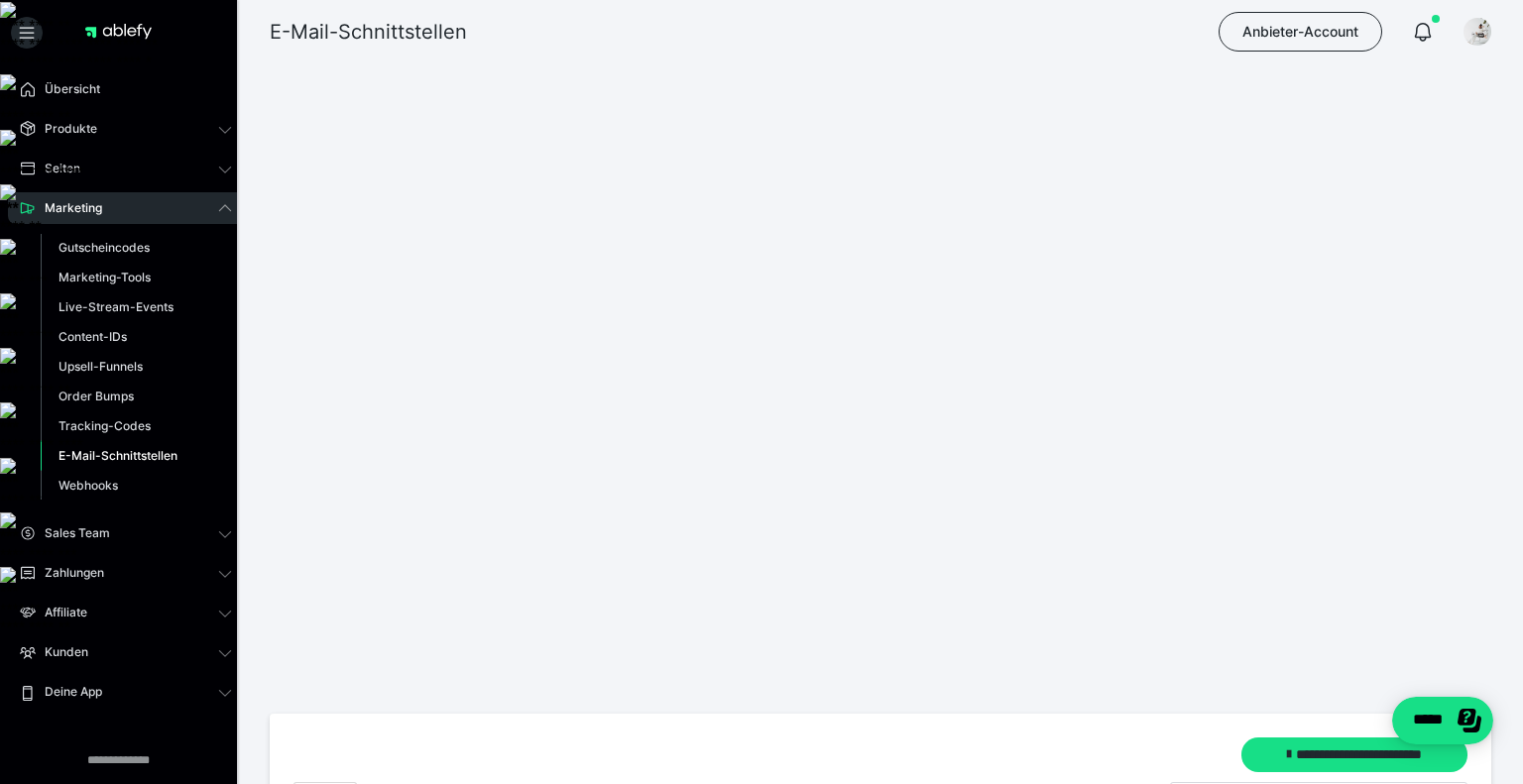 click on "**********" at bounding box center (660, 1115) 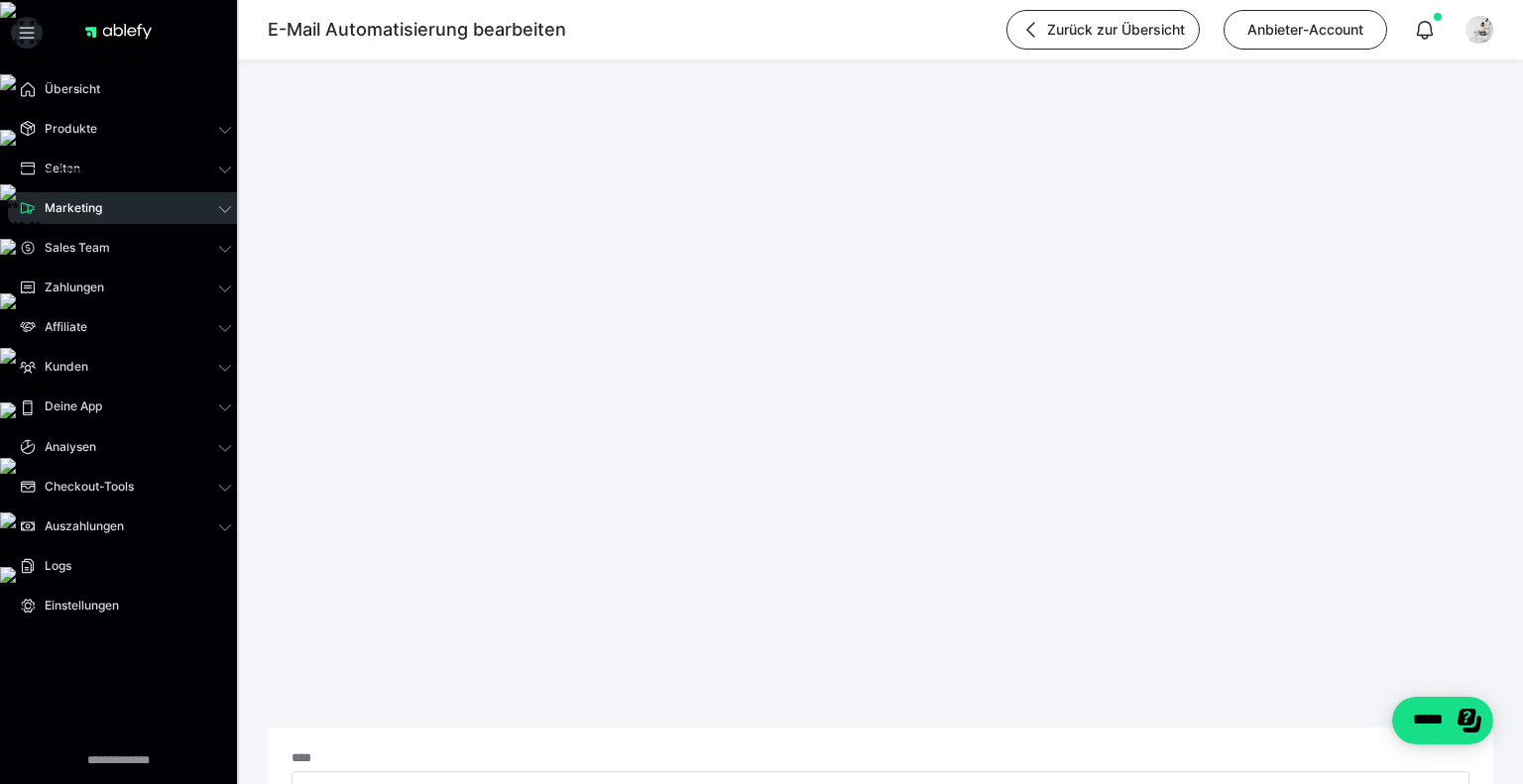 click on "**********" at bounding box center (467, 894) 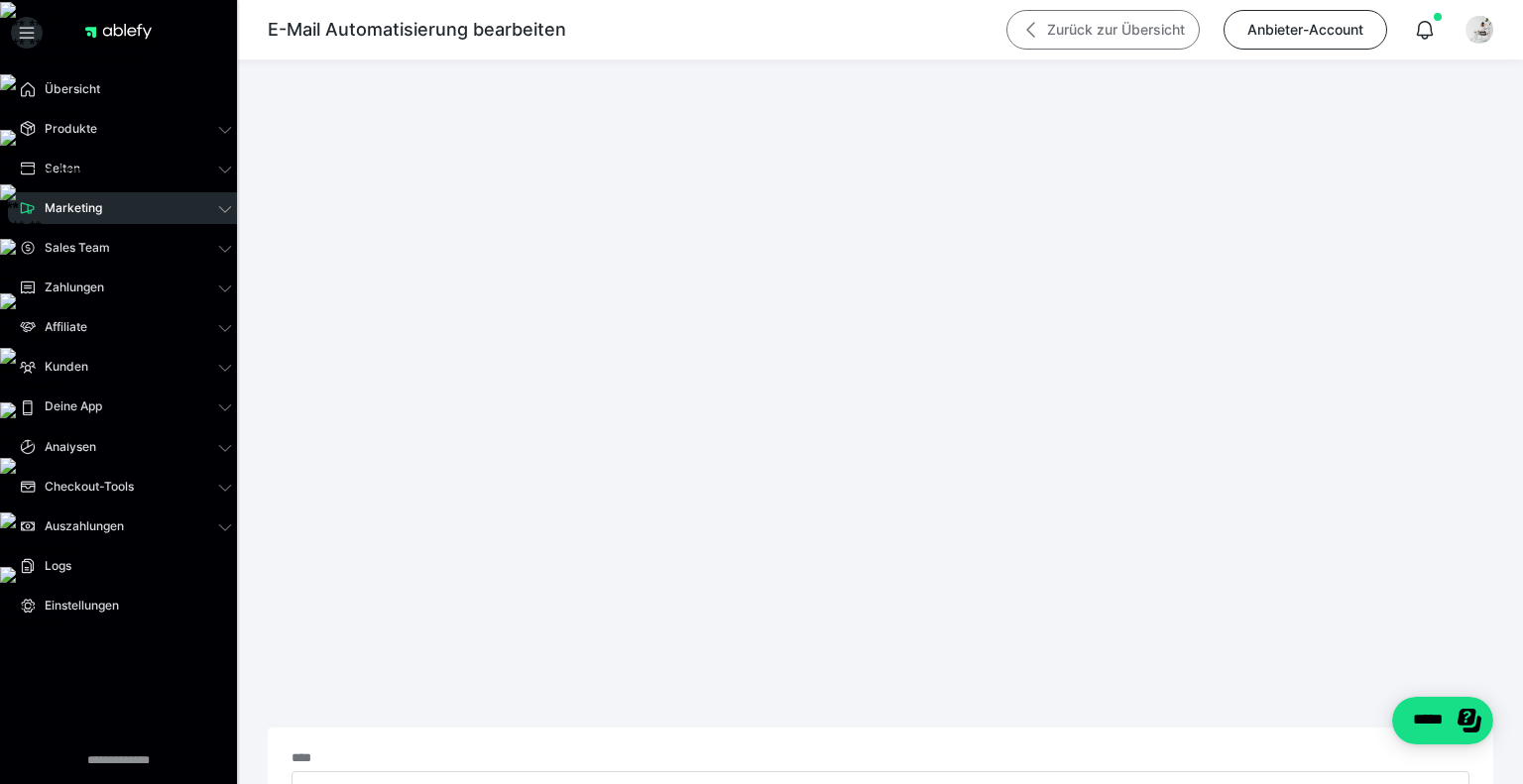 click on "Zurück zur Übersicht" at bounding box center (1103, 30) 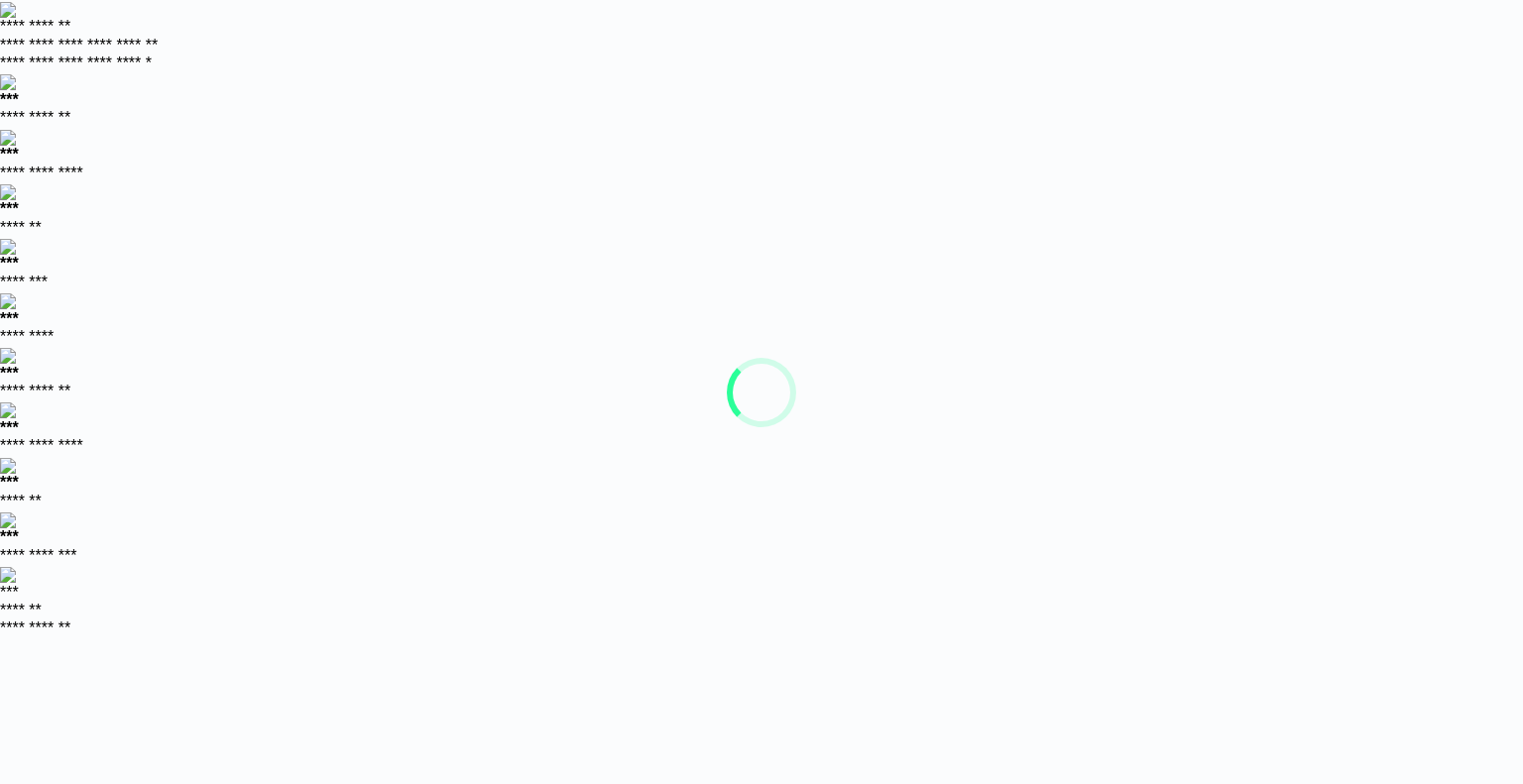 scroll, scrollTop: 0, scrollLeft: 0, axis: both 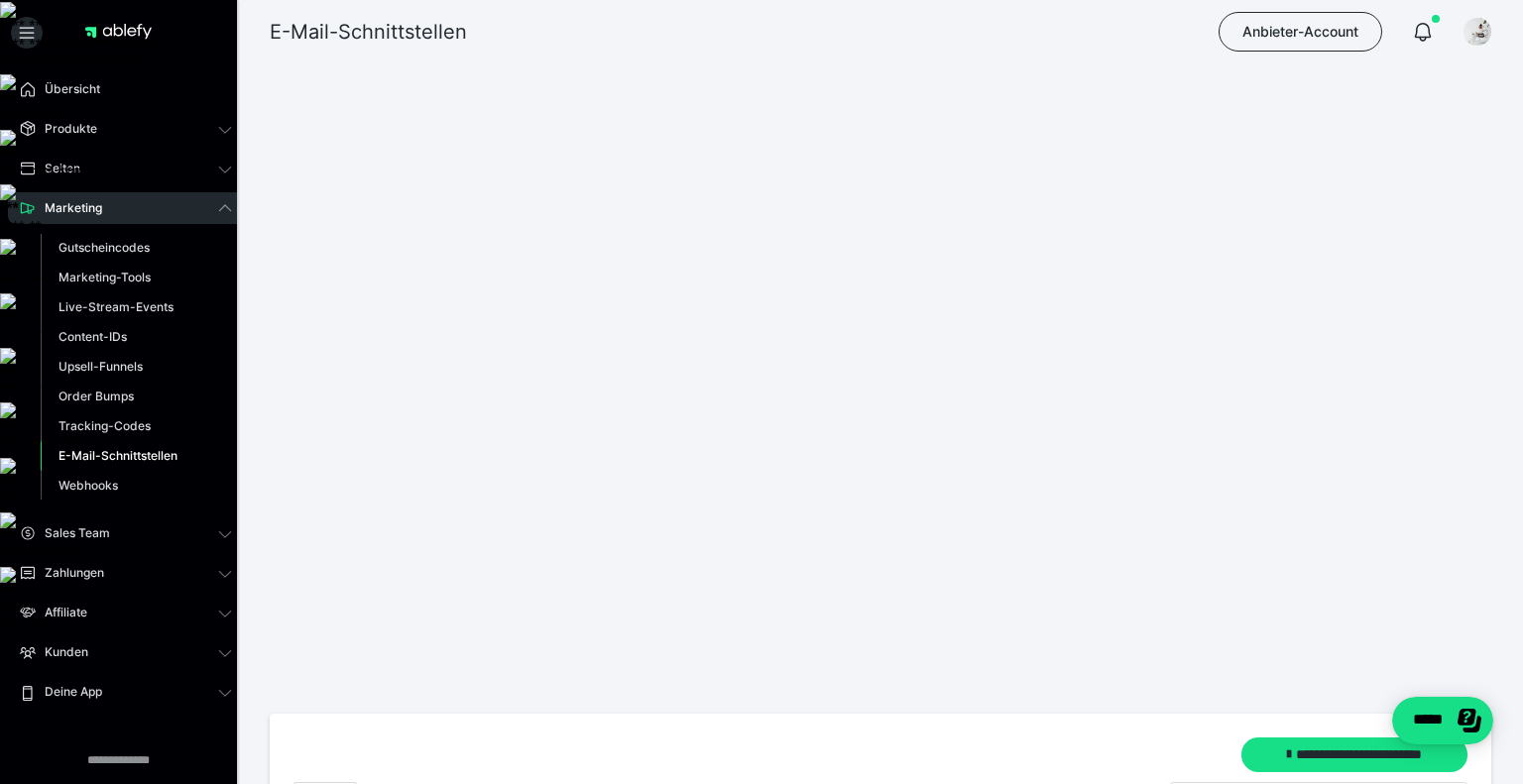 click at bounding box center [1426, 1116] 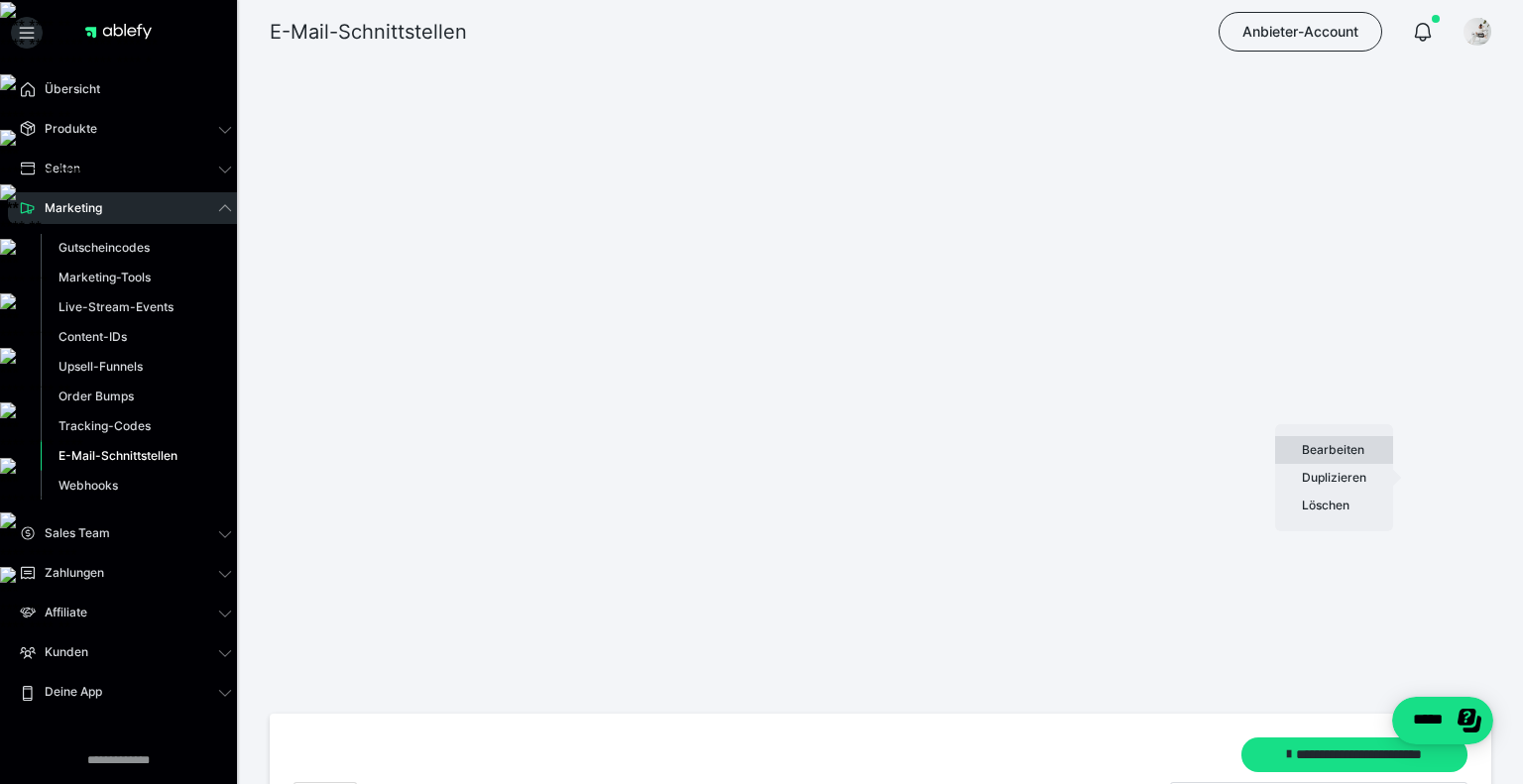 click on "Bearbeiten" at bounding box center [1334, 450] 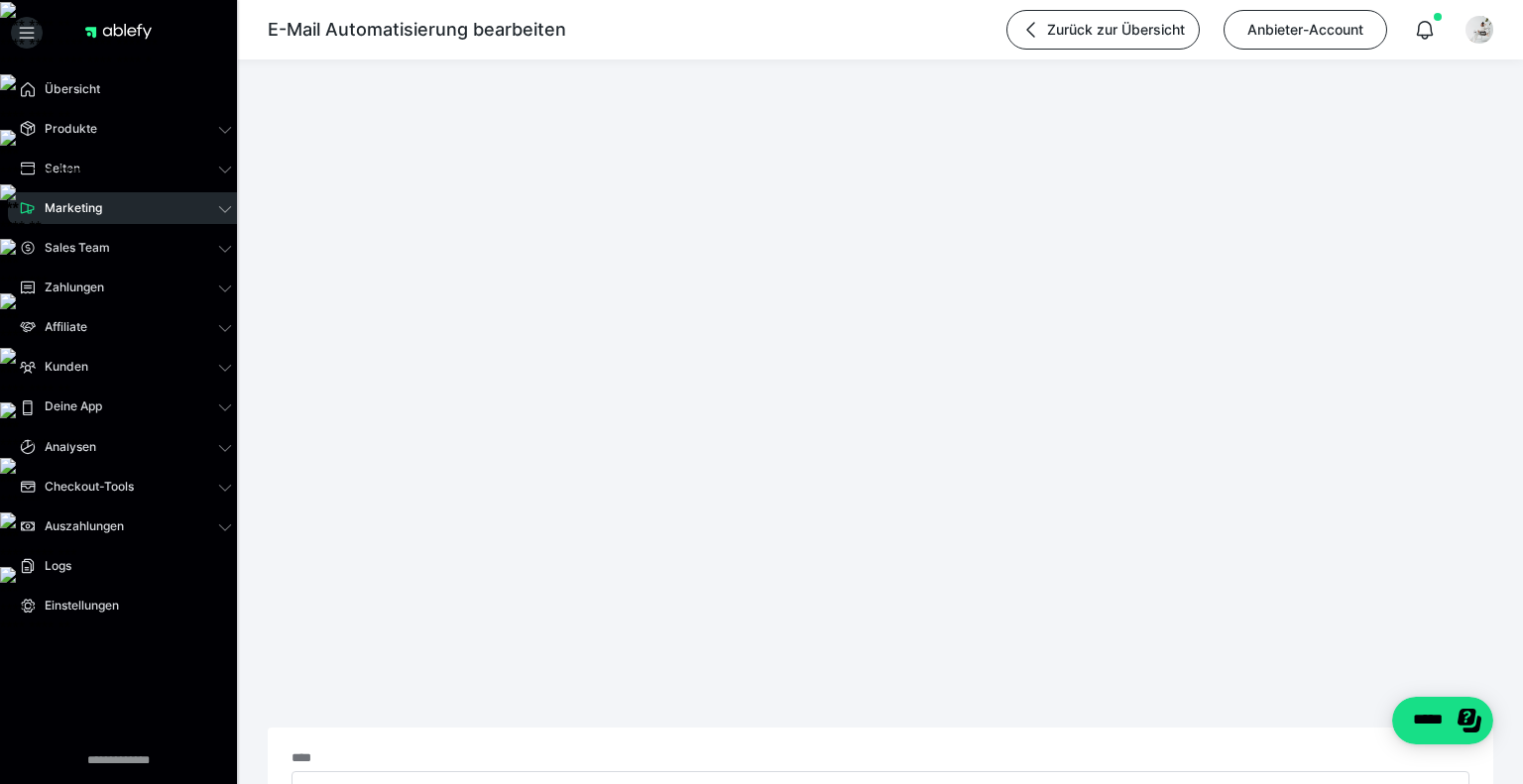 type on "**********" 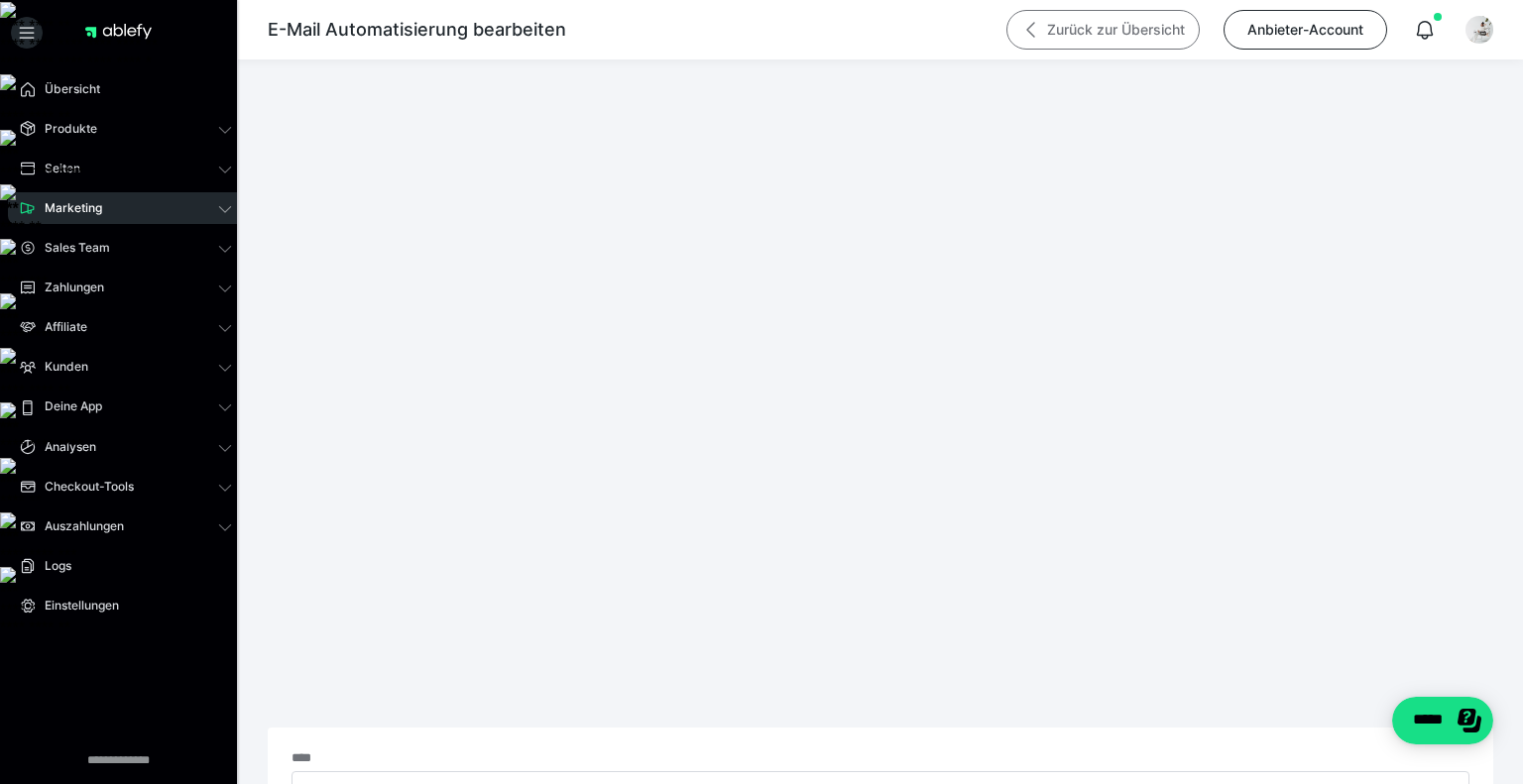 click on "Zurück zur Übersicht" at bounding box center (1103, 30) 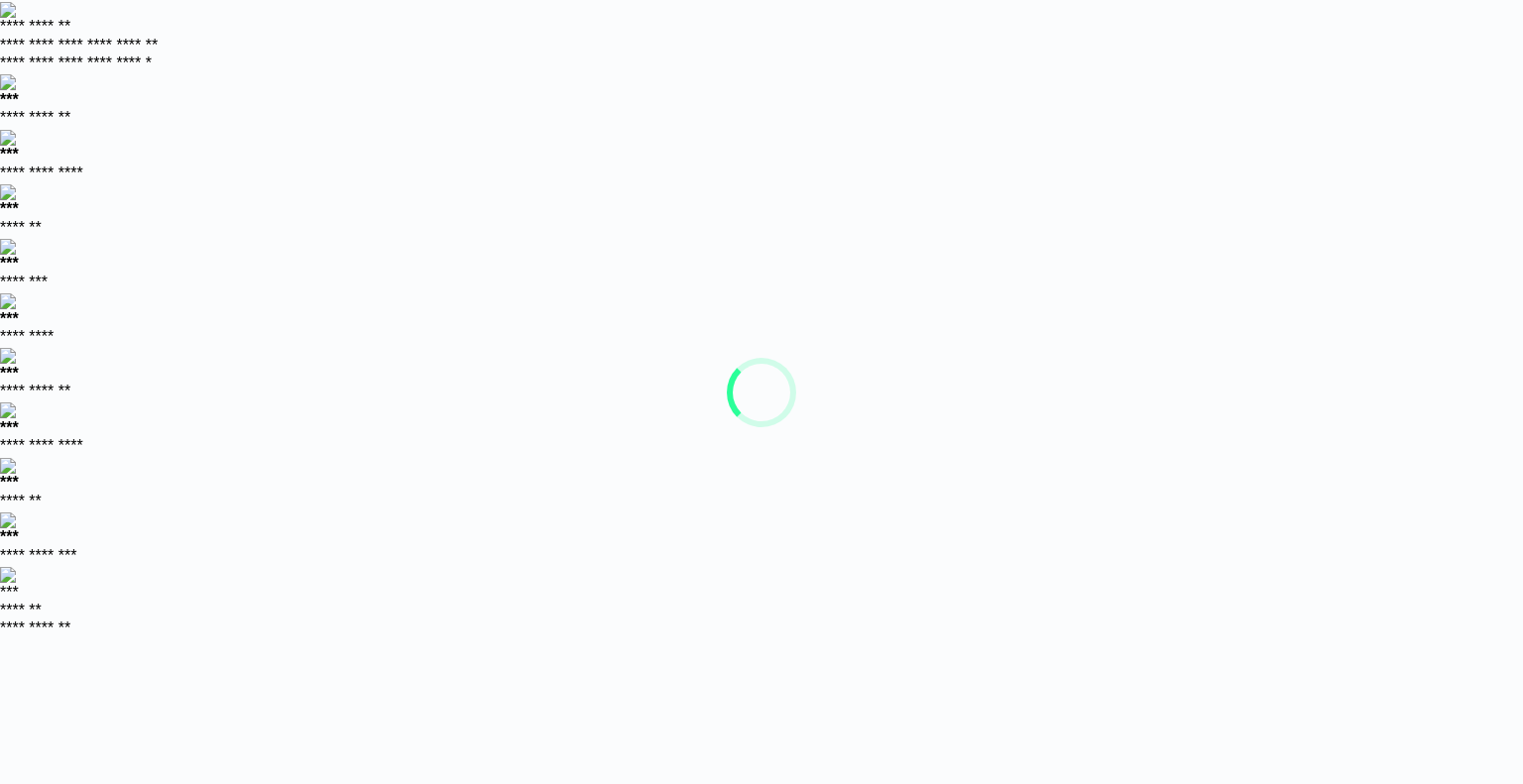 scroll, scrollTop: 0, scrollLeft: 0, axis: both 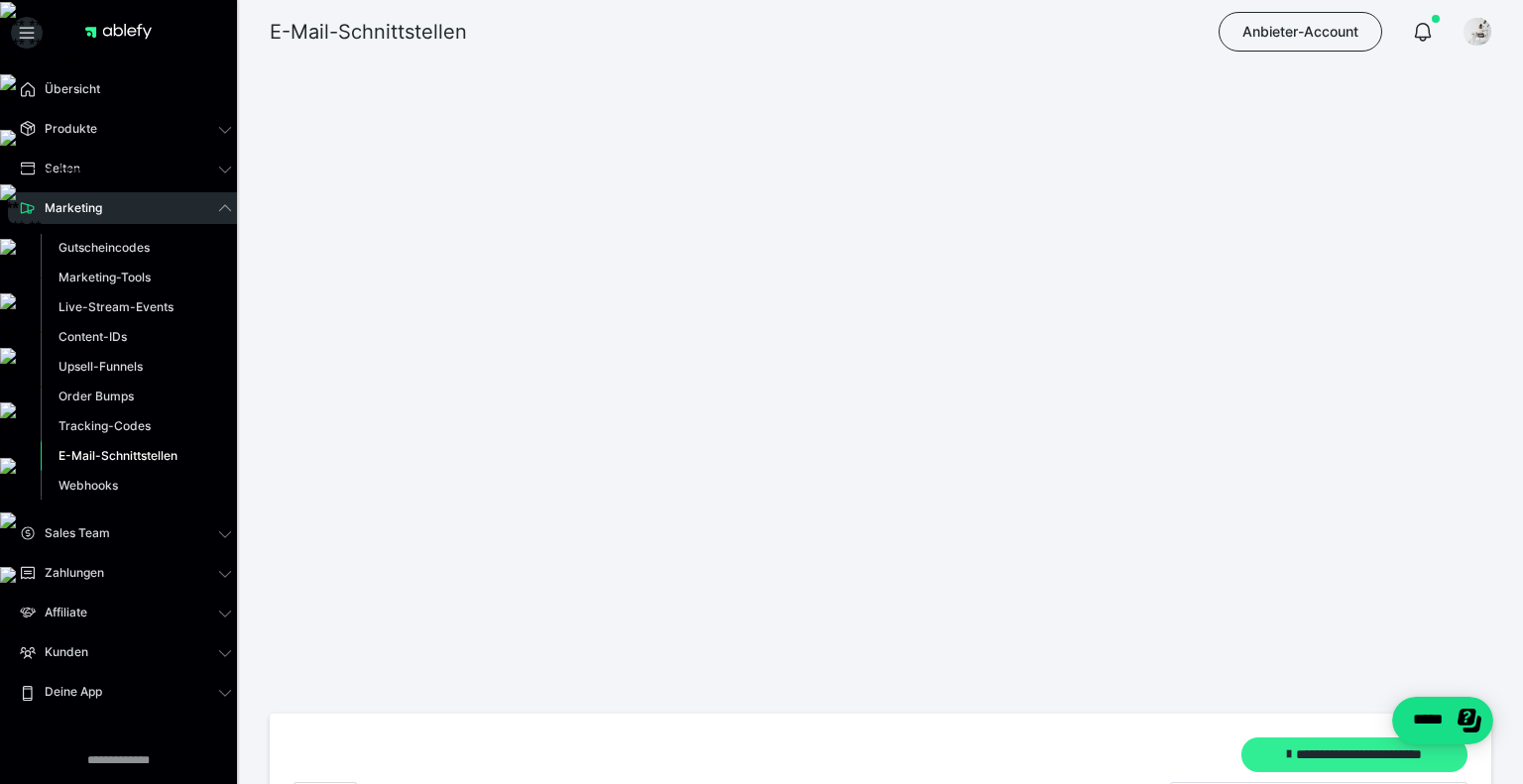 click on "**********" at bounding box center (1354, 755) 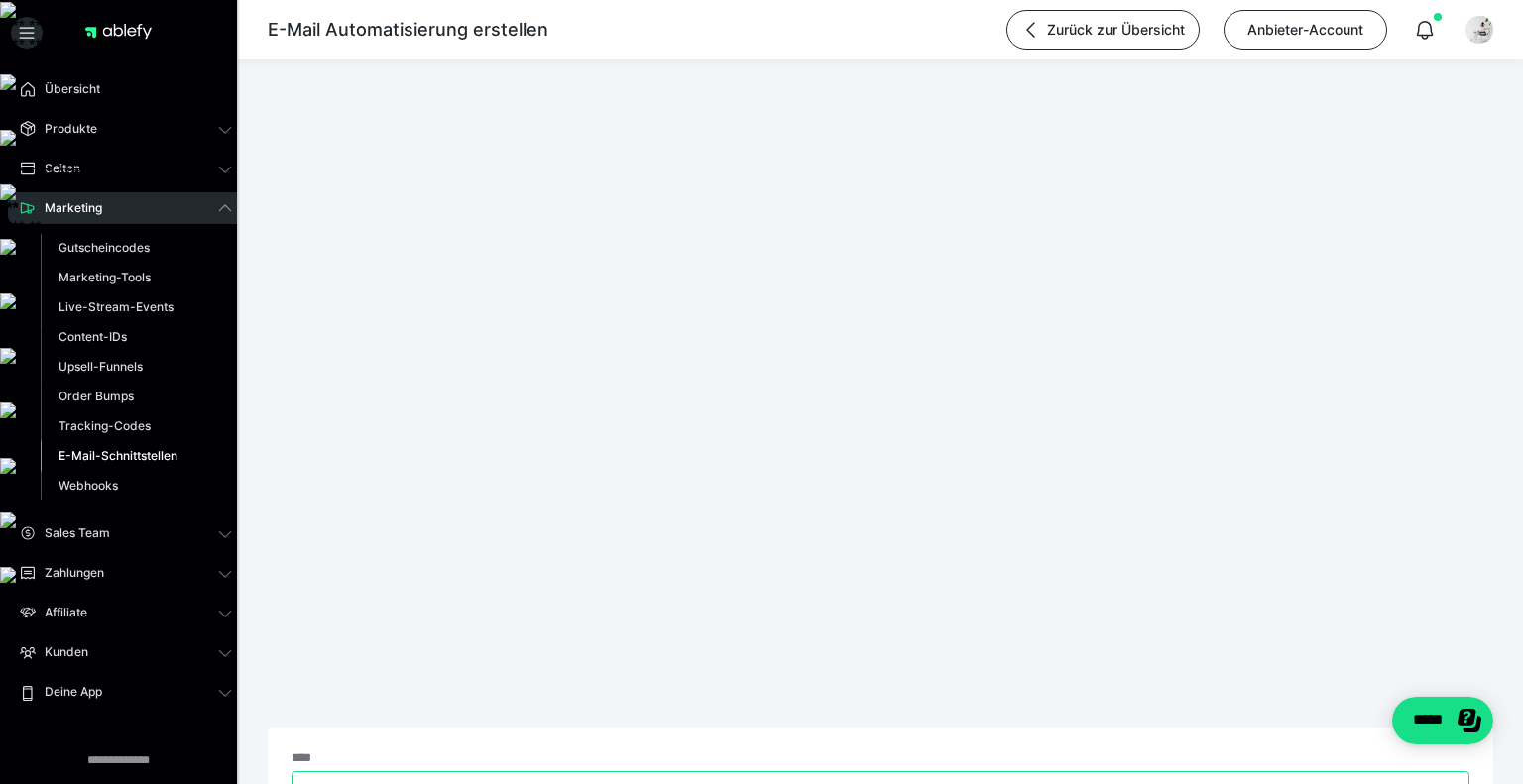 click on "**********" at bounding box center [880, 793] 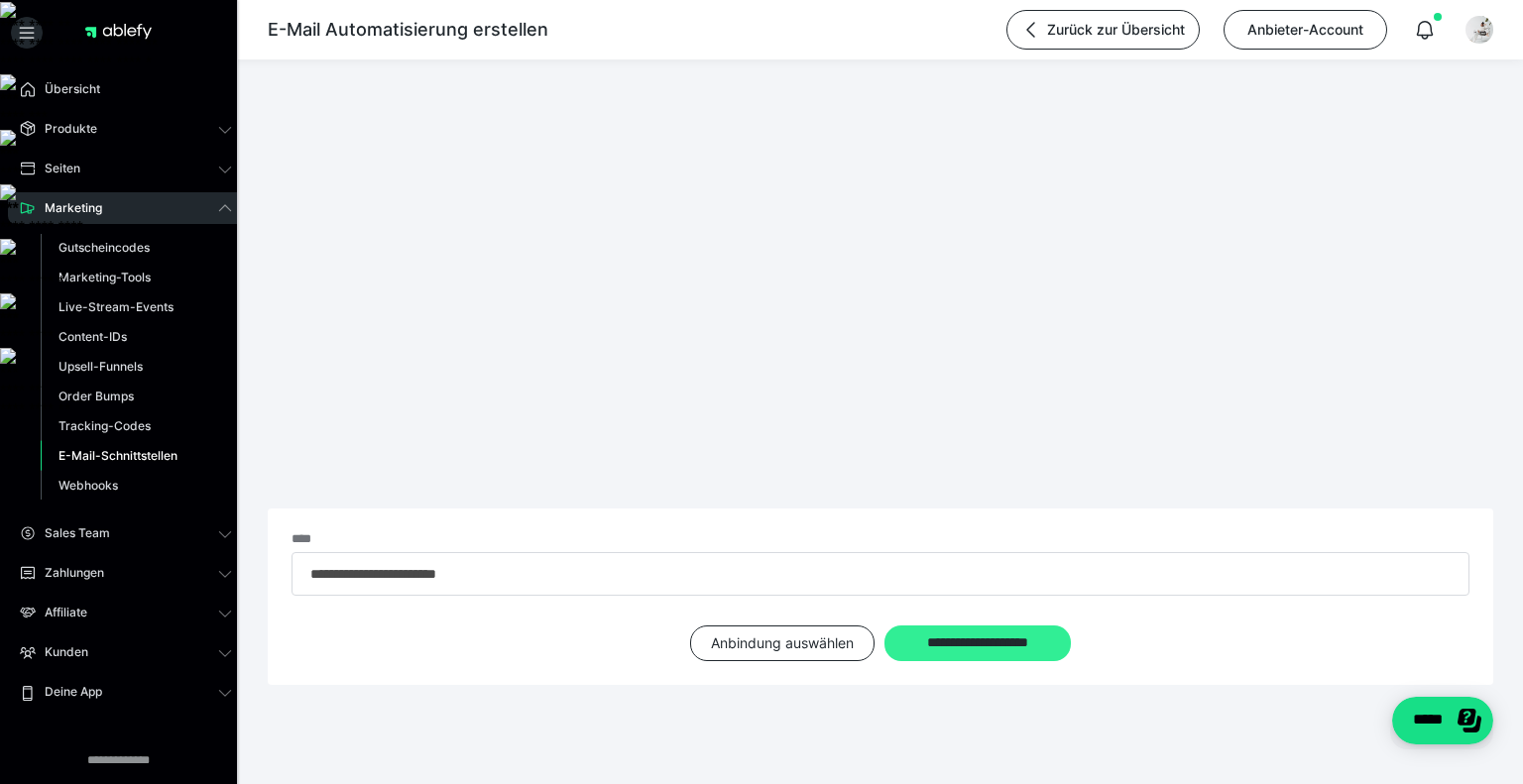 click on "**********" at bounding box center (978, 643) 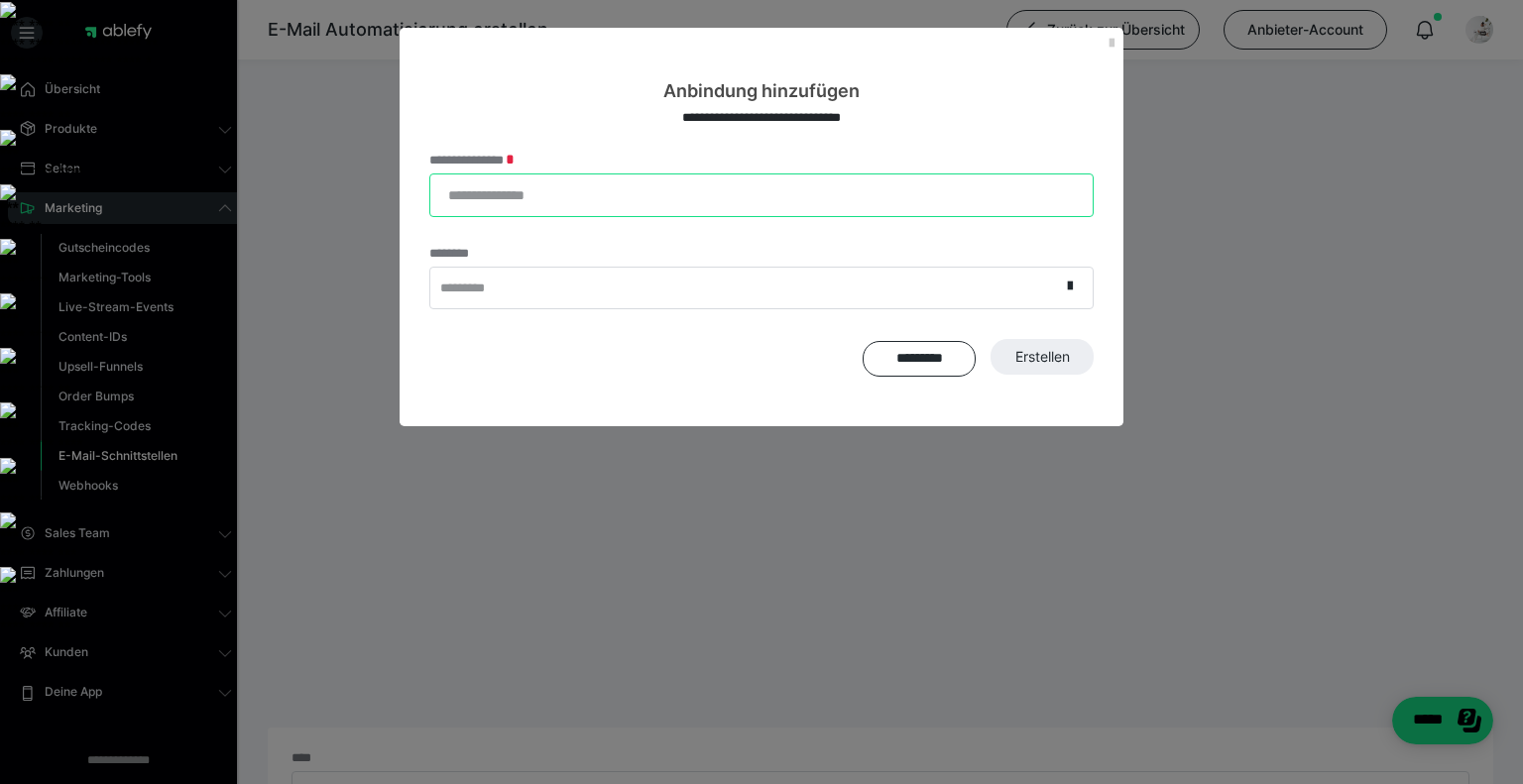 click on "**********" at bounding box center (762, 195) 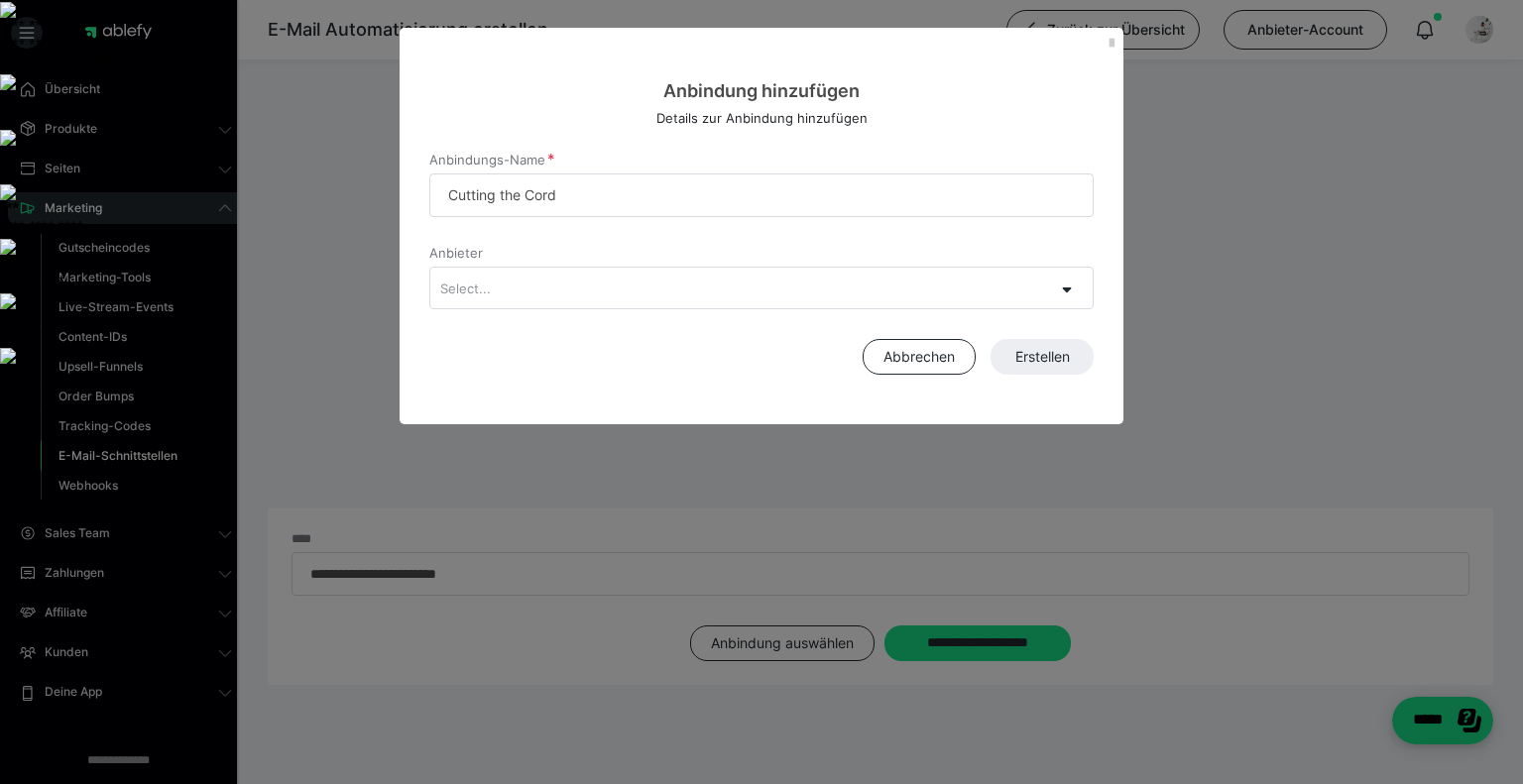 type on "Cutting the Cord" 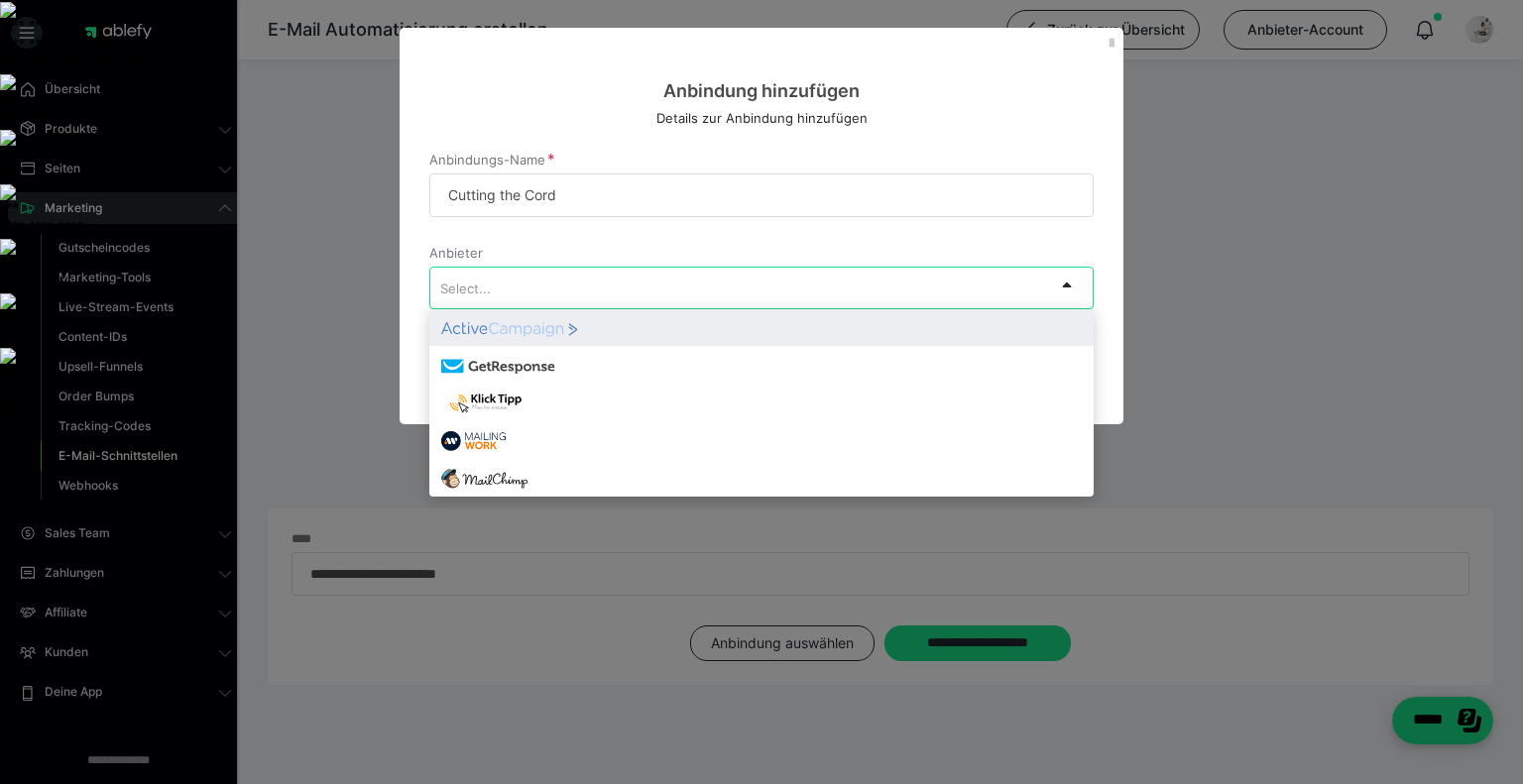 click on "Select..." at bounding box center (742, 287) 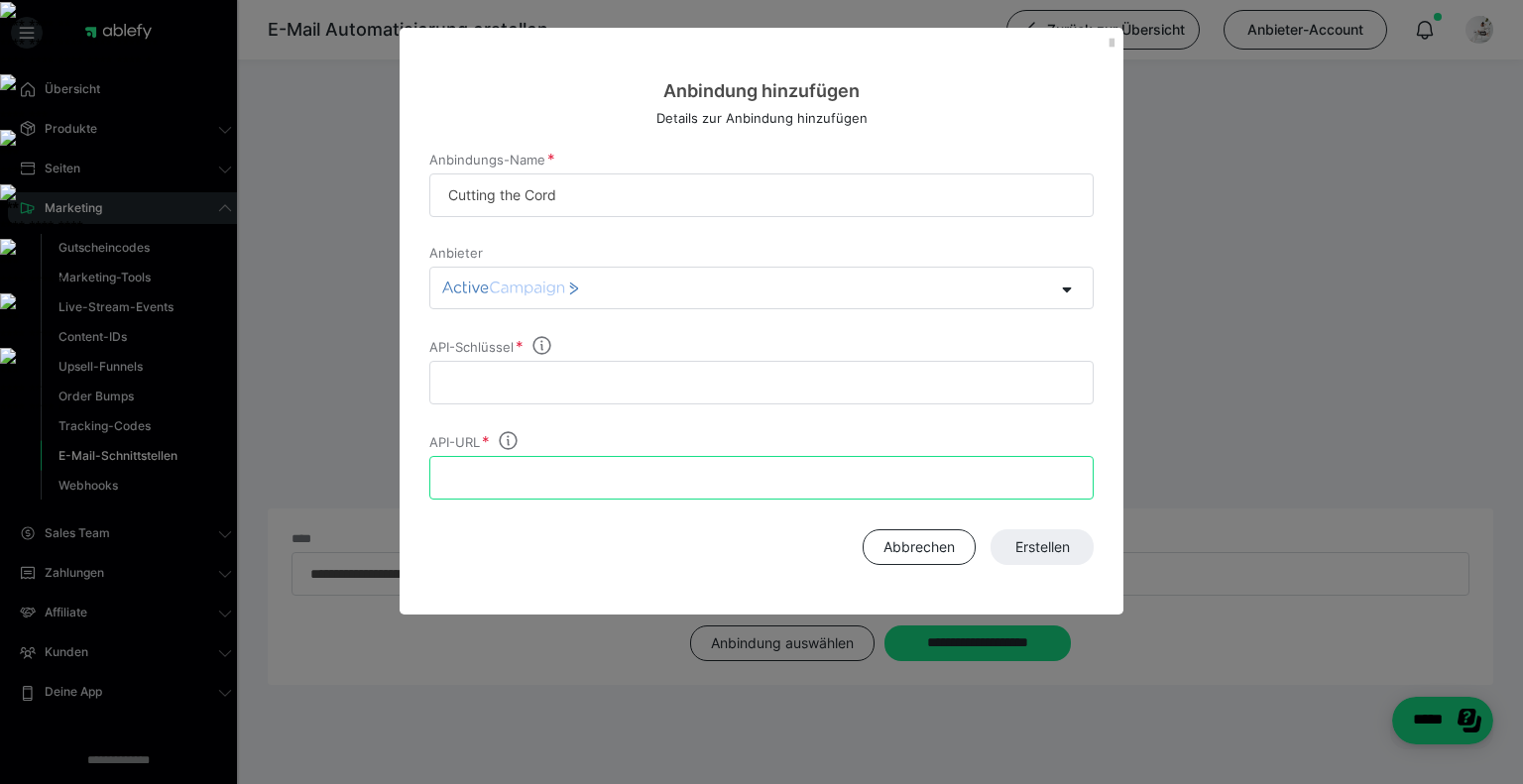 click on "API-URL" at bounding box center [762, 478] 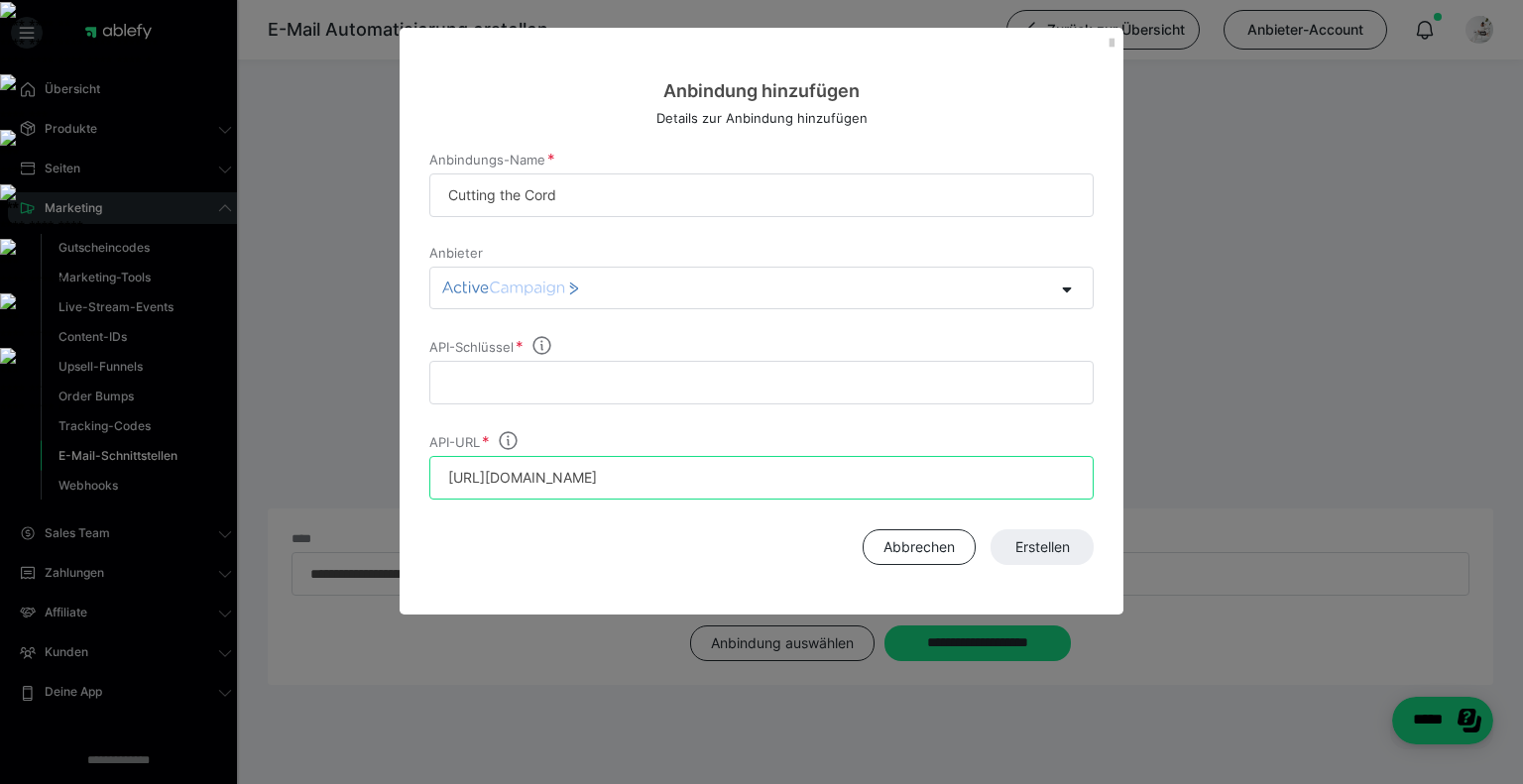 type on "[URL][DOMAIN_NAME]" 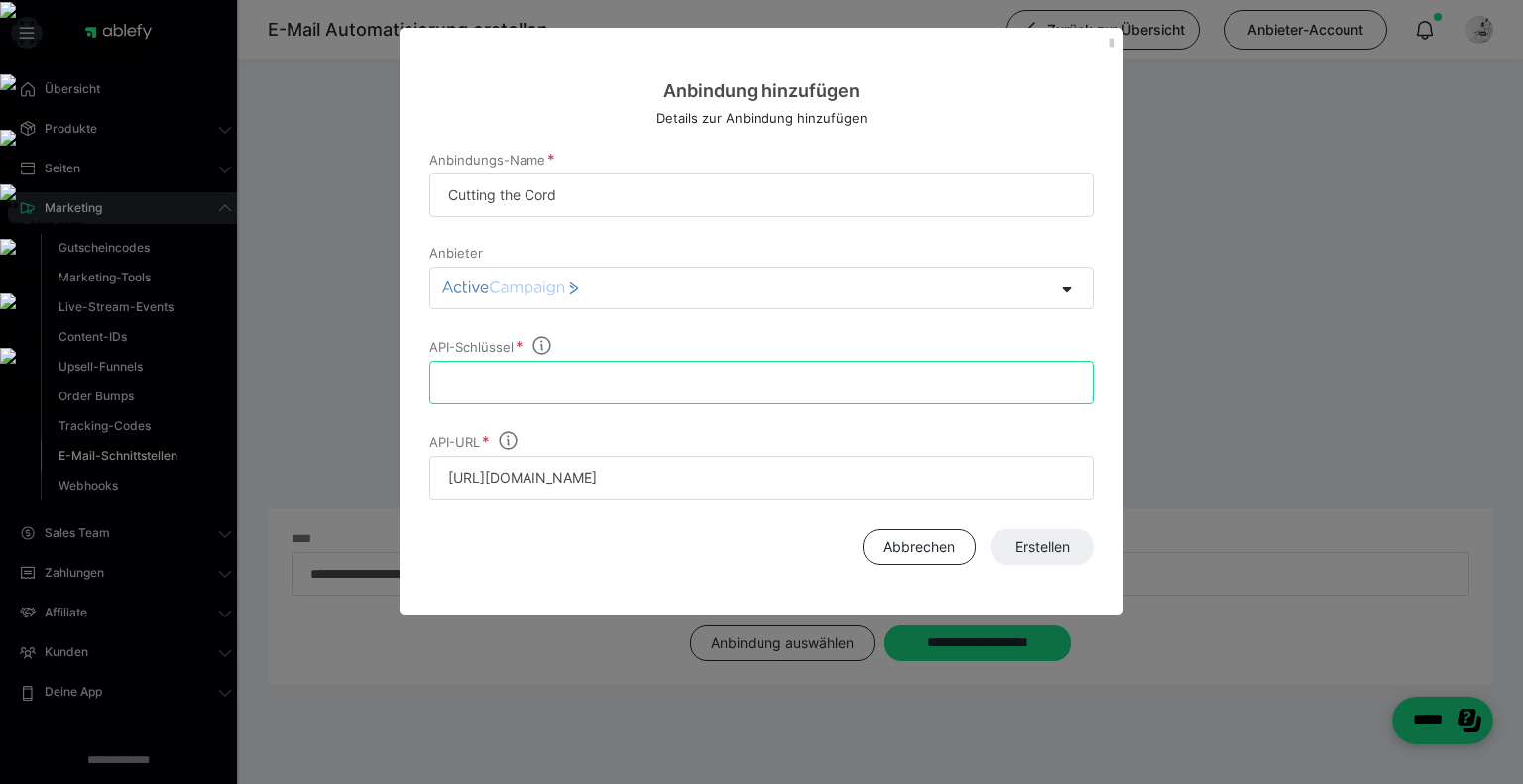 click on "API-Schlüssel" at bounding box center [762, 383] 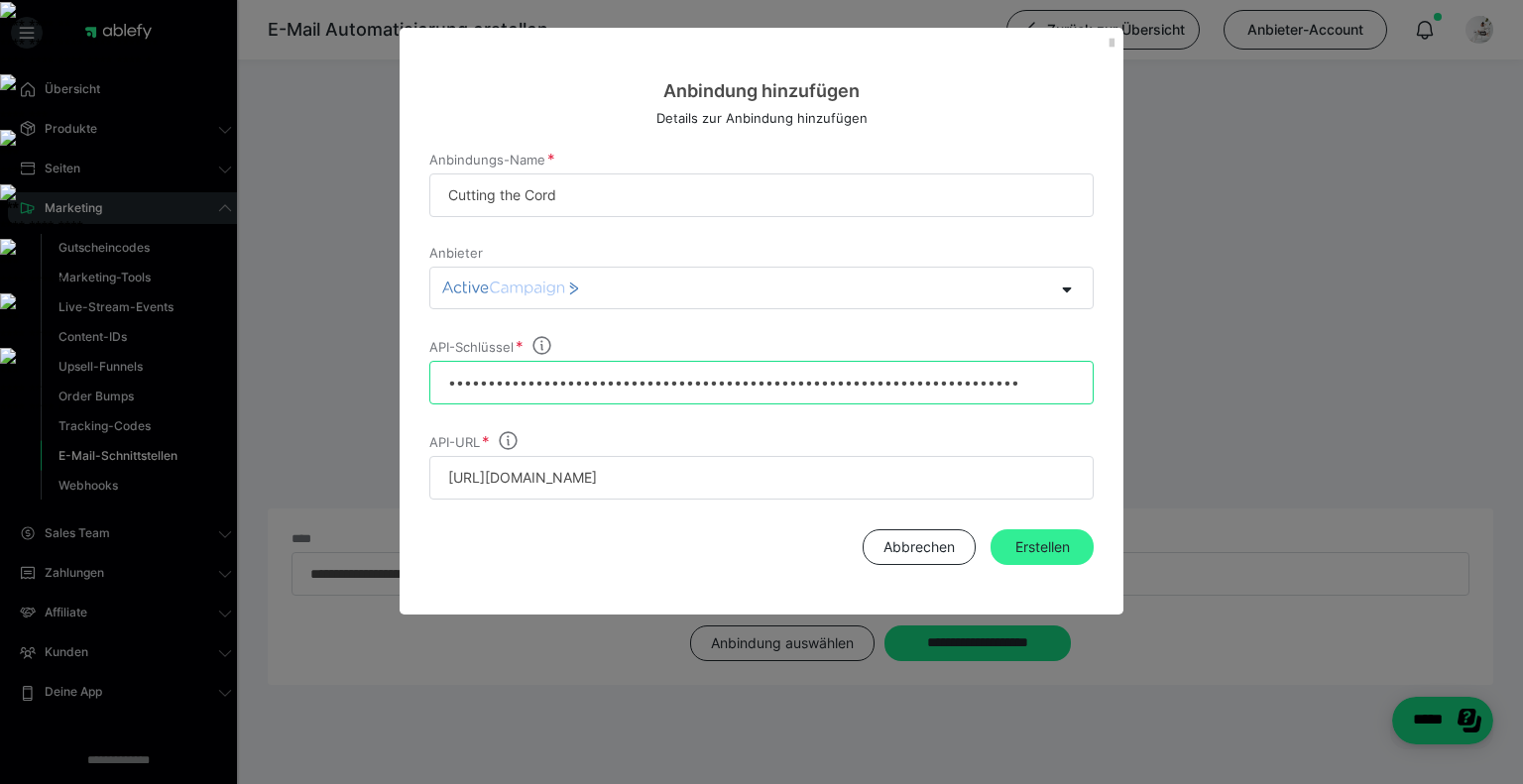 type on "ca973cd83cbf2b081645de9d9a4e8702de7784d676b0c18d03023e07f4254a500abd8c94" 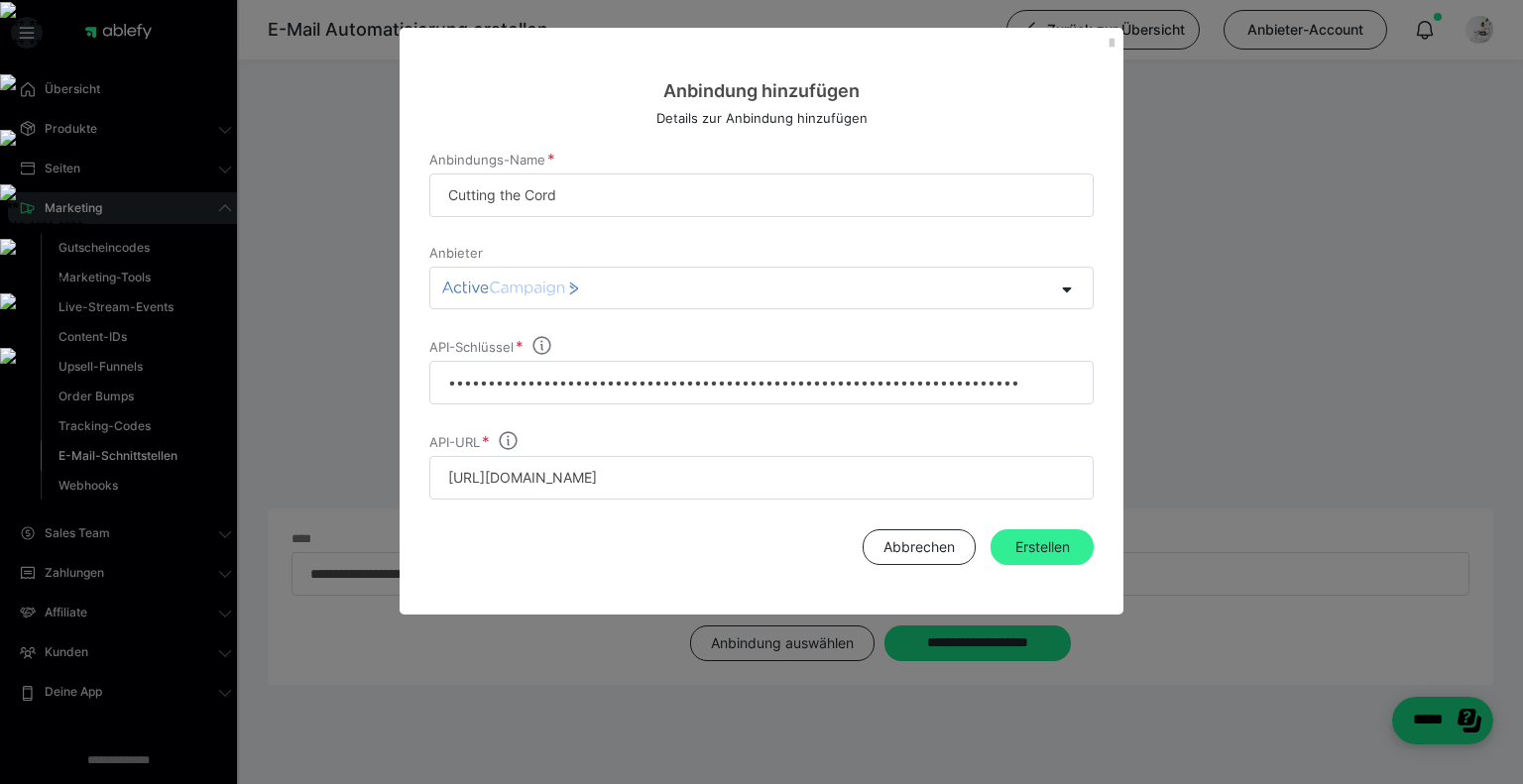 click on "Erstellen" at bounding box center [1042, 547] 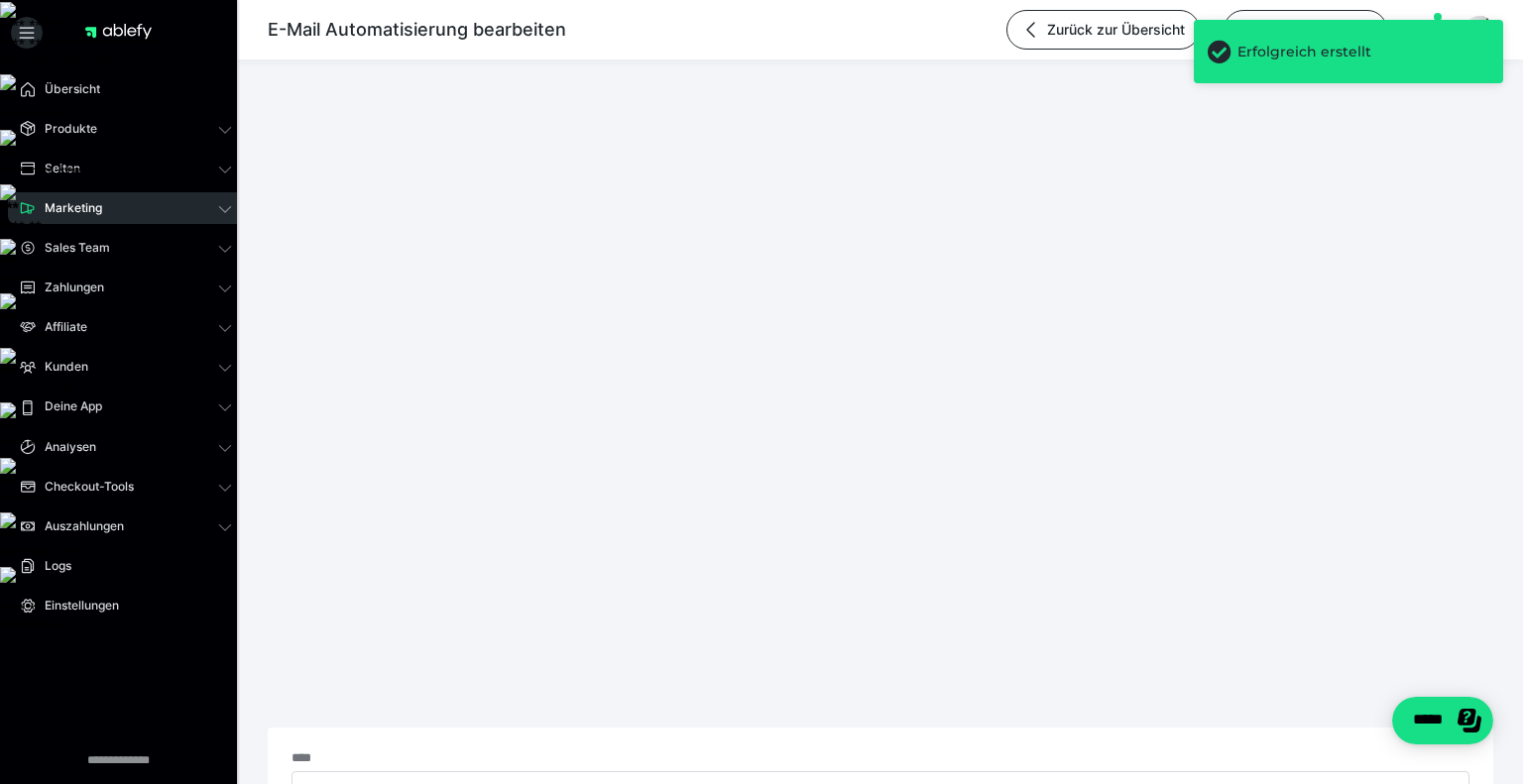 type on "**********" 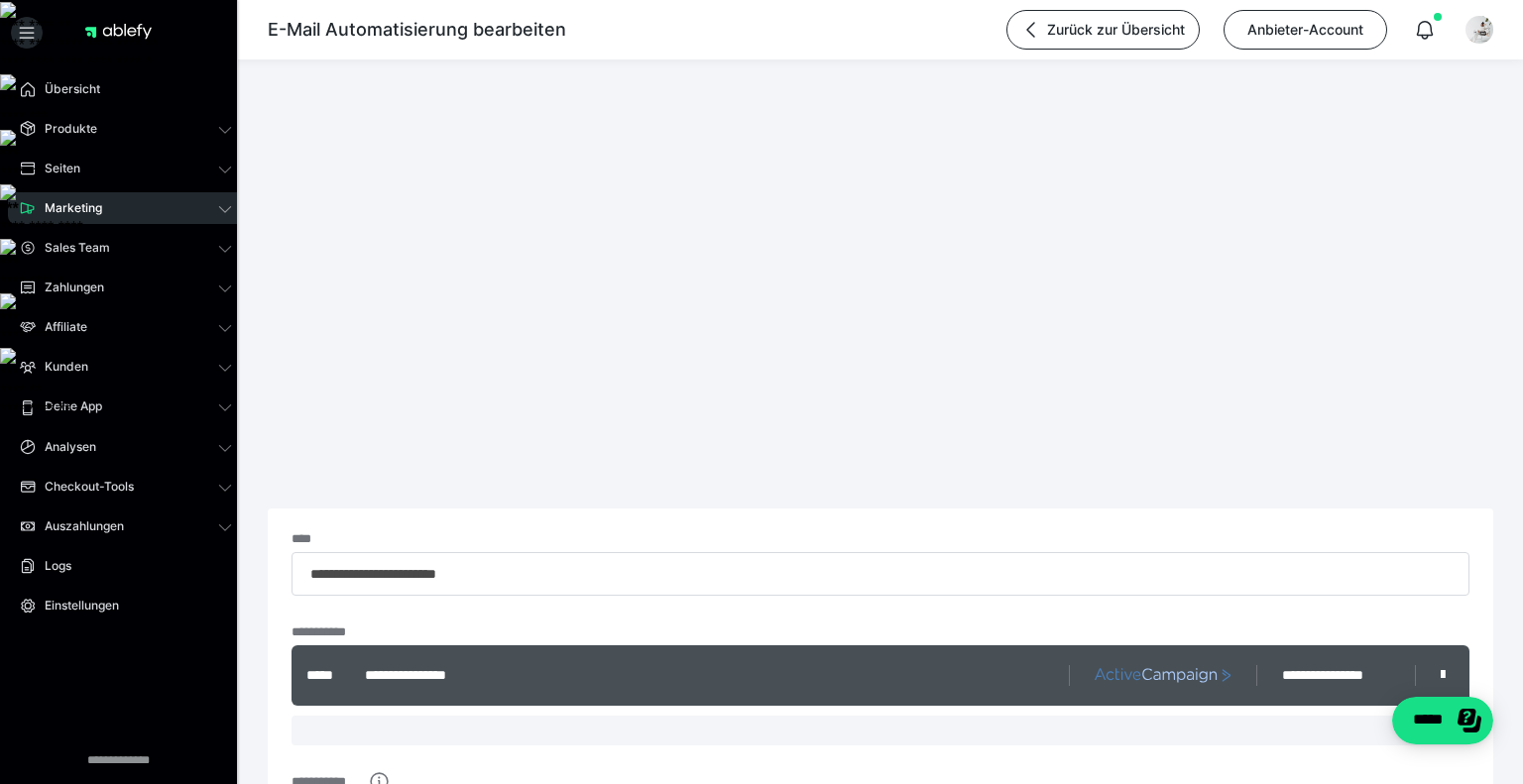 click on "**********" at bounding box center (864, 816) 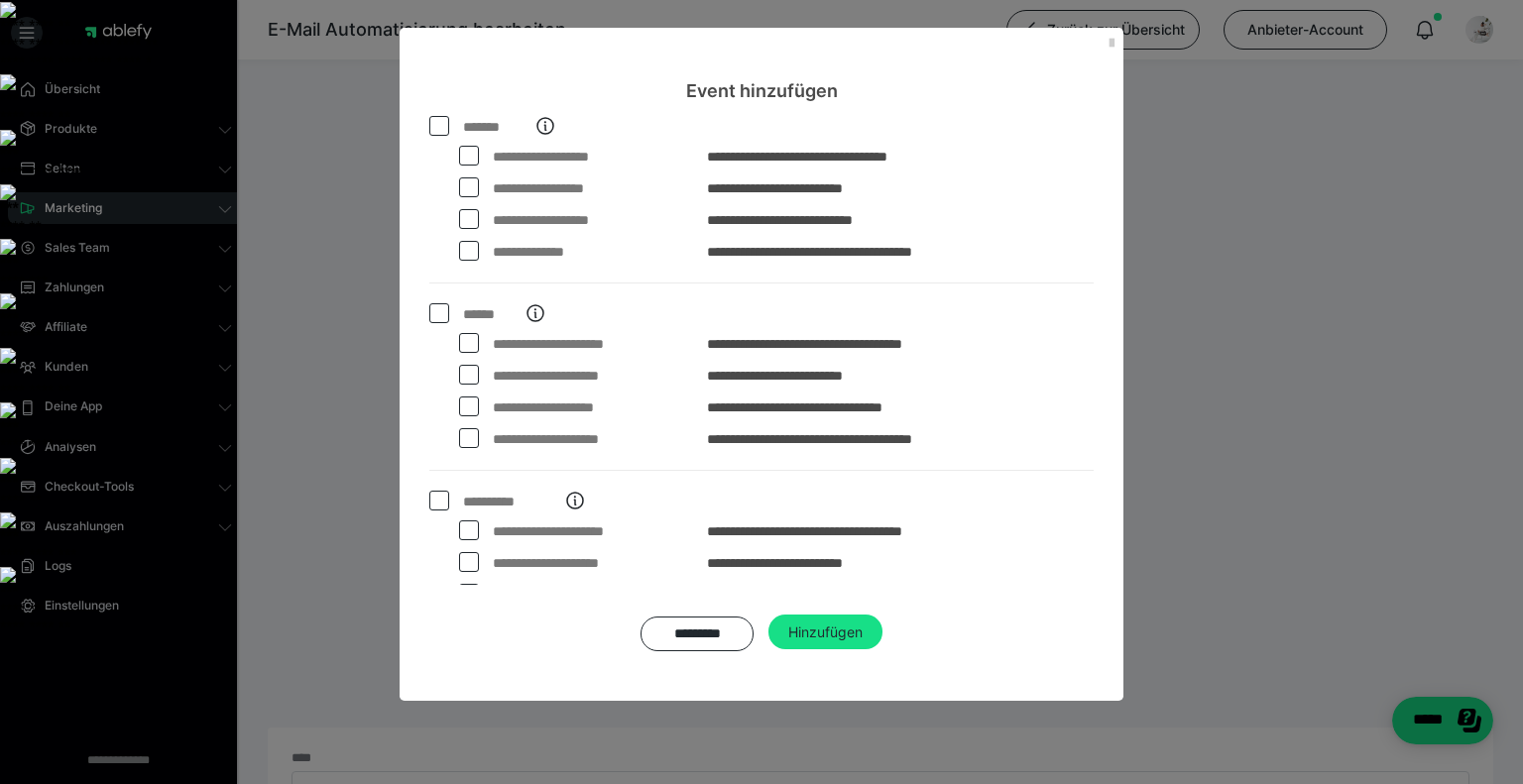 scroll, scrollTop: 0, scrollLeft: 0, axis: both 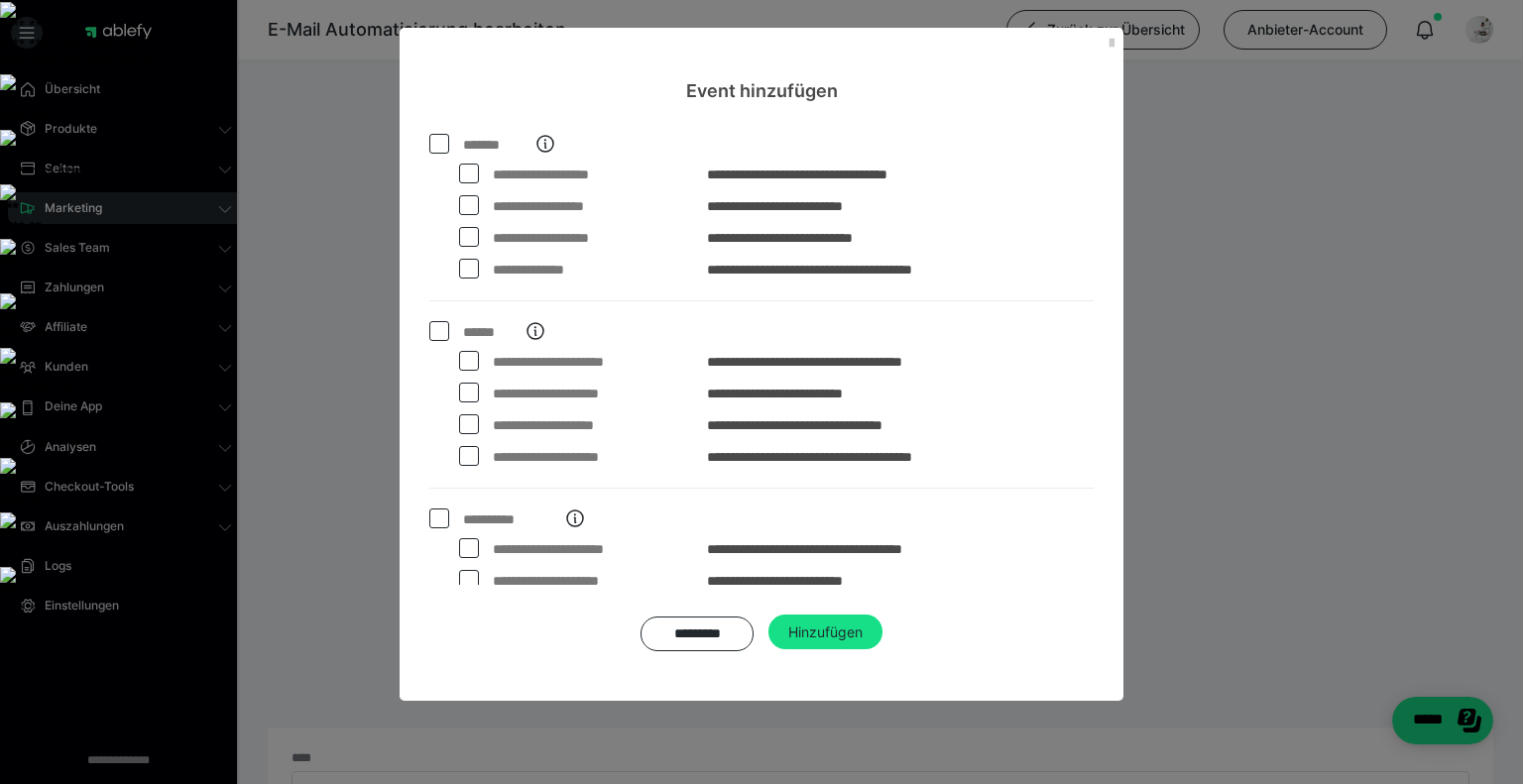 click at bounding box center [439, 144] 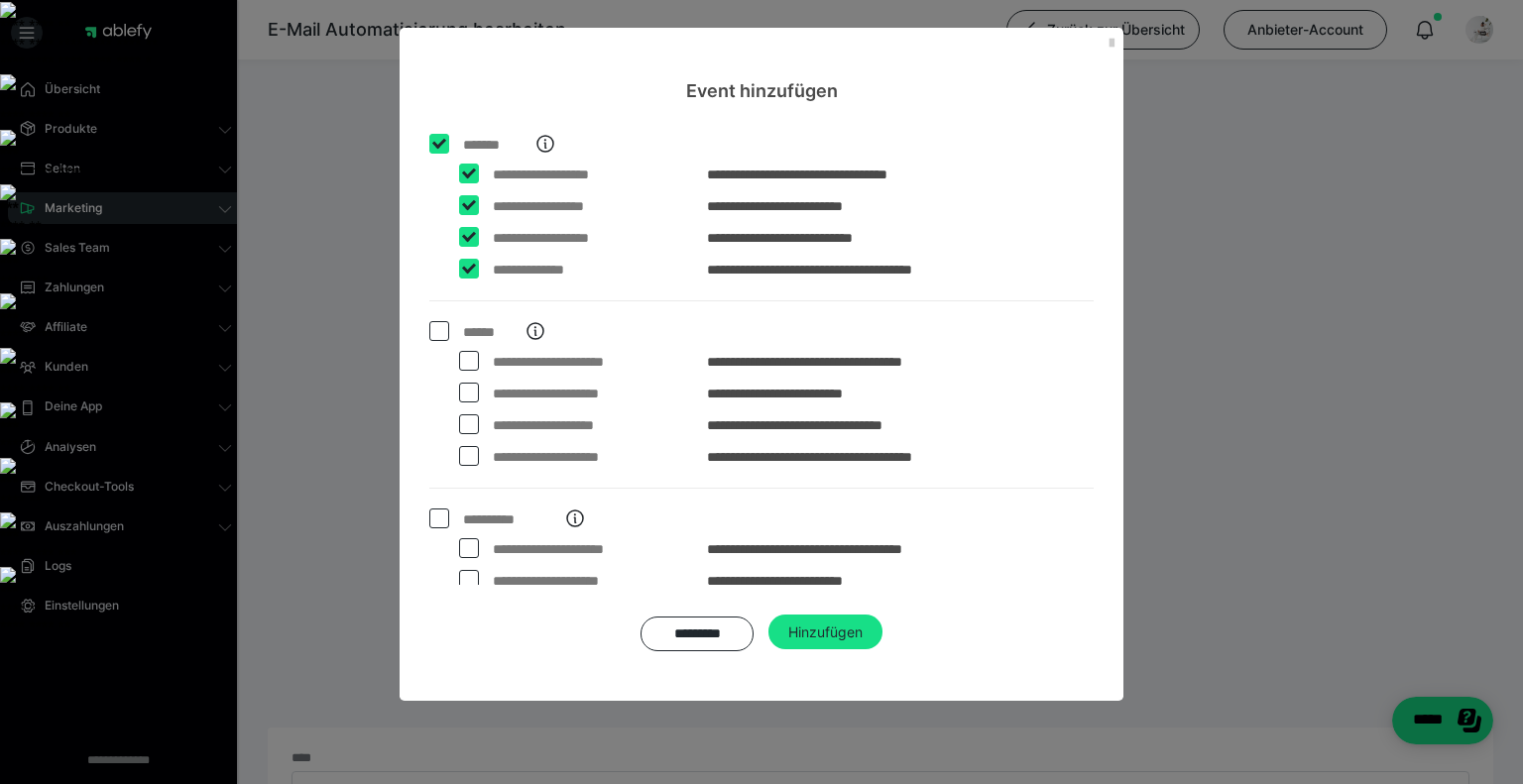 checkbox on "****" 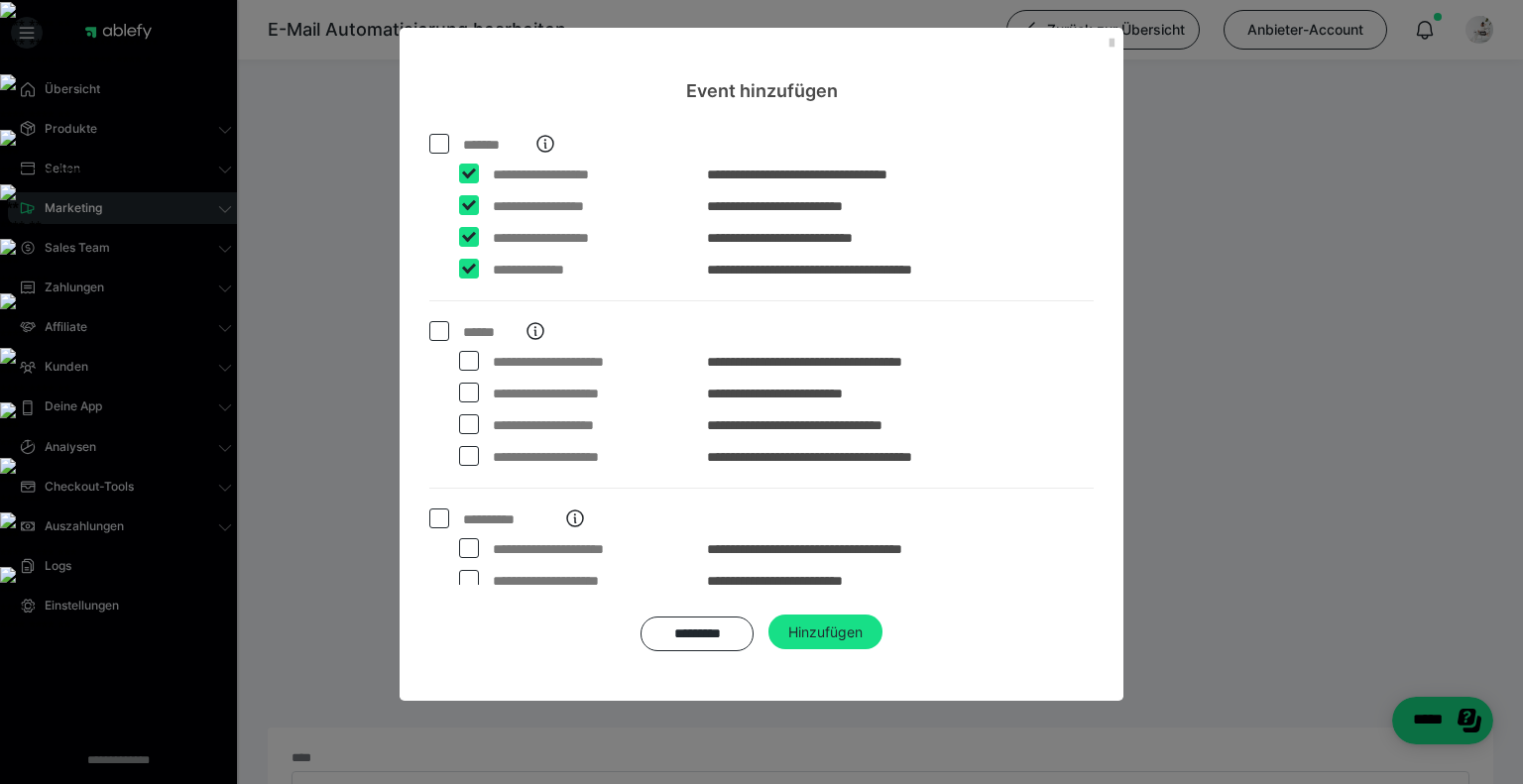 checkbox on "****" 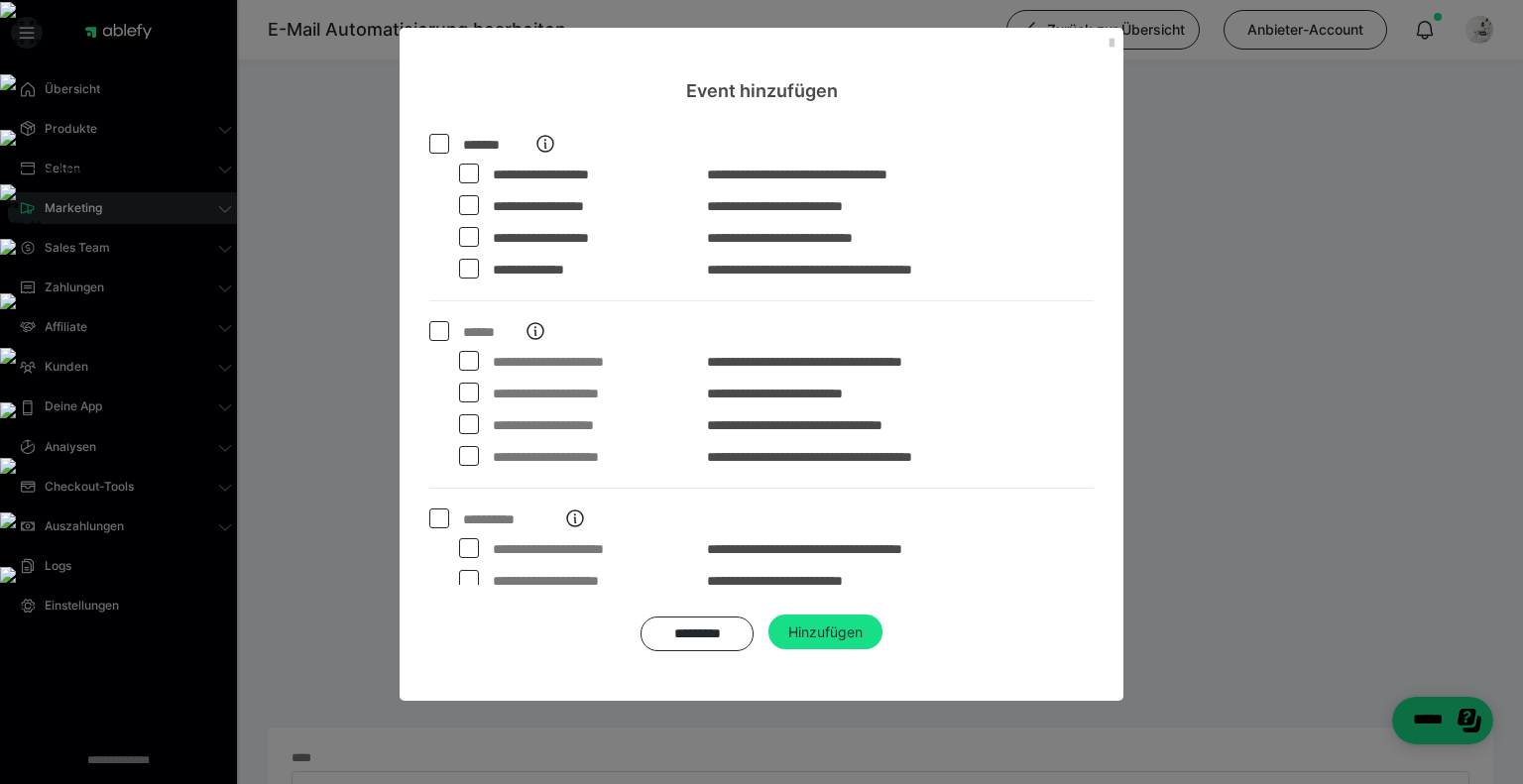 click on "**********" at bounding box center (762, 402) 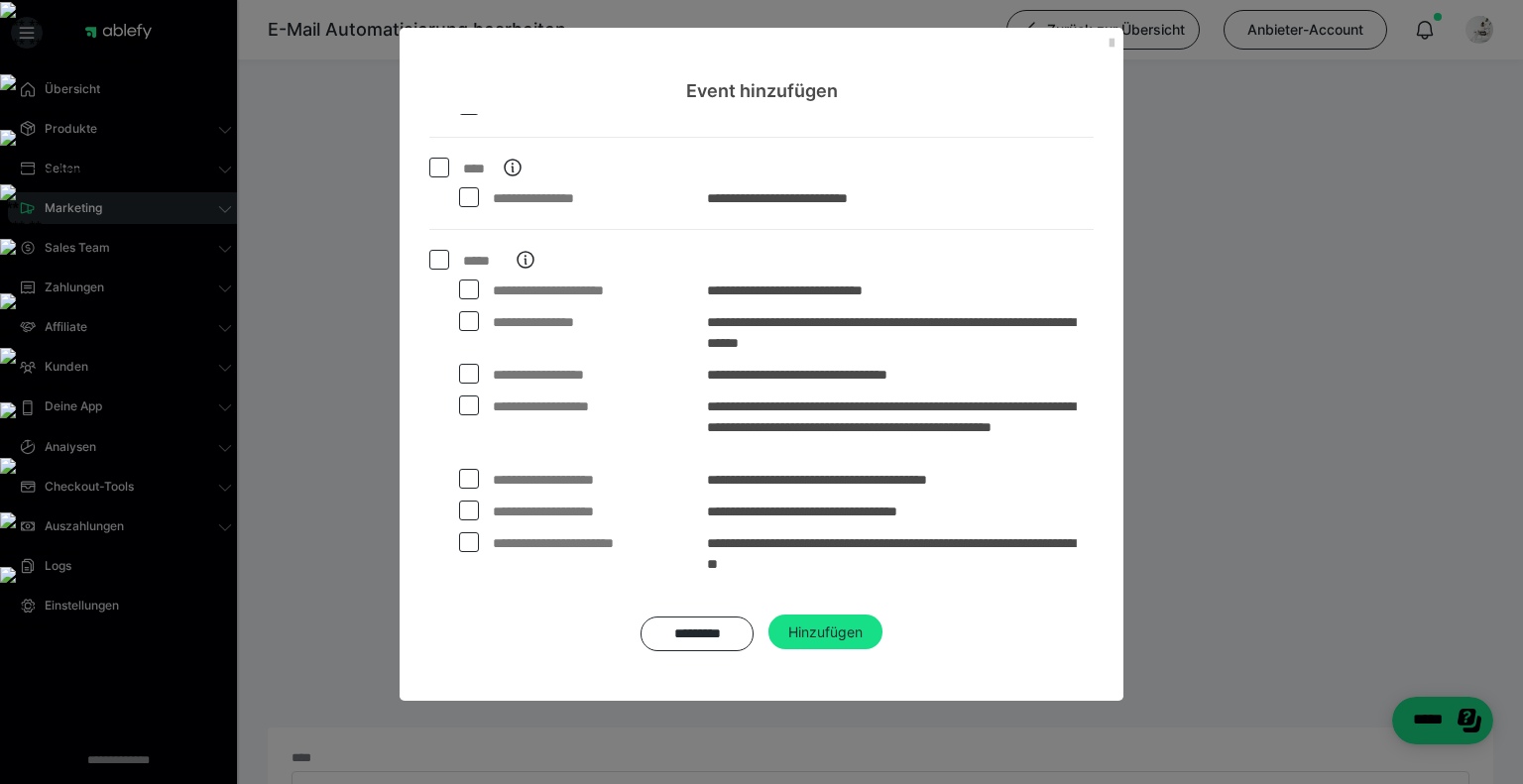 scroll, scrollTop: 751, scrollLeft: 0, axis: vertical 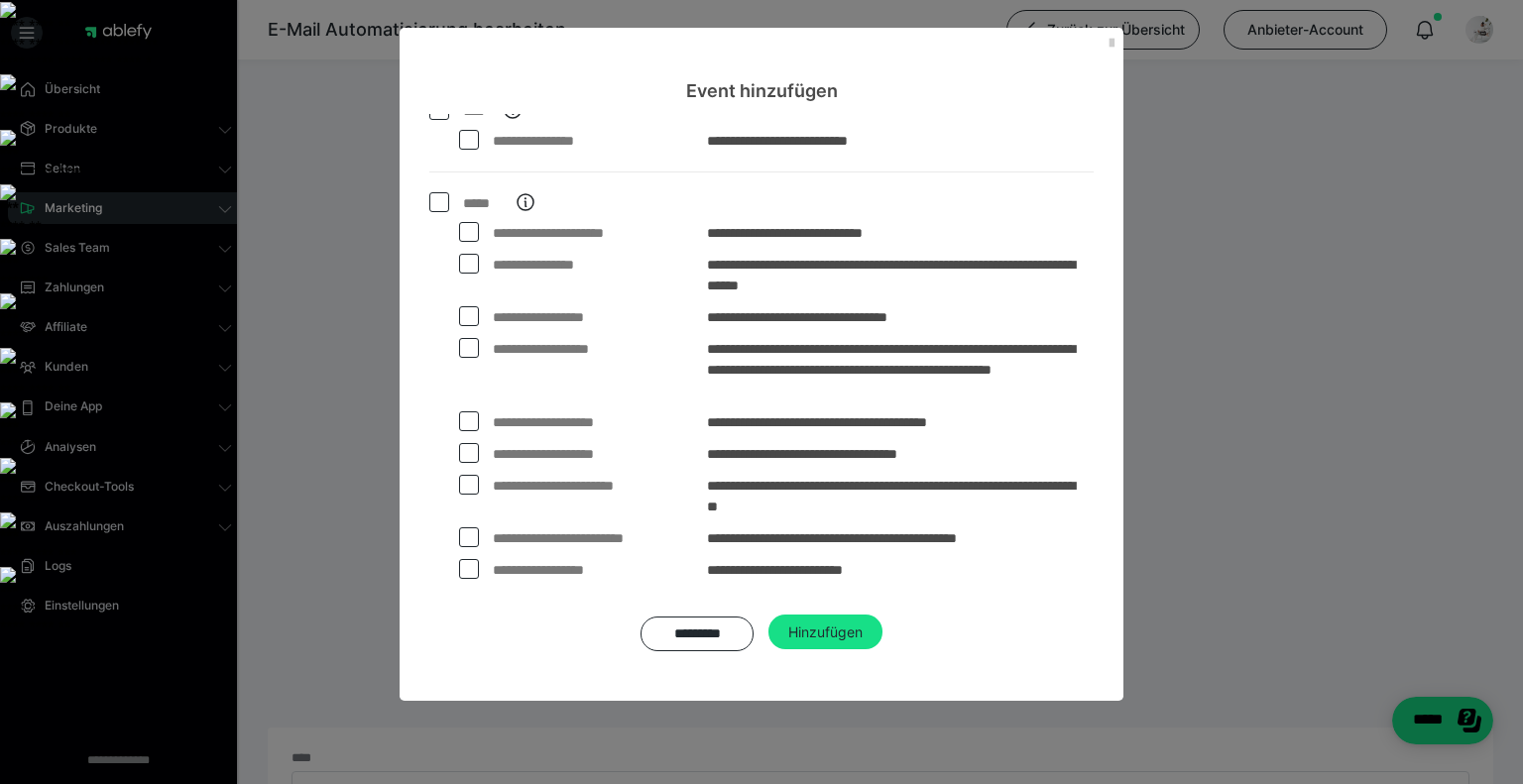 click at bounding box center [469, 232] 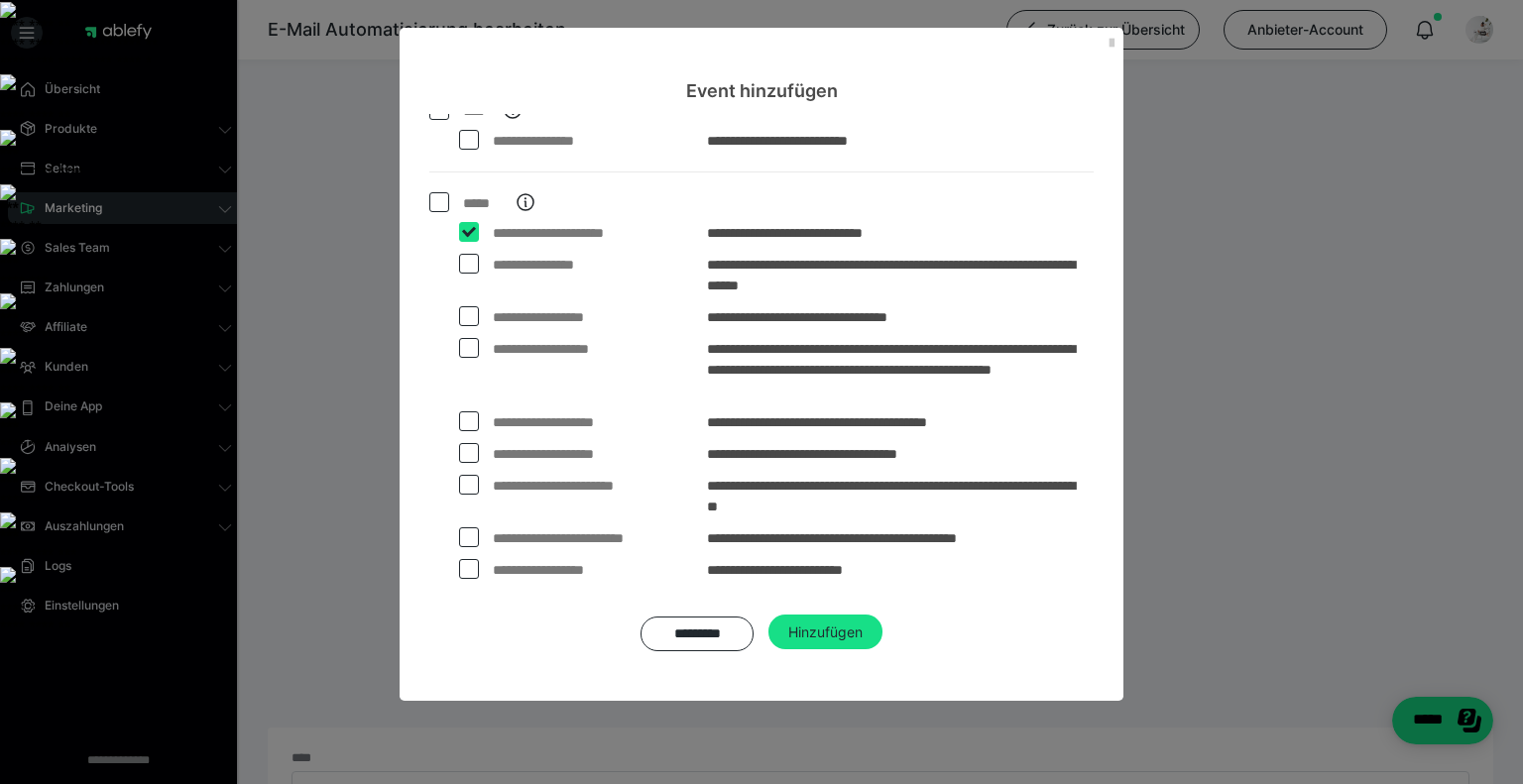 checkbox on "****" 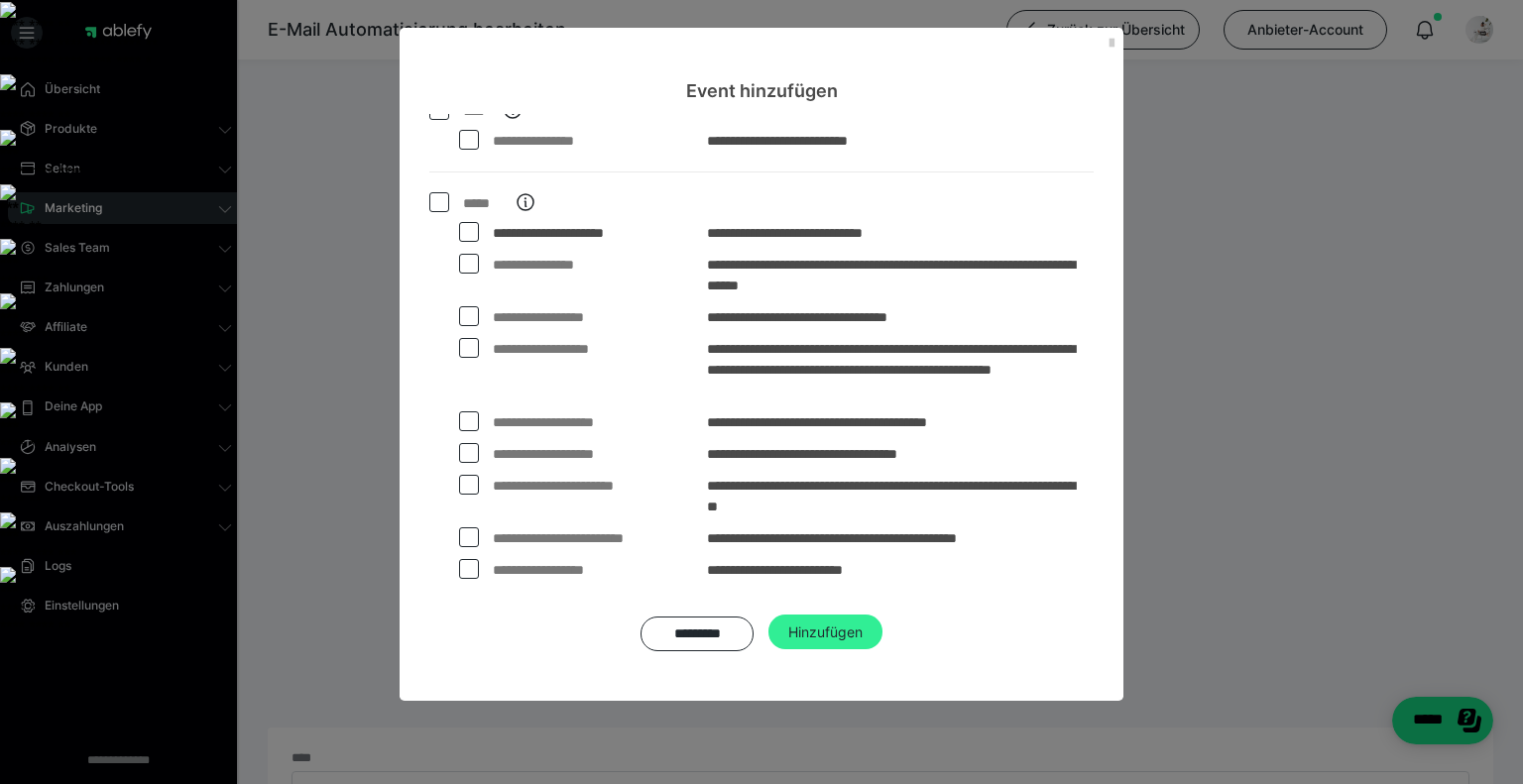 click on "Hinzufügen" at bounding box center (825, 632) 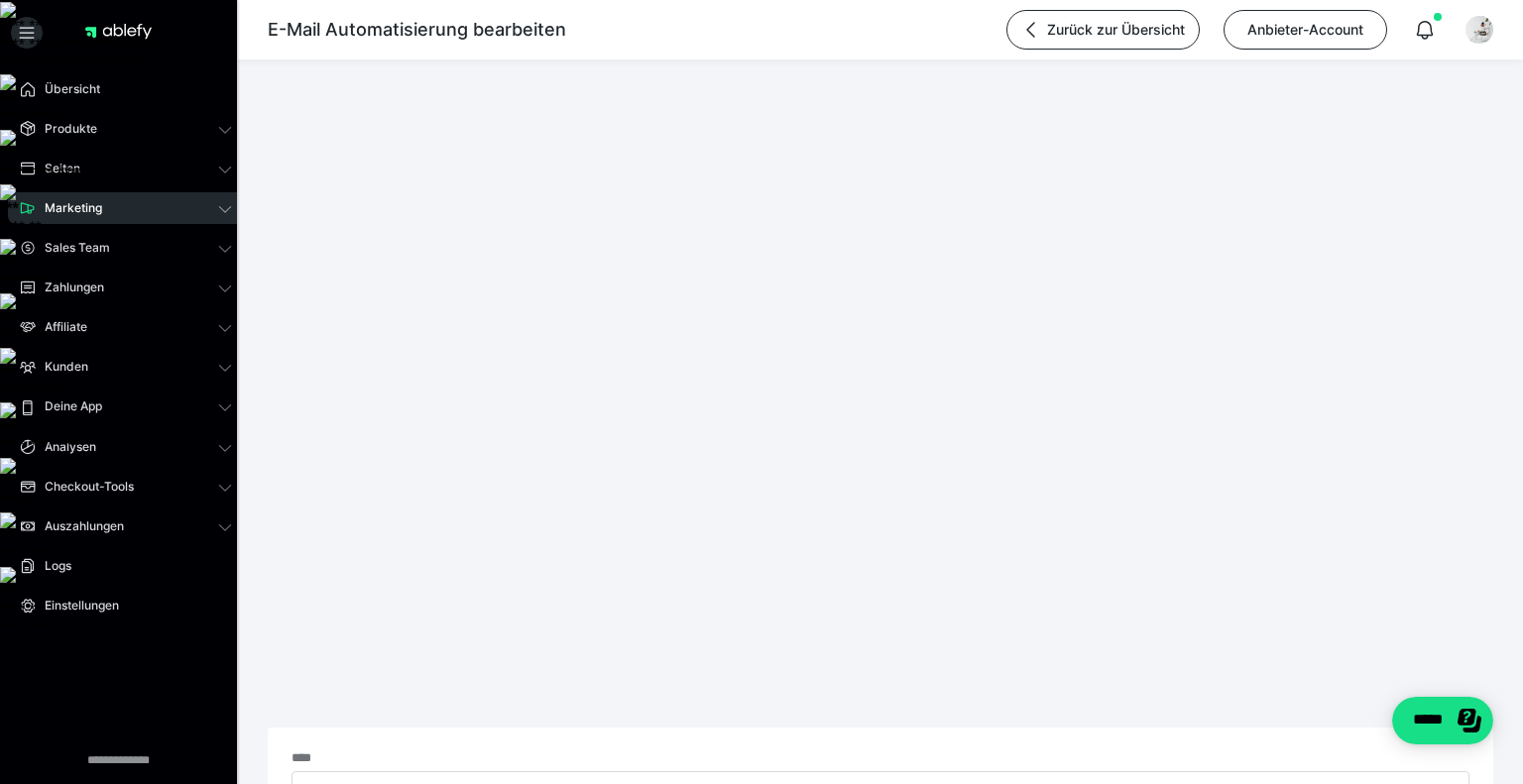 click on "**********" at bounding box center (559, 1133) 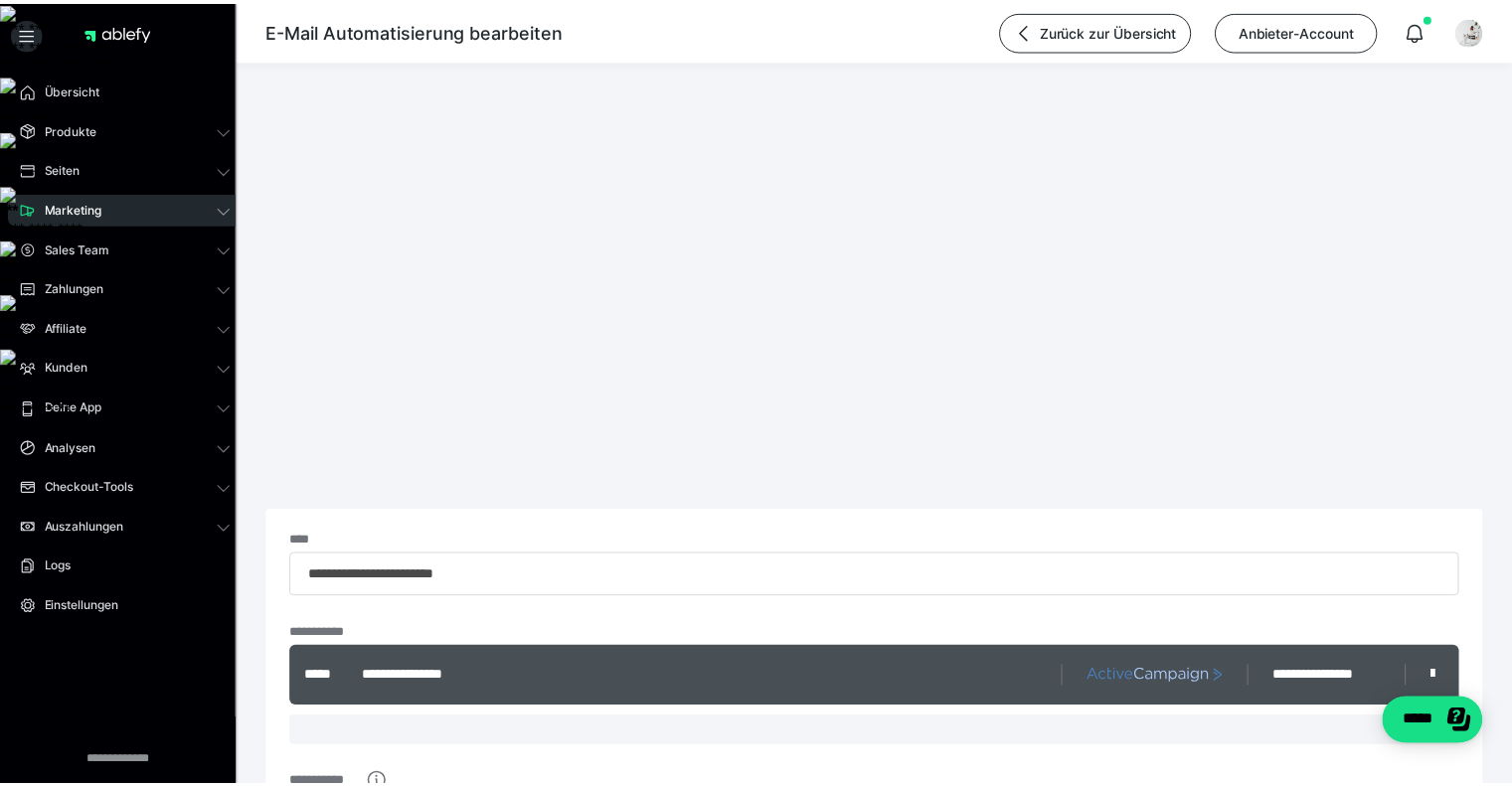 scroll, scrollTop: 0, scrollLeft: 0, axis: both 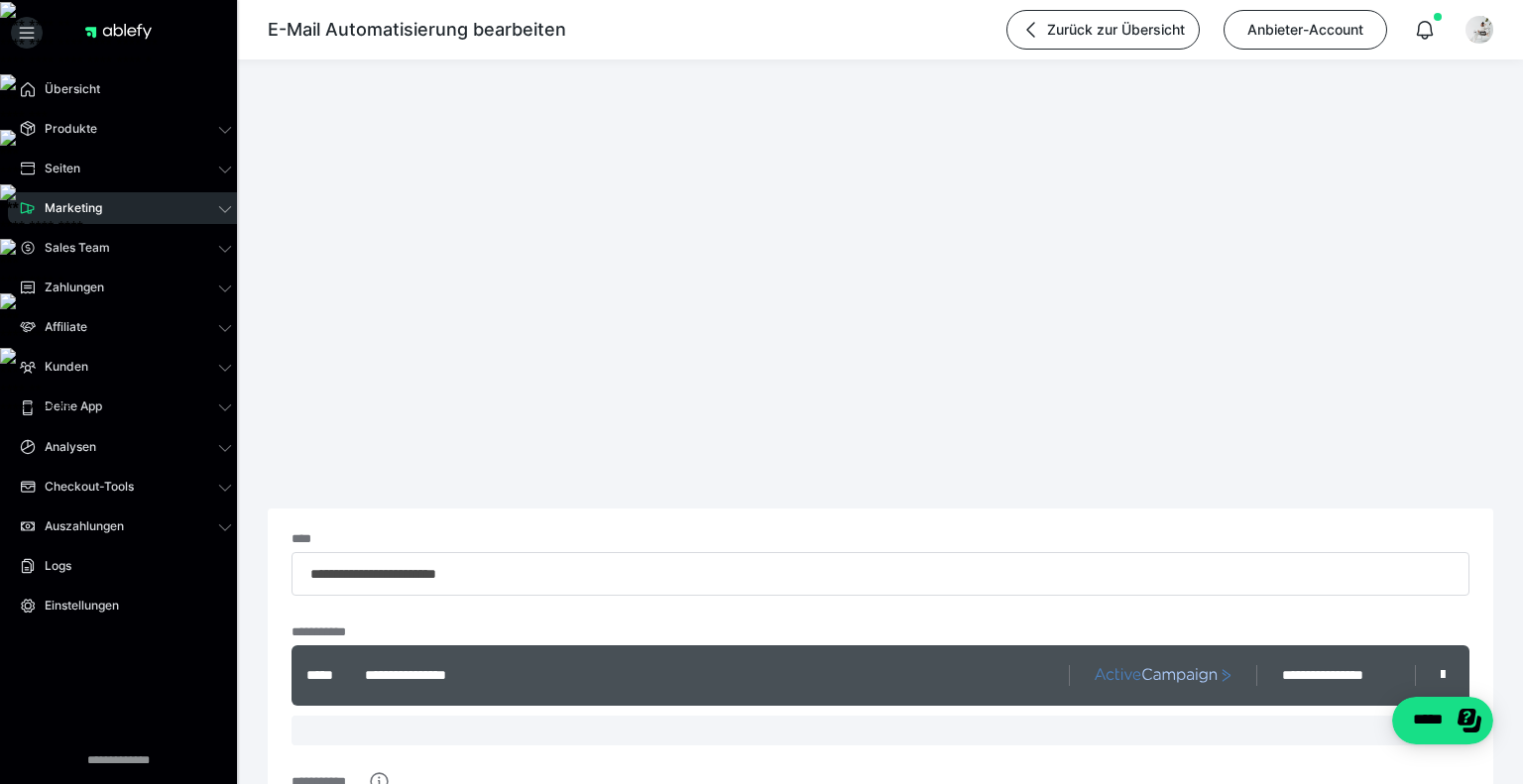 type on "***" 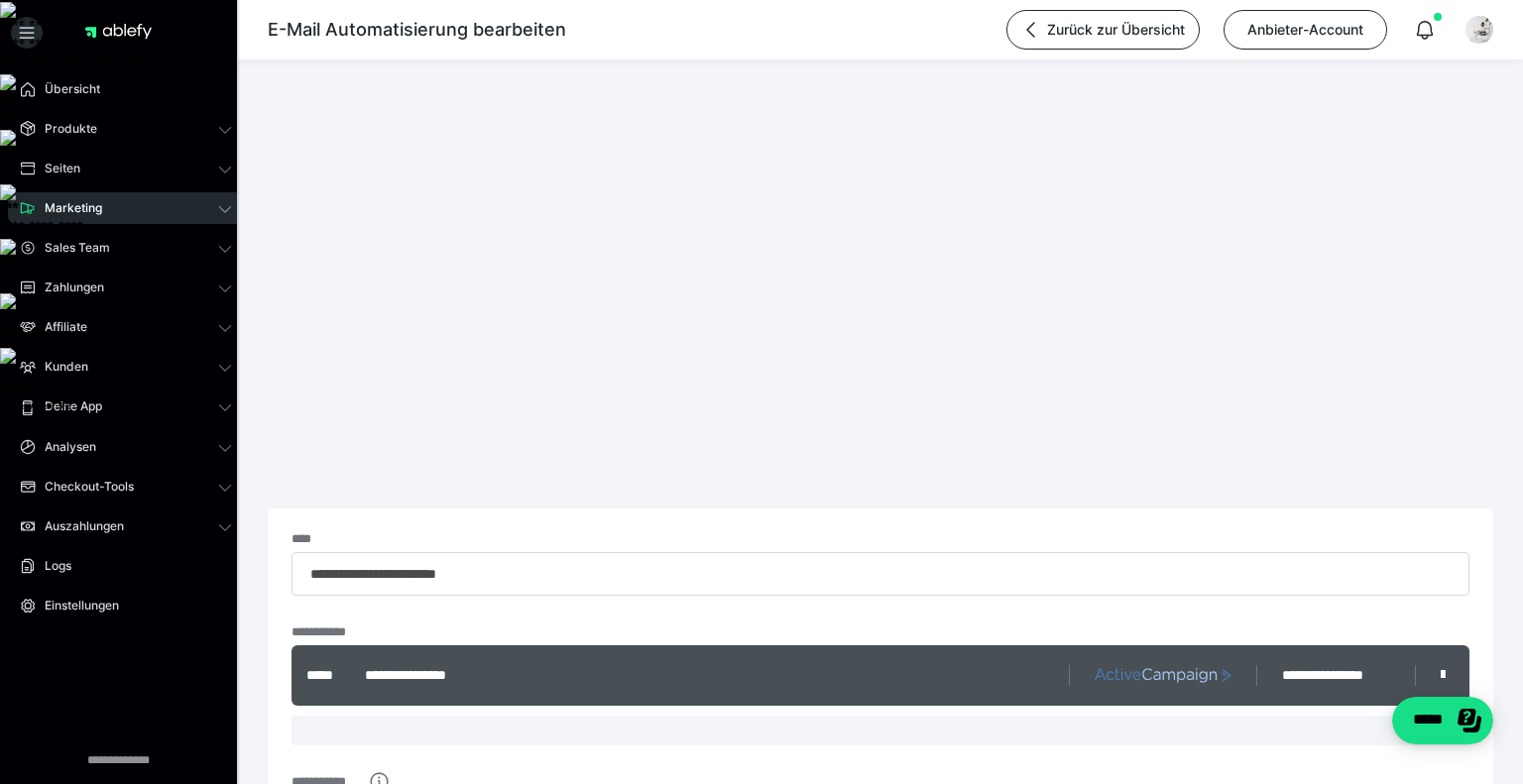 type 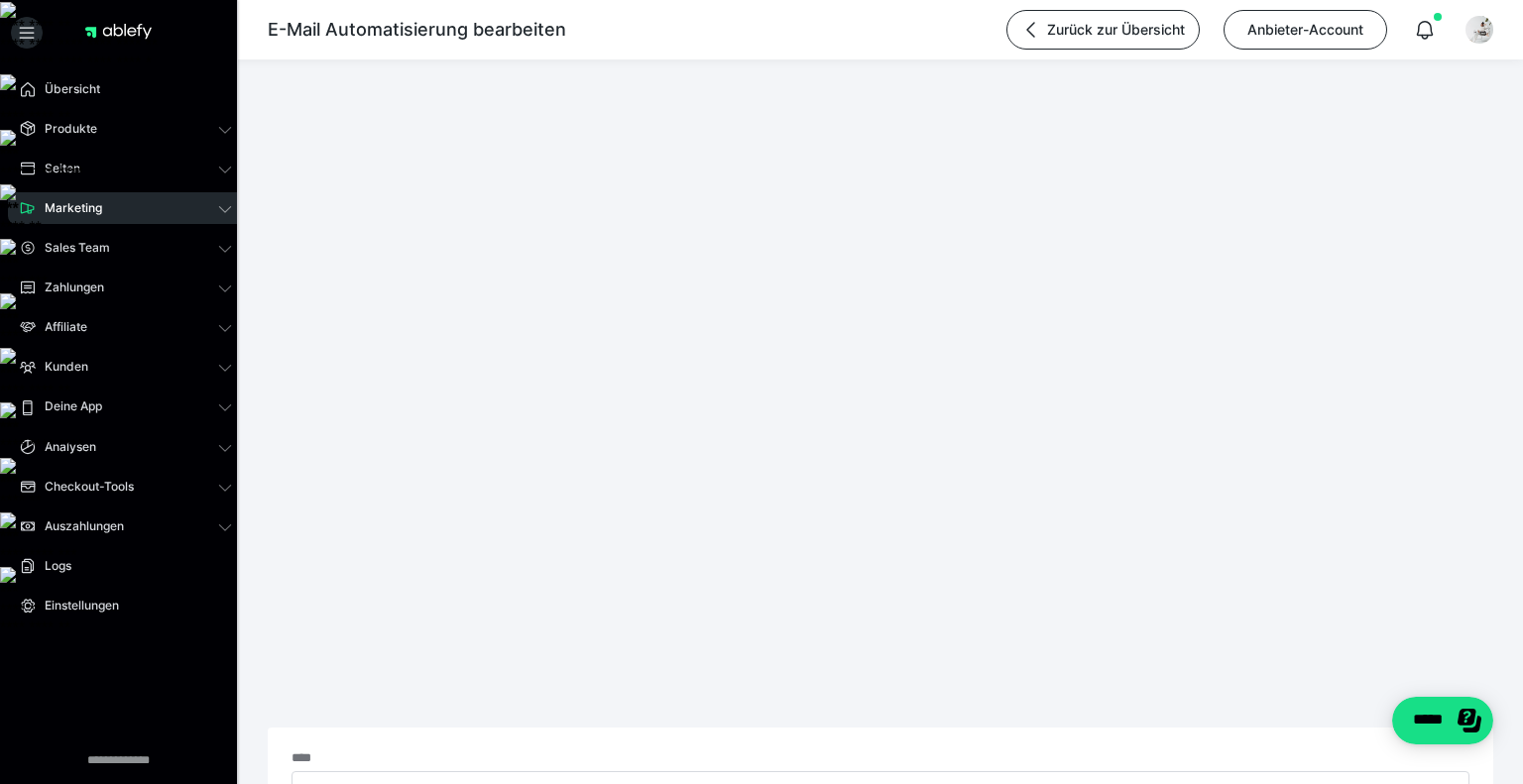 click at bounding box center (319, 1188) 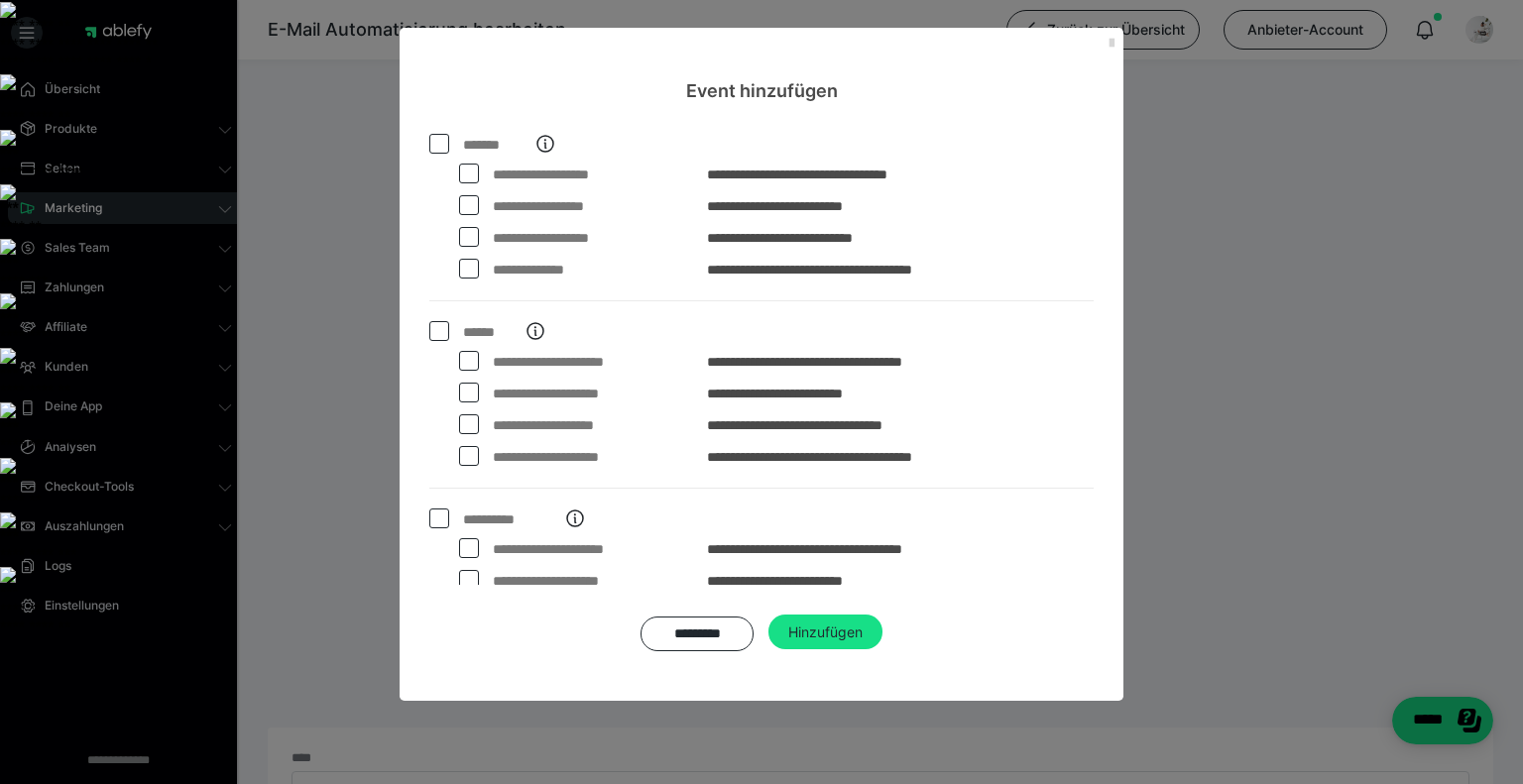 click at bounding box center (1112, 44) 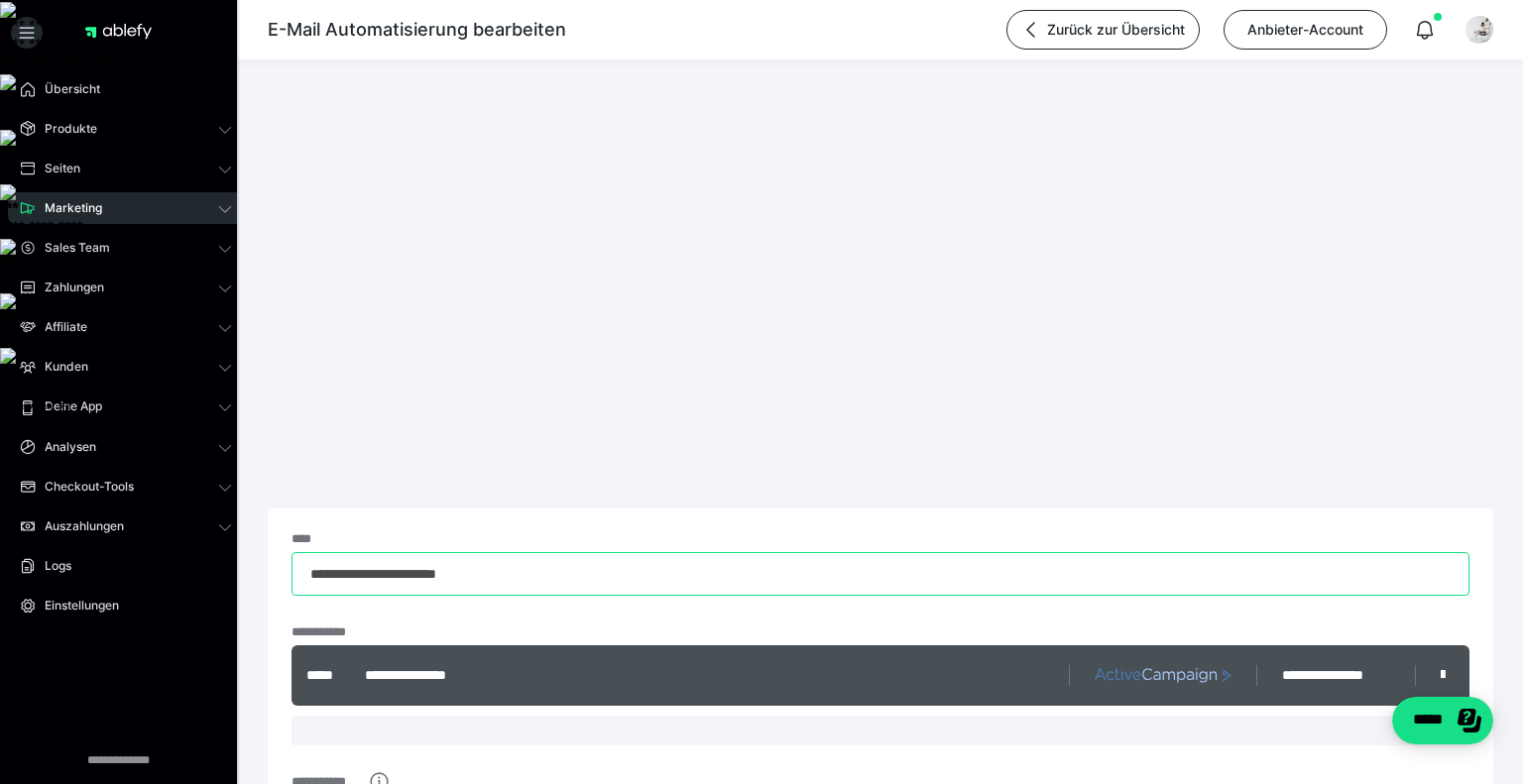 click on "**********" at bounding box center (880, 574) 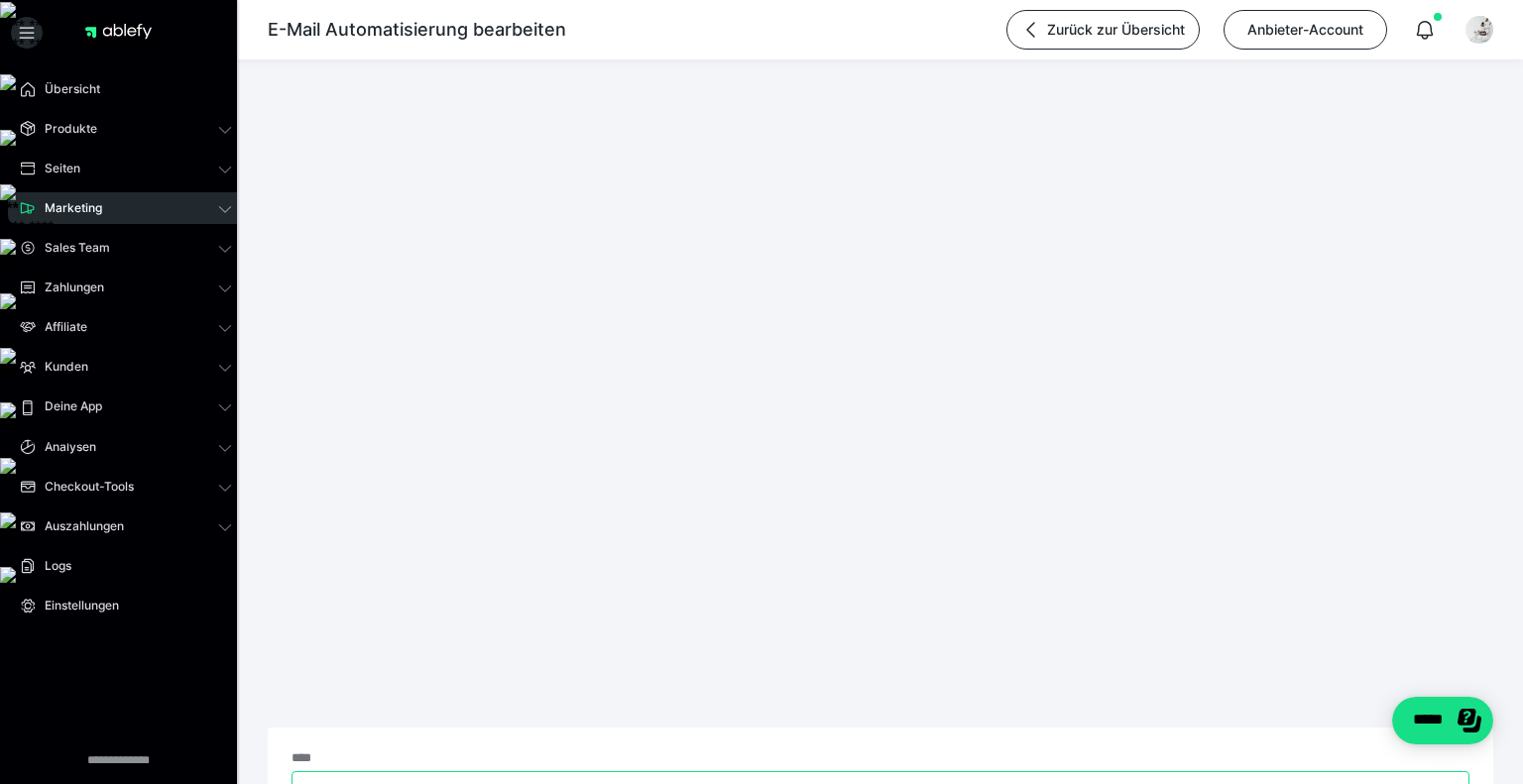 drag, startPoint x: 539, startPoint y: 159, endPoint x: 299, endPoint y: 162, distance: 240.0187 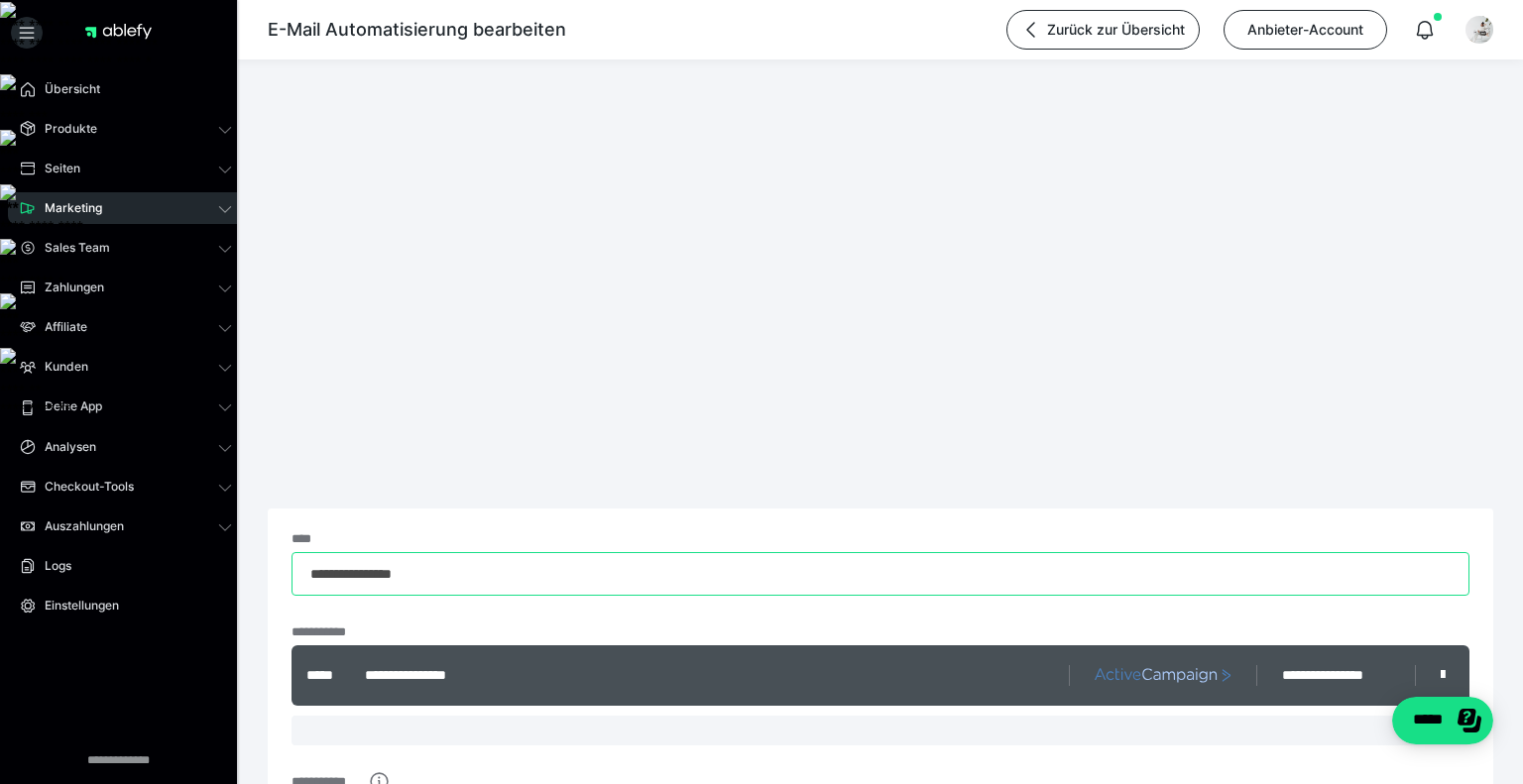 type on "**********" 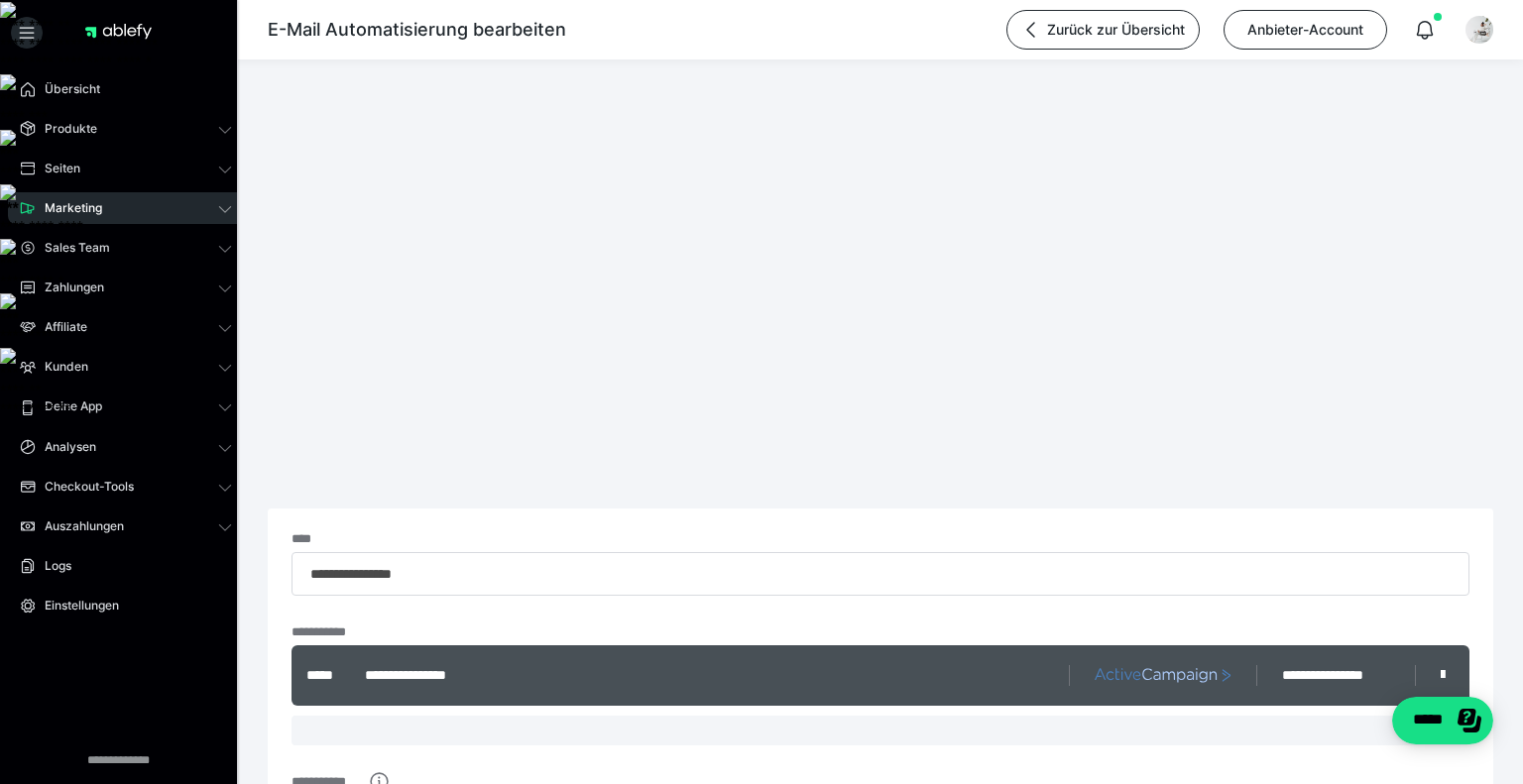 click on "Aktualisieren" at bounding box center [1432, 1059] 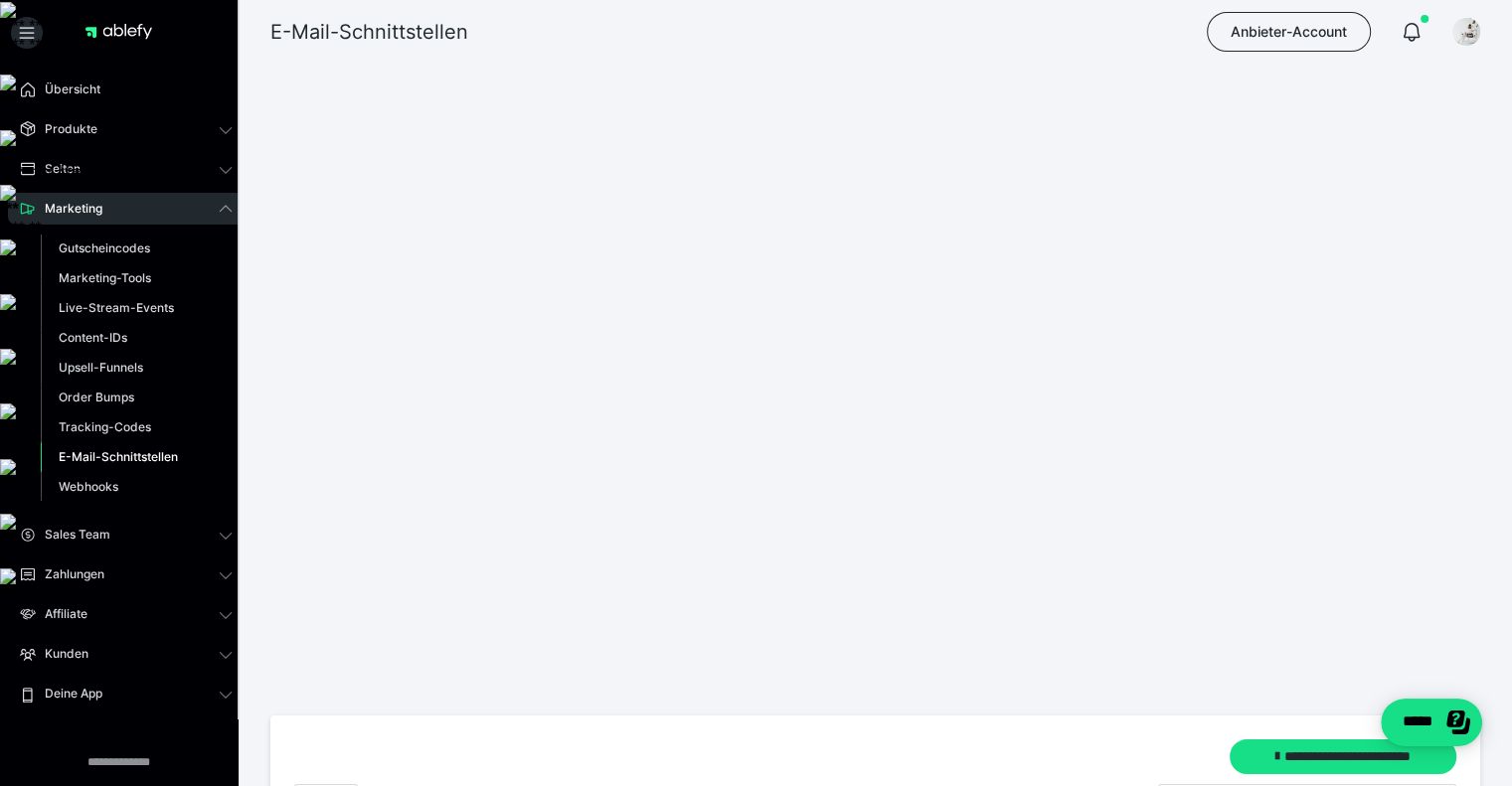 click at bounding box center [1415, 900] 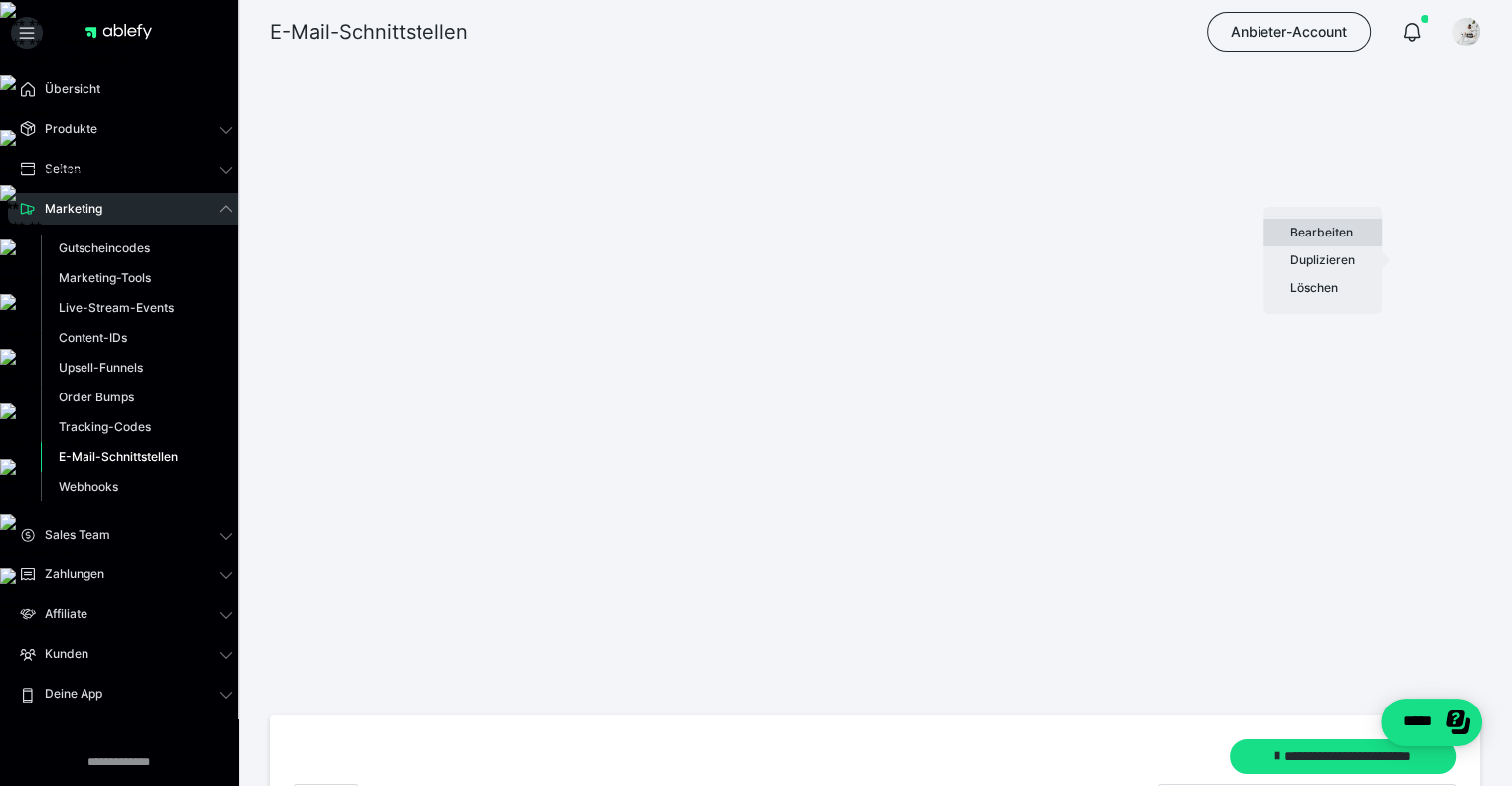 click on "Bearbeiten" at bounding box center (1322, 233) 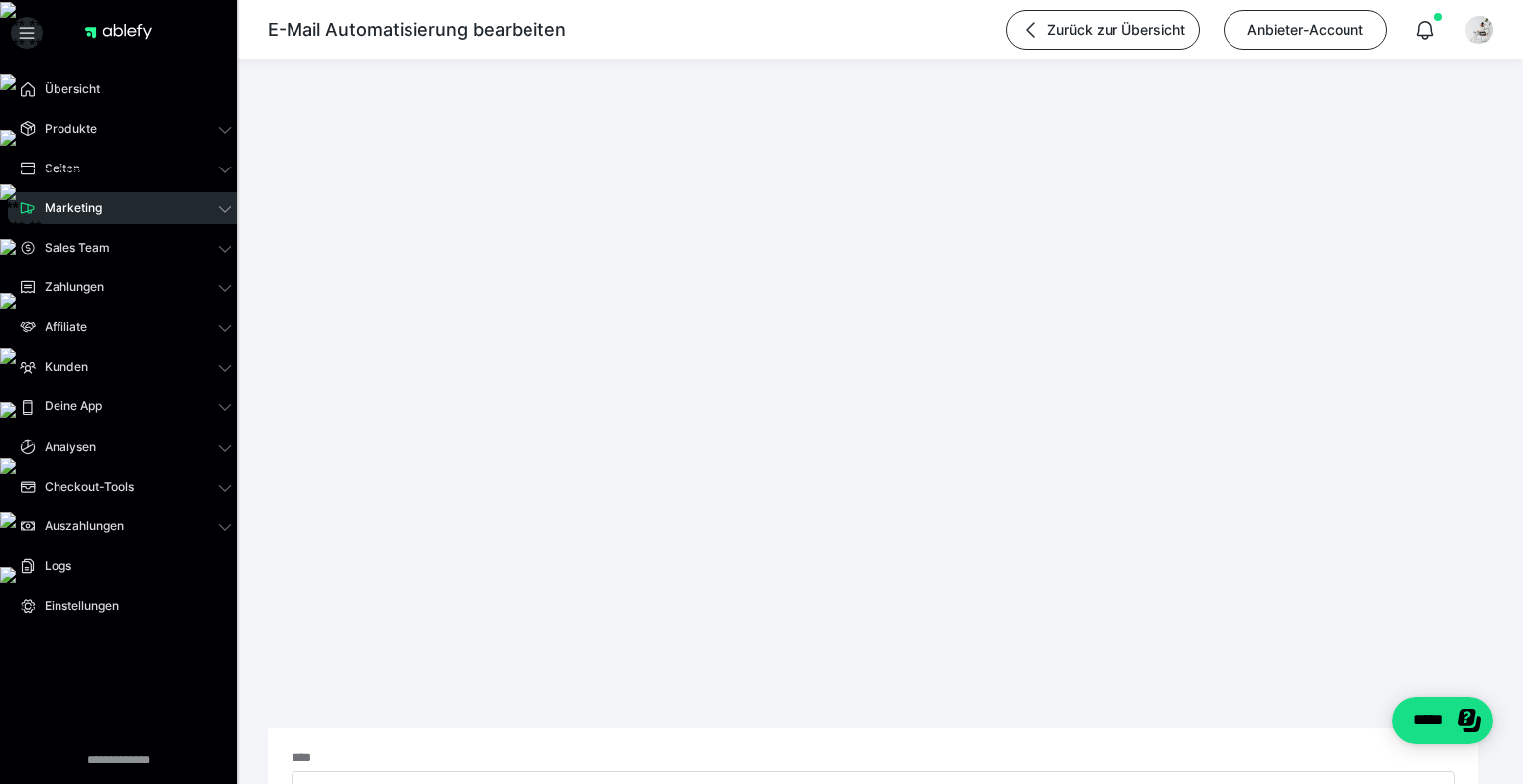 type on "**********" 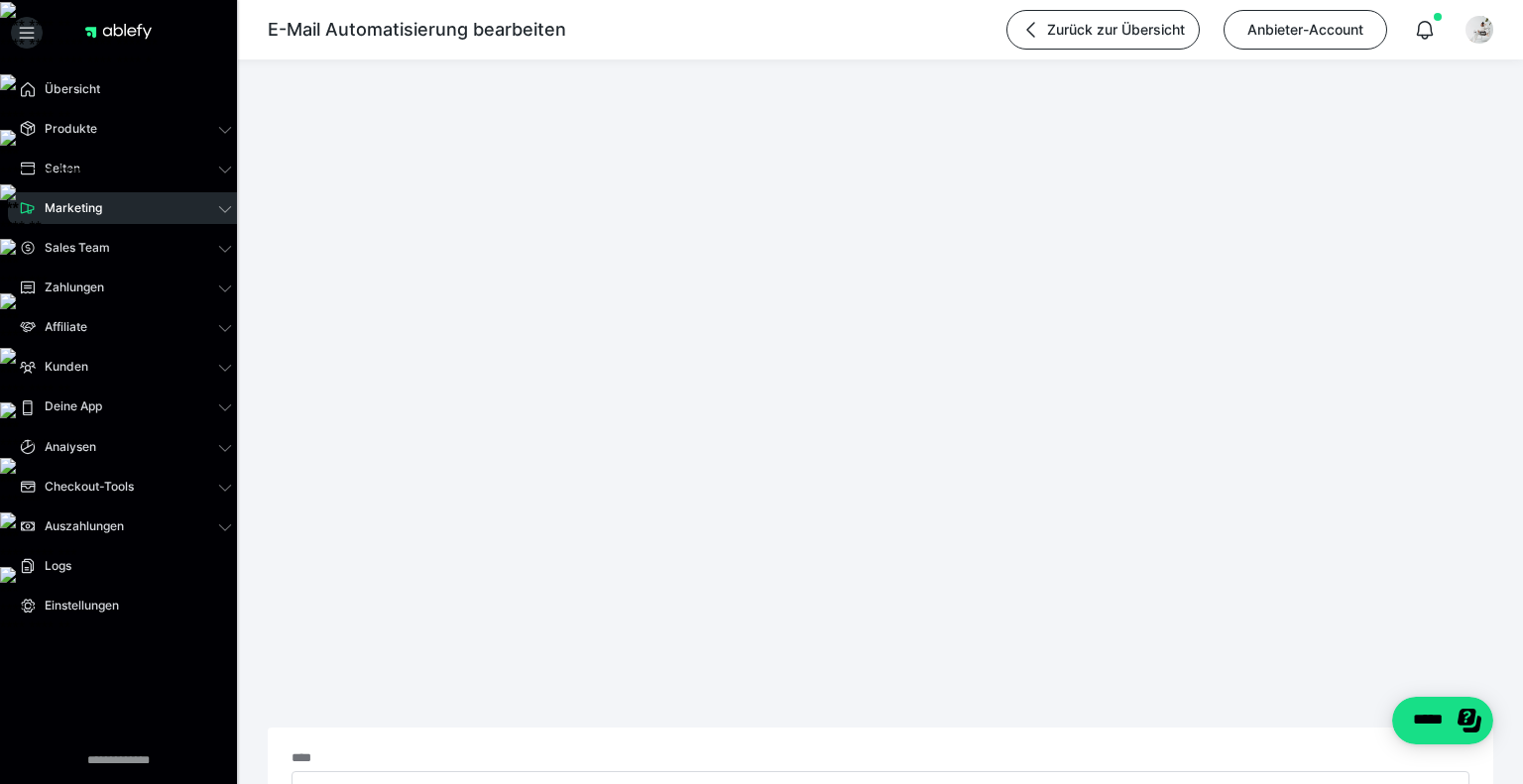 click on "Event hinzufügen" at bounding box center [378, 1188] 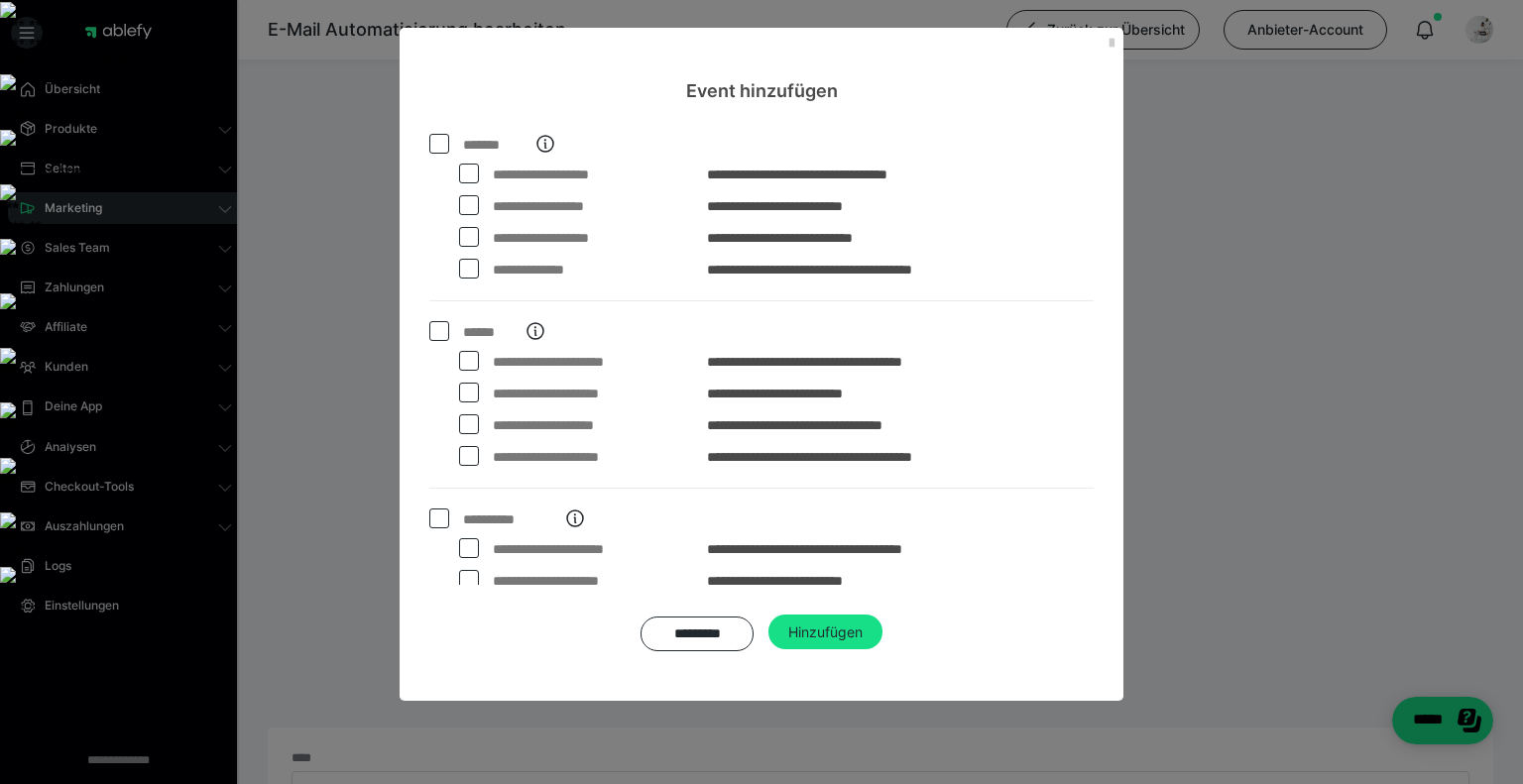 click at bounding box center [469, 173] 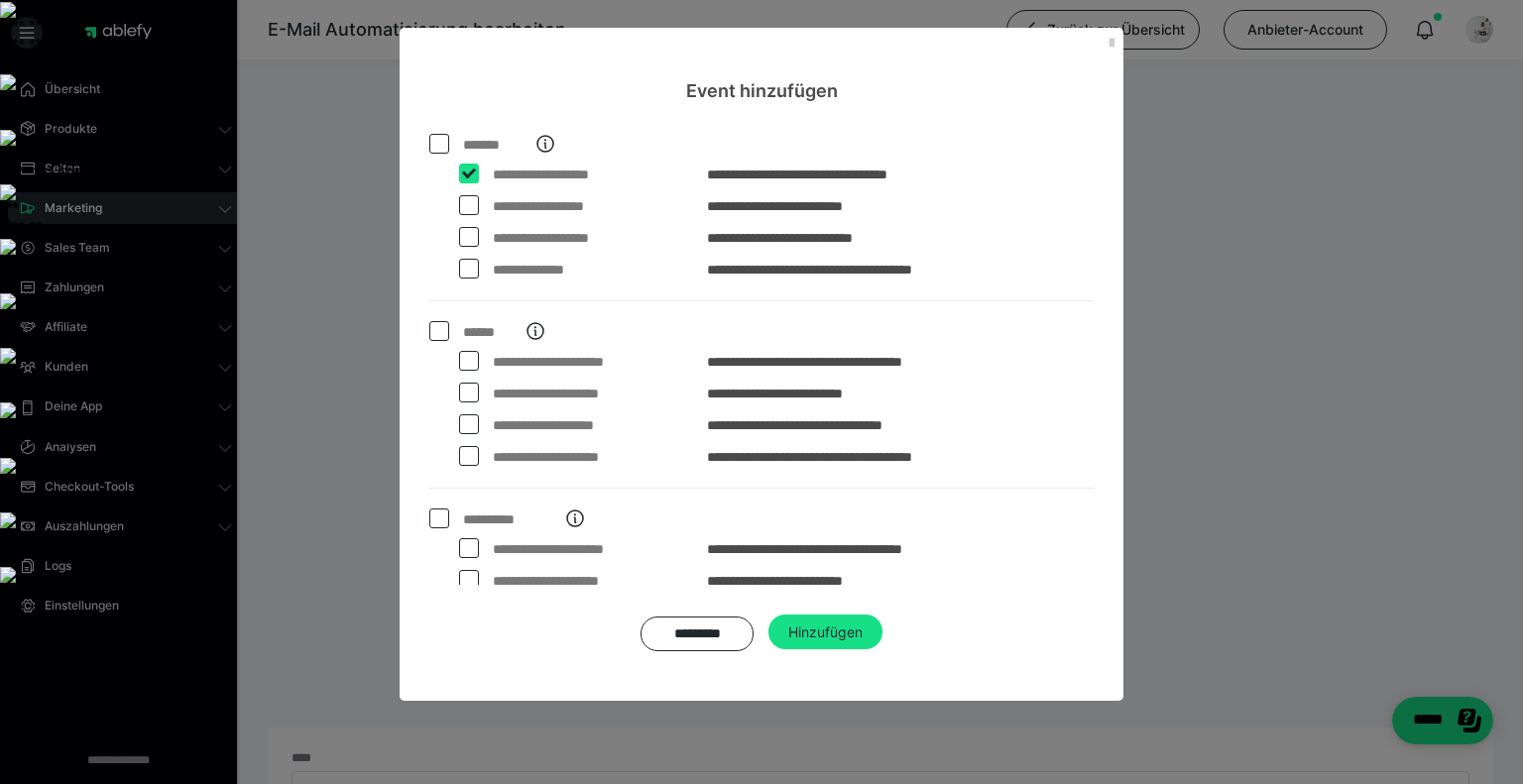 checkbox on "****" 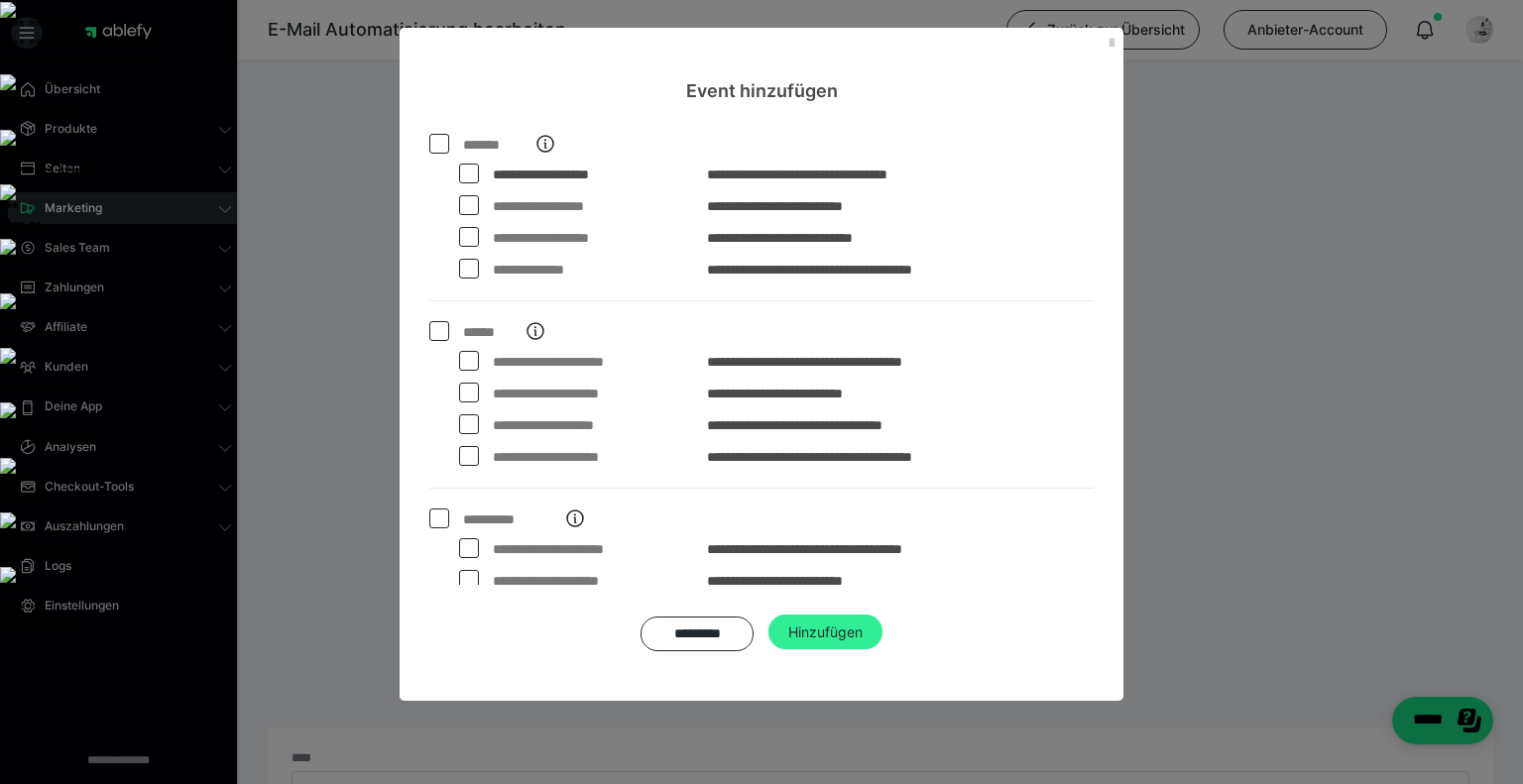click on "Hinzufügen" at bounding box center [825, 632] 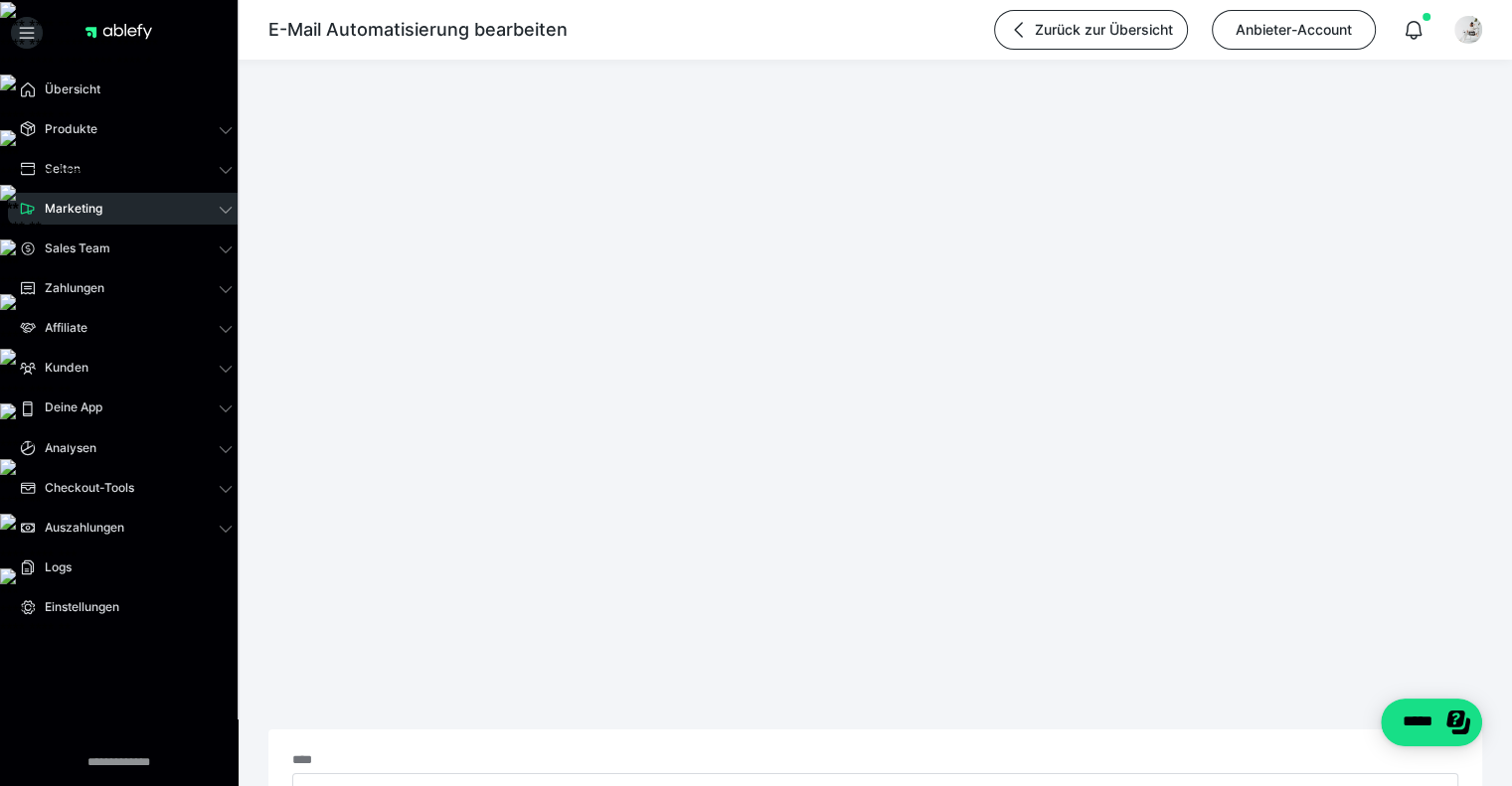 click at bounding box center (1431, 1201) 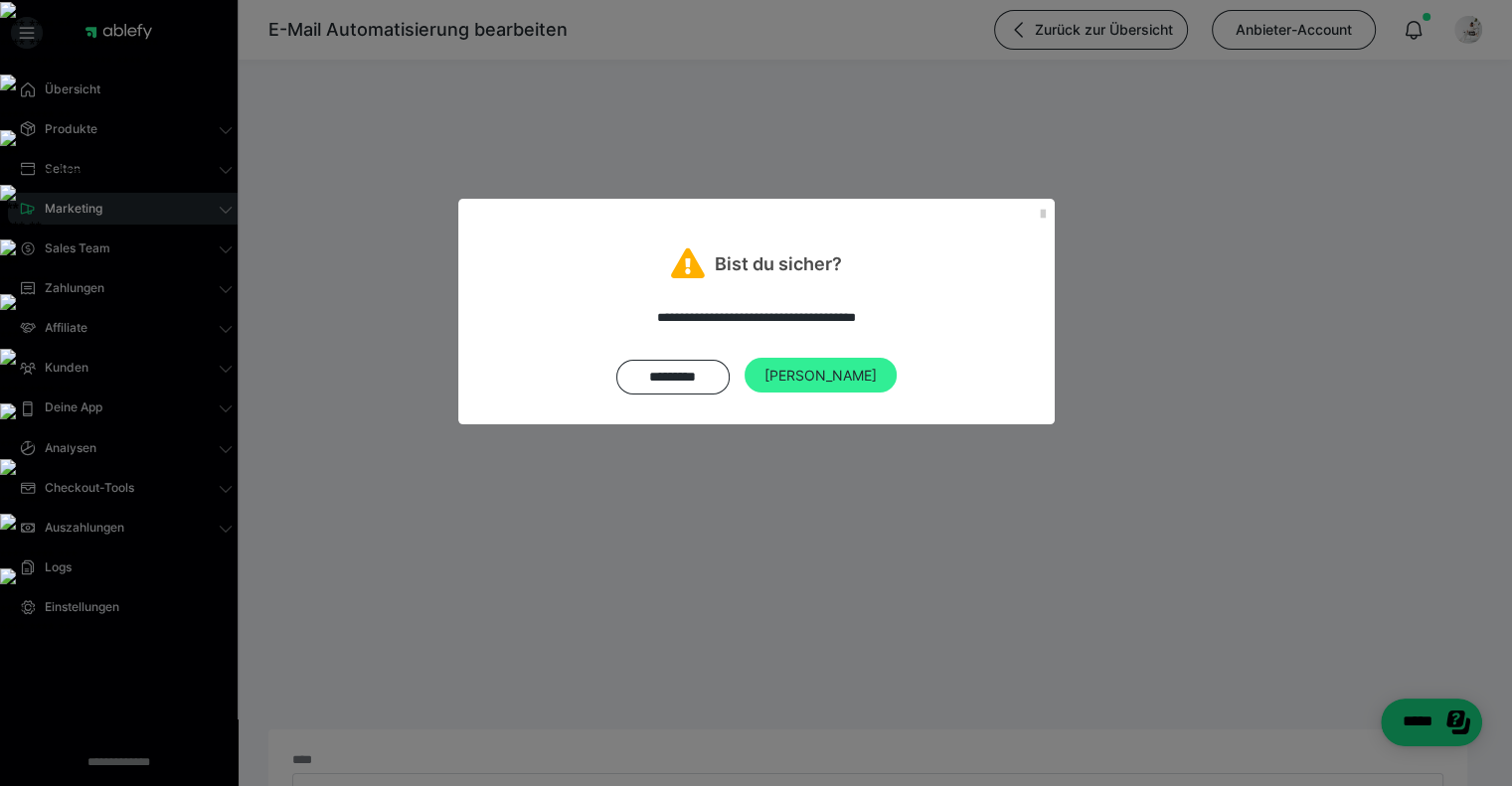 click on "[PERSON_NAME]" at bounding box center (820, 376) 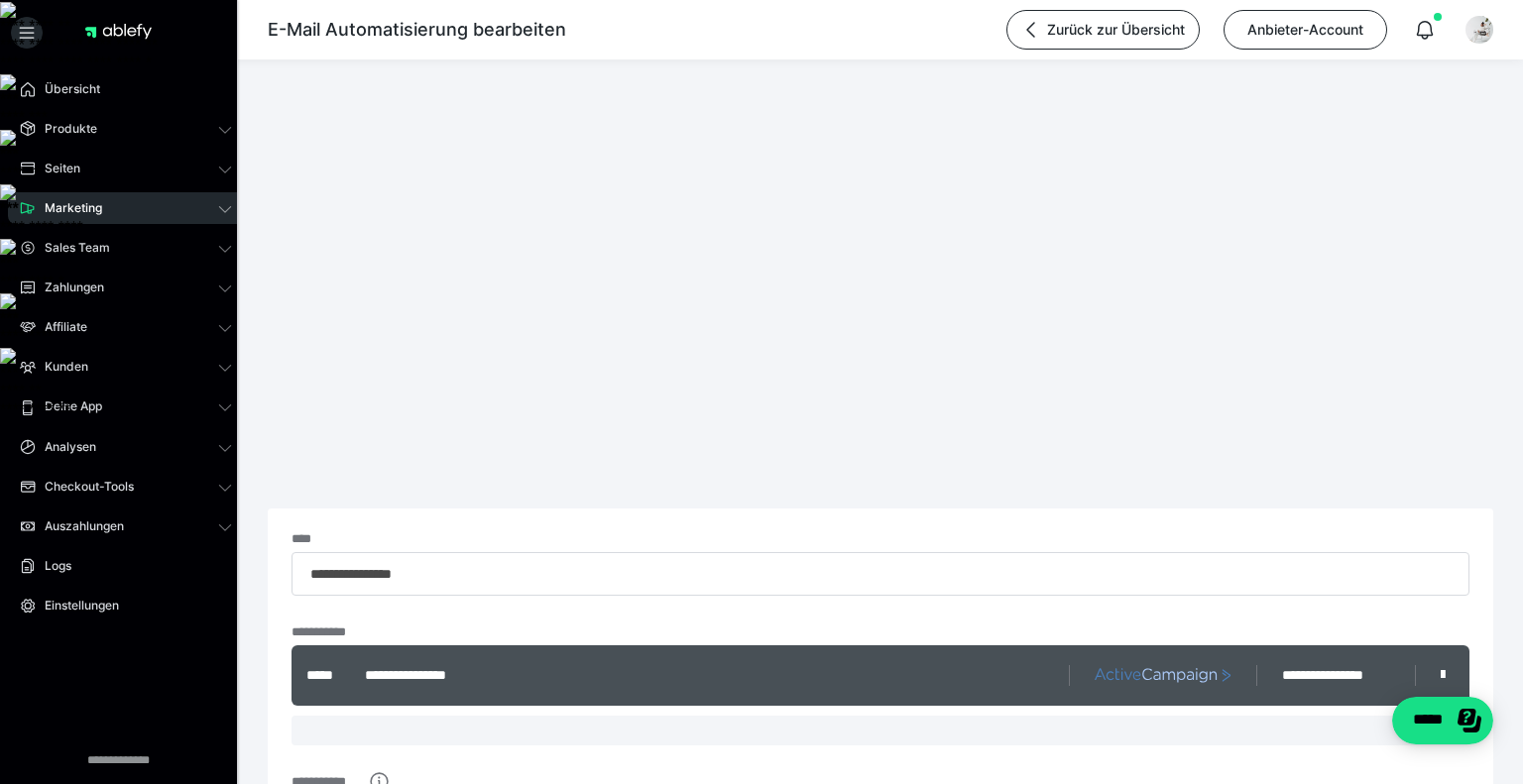 click on "**********" at bounding box center [939, 914] 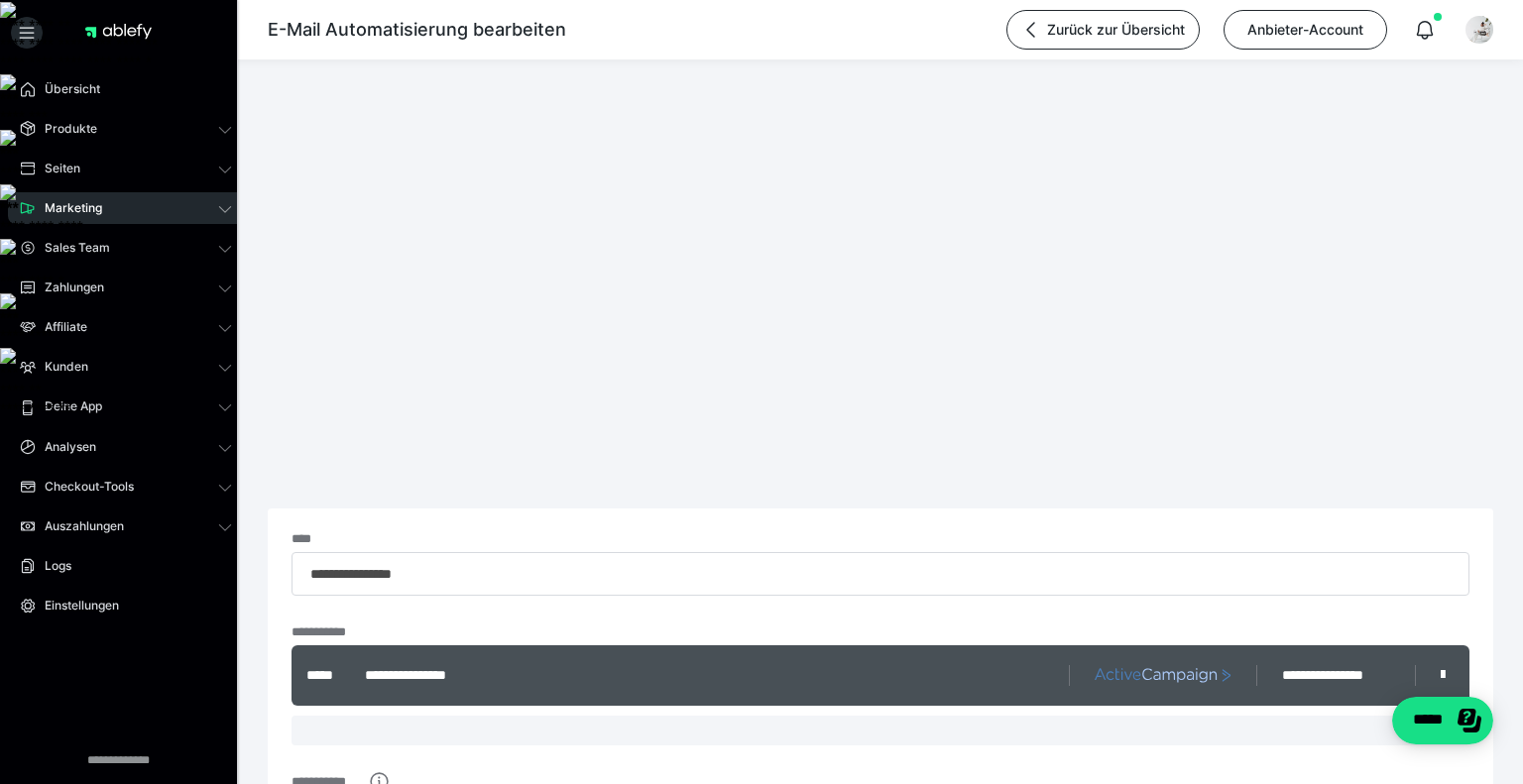 click on "***" at bounding box center [950, 947] 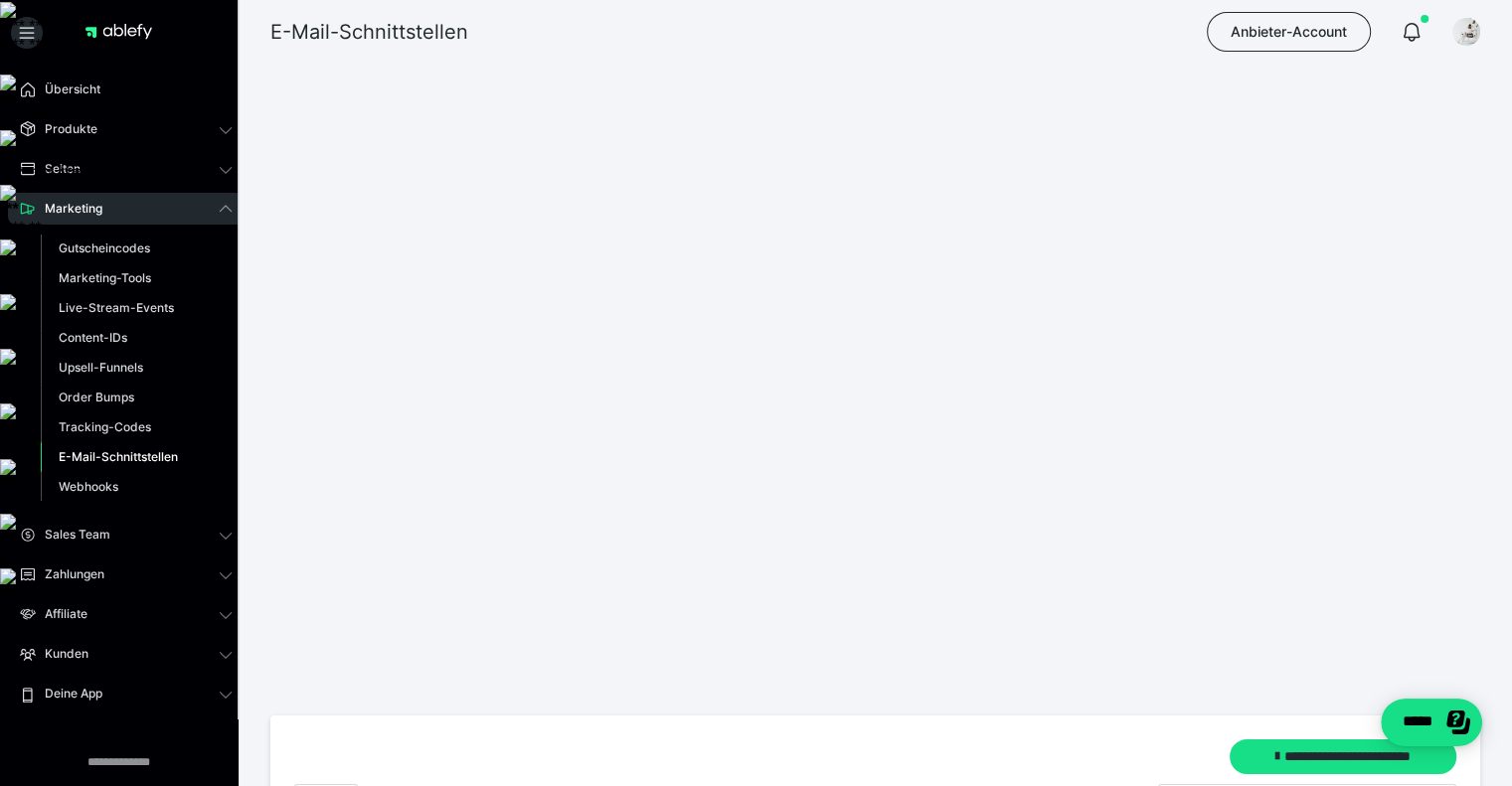 click on "**********" at bounding box center [658, 1009] 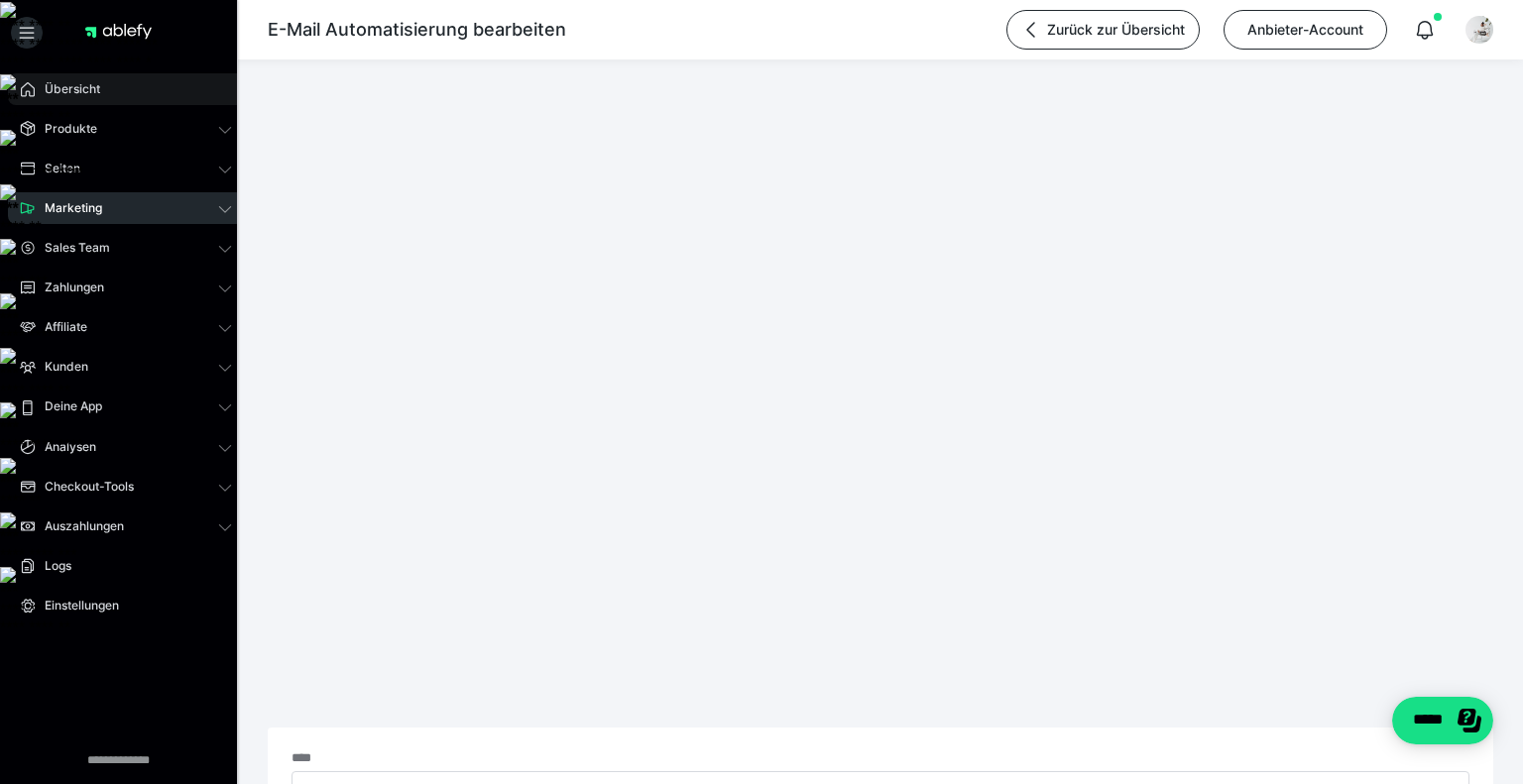 click on "Übersicht" at bounding box center (65, 89) 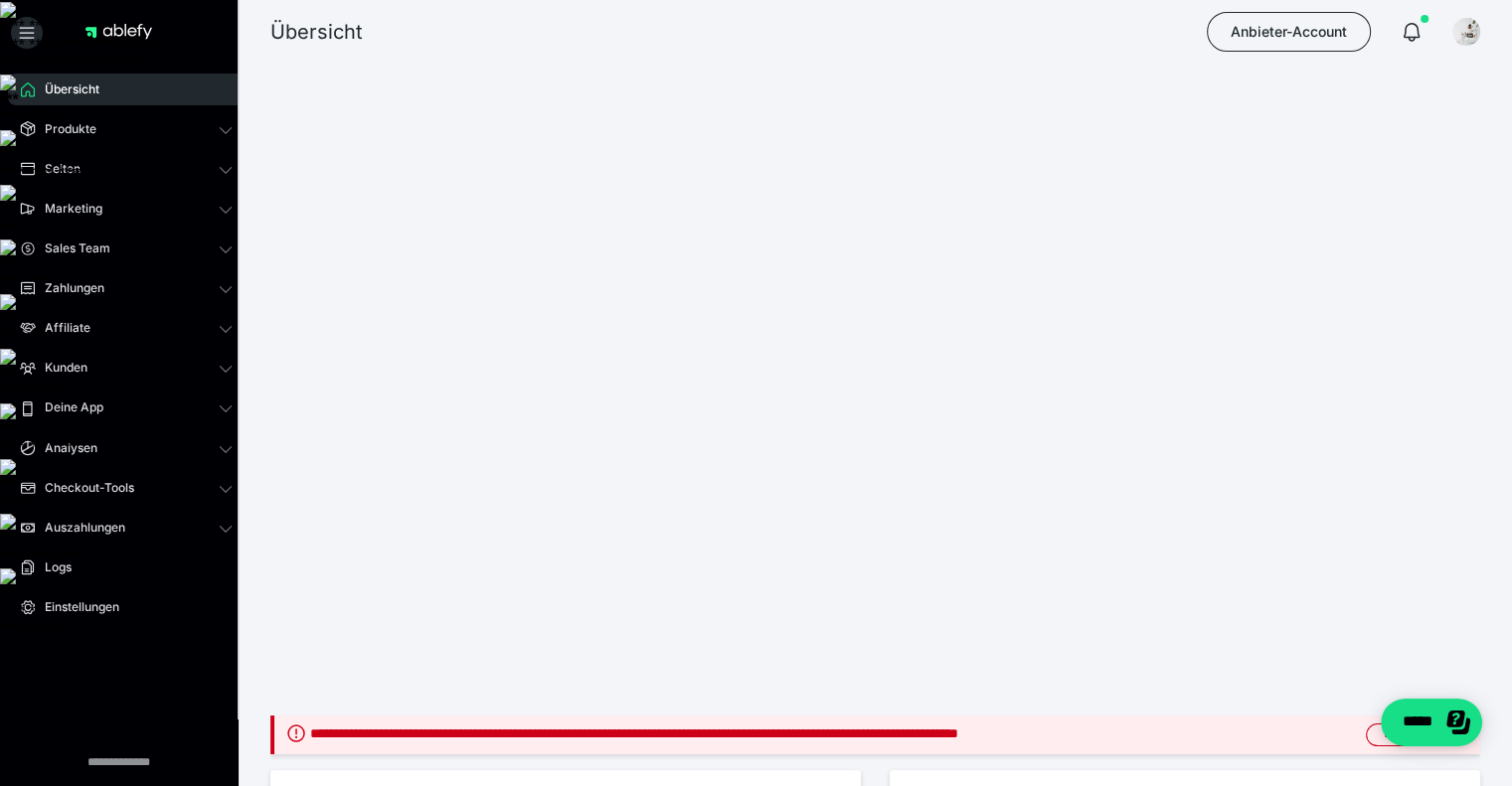 scroll, scrollTop: 0, scrollLeft: 0, axis: both 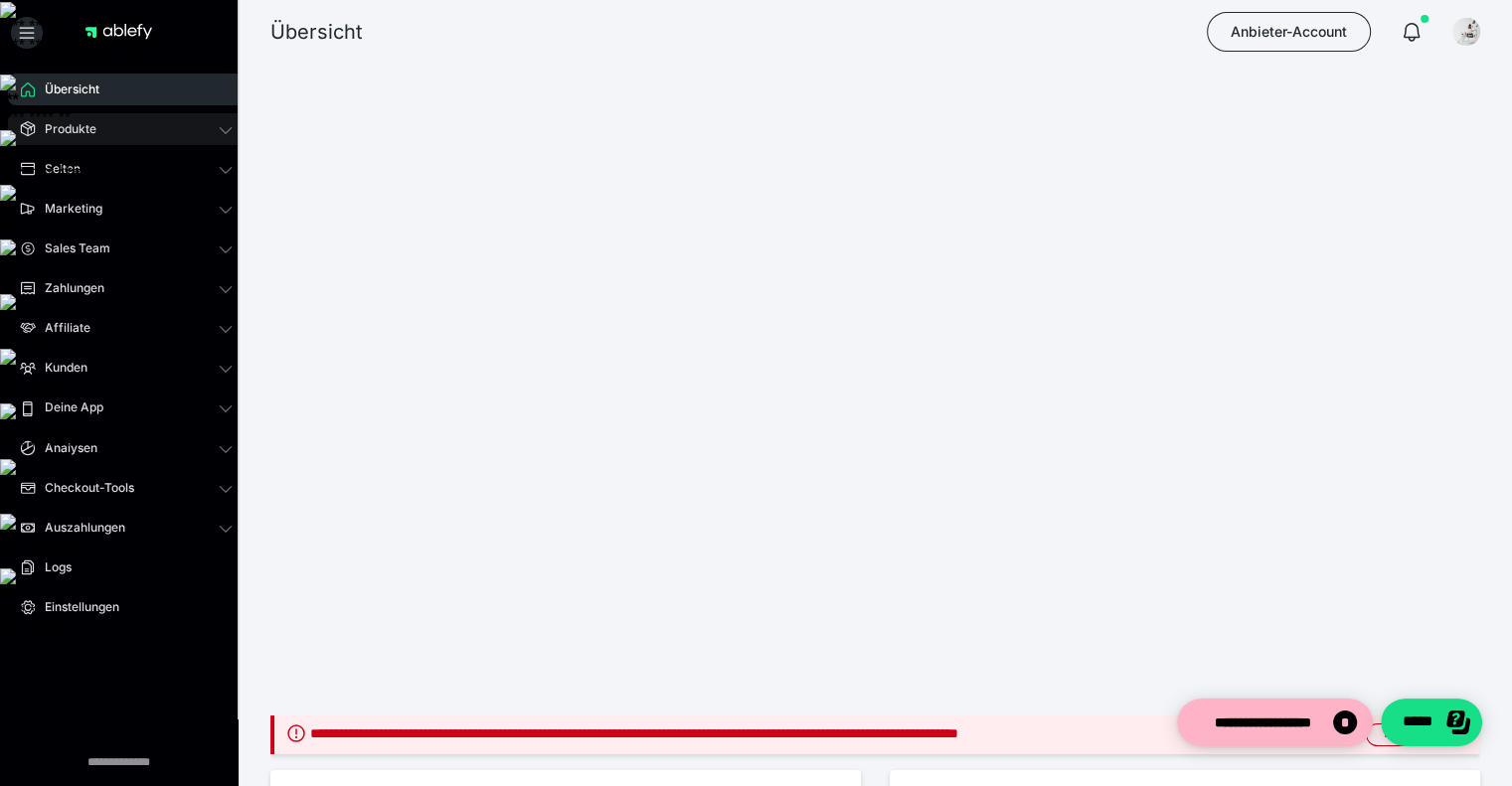 click on "Produkte" at bounding box center (64, 129) 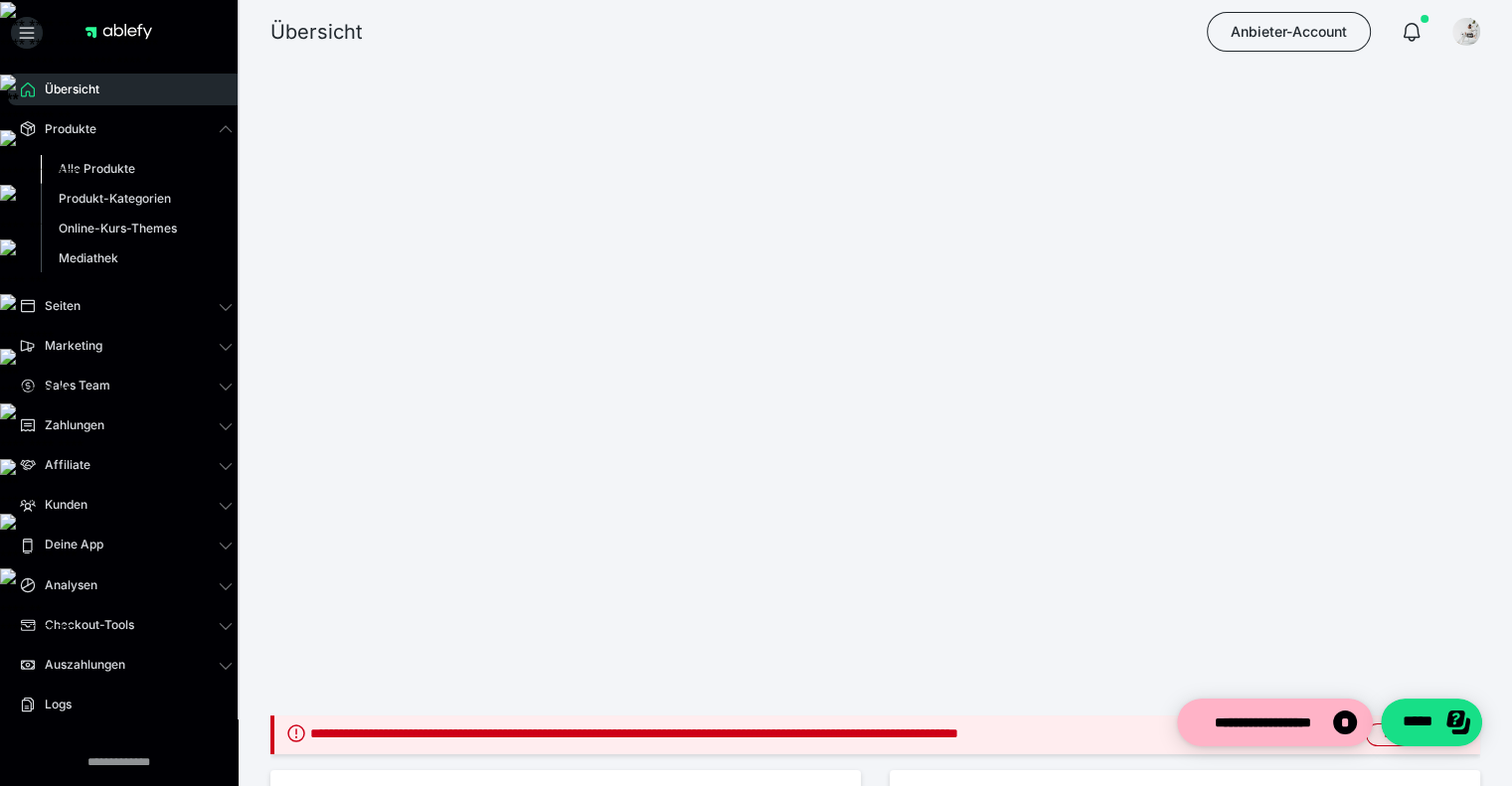 click on "Alle Produkte" at bounding box center [96, 168] 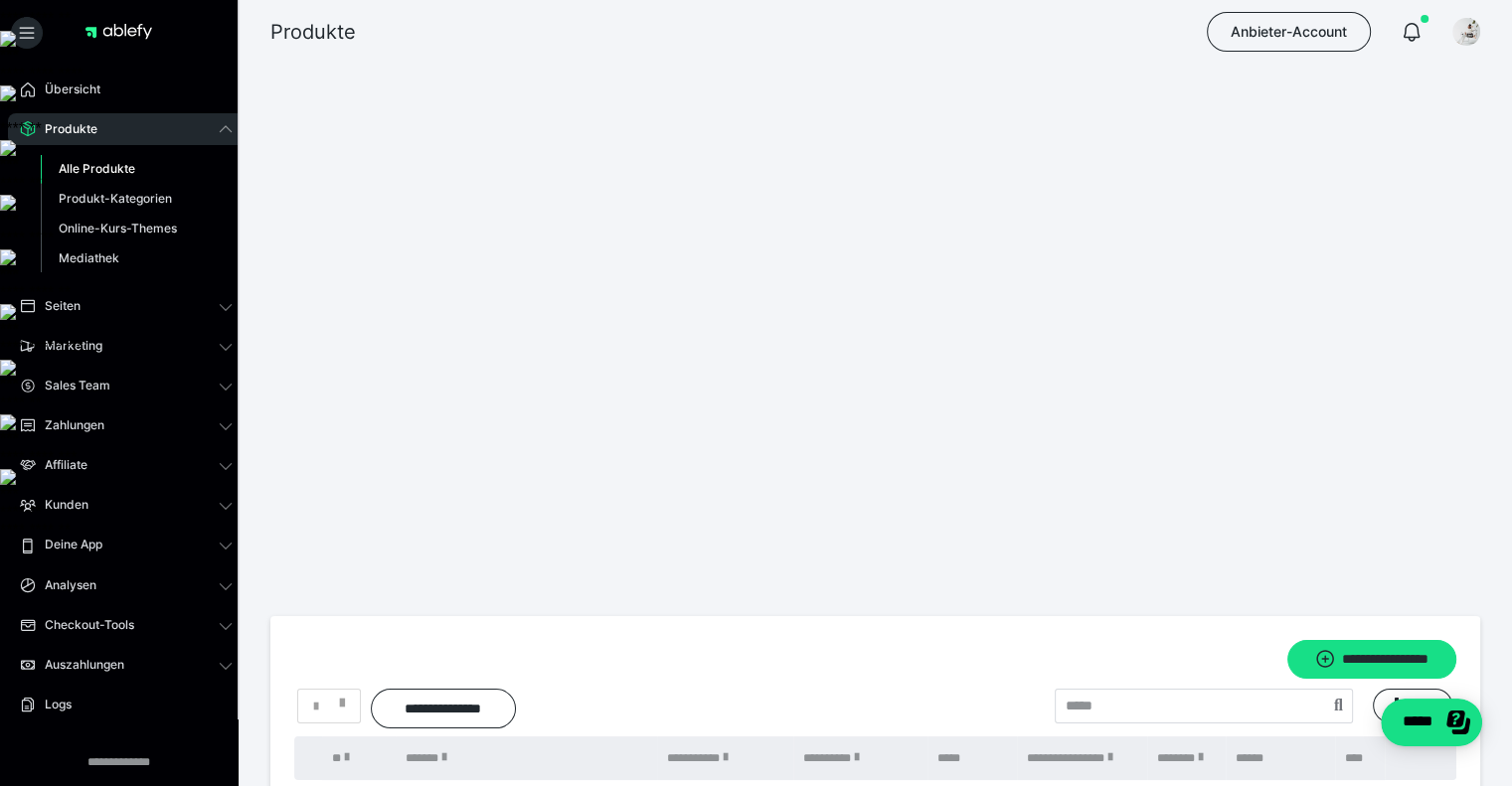 scroll, scrollTop: 128, scrollLeft: 0, axis: vertical 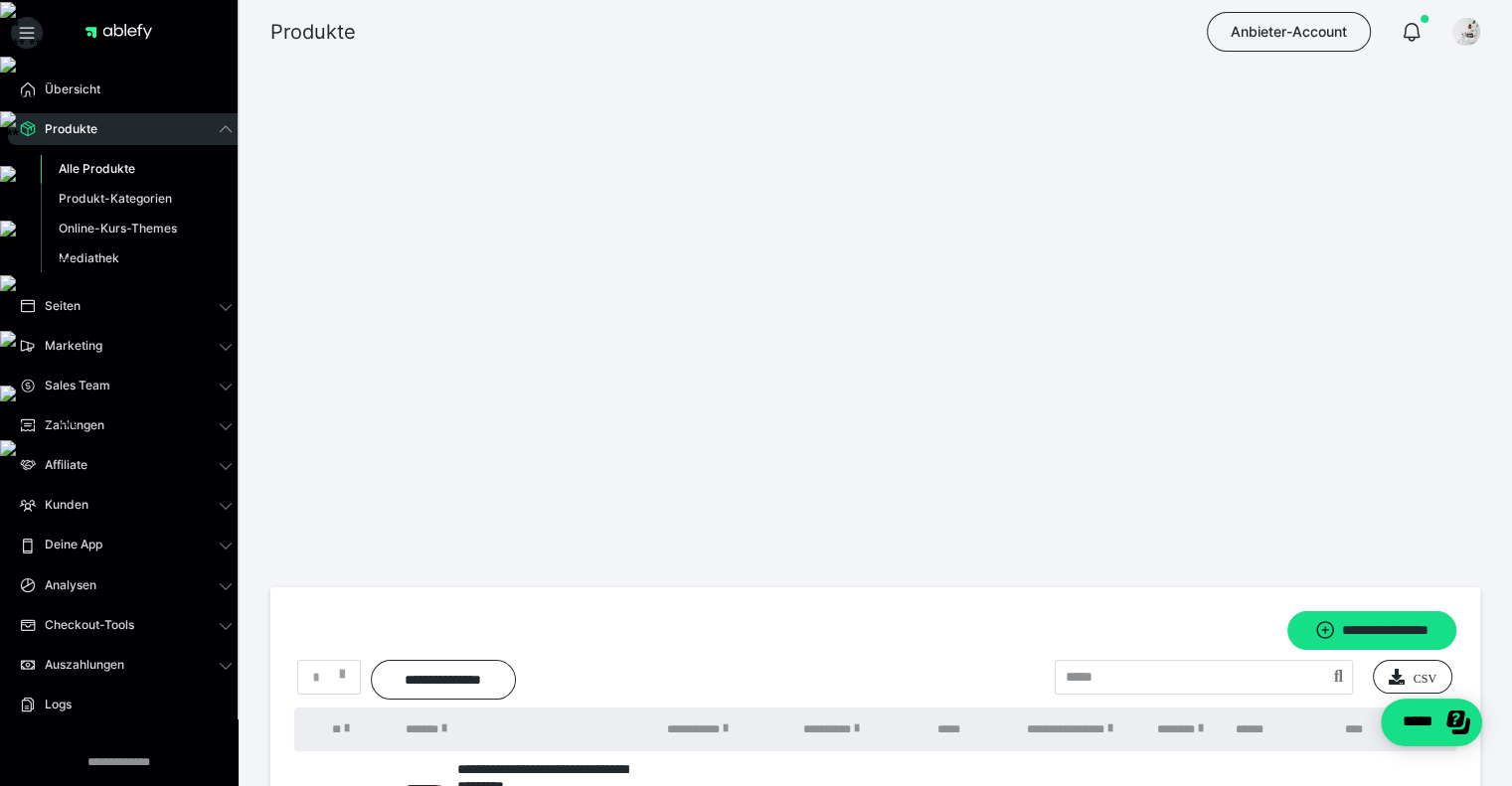 click on "**********" at bounding box center (552, 883) 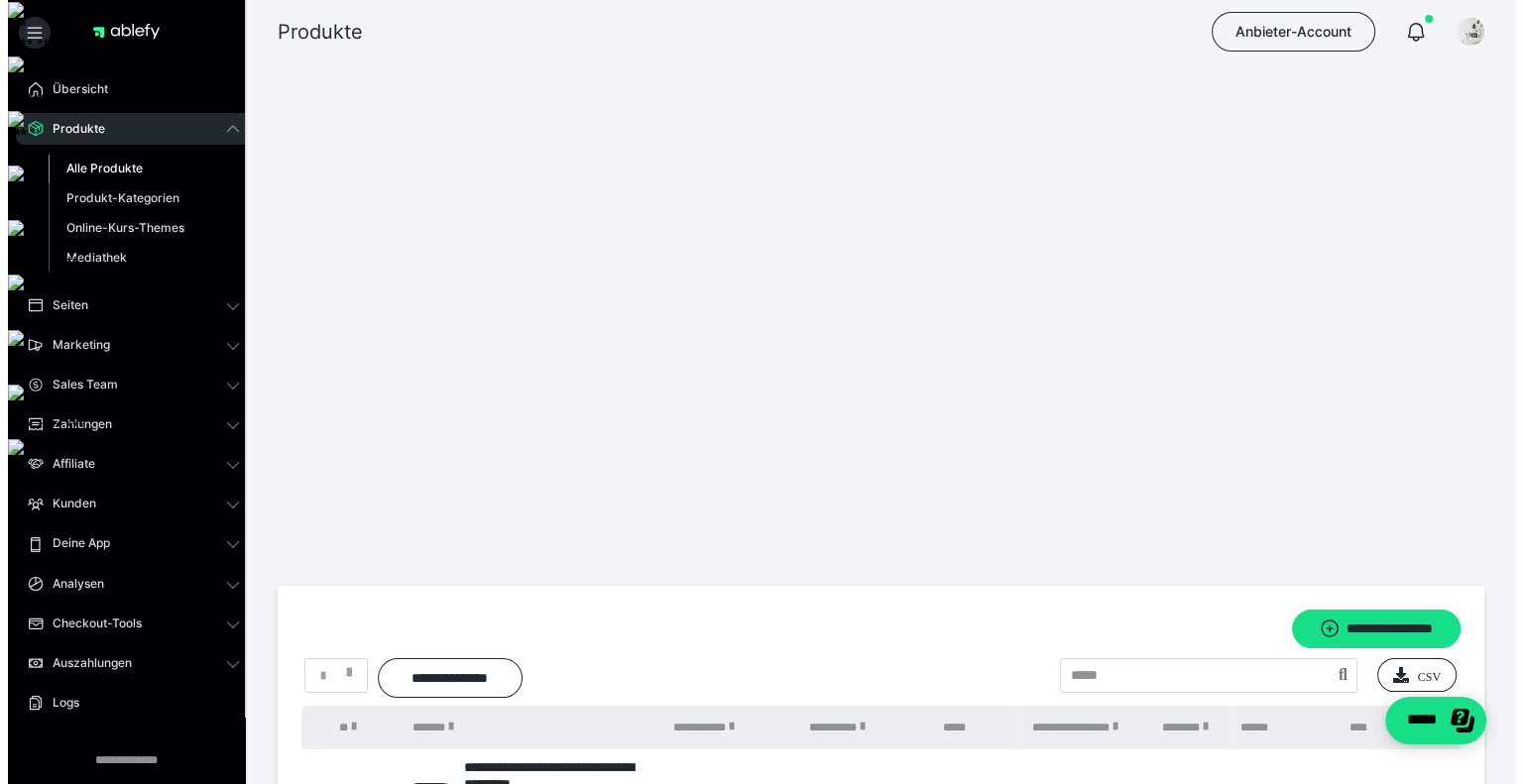 scroll, scrollTop: 0, scrollLeft: 0, axis: both 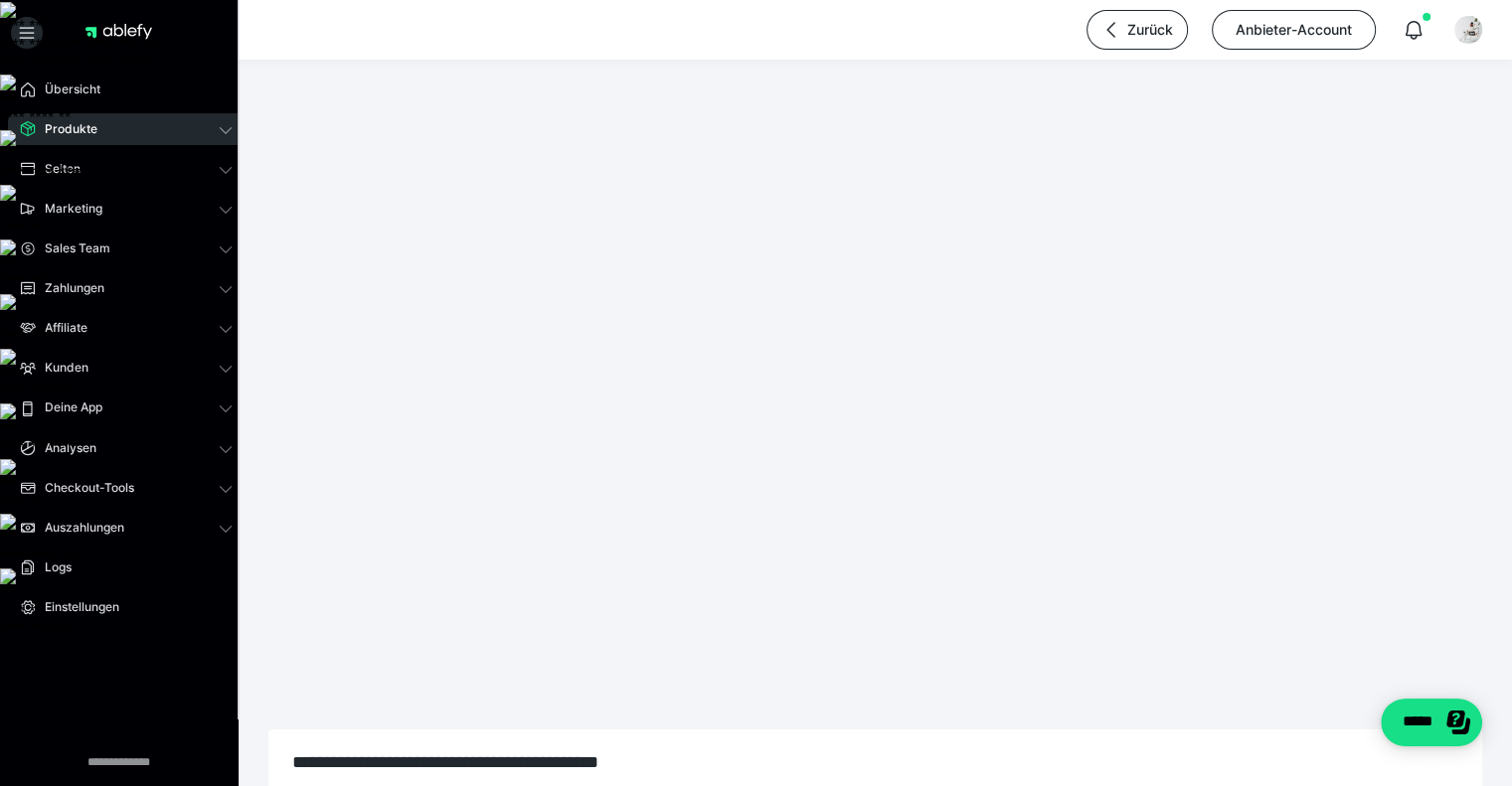 click on "Allgemeine Einstellungen" at bounding box center (422, 818) 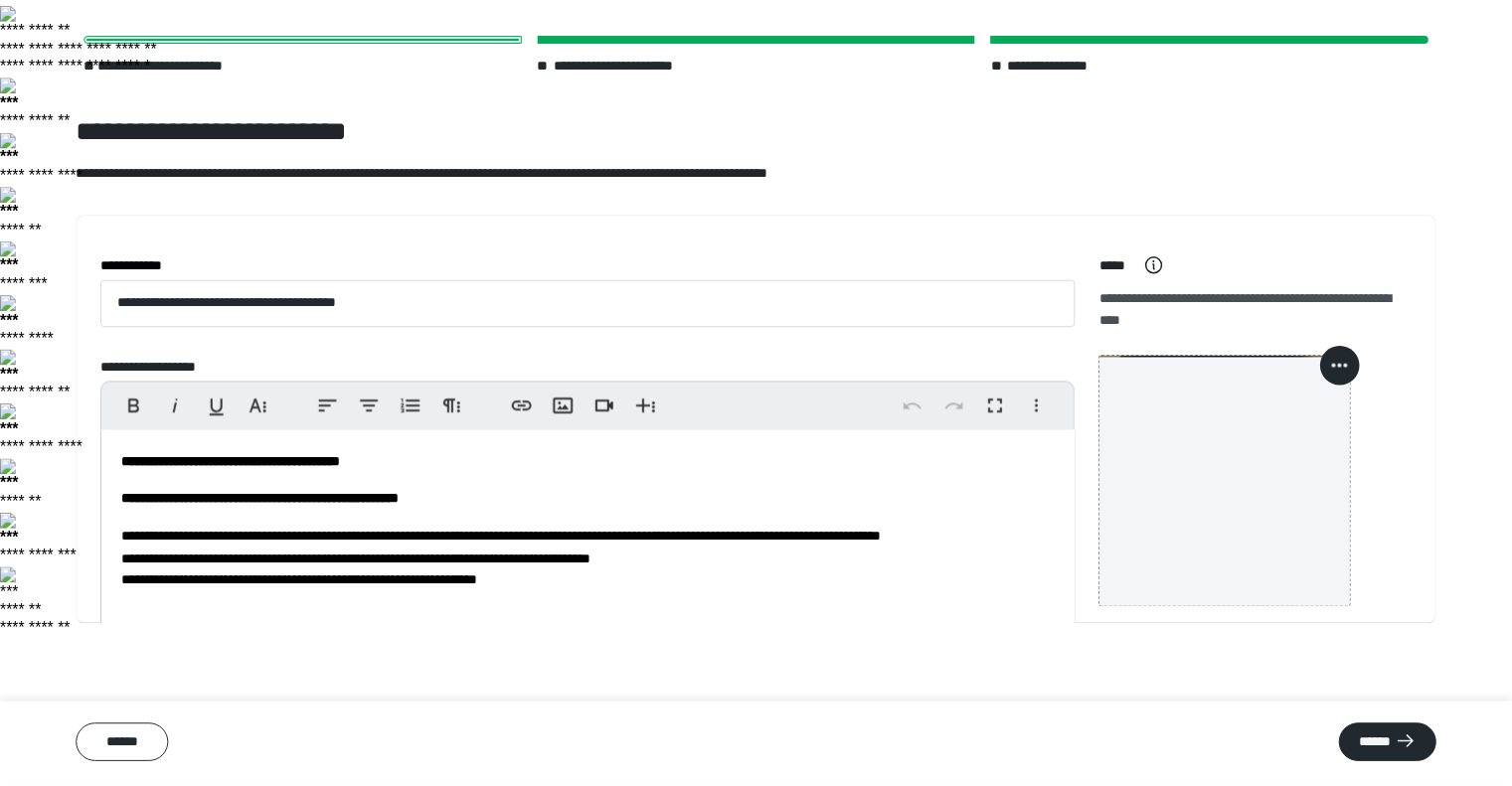scroll, scrollTop: 0, scrollLeft: 0, axis: both 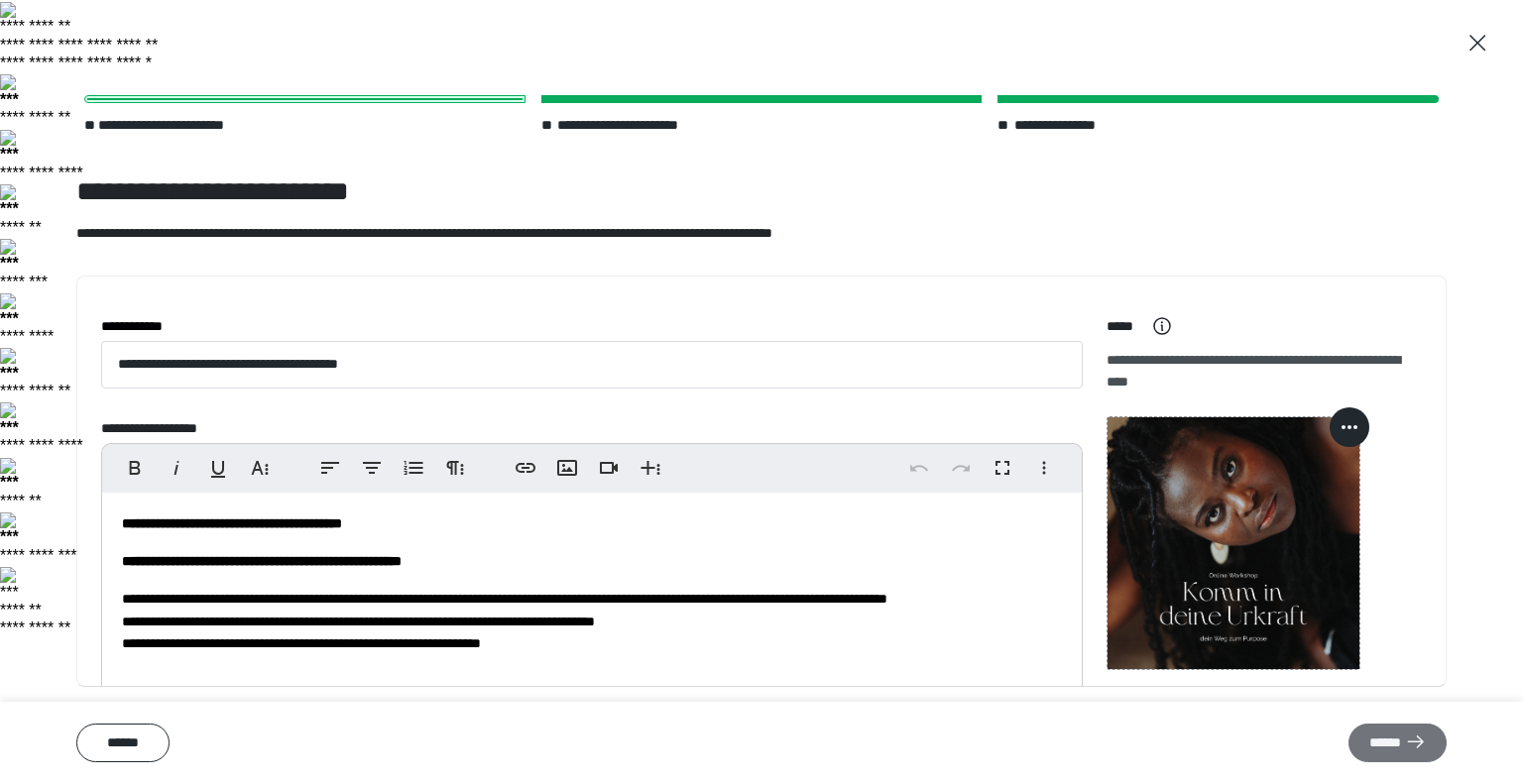 click 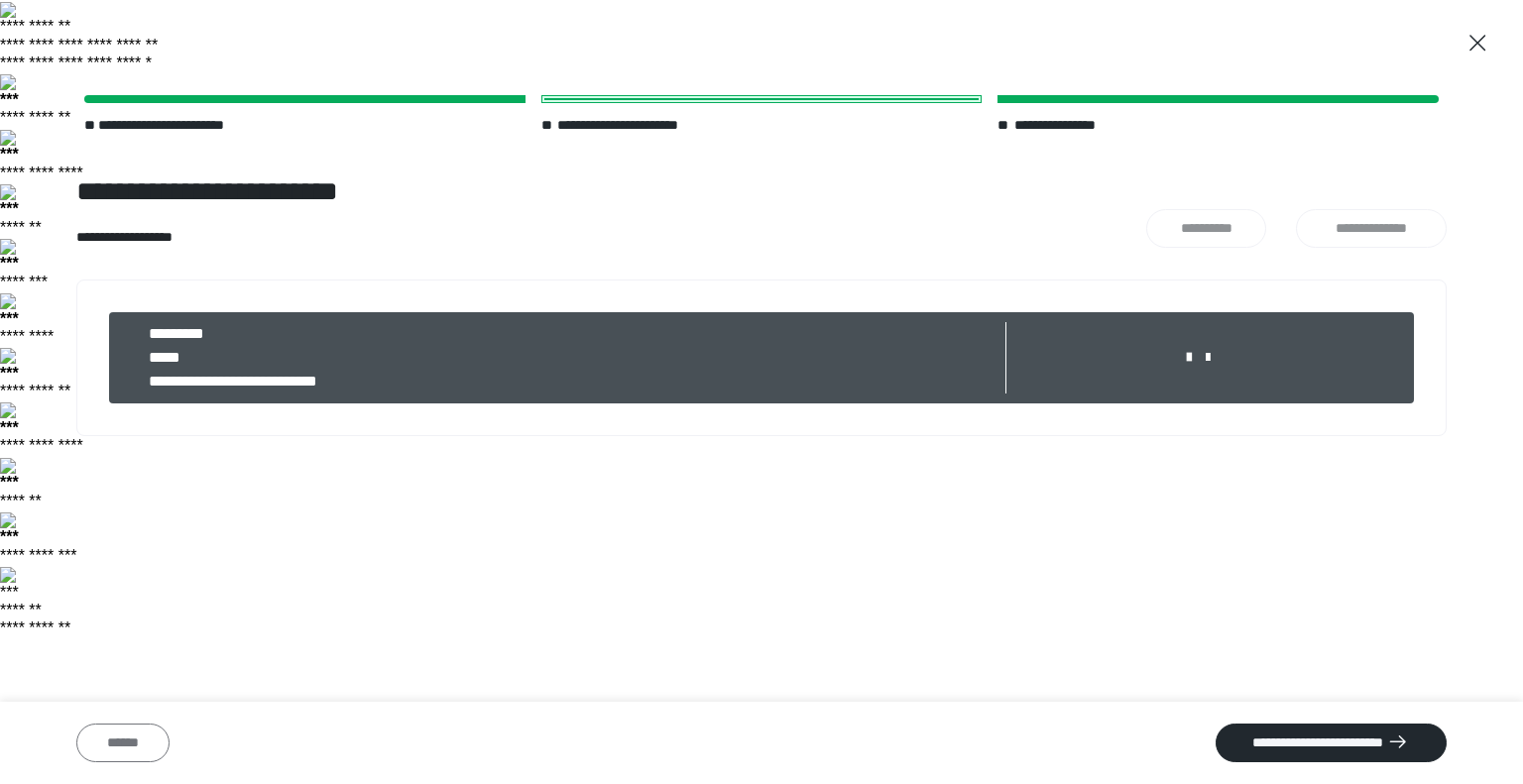 click on "******" at bounding box center (123, 743) 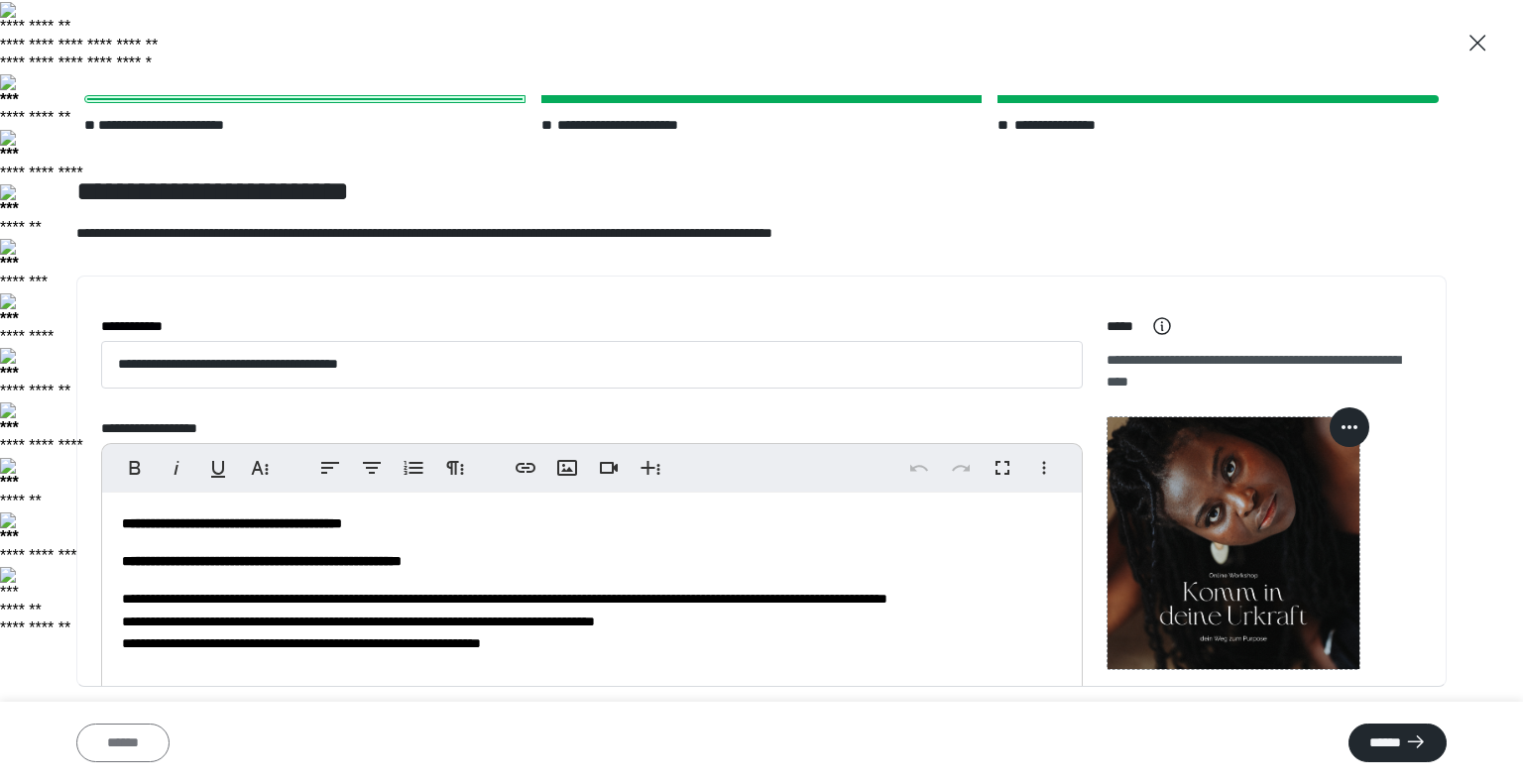 click on "******" at bounding box center (123, 743) 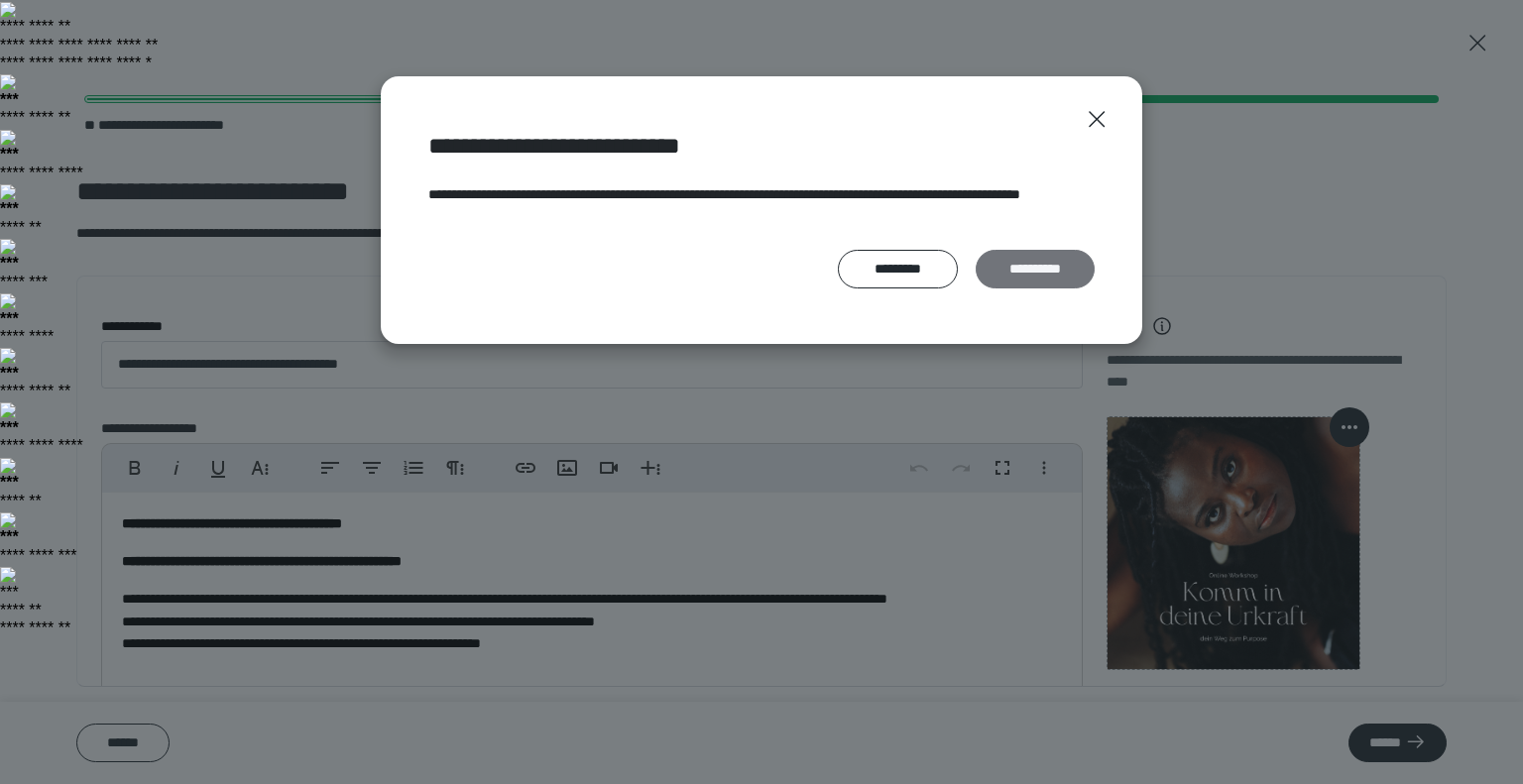 click on "**********" at bounding box center (1035, 270) 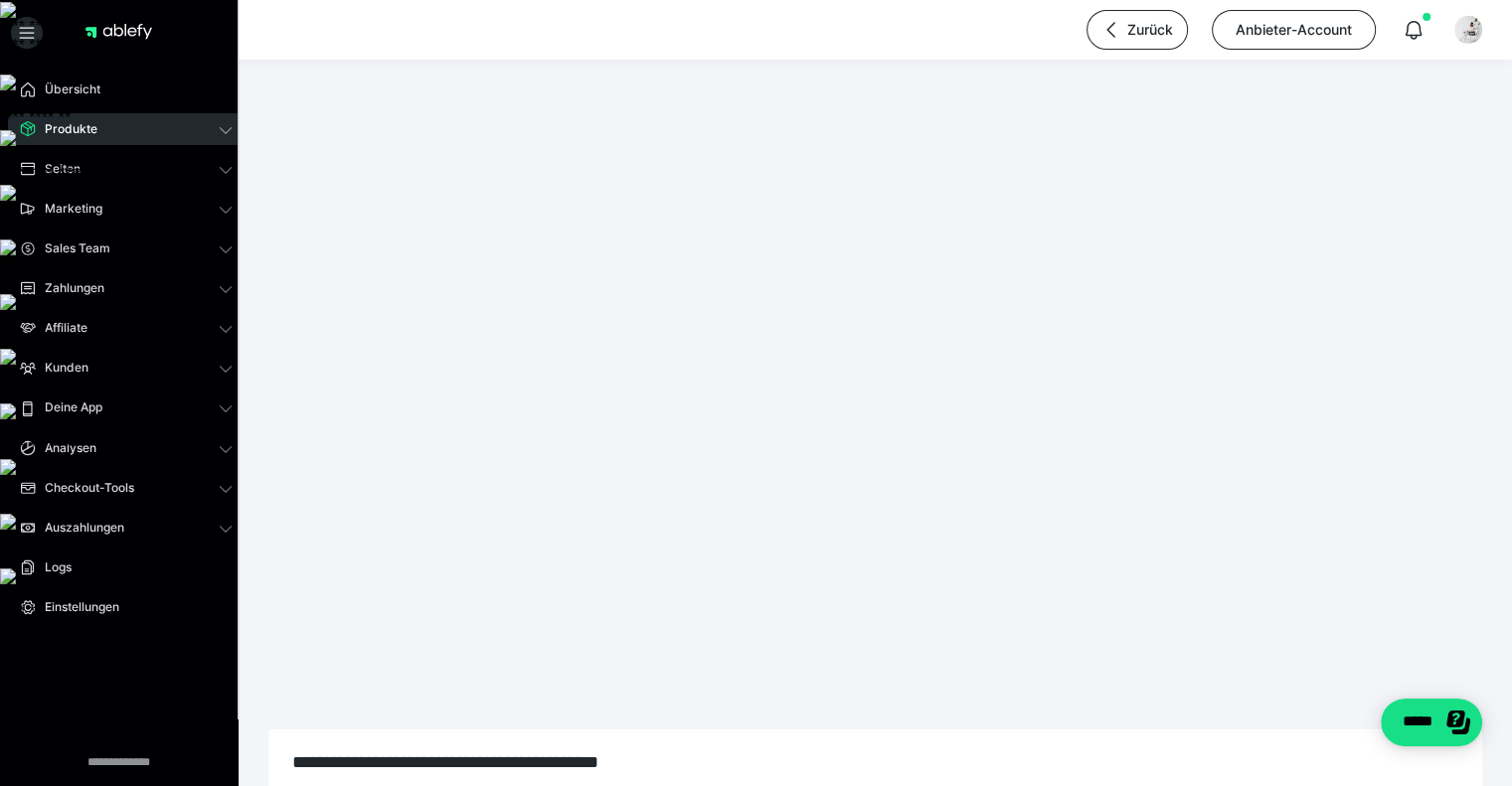 click on "Erweiterte Einstellungen" at bounding box center [660, 818] 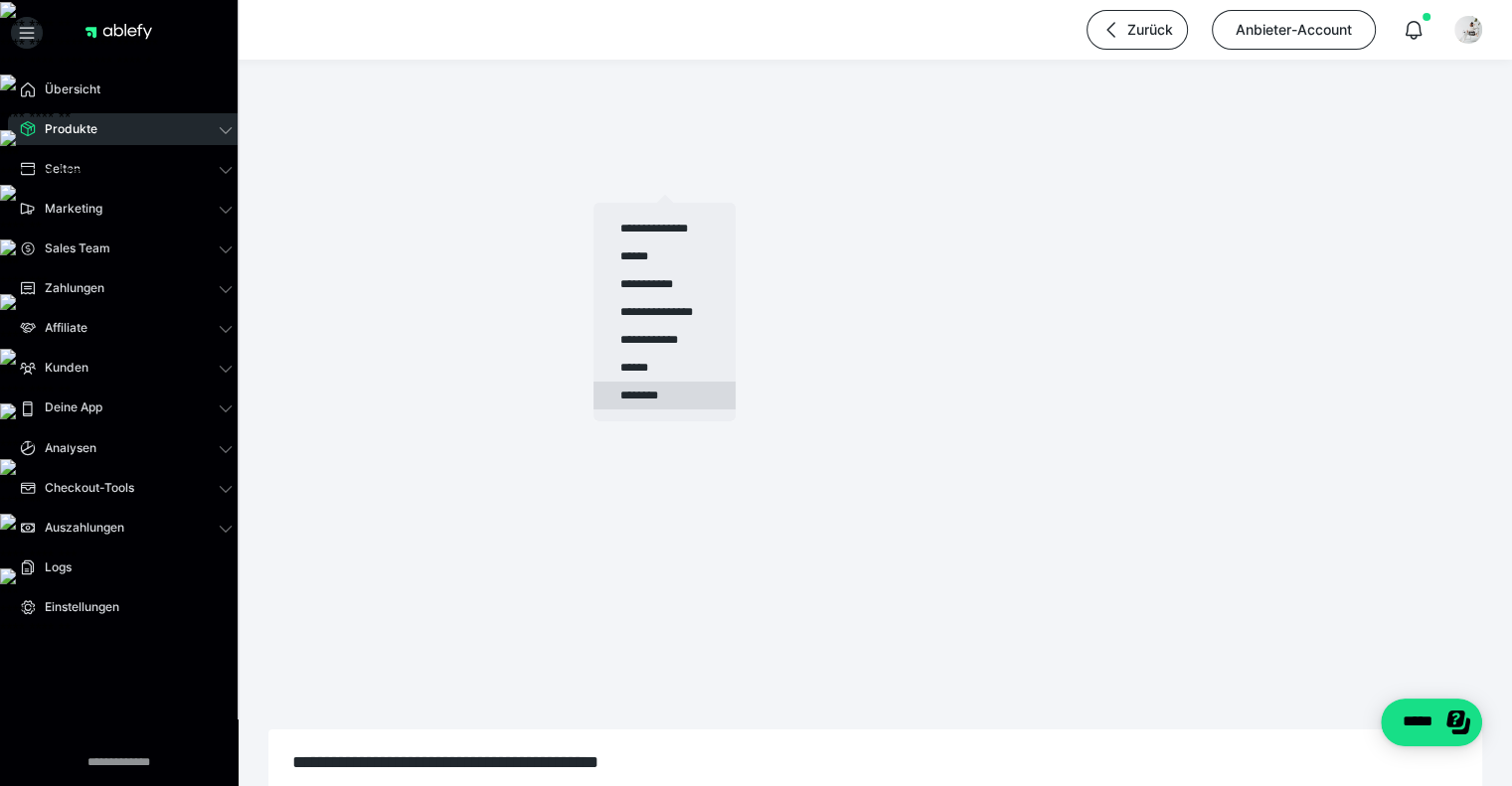 click on "********" at bounding box center (664, 395) 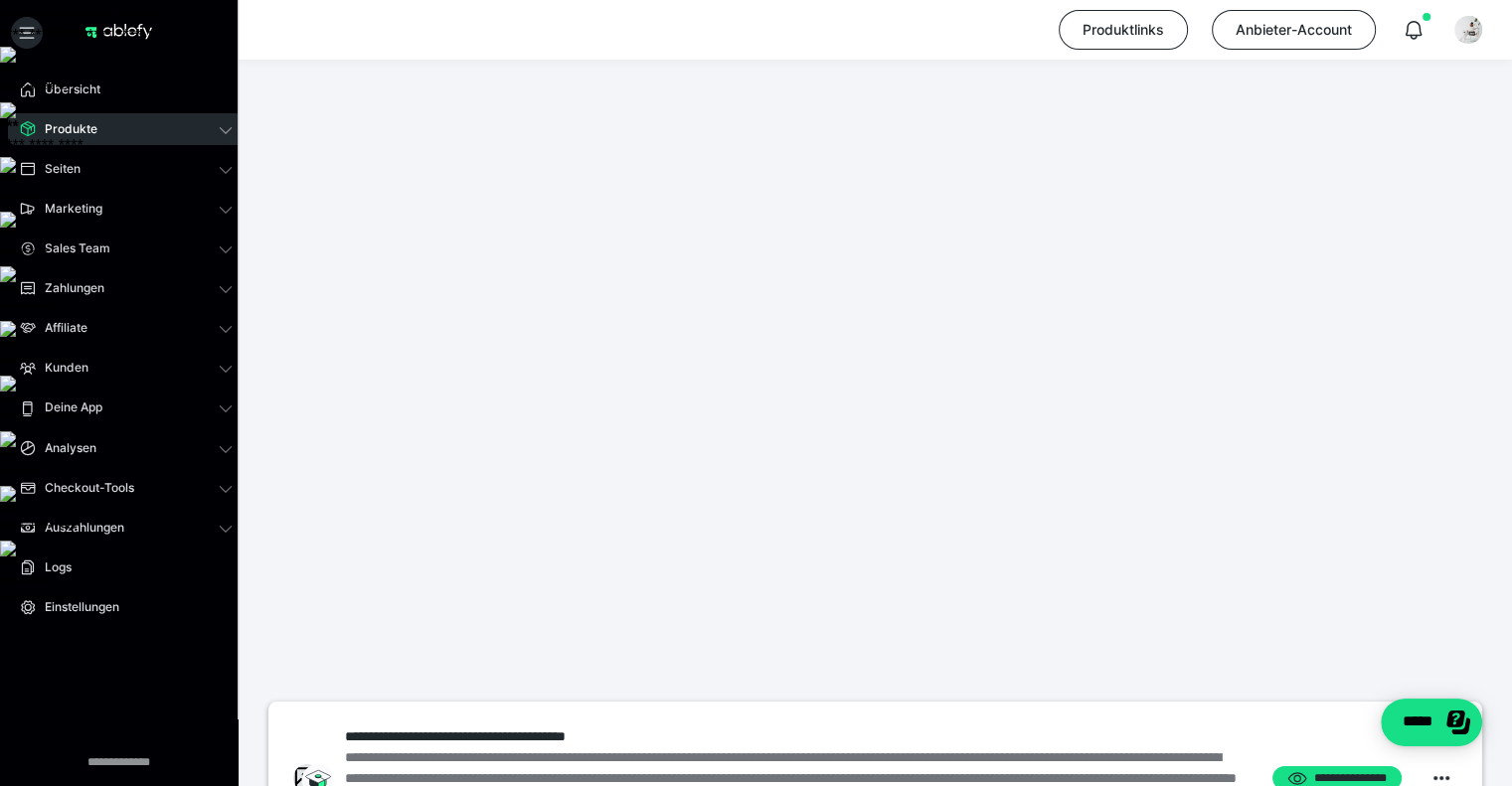 scroll, scrollTop: 0, scrollLeft: 0, axis: both 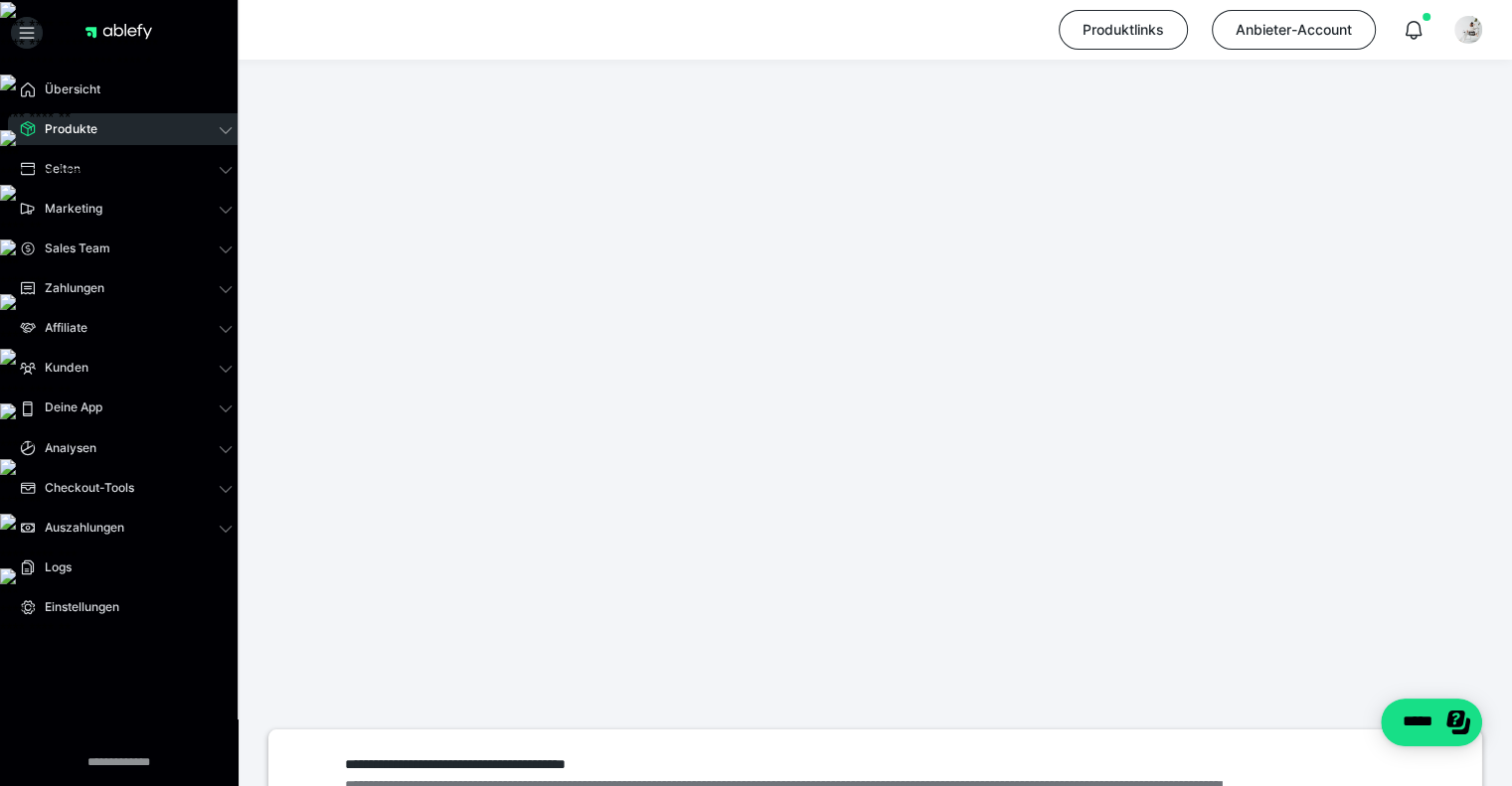click on "Inhalte" at bounding box center [416, 928] 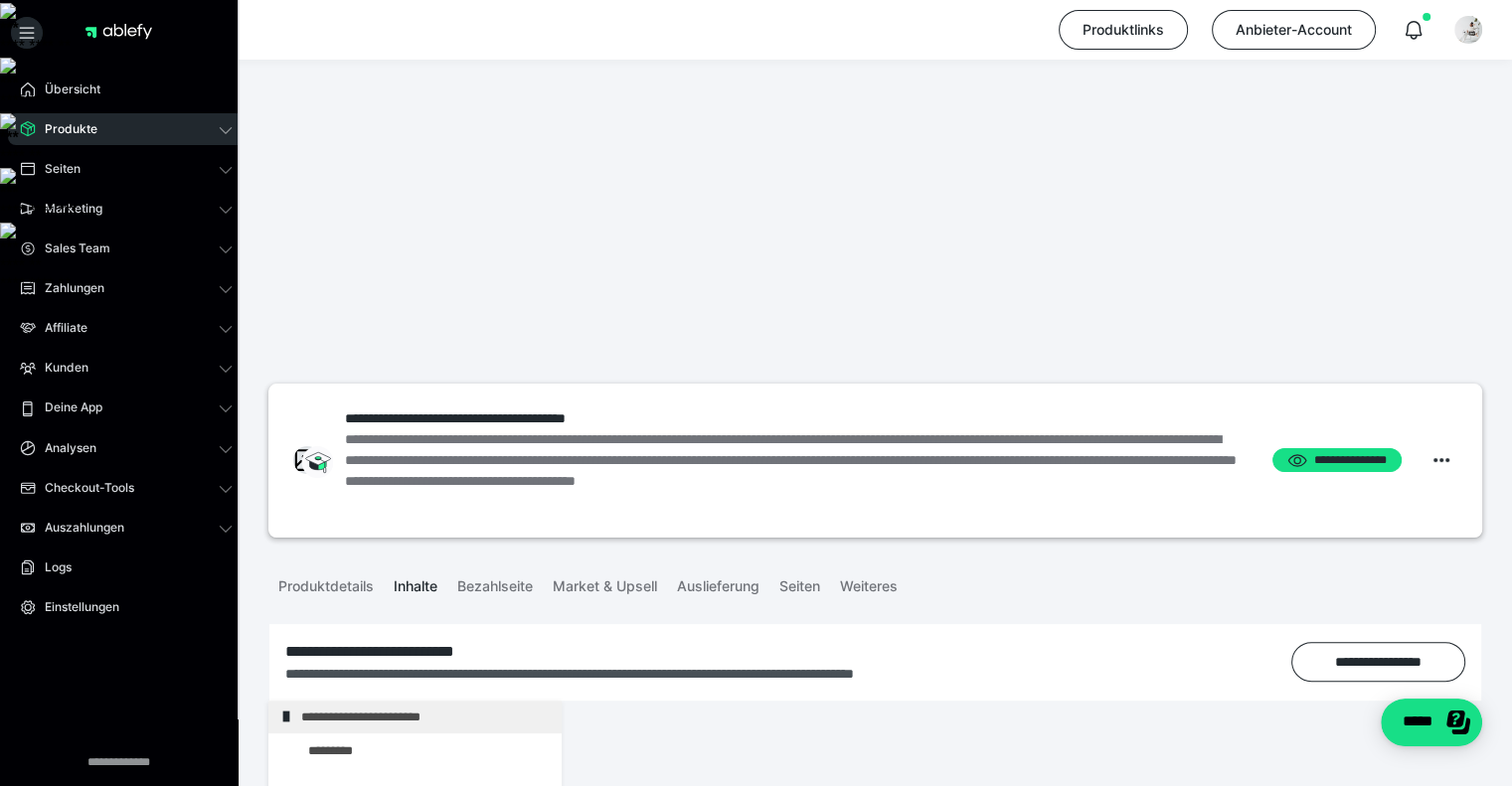 scroll, scrollTop: 0, scrollLeft: 0, axis: both 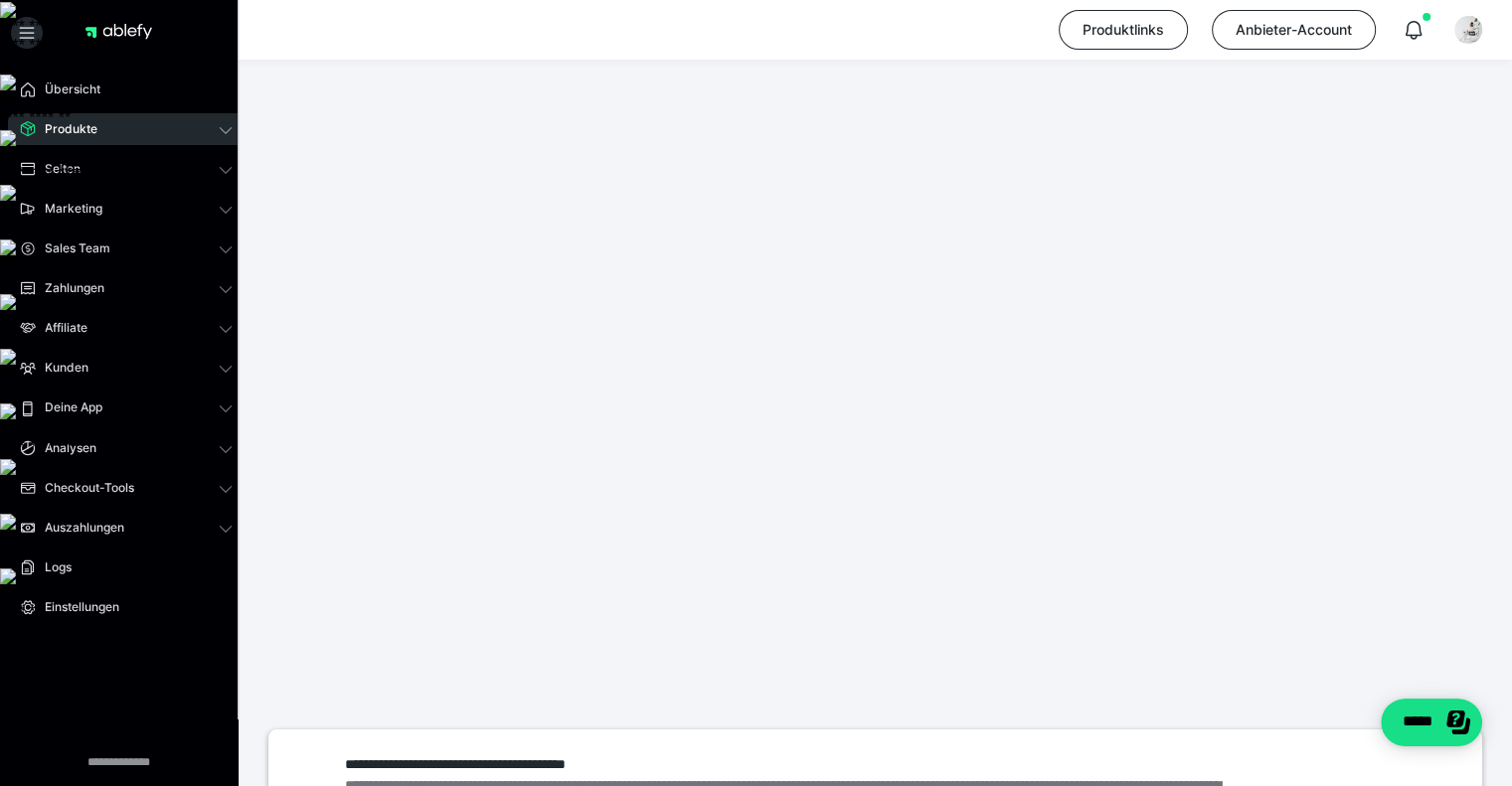 click on "Bezahlseite" at bounding box center [495, 928] 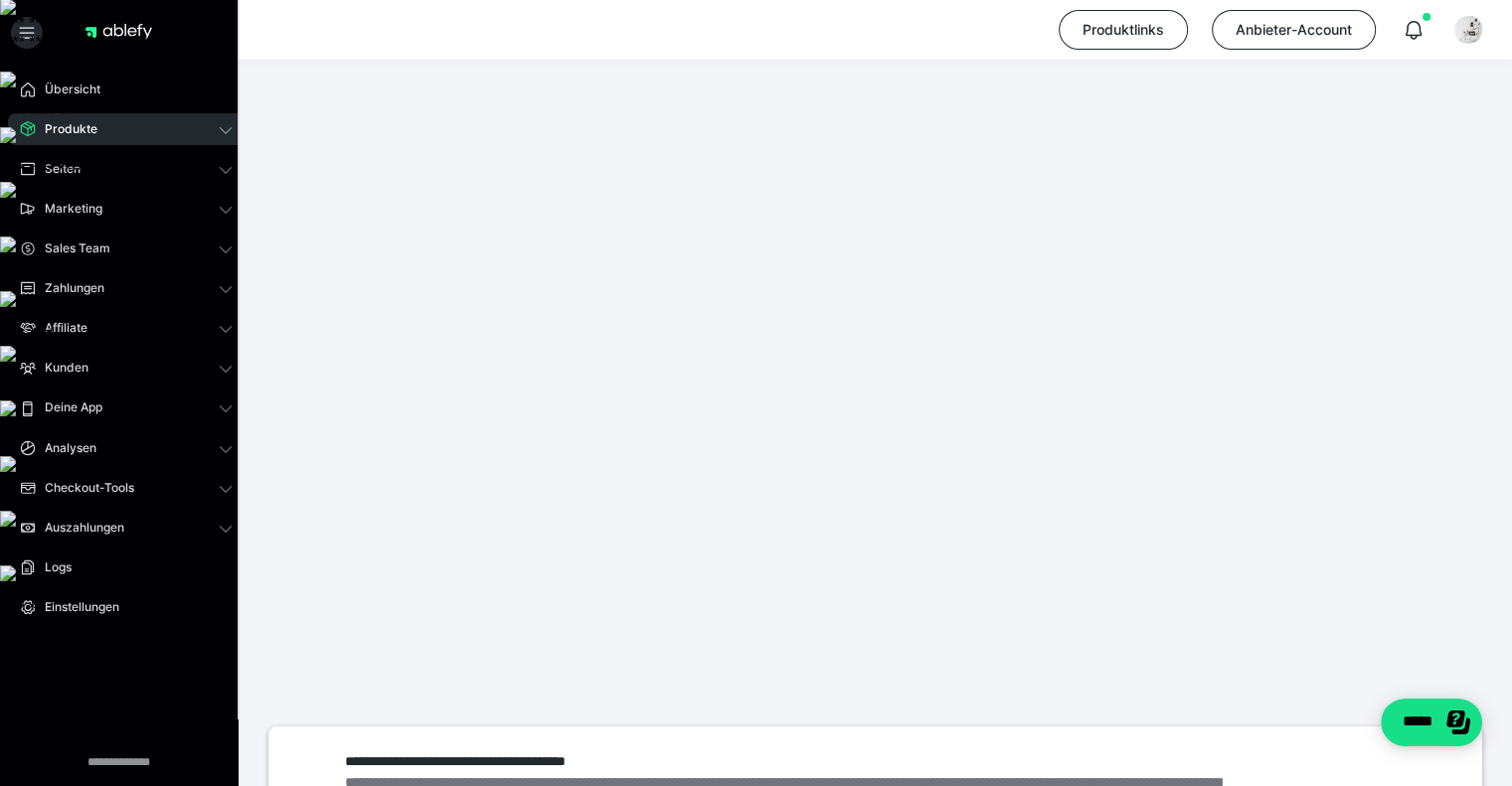 scroll, scrollTop: 0, scrollLeft: 0, axis: both 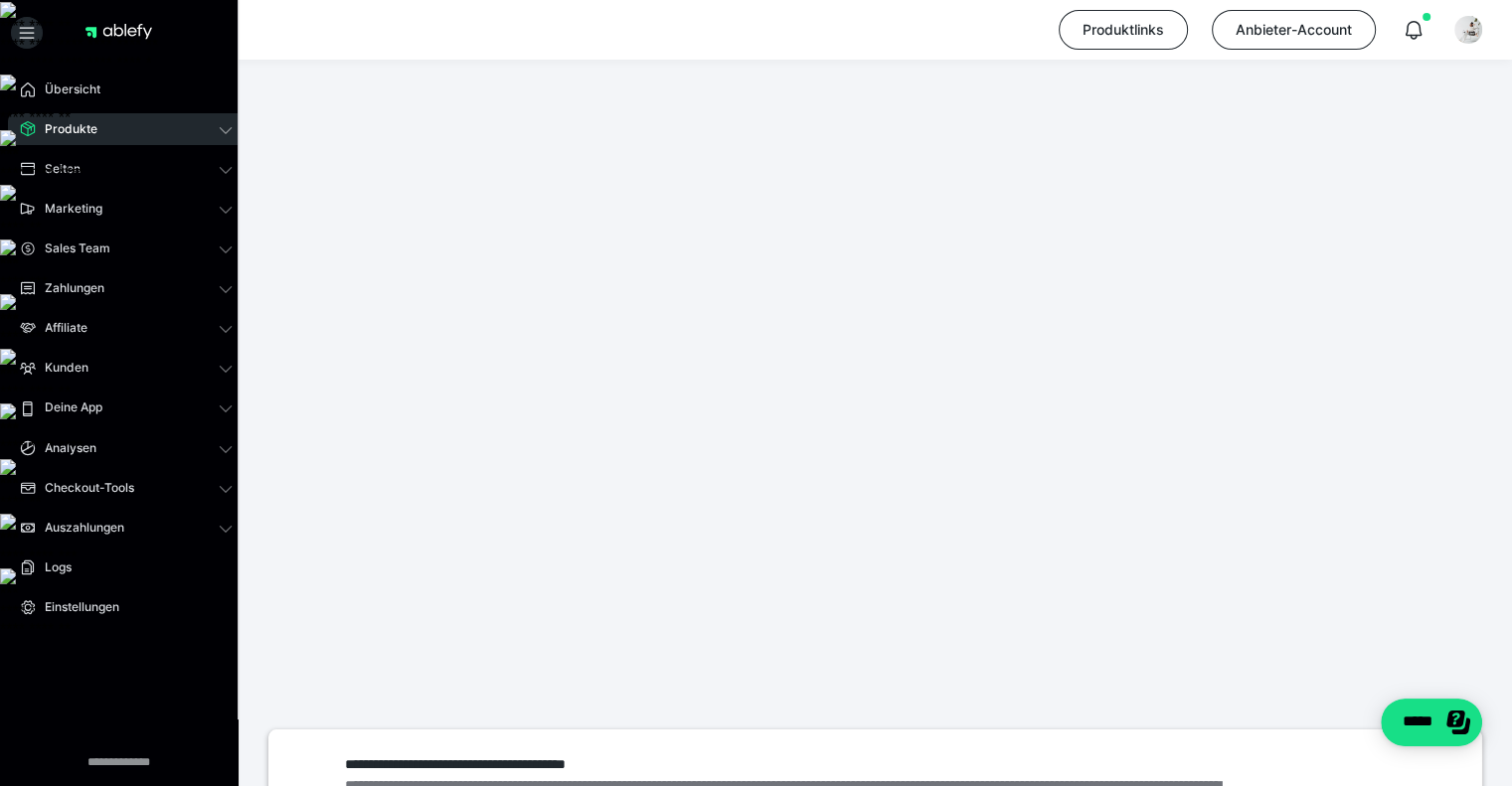 click on "Market & Upsell" at bounding box center (604, 928) 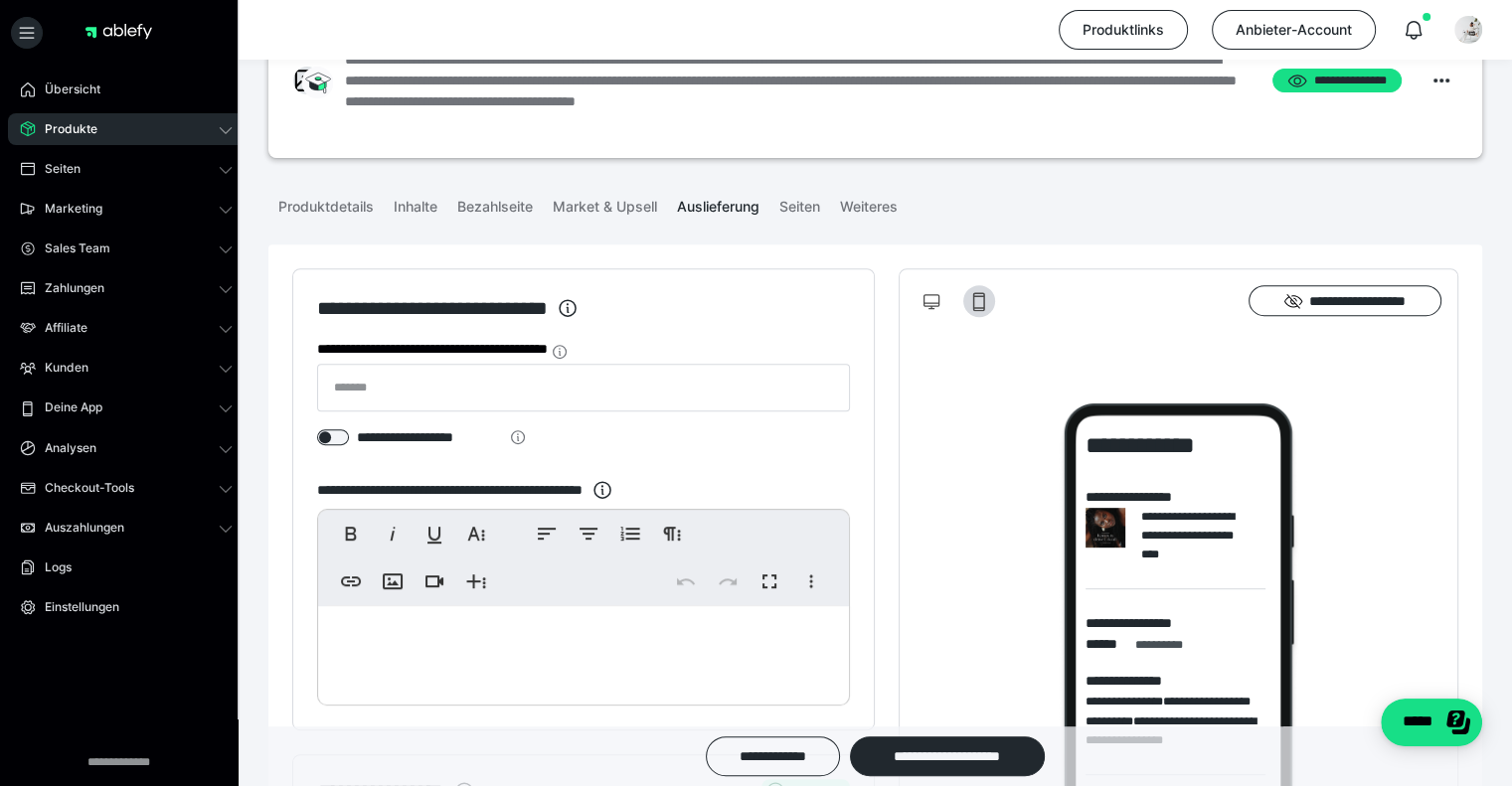 scroll, scrollTop: 505, scrollLeft: 0, axis: vertical 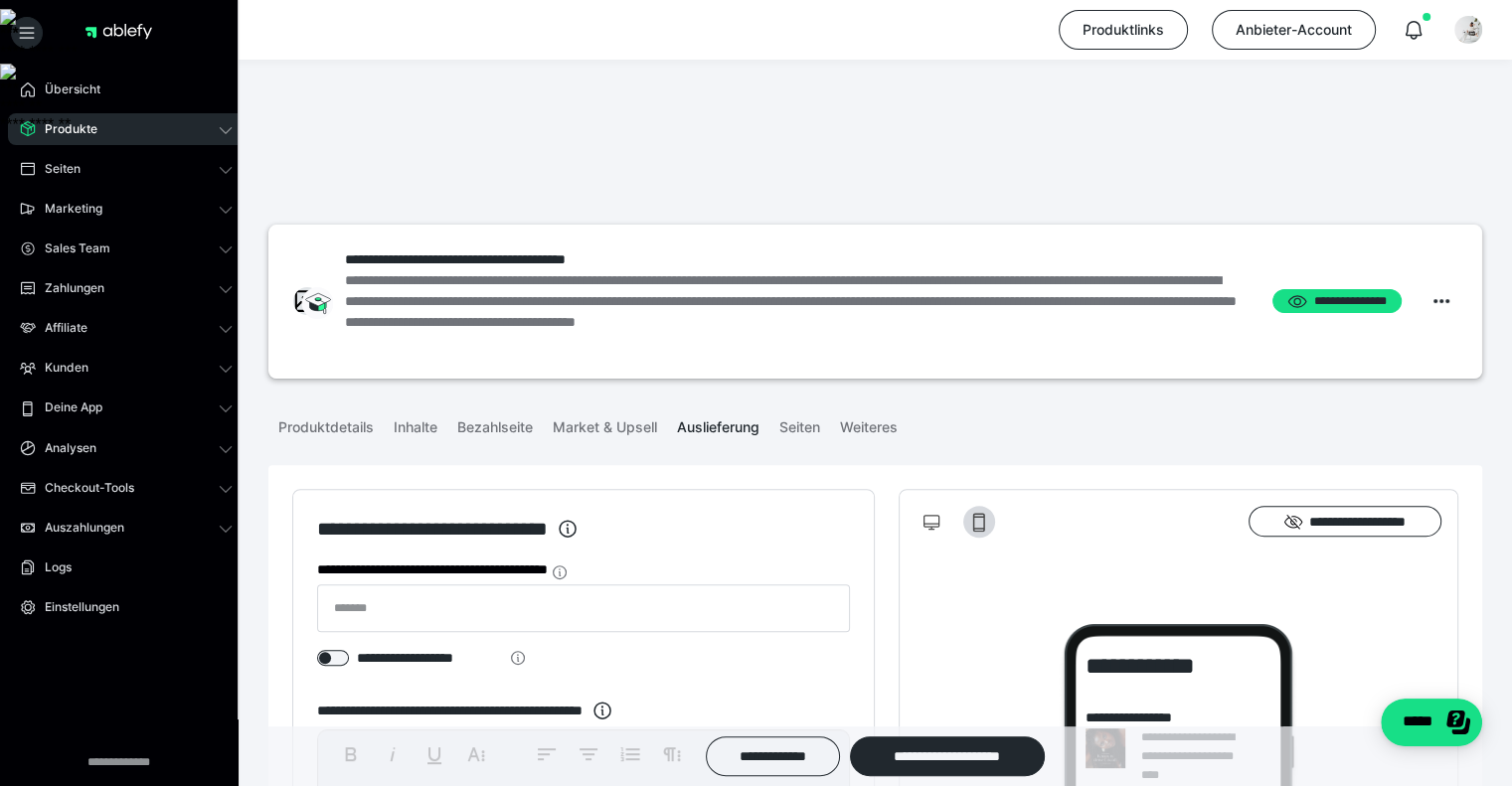 click on "Produkte" at bounding box center [64, 129] 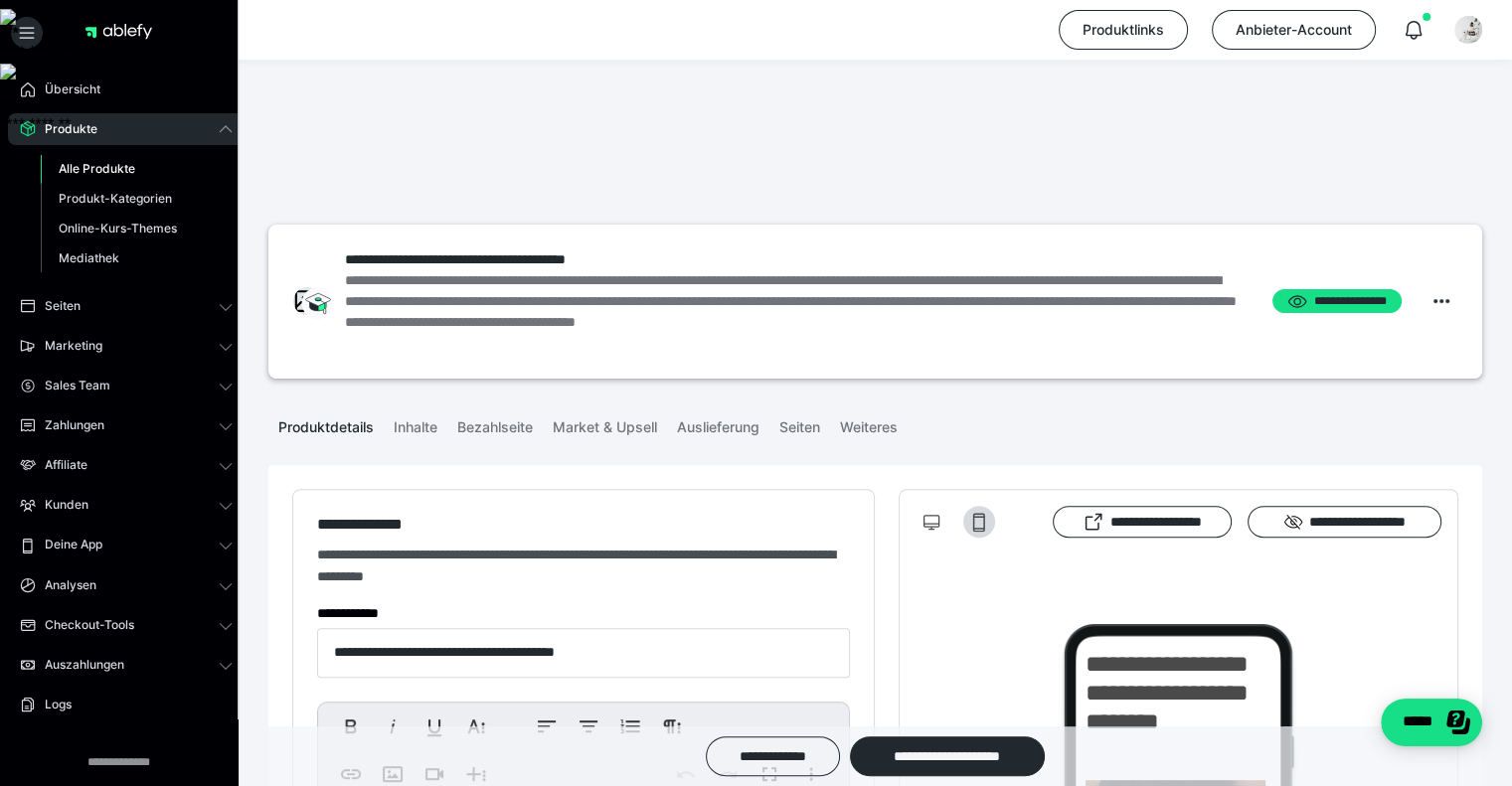 click on "Alle Produkte" at bounding box center [96, 168] 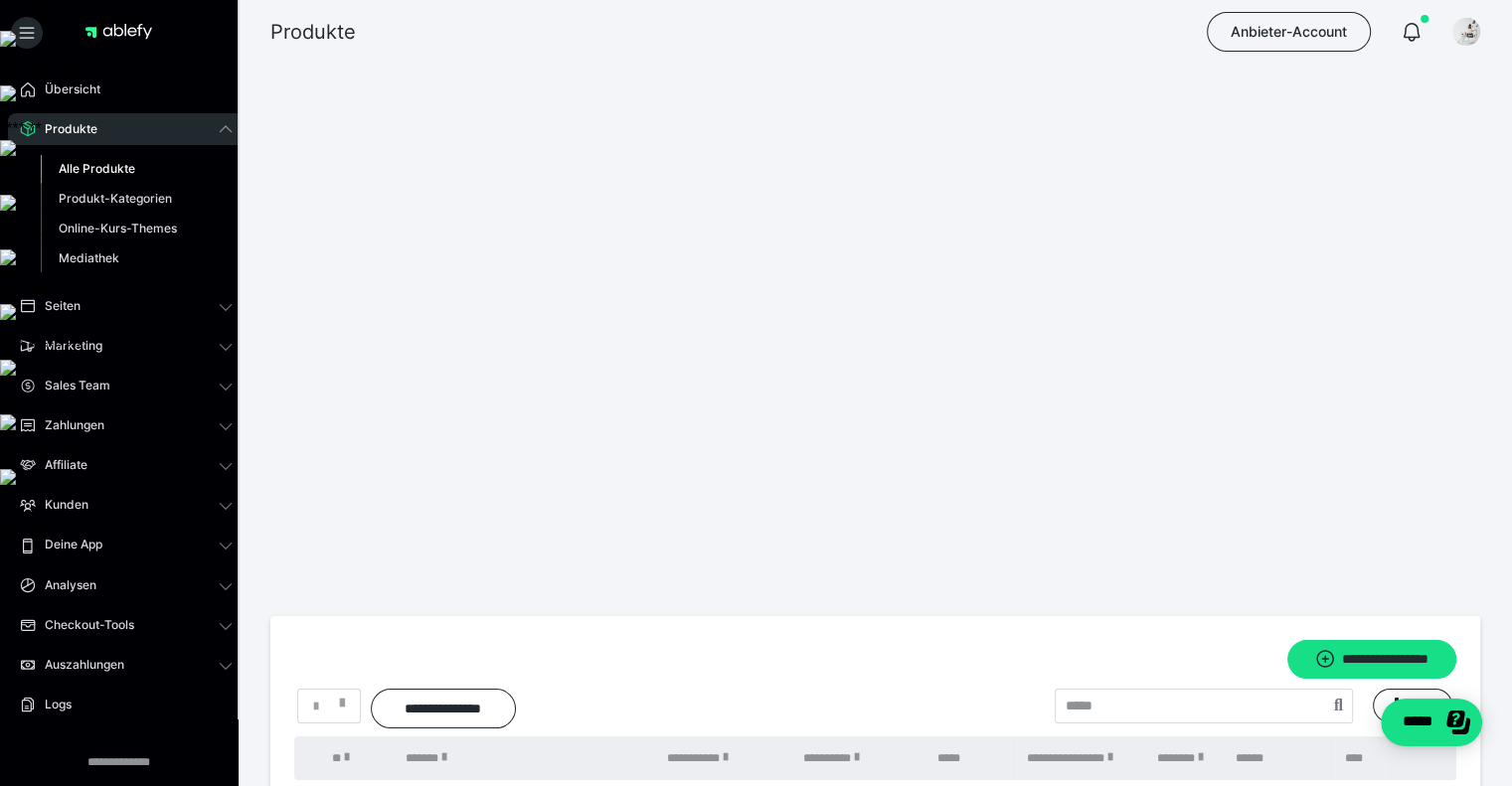 scroll, scrollTop: 128, scrollLeft: 0, axis: vertical 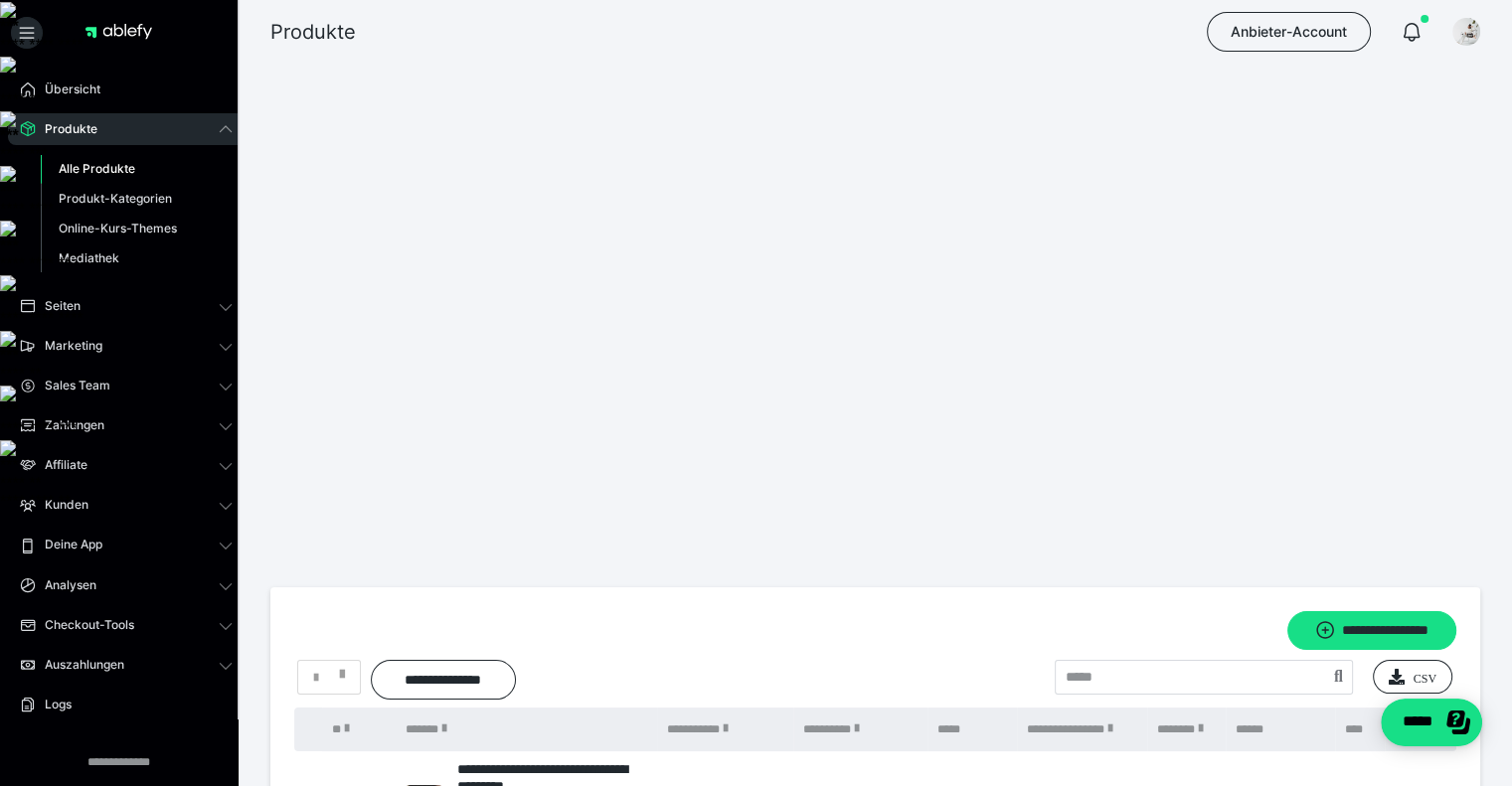 click on "**********" at bounding box center [513, 1136] 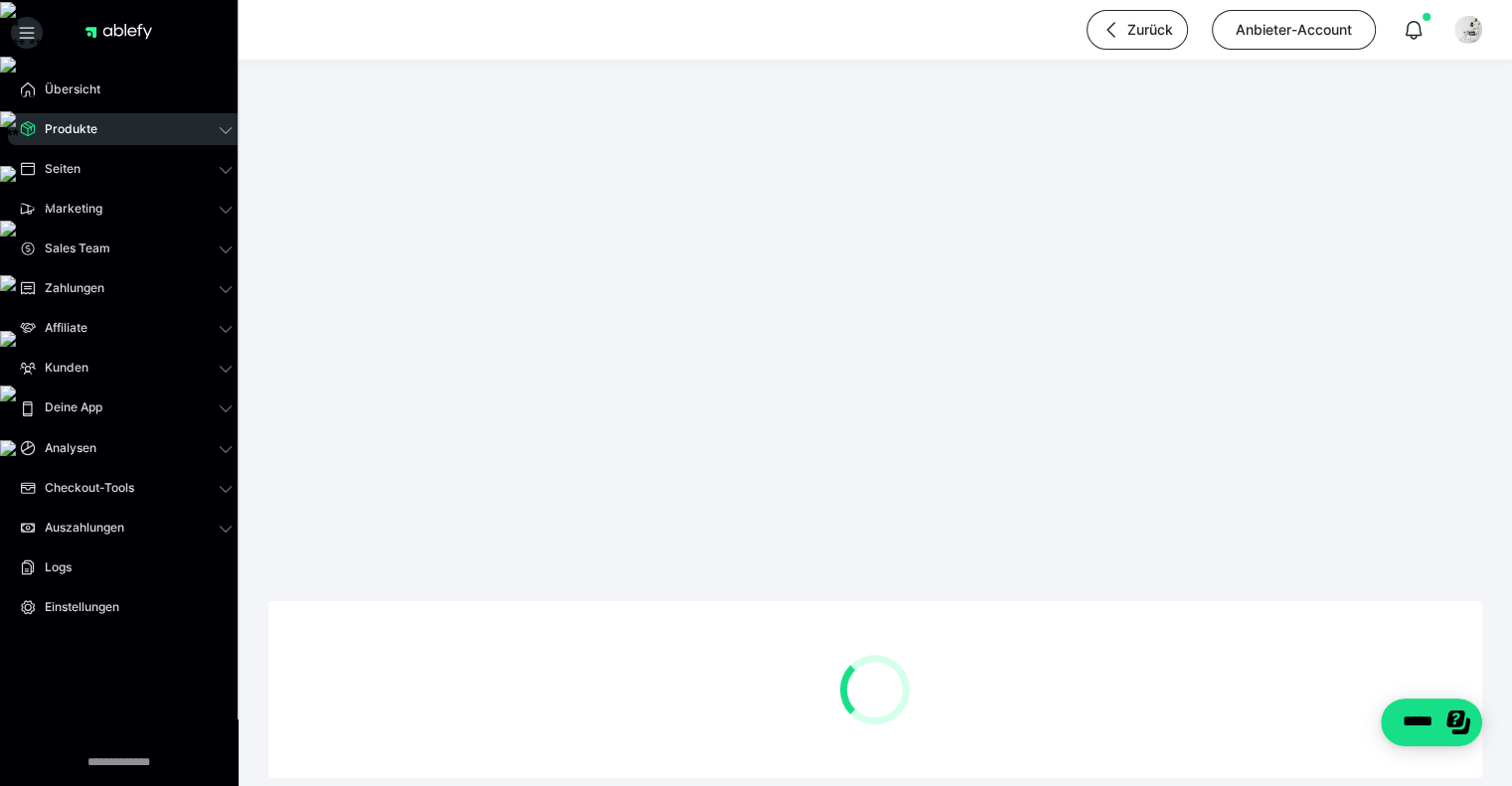 scroll, scrollTop: 0, scrollLeft: 0, axis: both 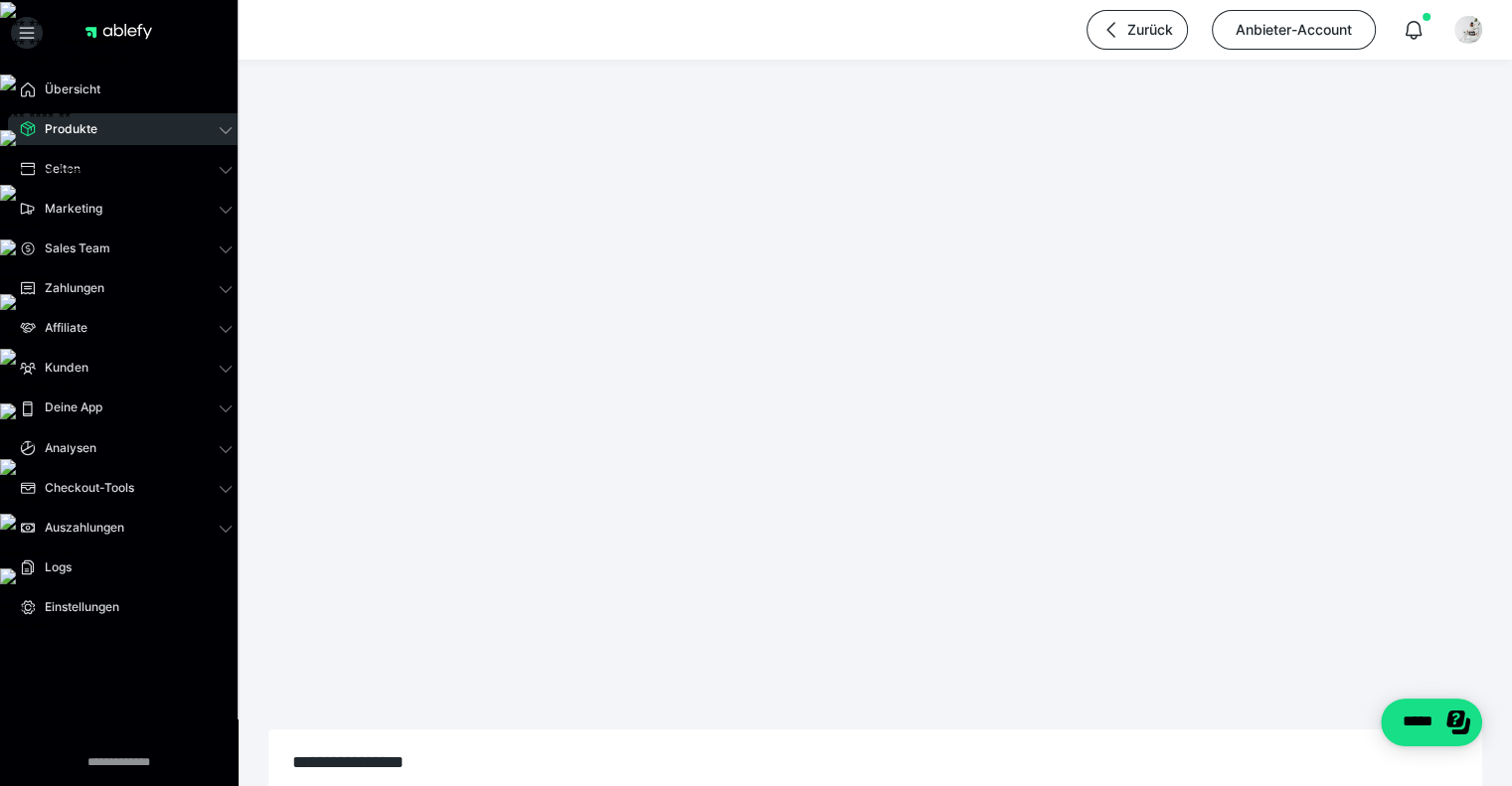 click on "Erweiterte Einstellungen" at bounding box center (660, 818) 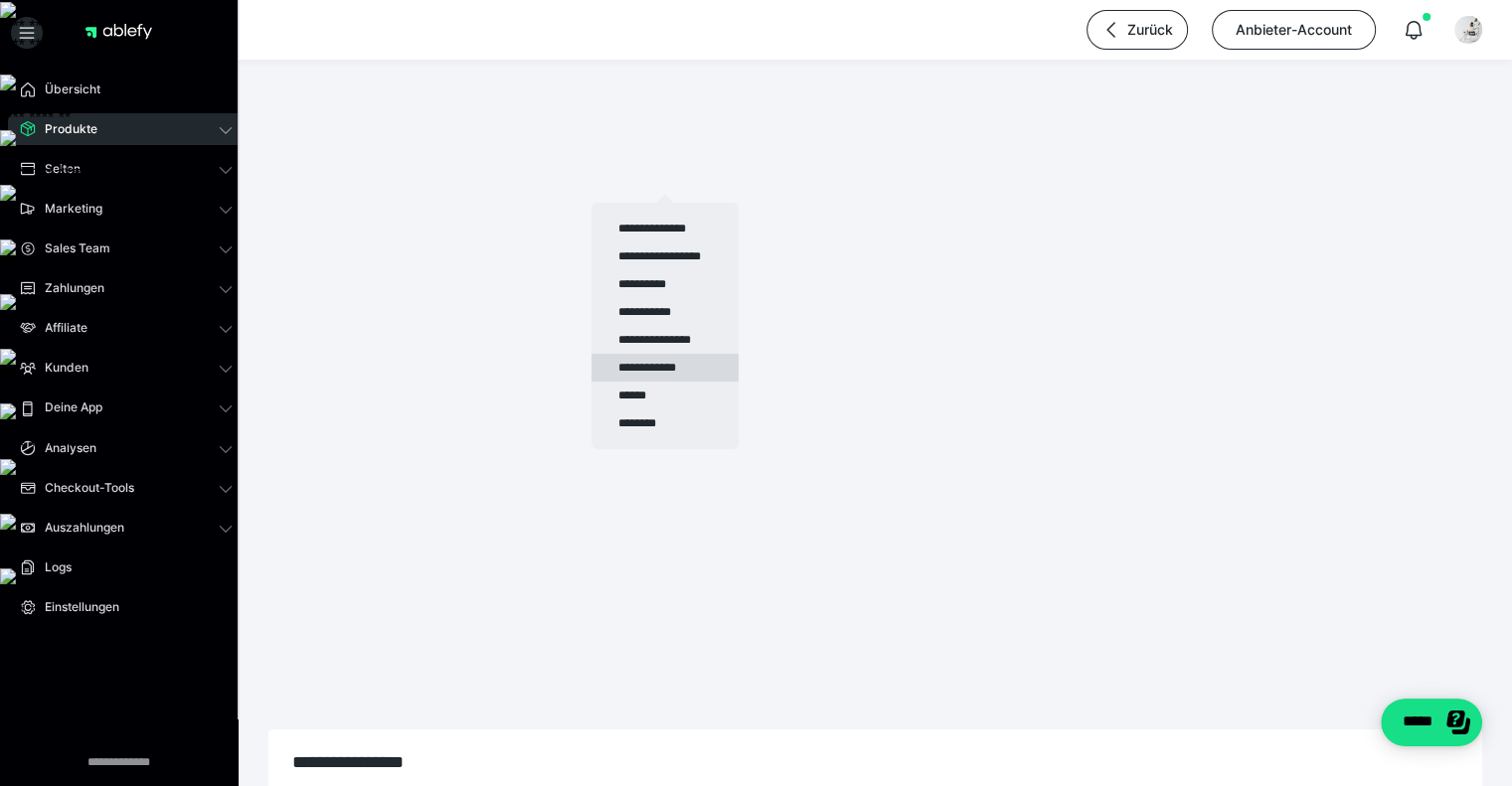 click on "**********" at bounding box center (665, 368) 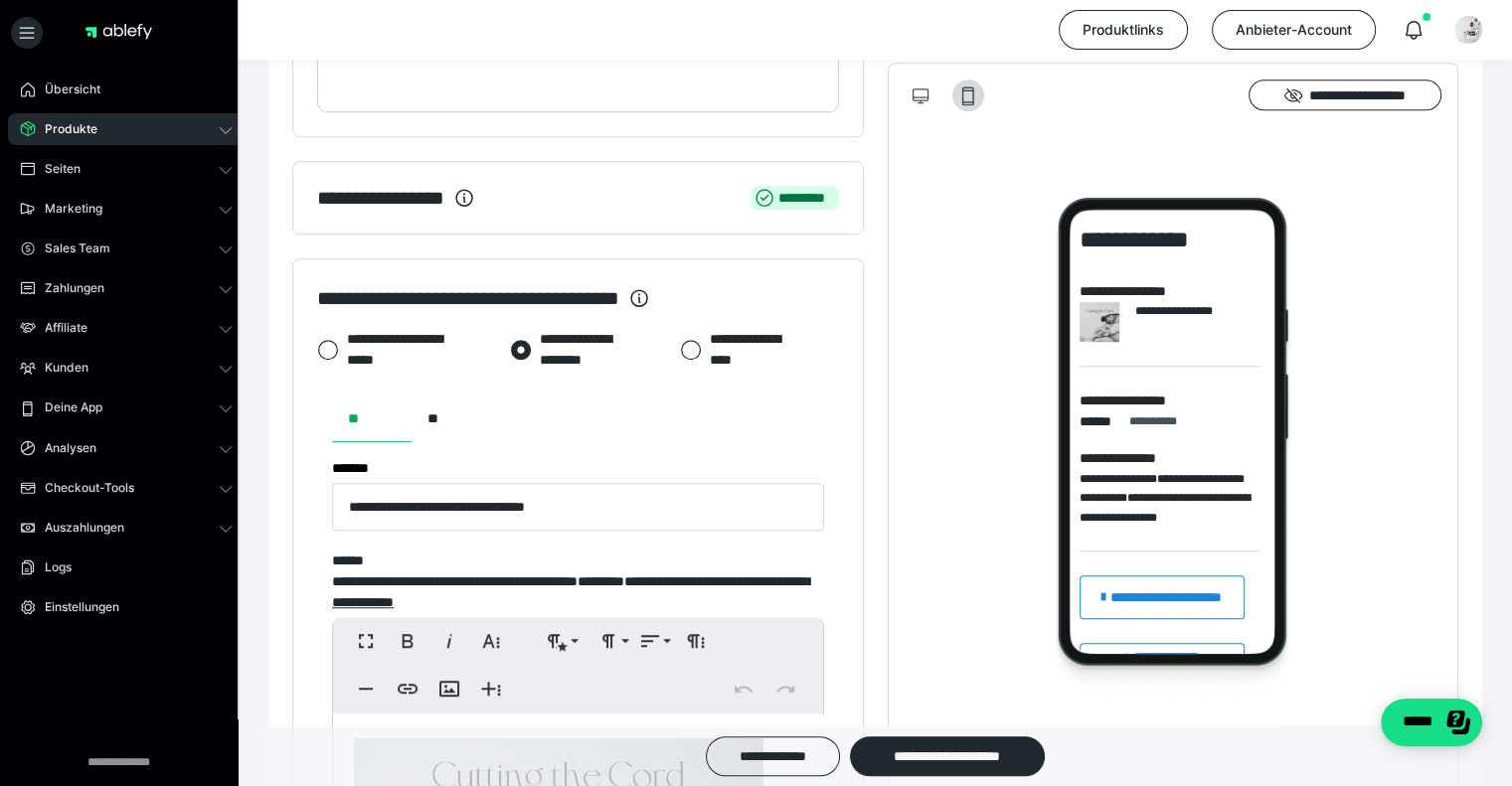 scroll, scrollTop: 1057, scrollLeft: 0, axis: vertical 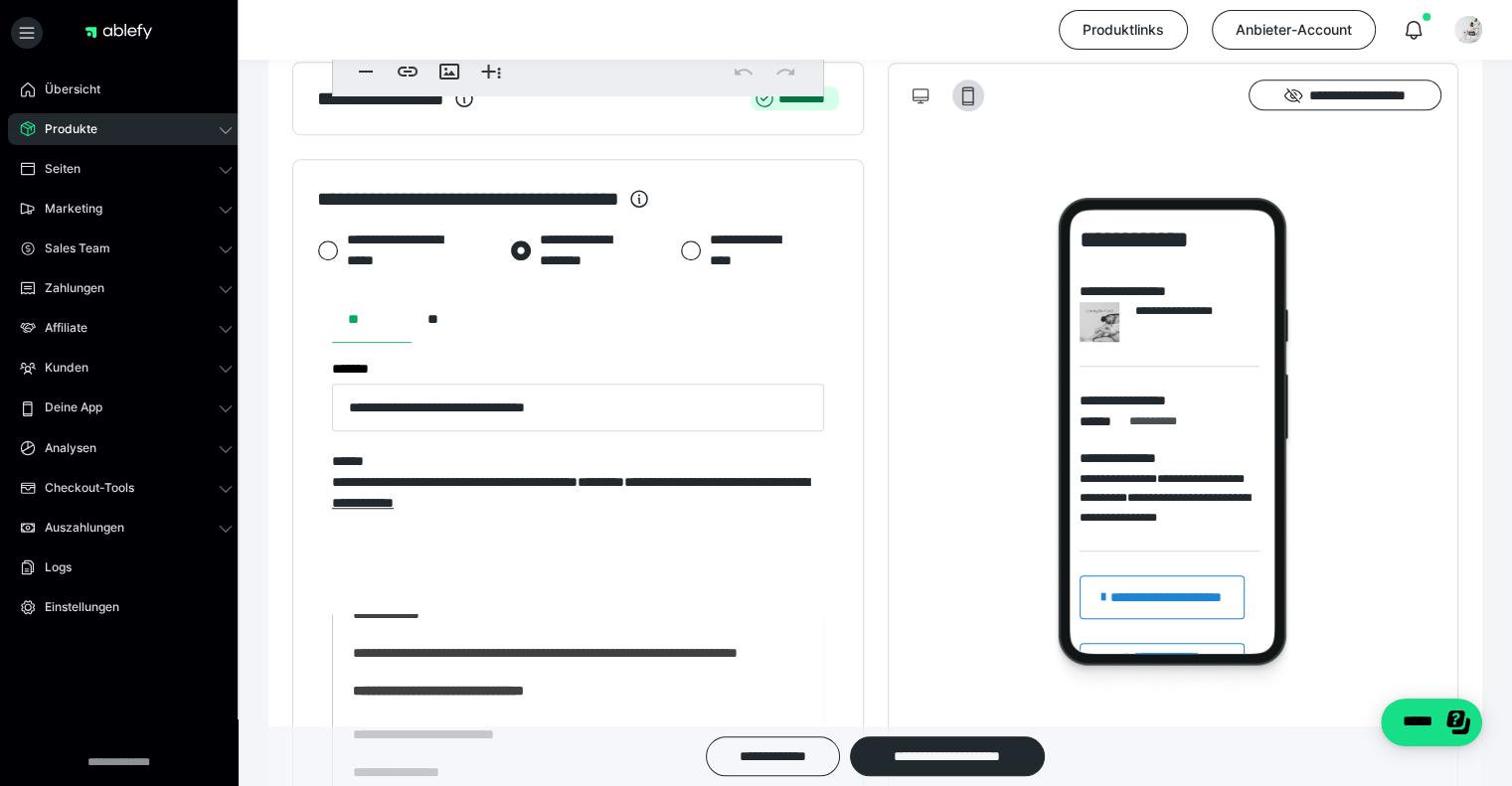 click on "**********" at bounding box center (571, 677) 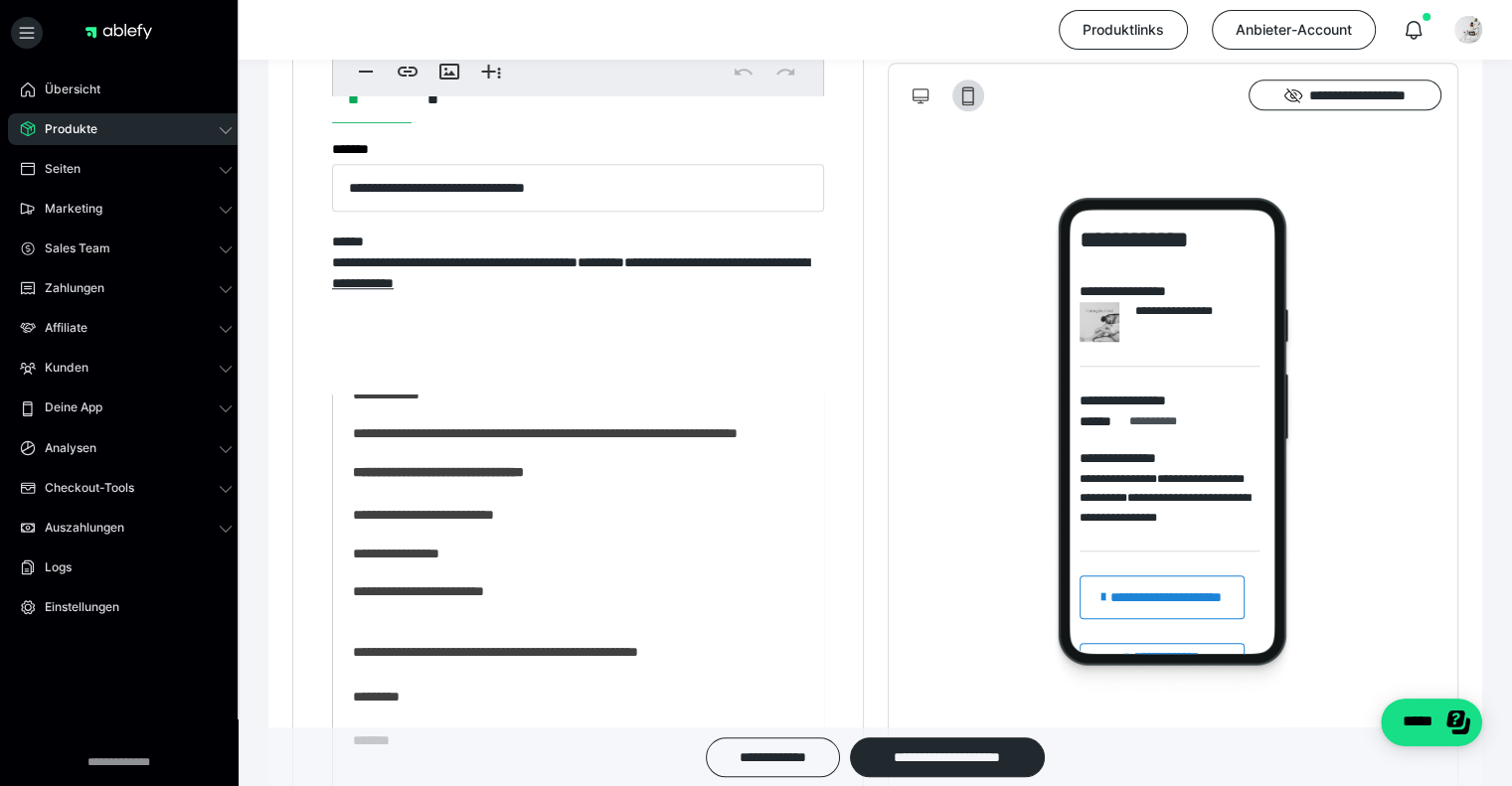 type 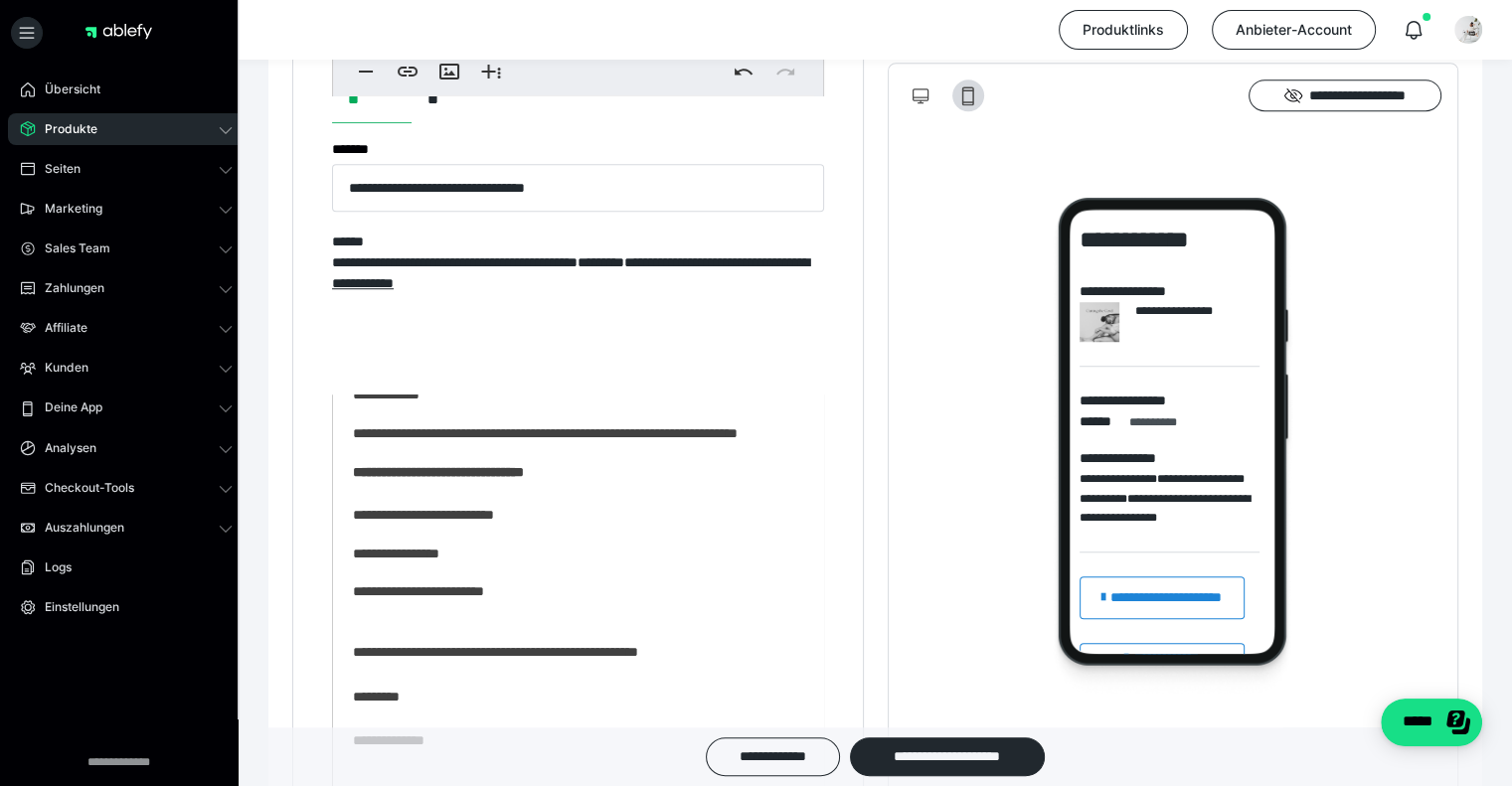 click on "**********" at bounding box center (439, 1009) 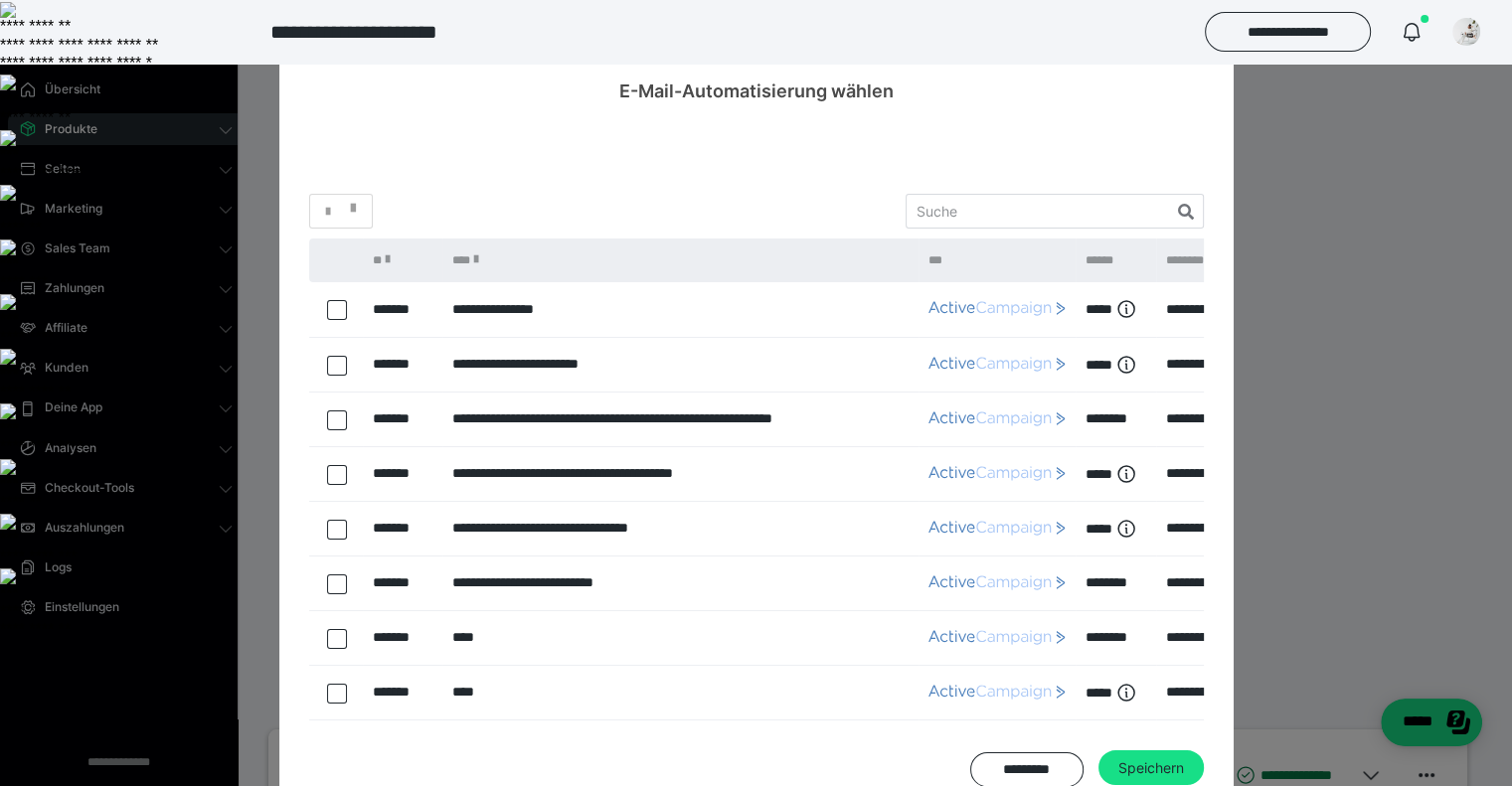 click at bounding box center [337, 310] 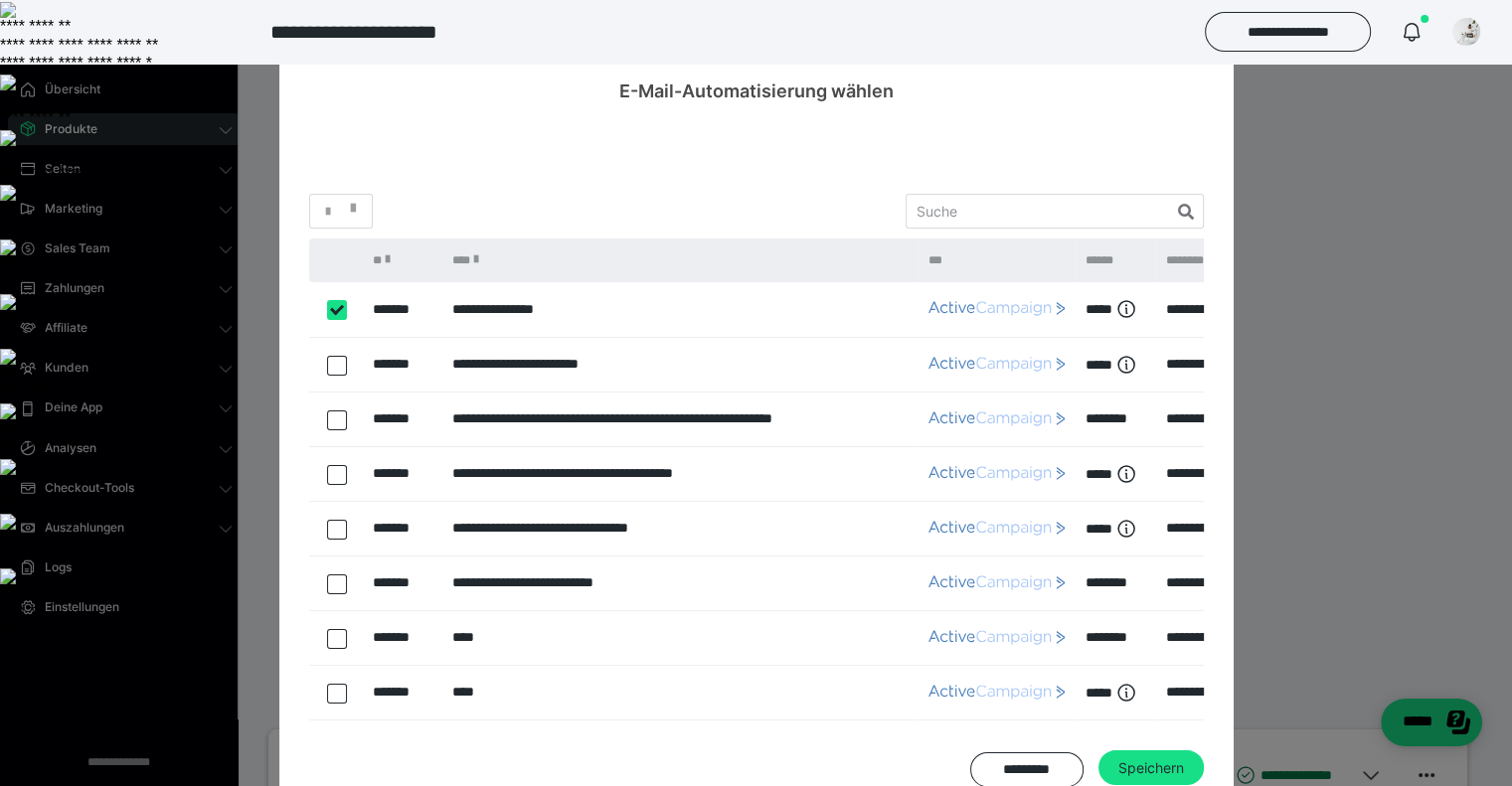 checkbox on "true" 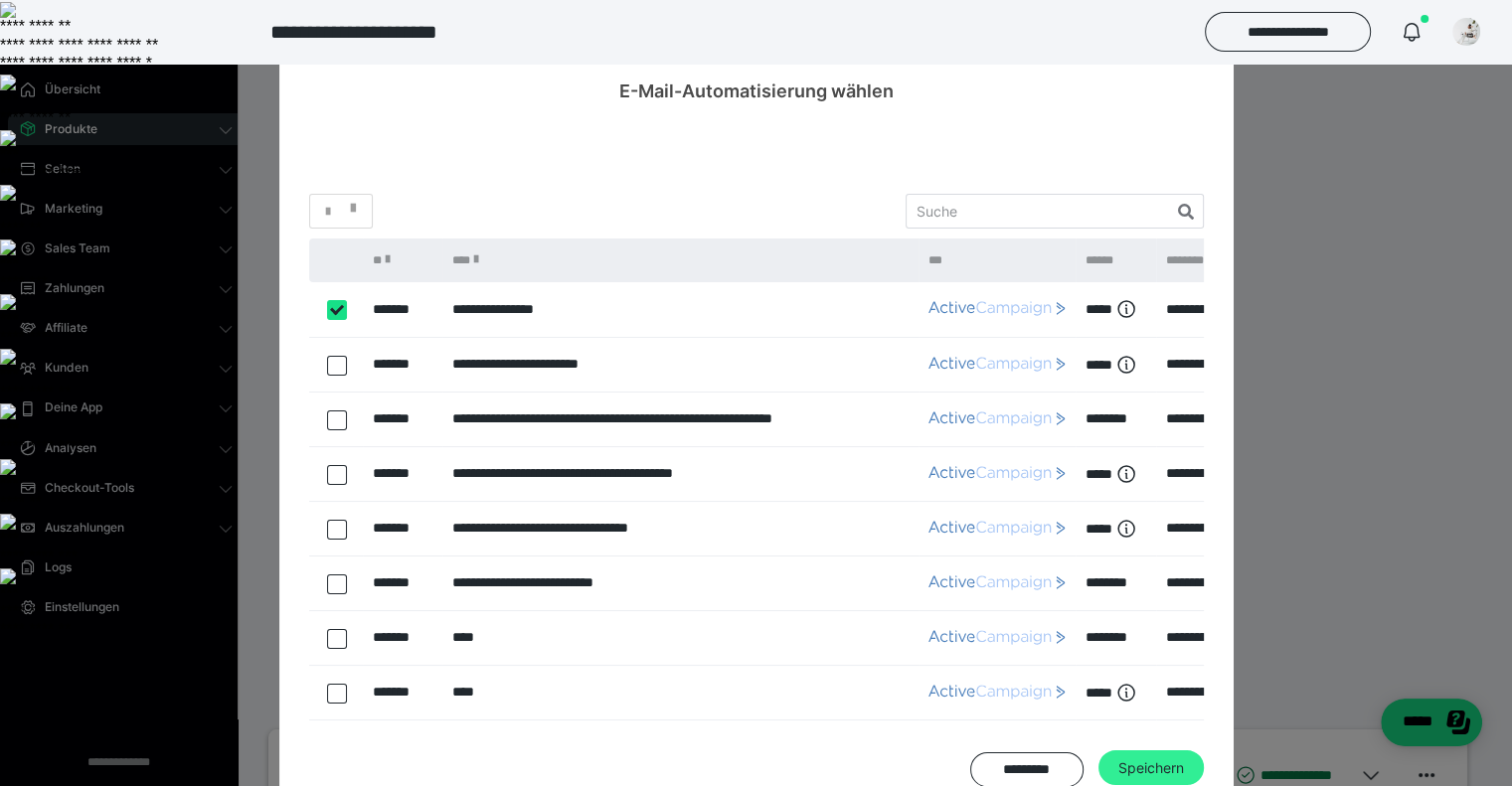 click on "Speichern" at bounding box center (1151, 768) 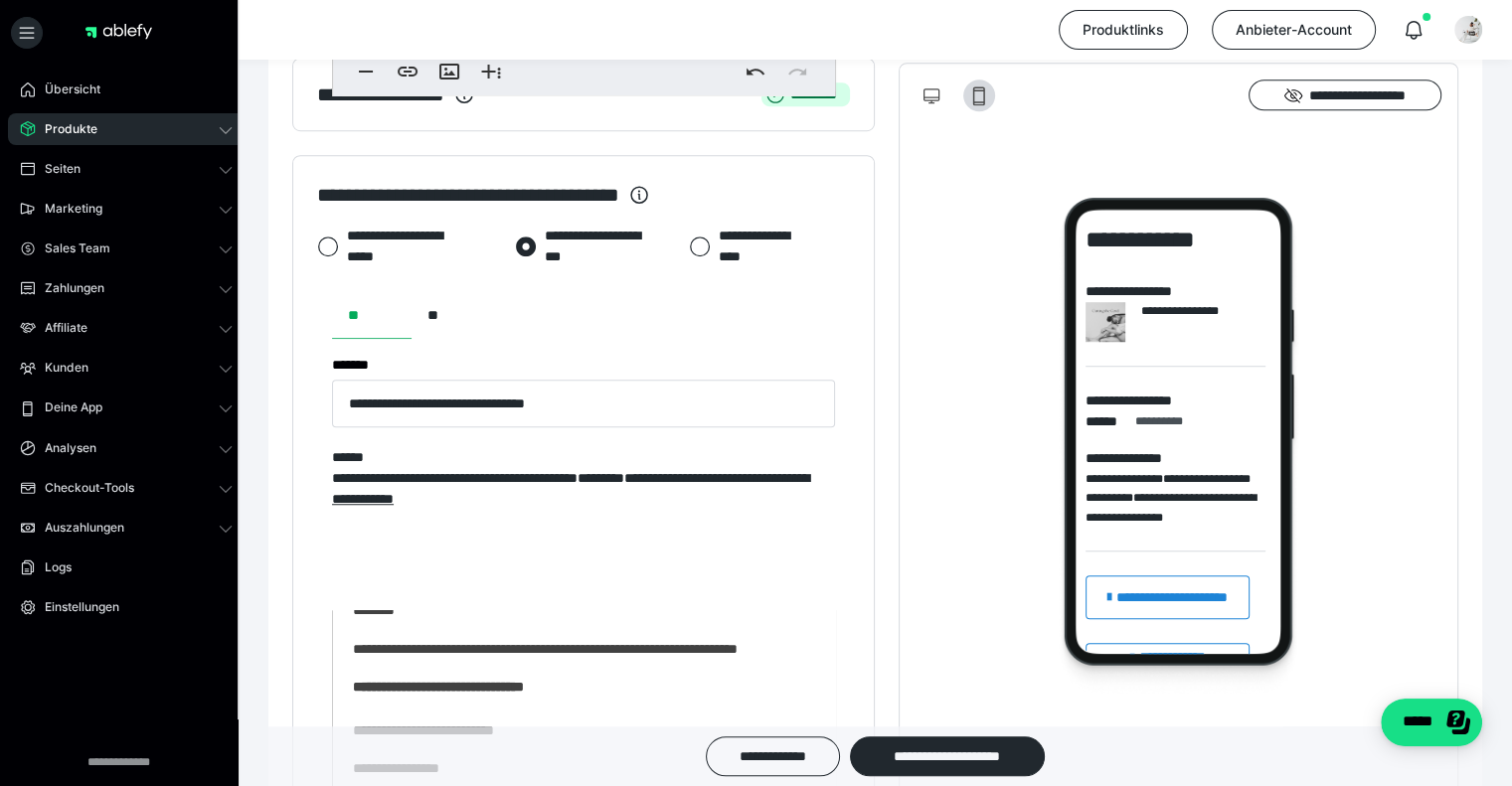scroll, scrollTop: 1352, scrollLeft: 0, axis: vertical 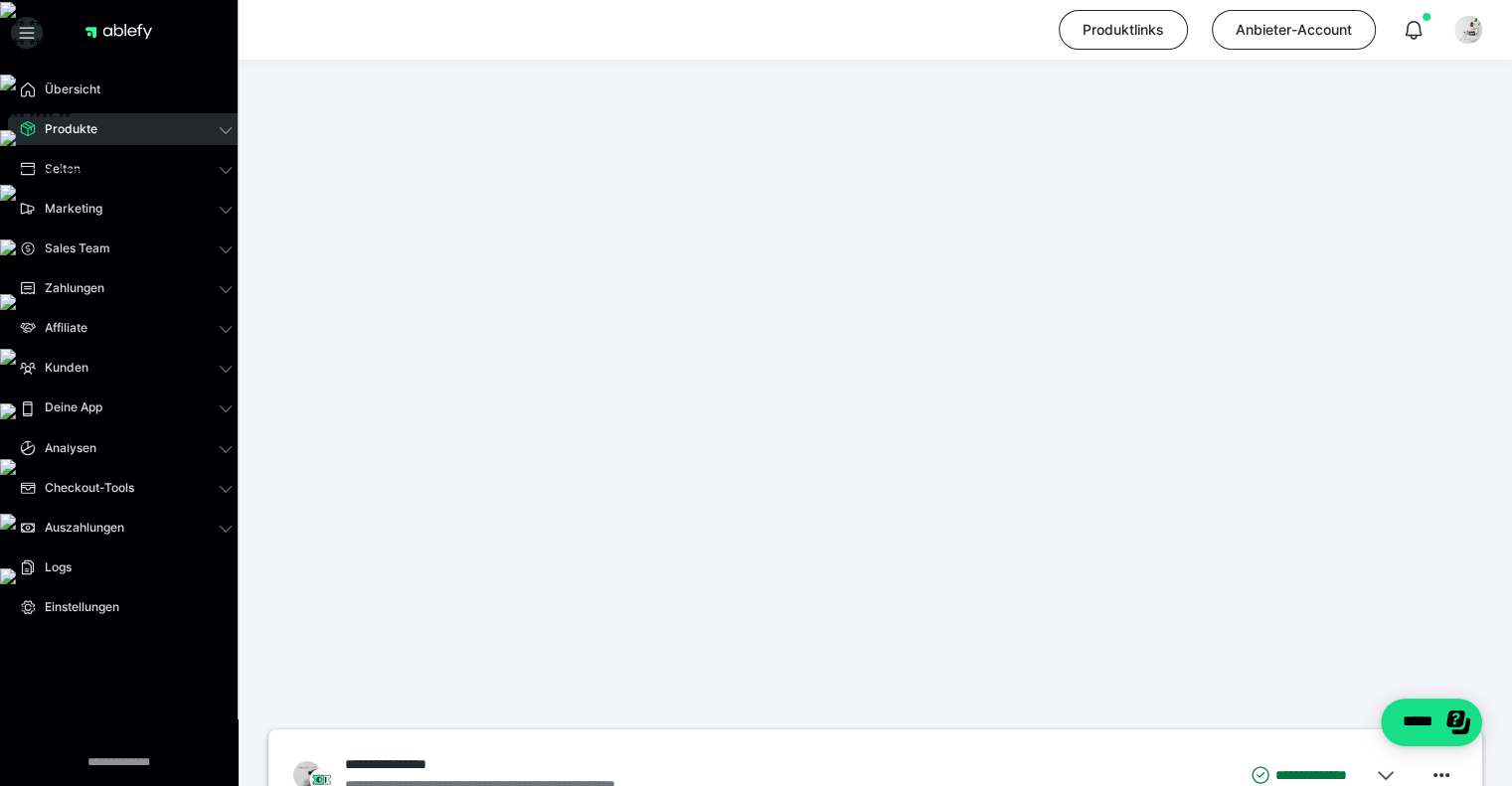 click on "**********" at bounding box center [947, 937] 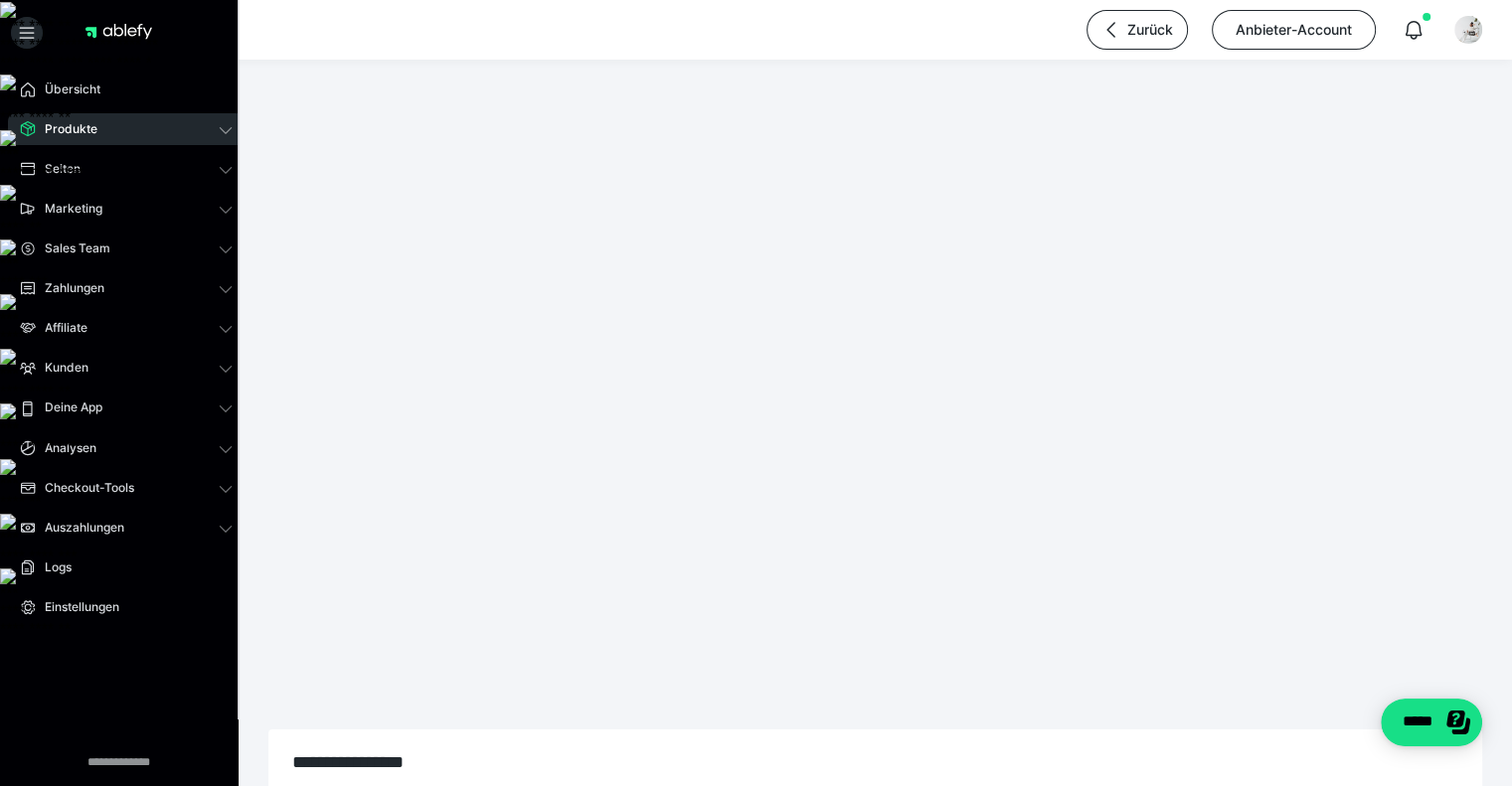 click on "Erweiterte Einstellungen" at bounding box center (660, 818) 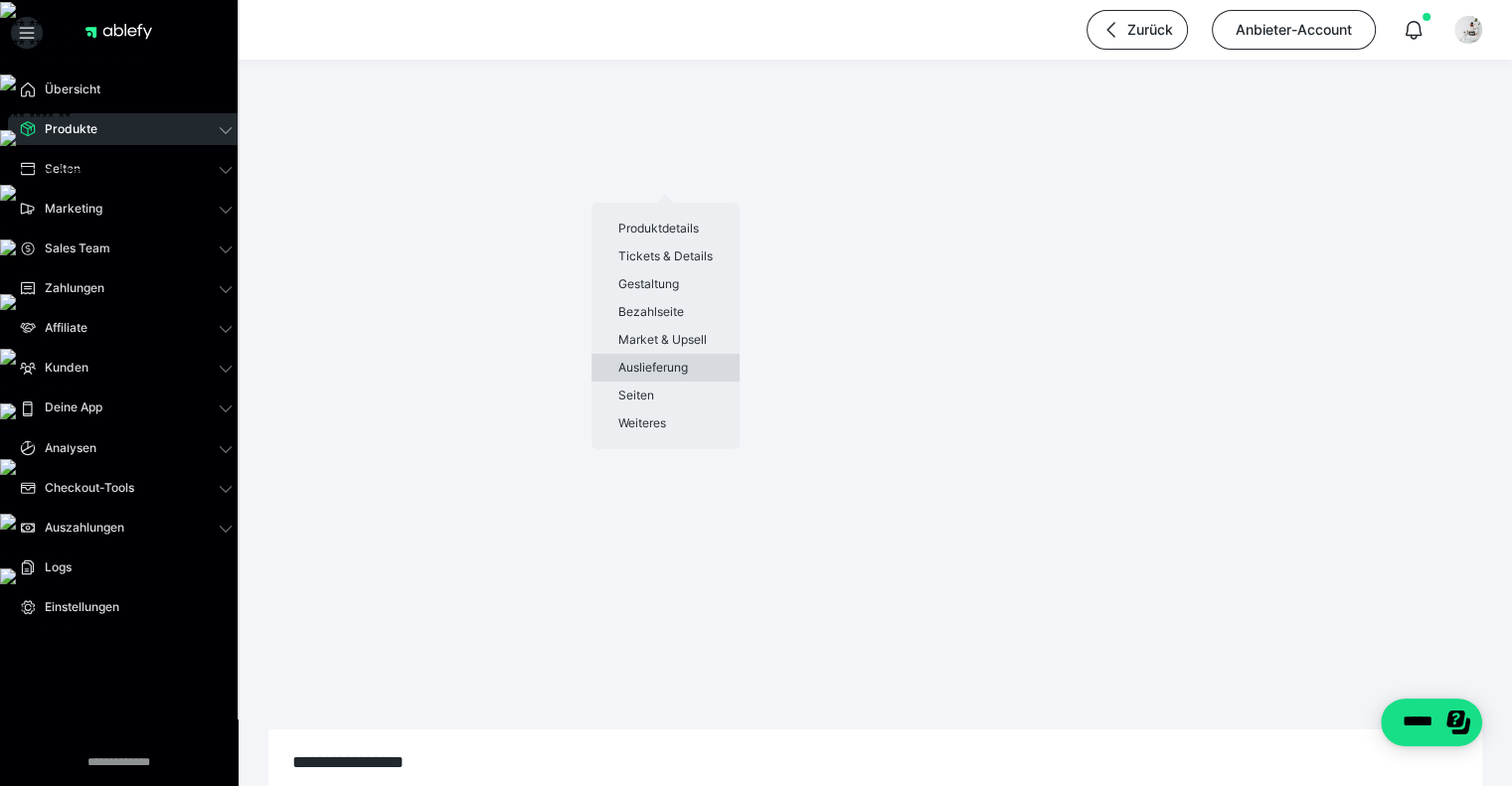 click on "Auslieferung" at bounding box center (665, 368) 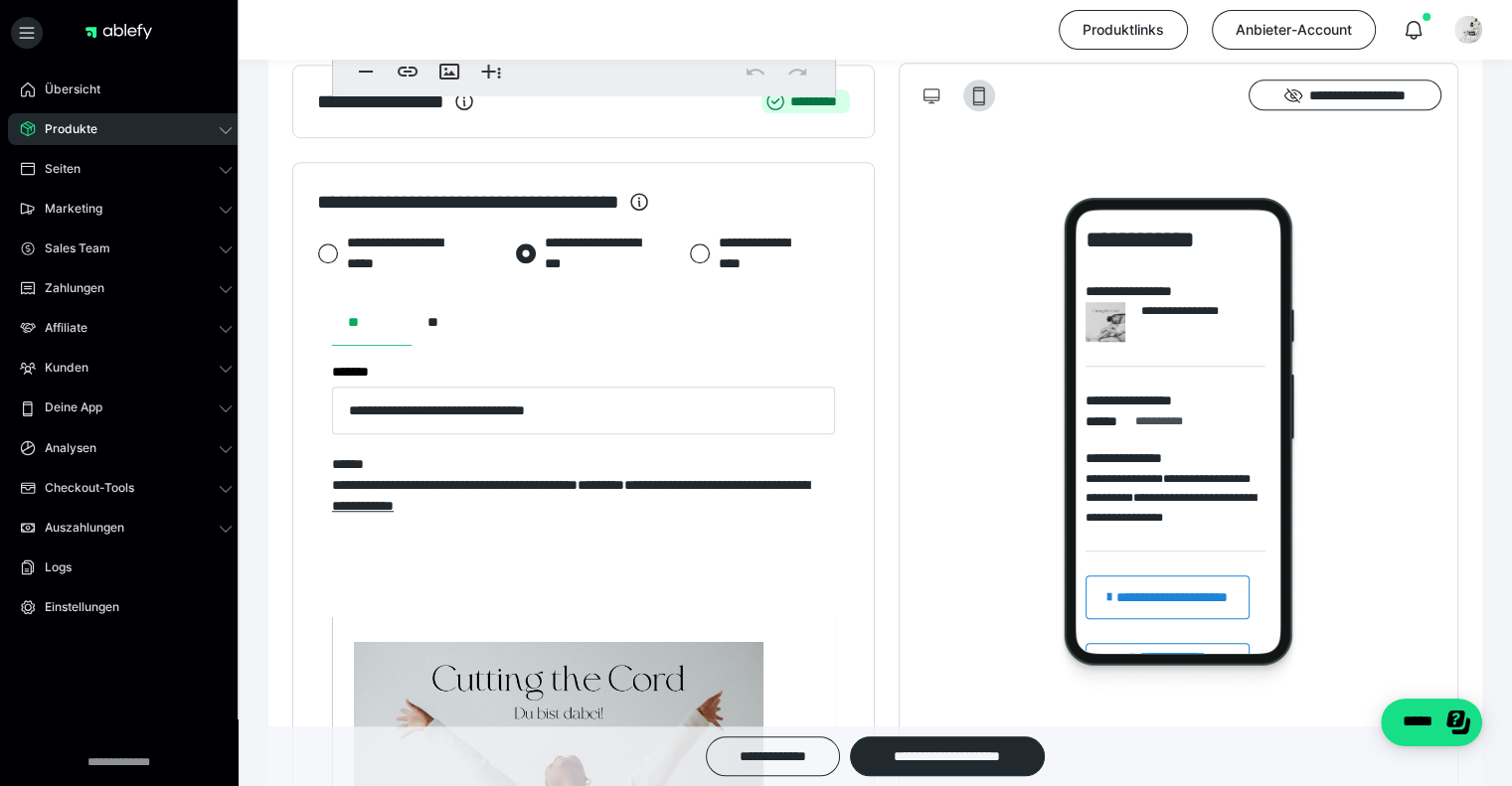 scroll, scrollTop: 1551, scrollLeft: 0, axis: vertical 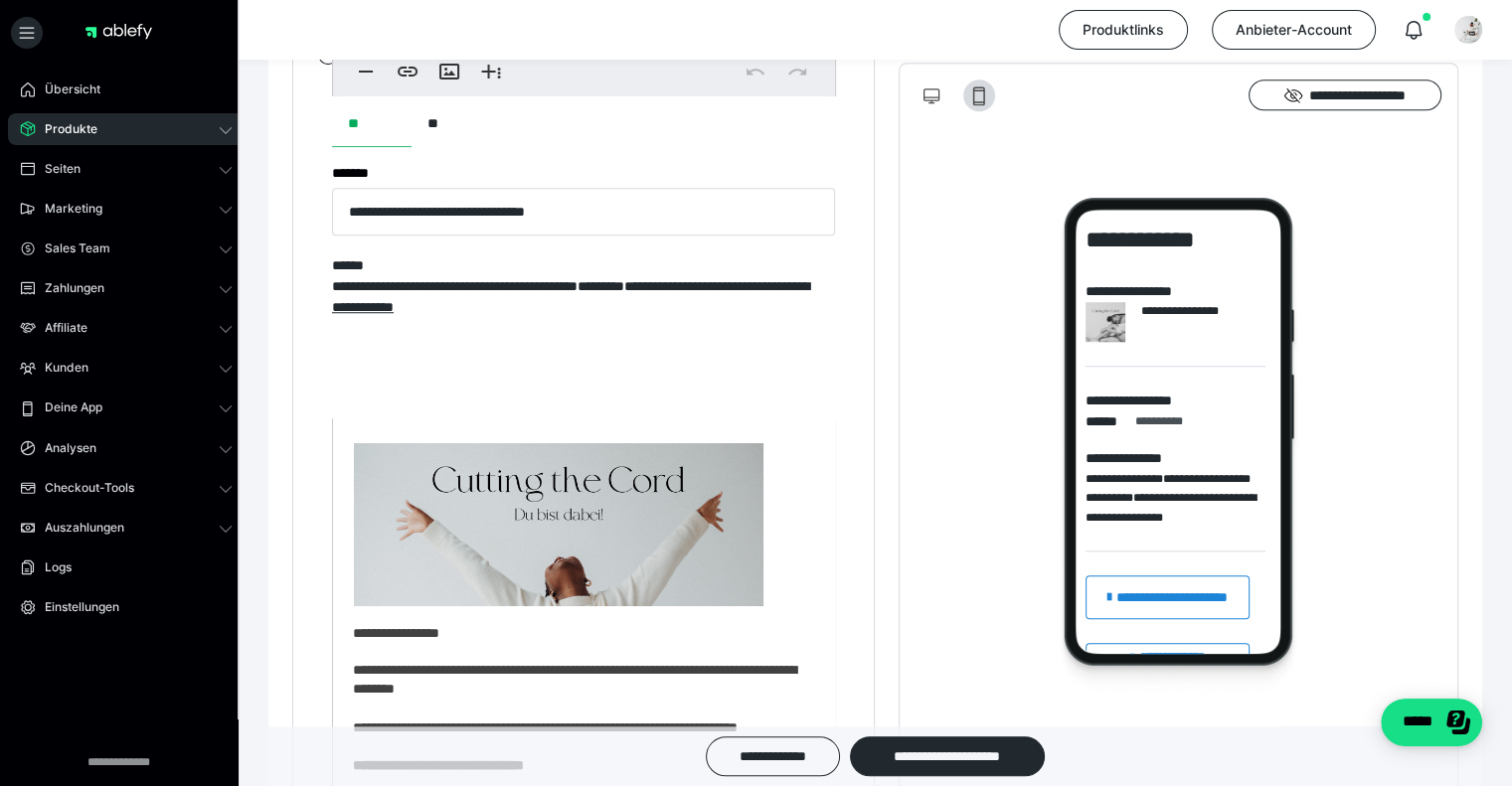 drag, startPoint x: 700, startPoint y: 427, endPoint x: 584, endPoint y: 427, distance: 116 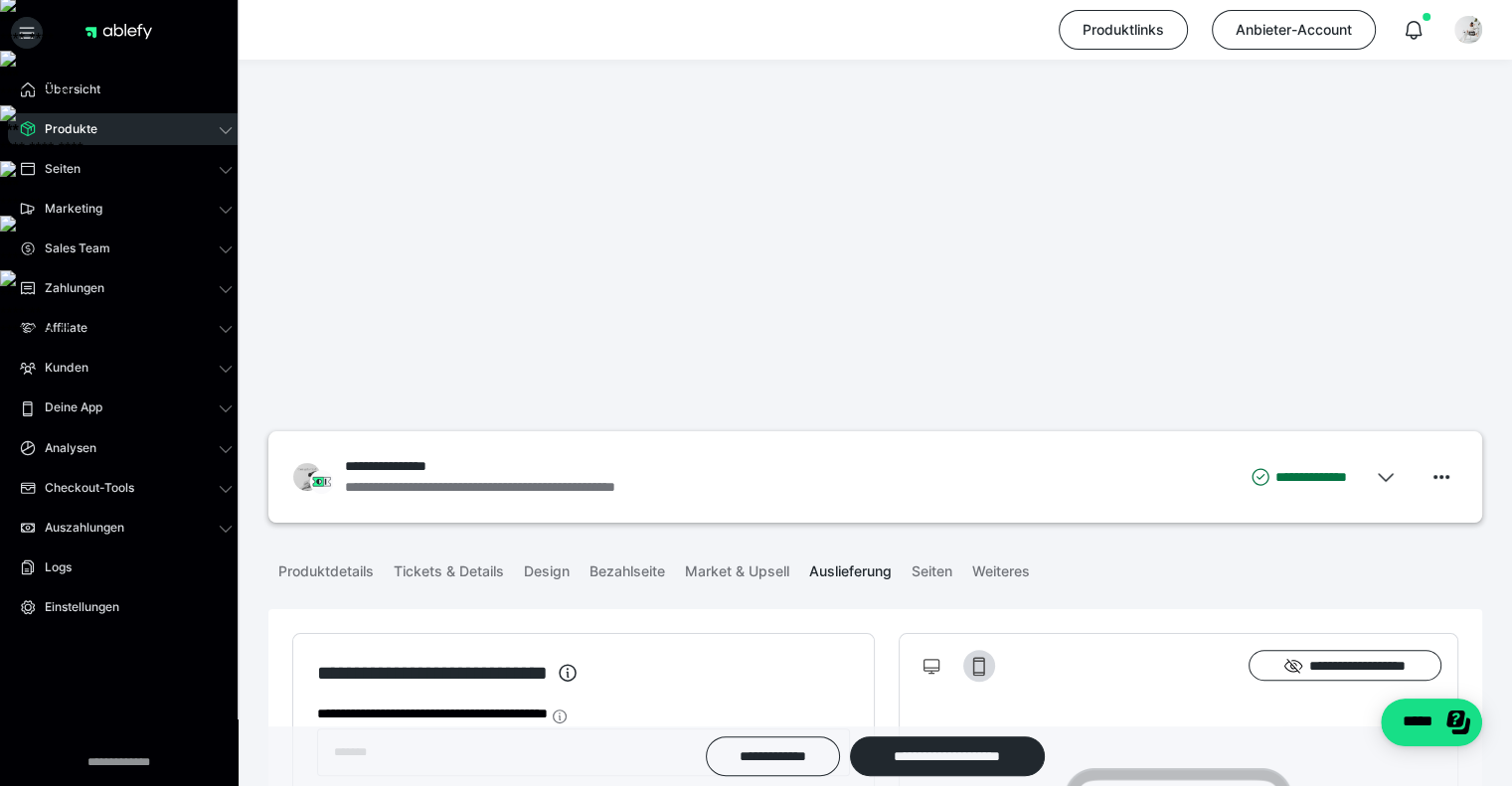 scroll, scrollTop: 0, scrollLeft: 0, axis: both 